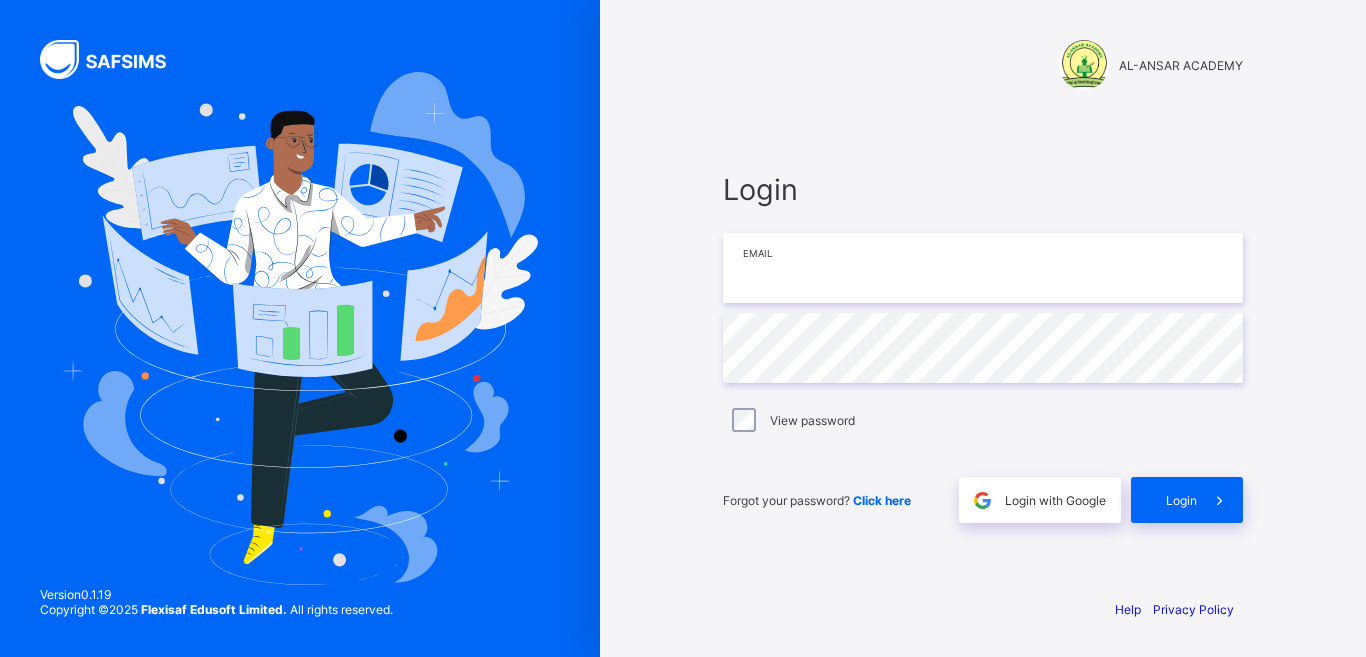 scroll, scrollTop: 0, scrollLeft: 0, axis: both 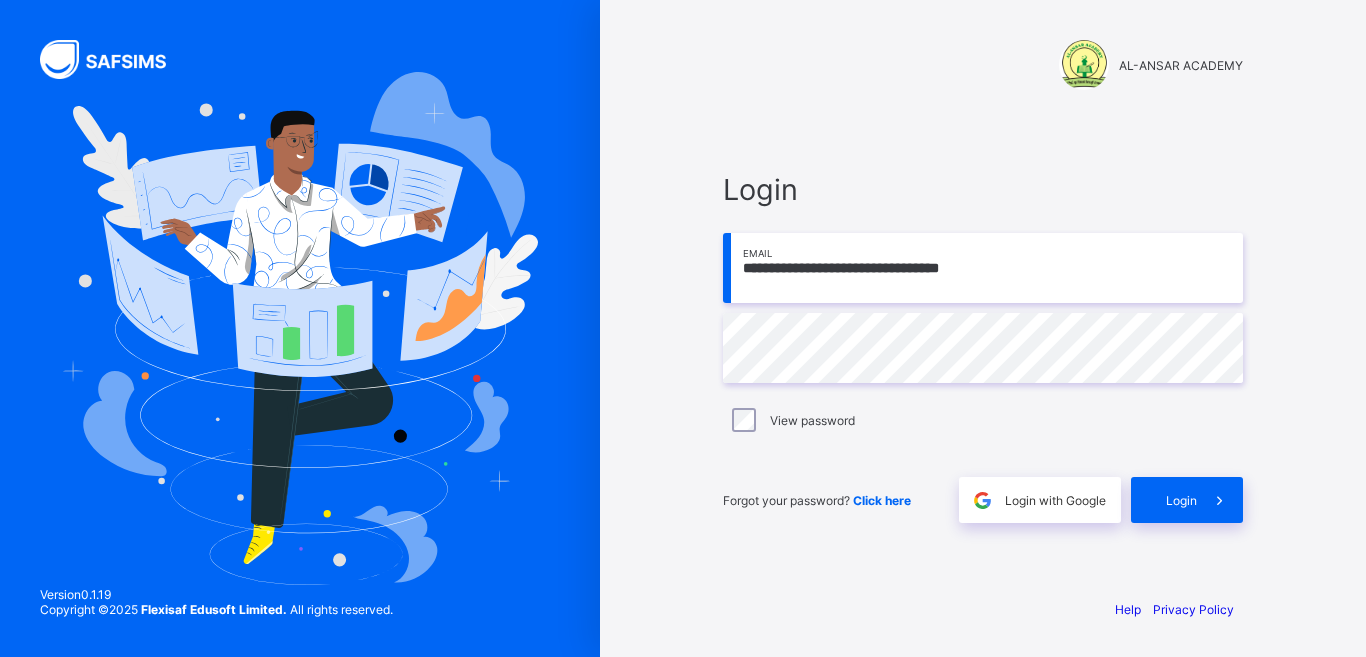type on "**********" 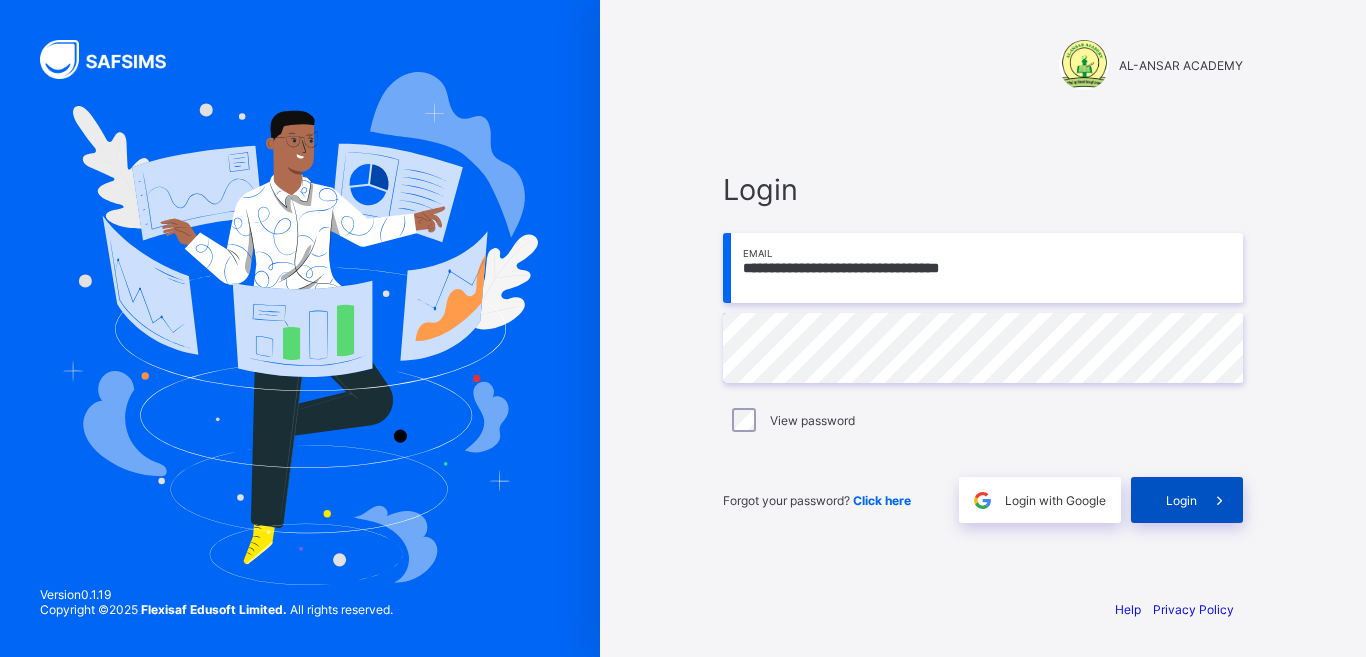 click on "Login" at bounding box center (1181, 500) 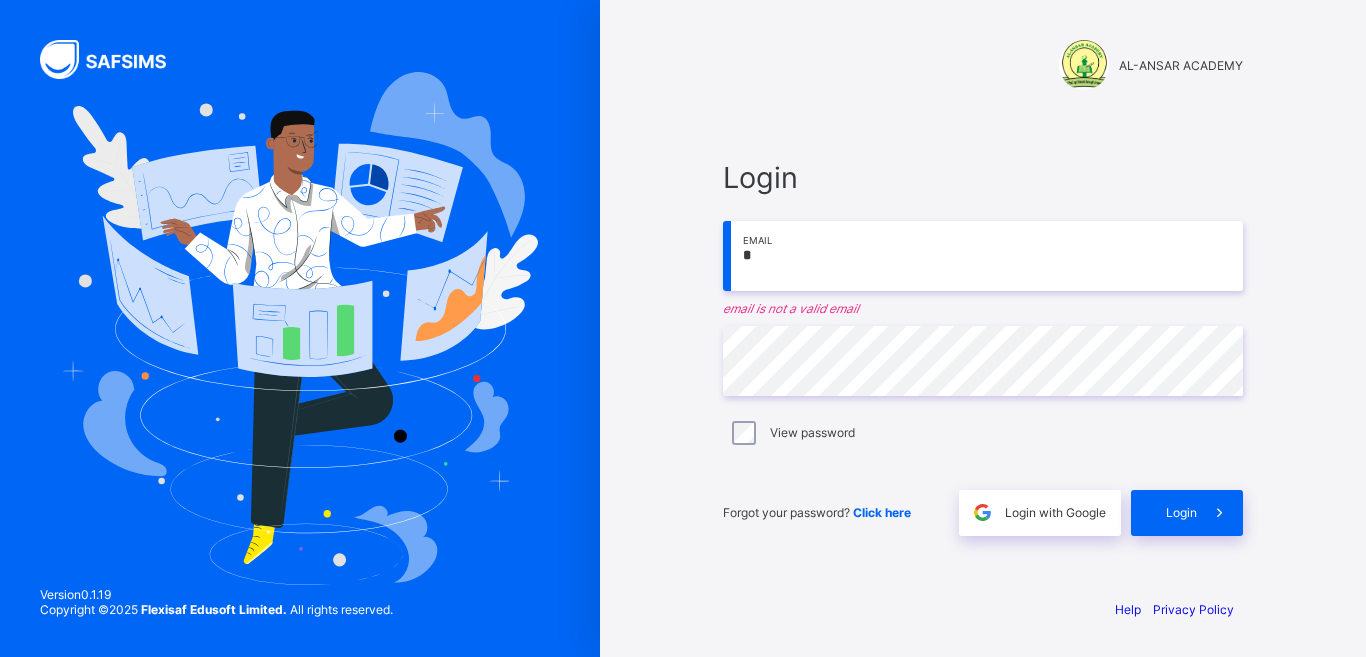 scroll, scrollTop: 0, scrollLeft: 0, axis: both 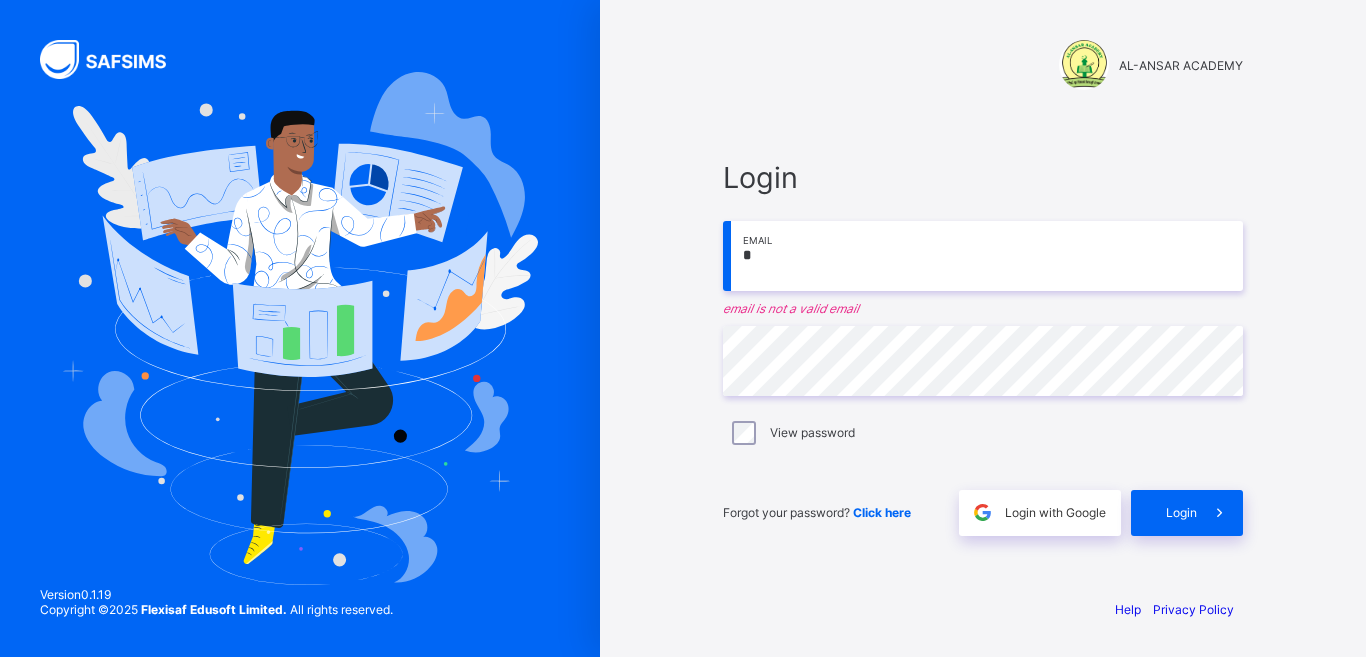drag, startPoint x: 0, startPoint y: 0, endPoint x: 807, endPoint y: 279, distance: 853.8677 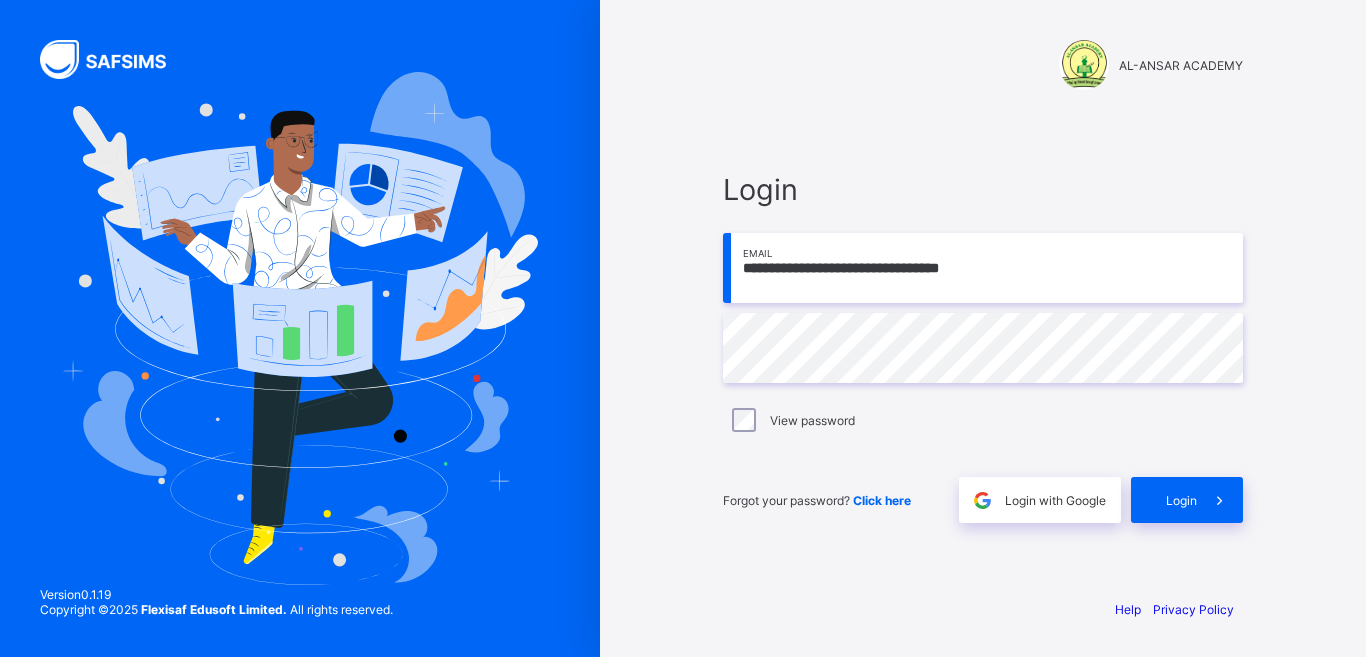 type on "**********" 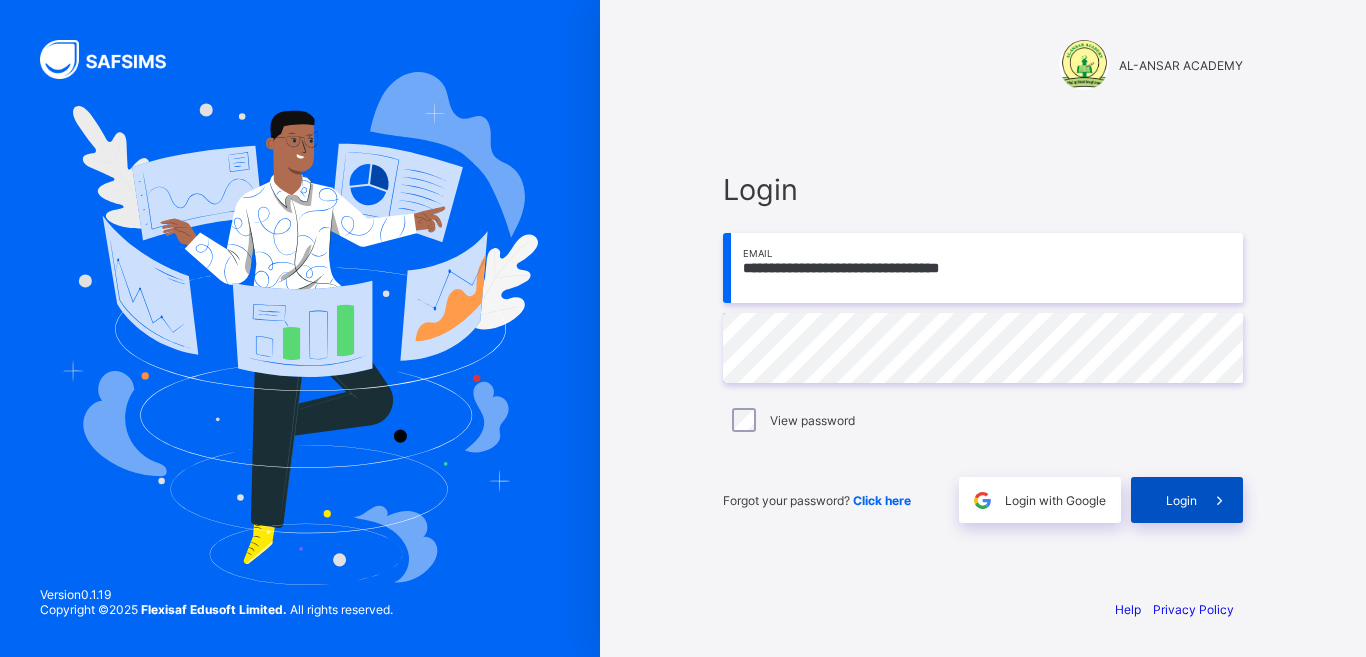 click on "Login" at bounding box center (1181, 500) 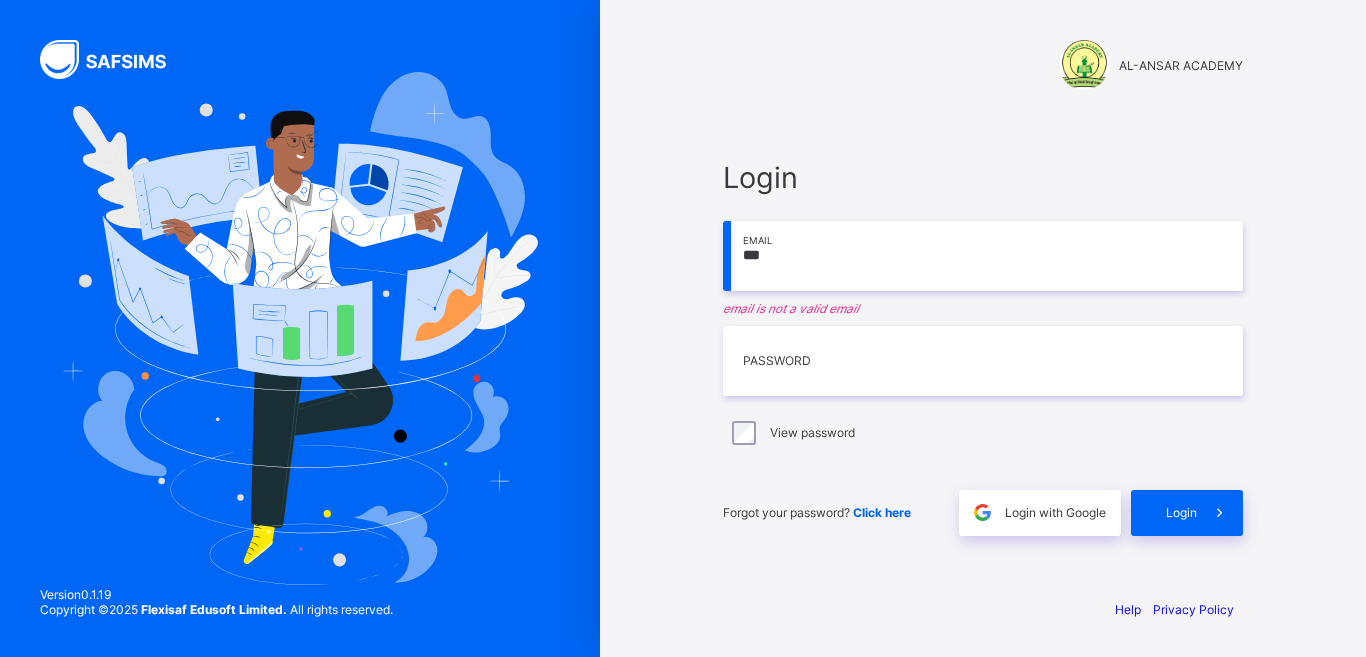 scroll, scrollTop: 0, scrollLeft: 0, axis: both 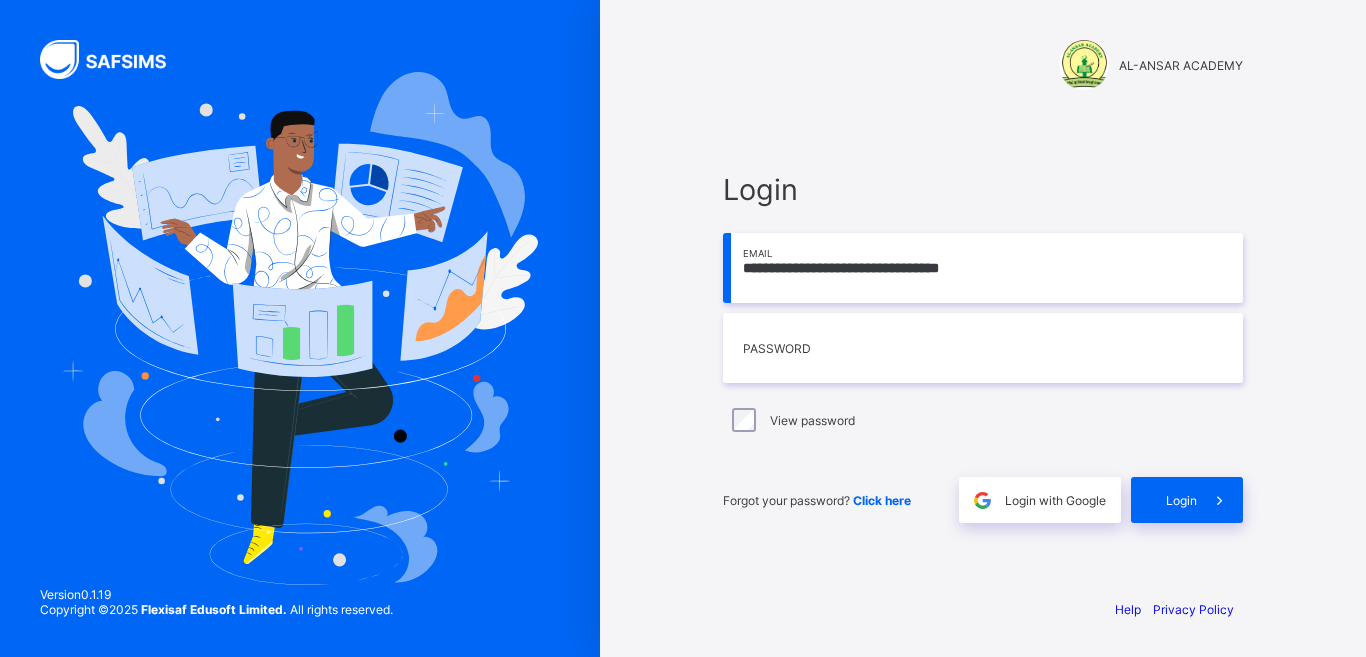 type on "**********" 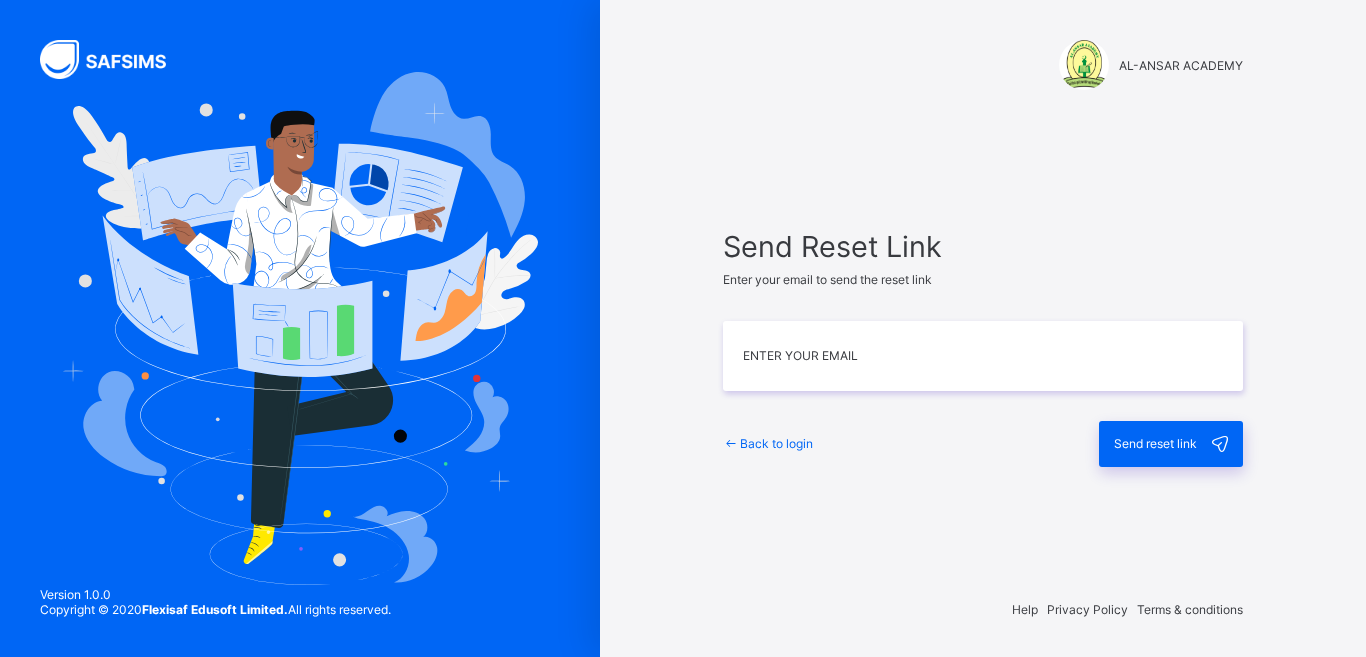 scroll, scrollTop: 0, scrollLeft: 0, axis: both 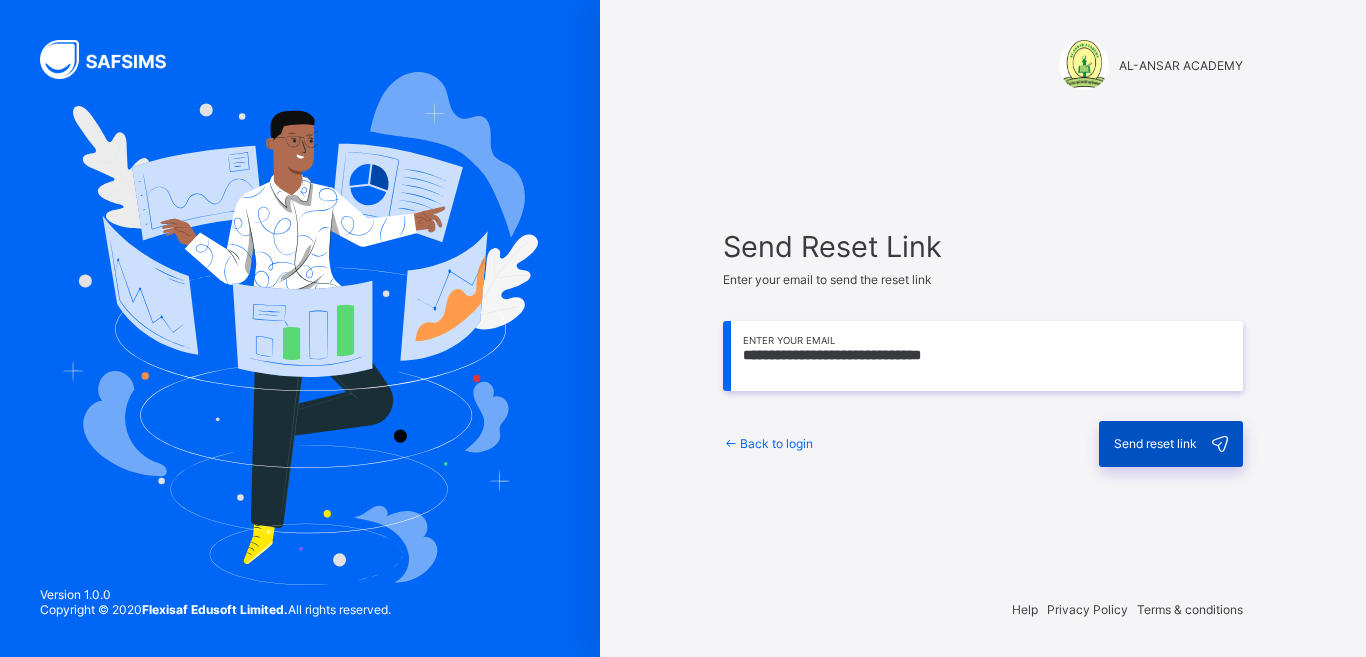 type on "**********" 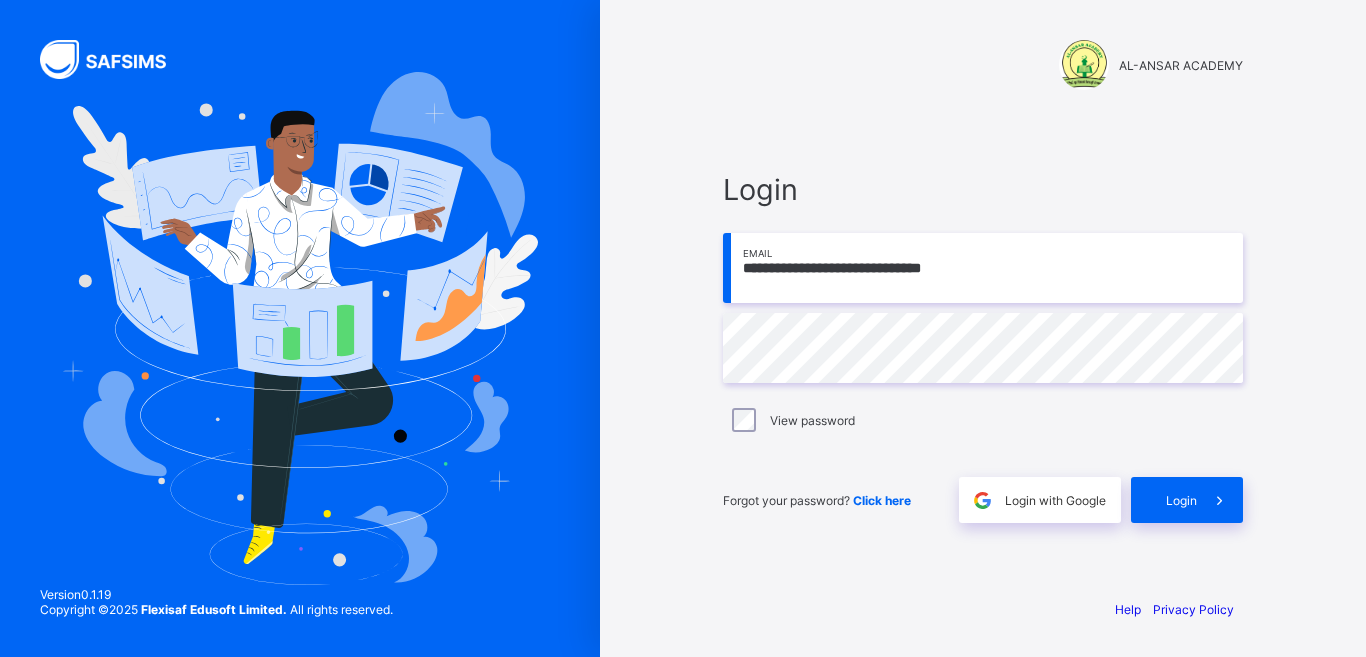 scroll, scrollTop: 0, scrollLeft: 0, axis: both 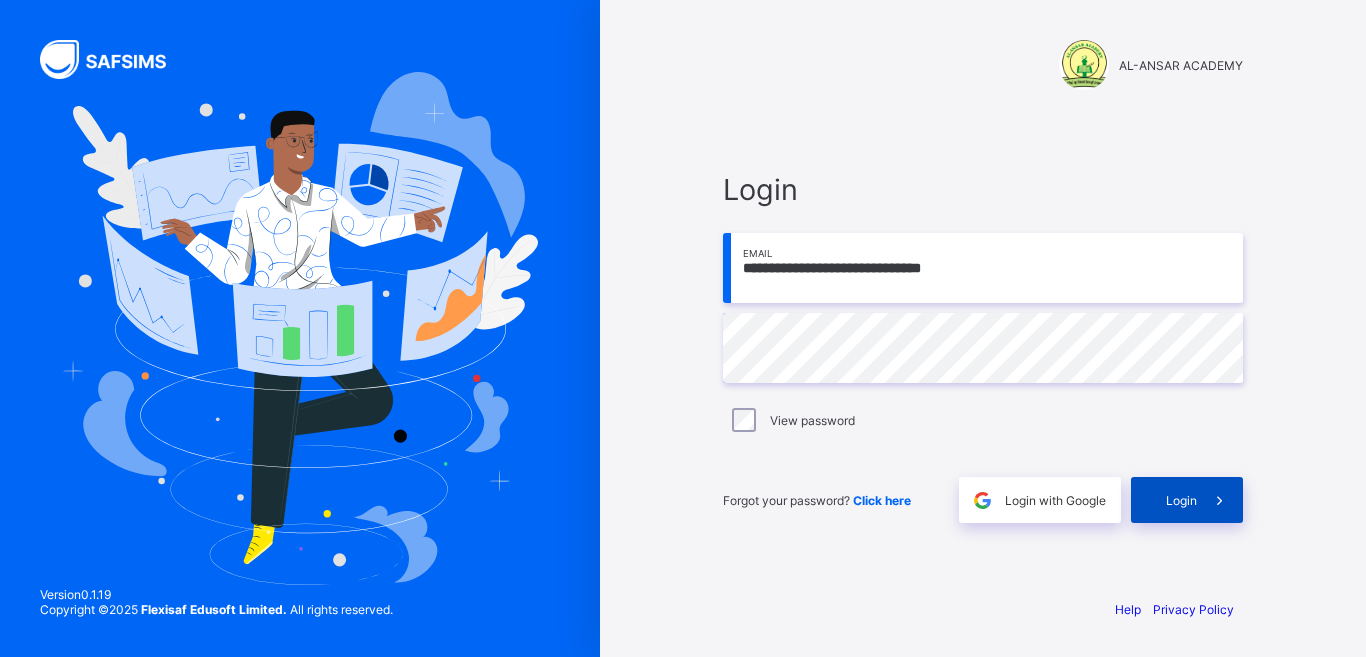 click on "Login" at bounding box center (1187, 500) 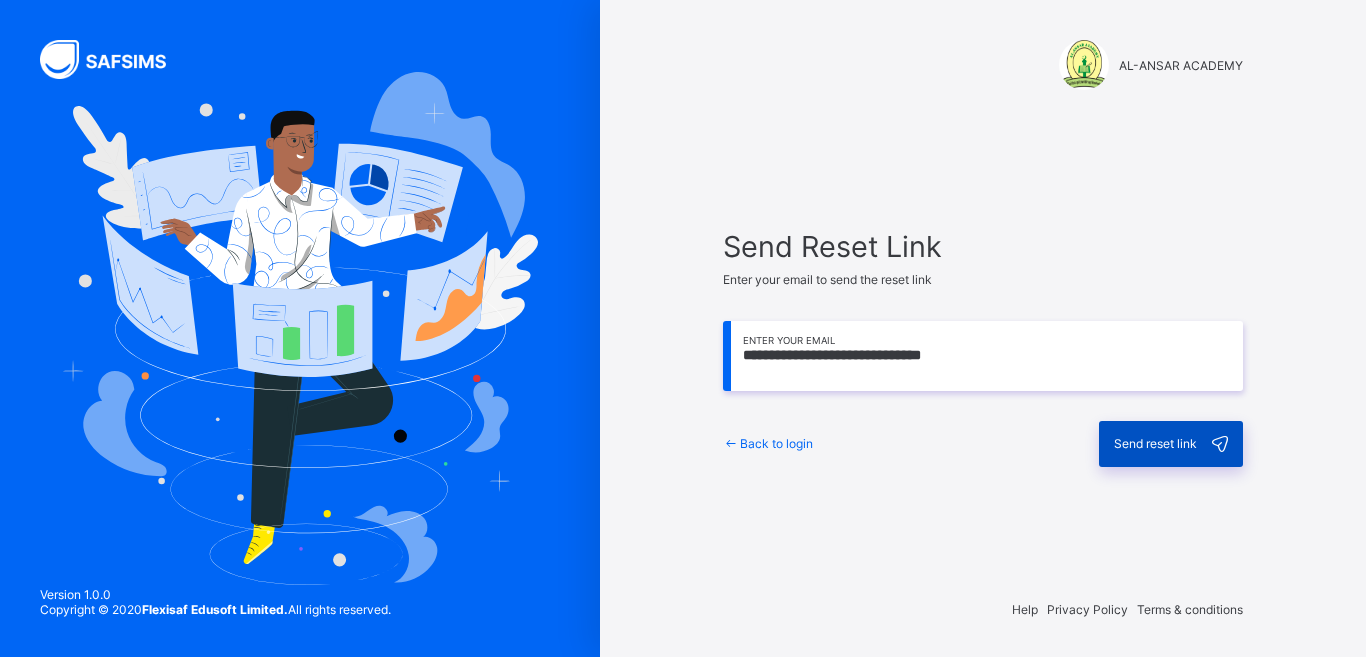 scroll, scrollTop: 0, scrollLeft: 0, axis: both 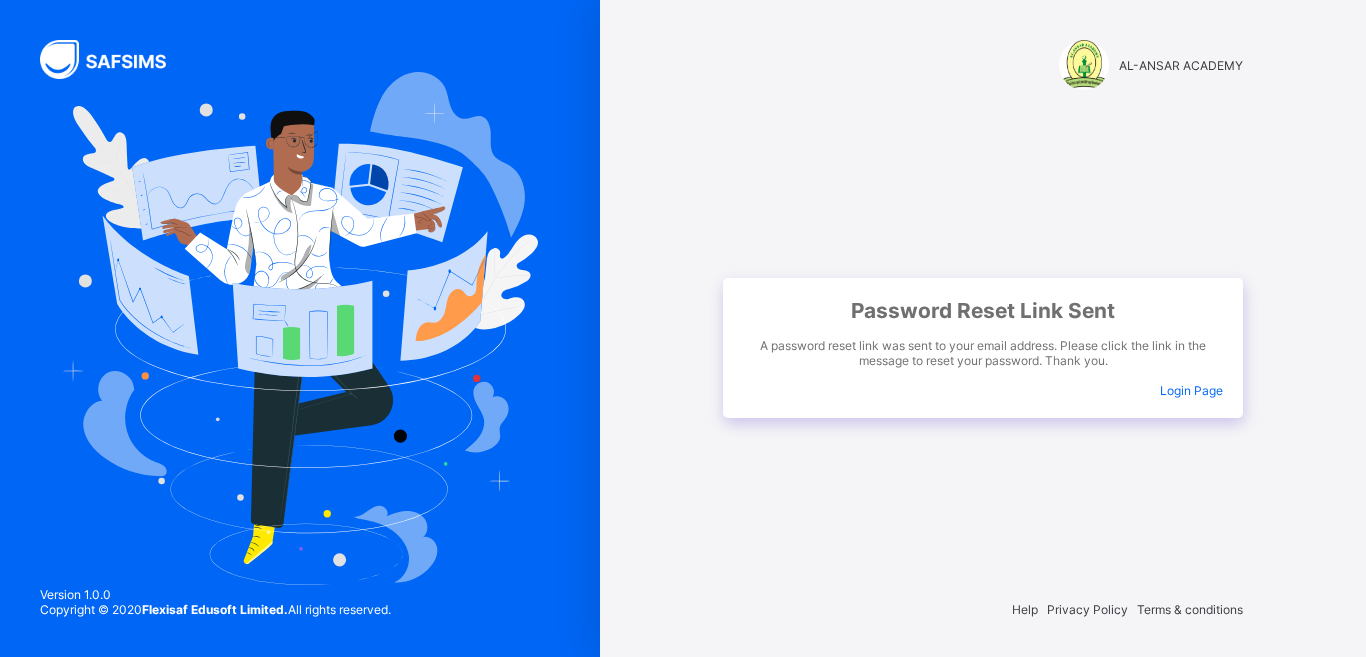 click on "Login Page" at bounding box center [1191, 390] 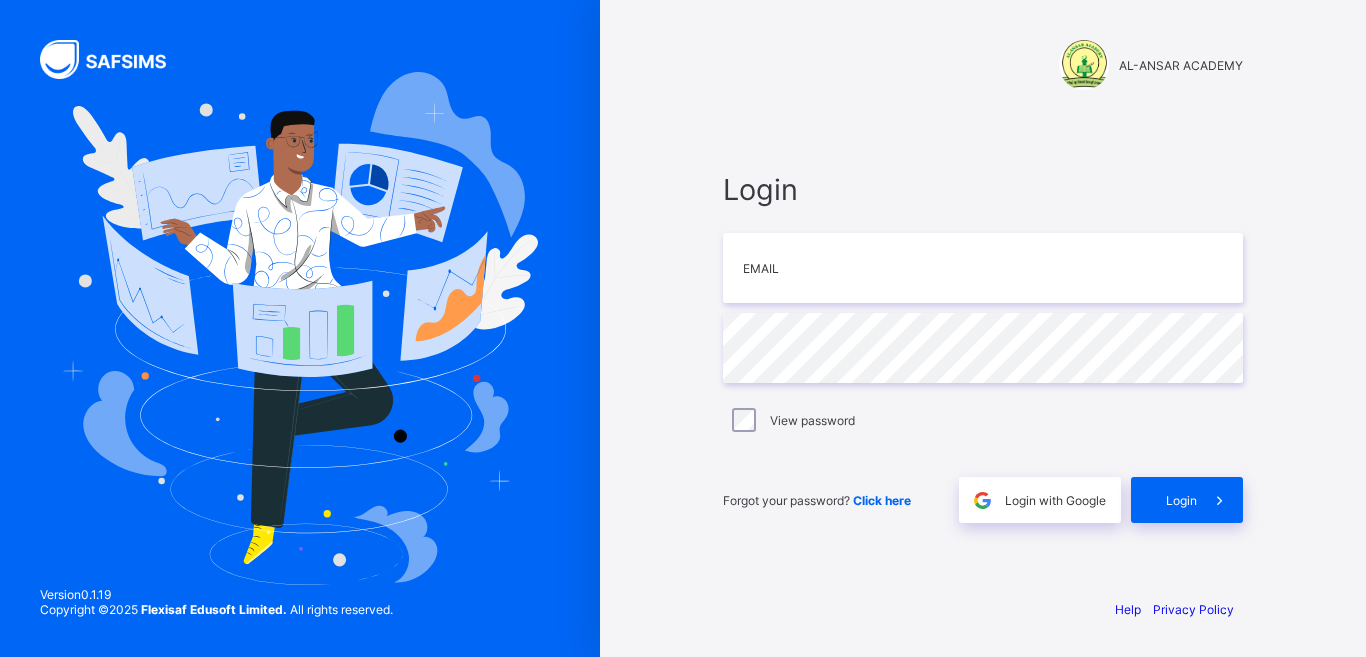 scroll, scrollTop: 0, scrollLeft: 0, axis: both 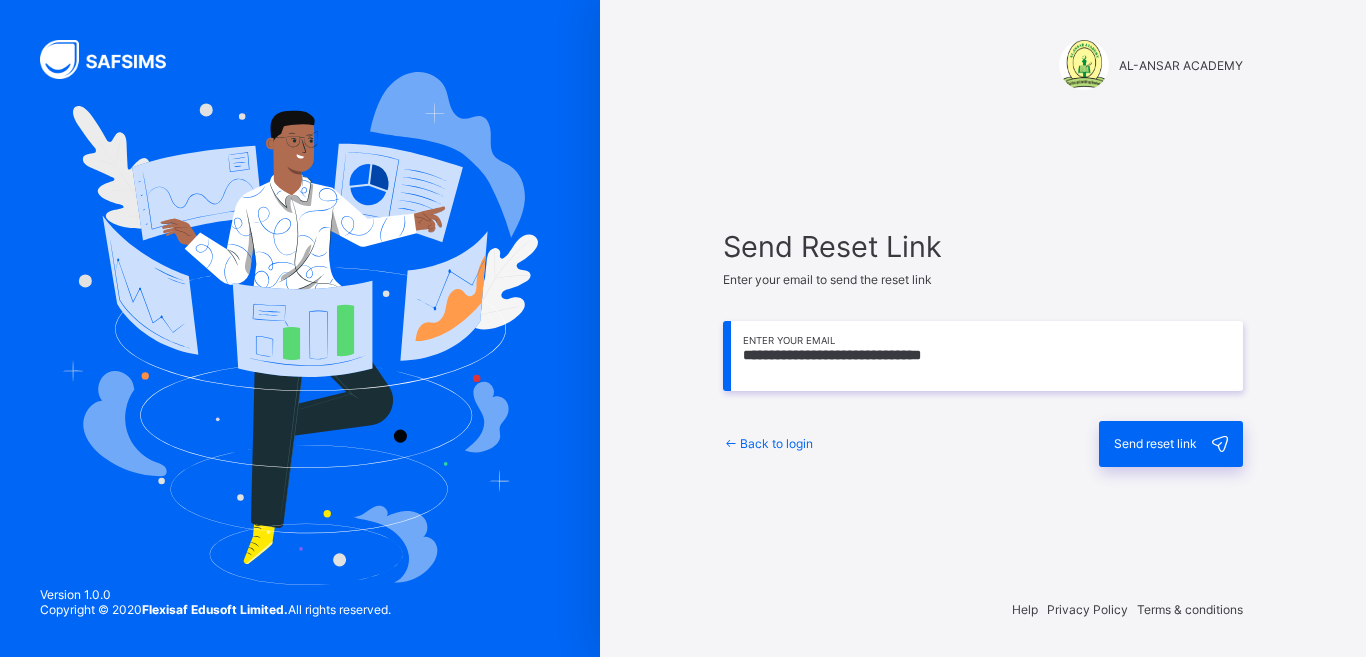 click on "**********" at bounding box center (983, 356) 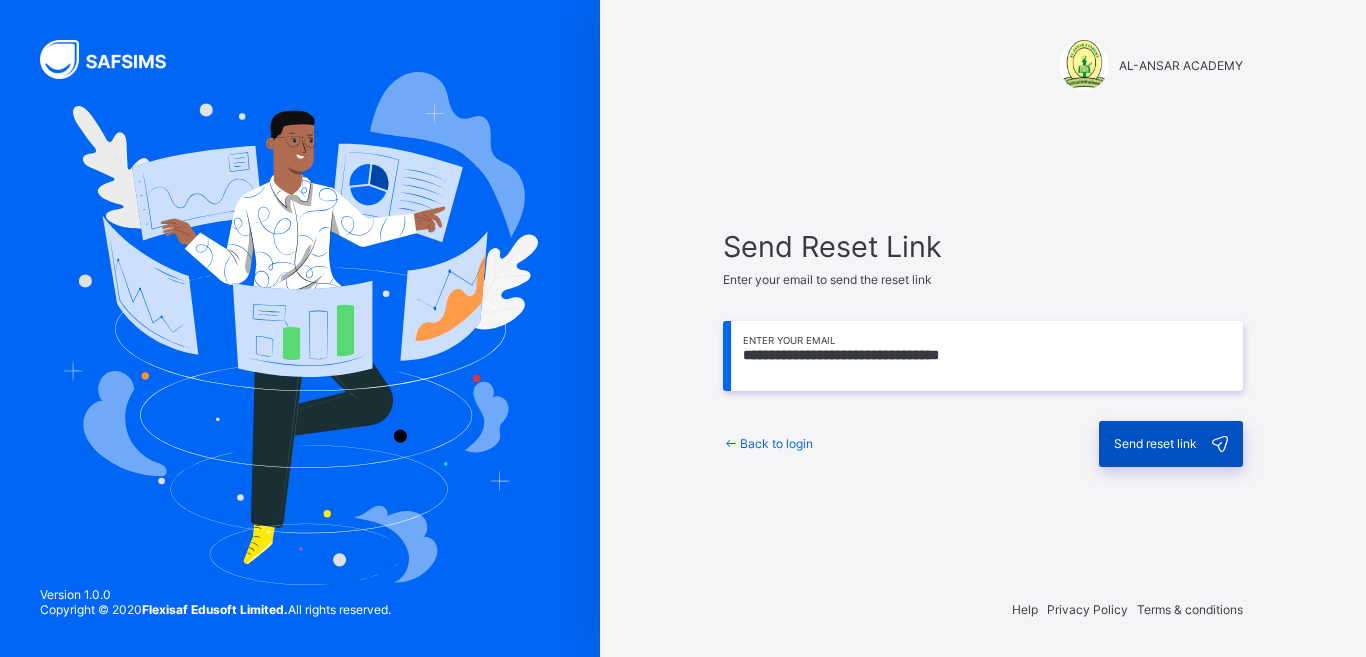 type on "**********" 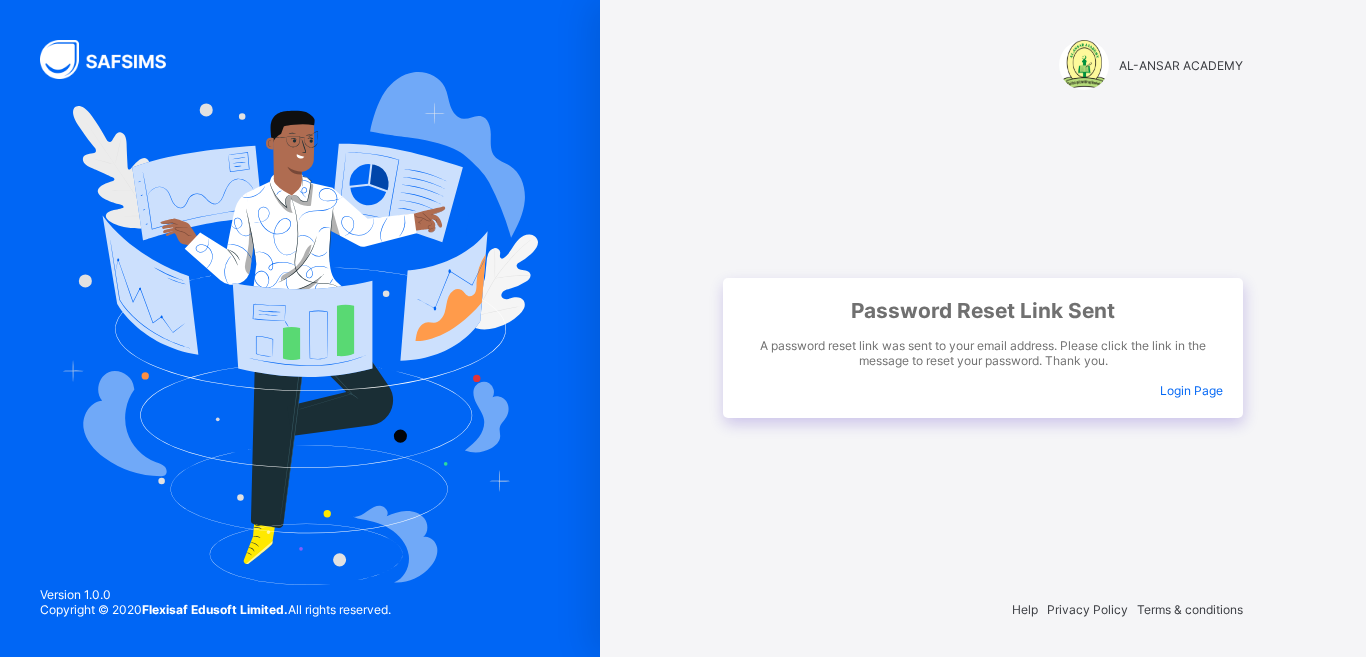 click on "Password Reset Link Sent A password reset link was sent to your email address. Please click the link in the message to reset your password. Thank you. Login Page" at bounding box center [983, 348] 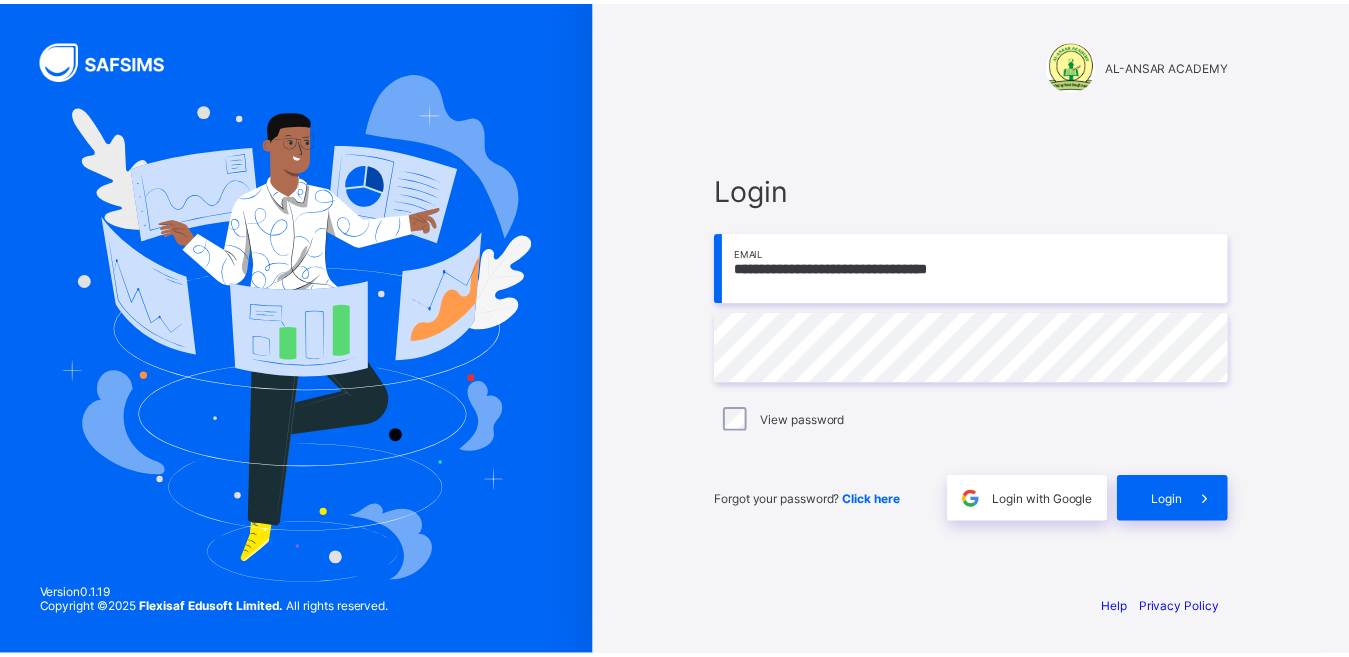 scroll, scrollTop: 0, scrollLeft: 0, axis: both 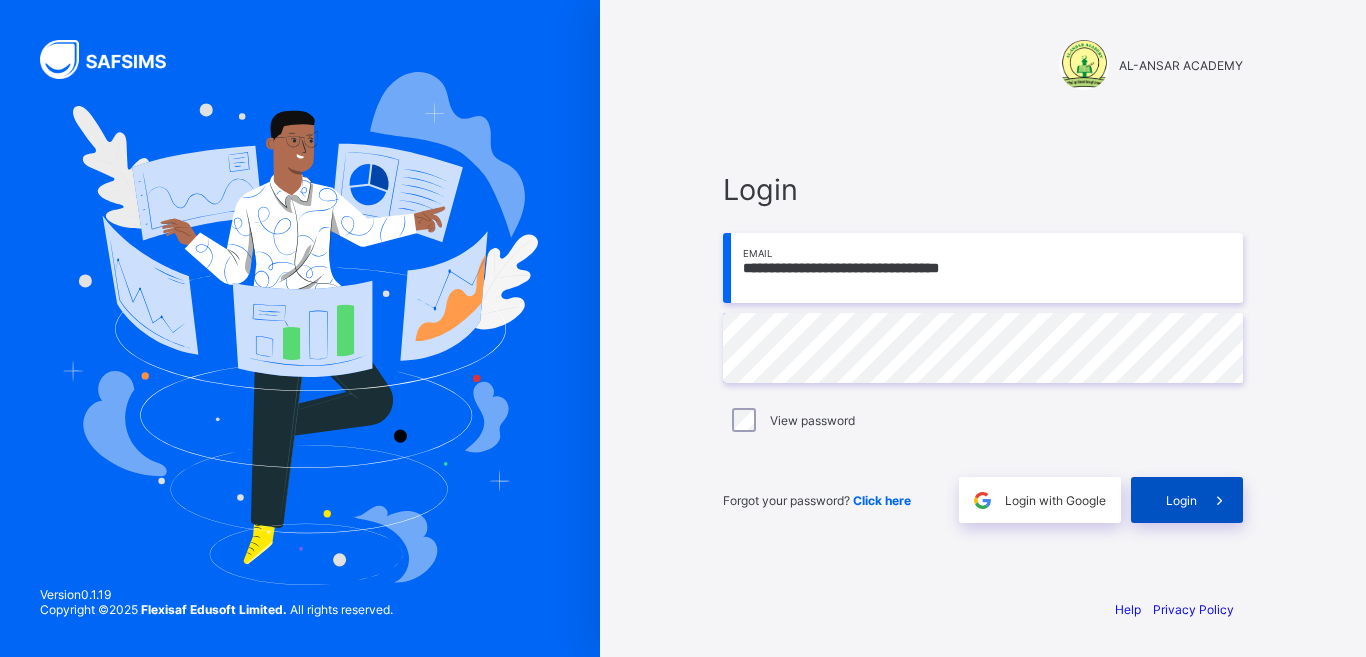 click on "Login" at bounding box center [1181, 500] 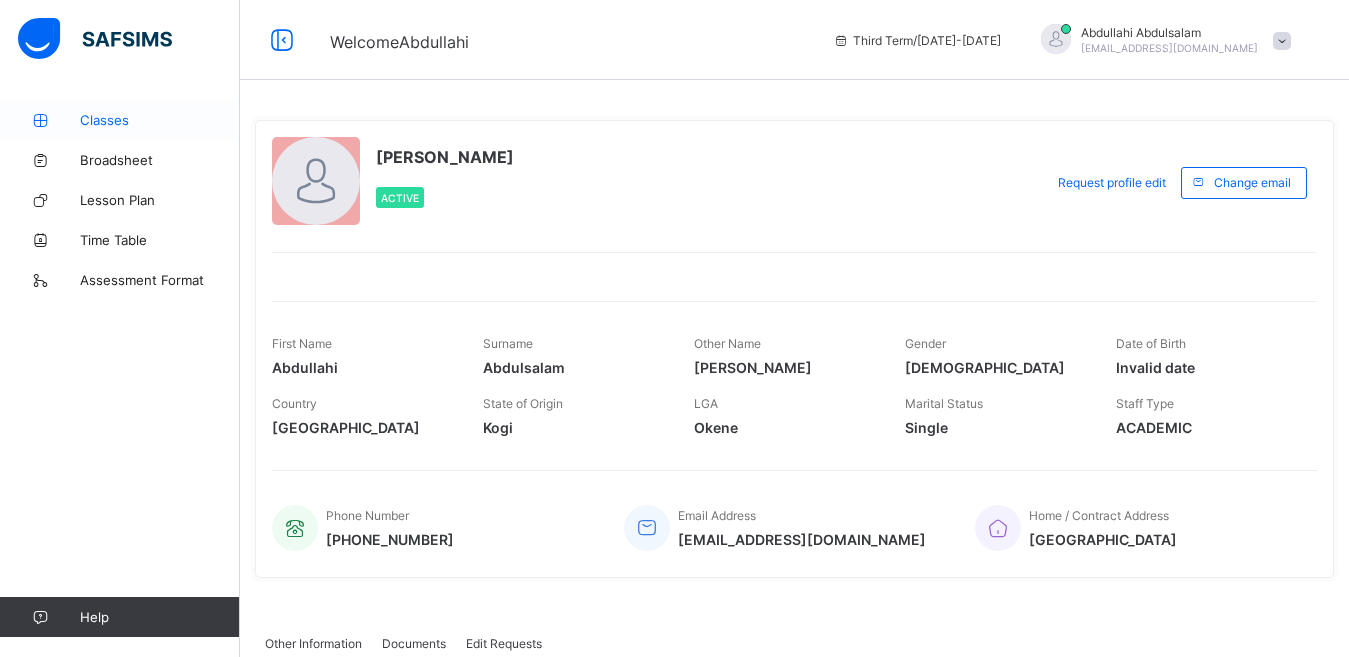 click on "Classes" at bounding box center [160, 120] 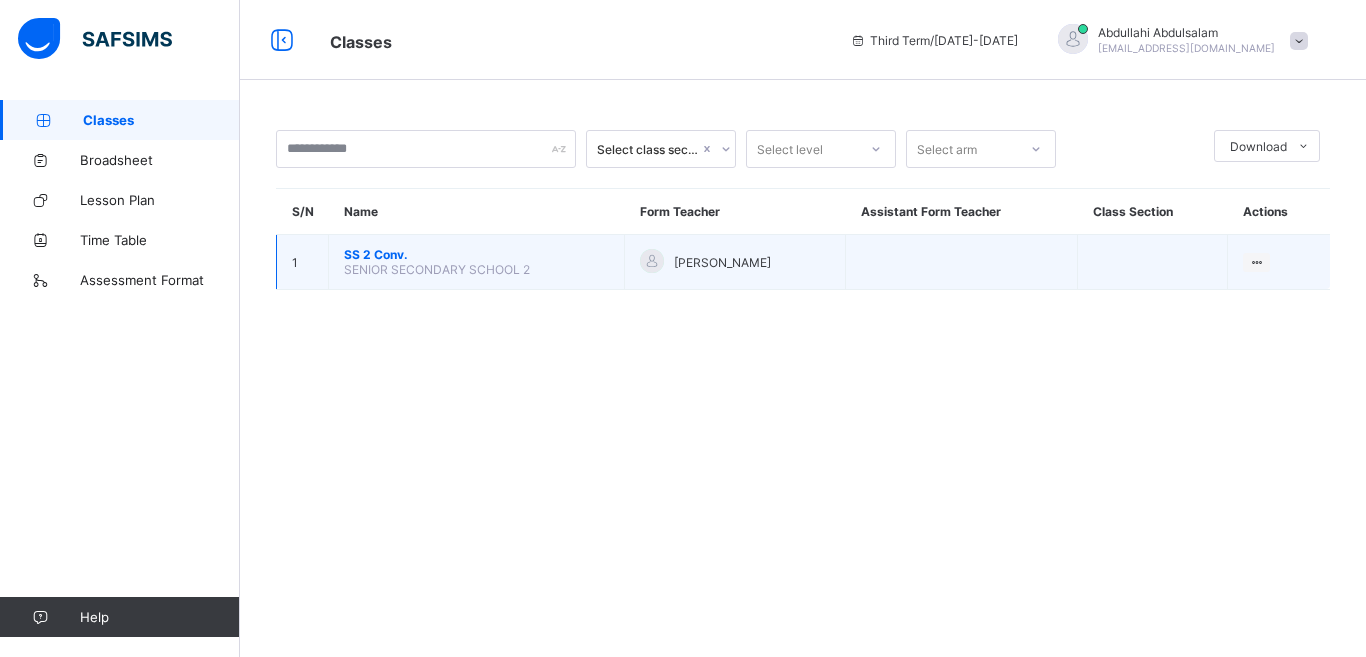 click on "SENIOR SECONDARY SCHOOL 2" at bounding box center [437, 269] 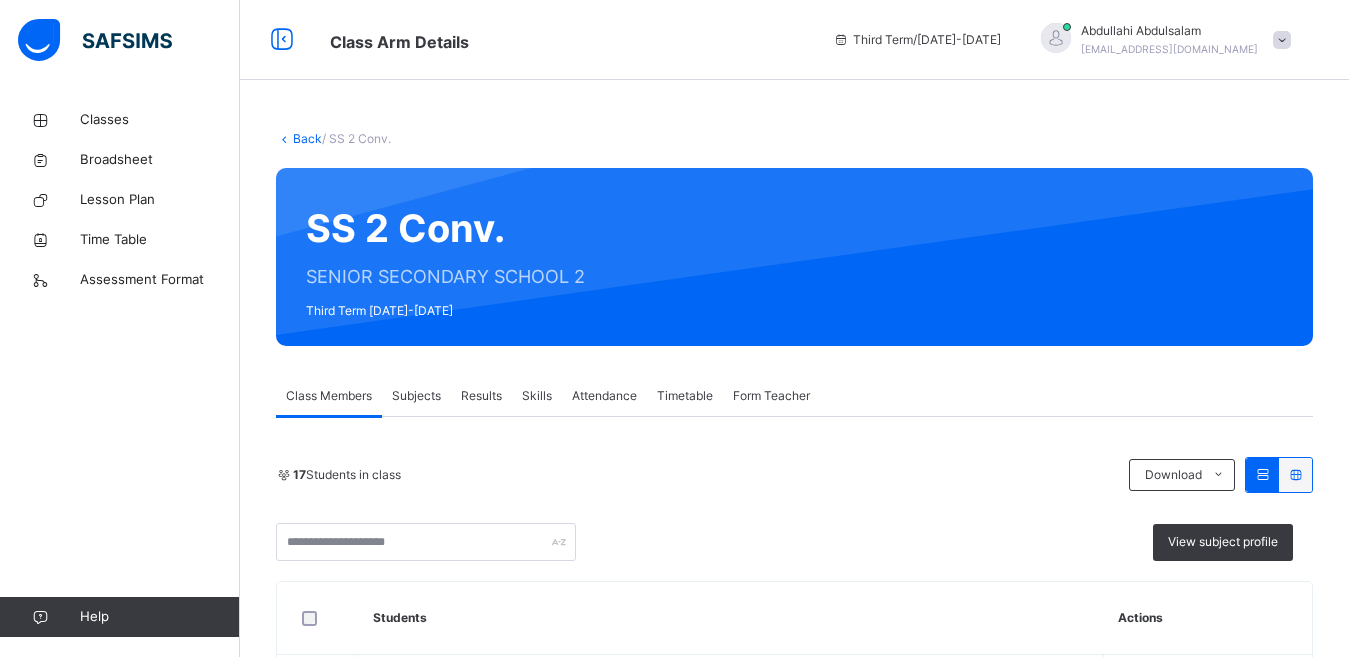 click on "Subjects" at bounding box center [416, 396] 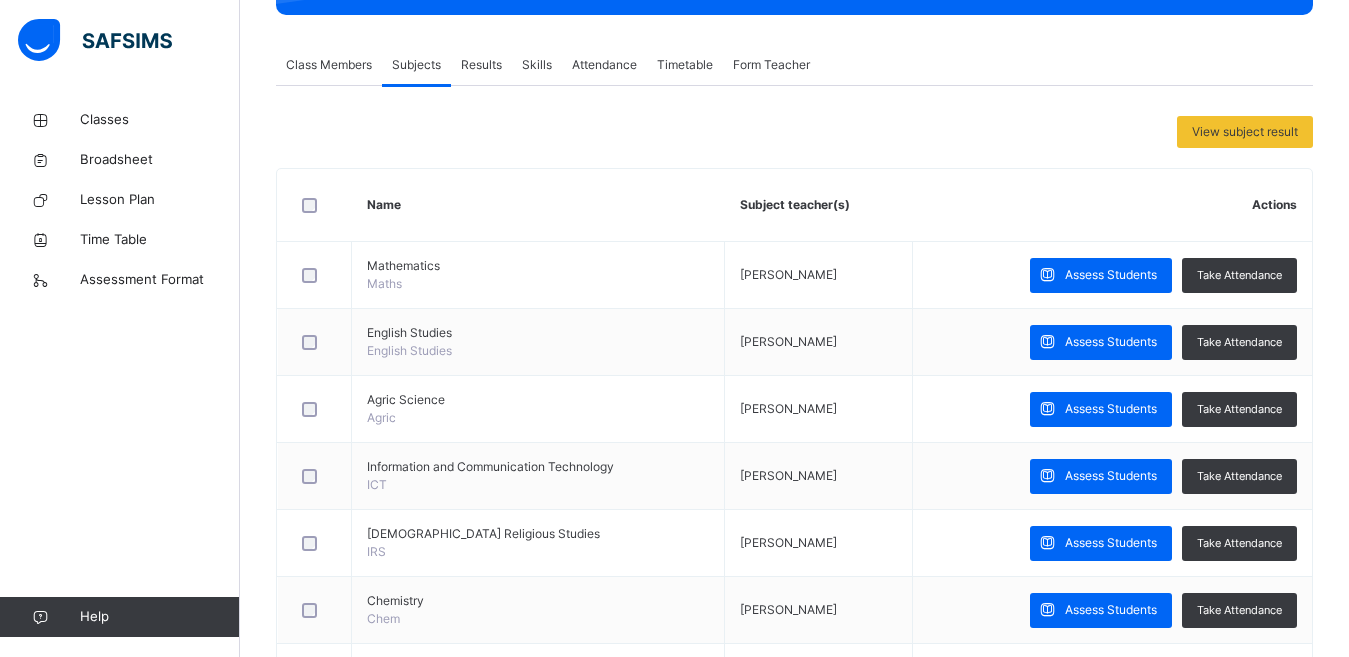 scroll, scrollTop: 370, scrollLeft: 0, axis: vertical 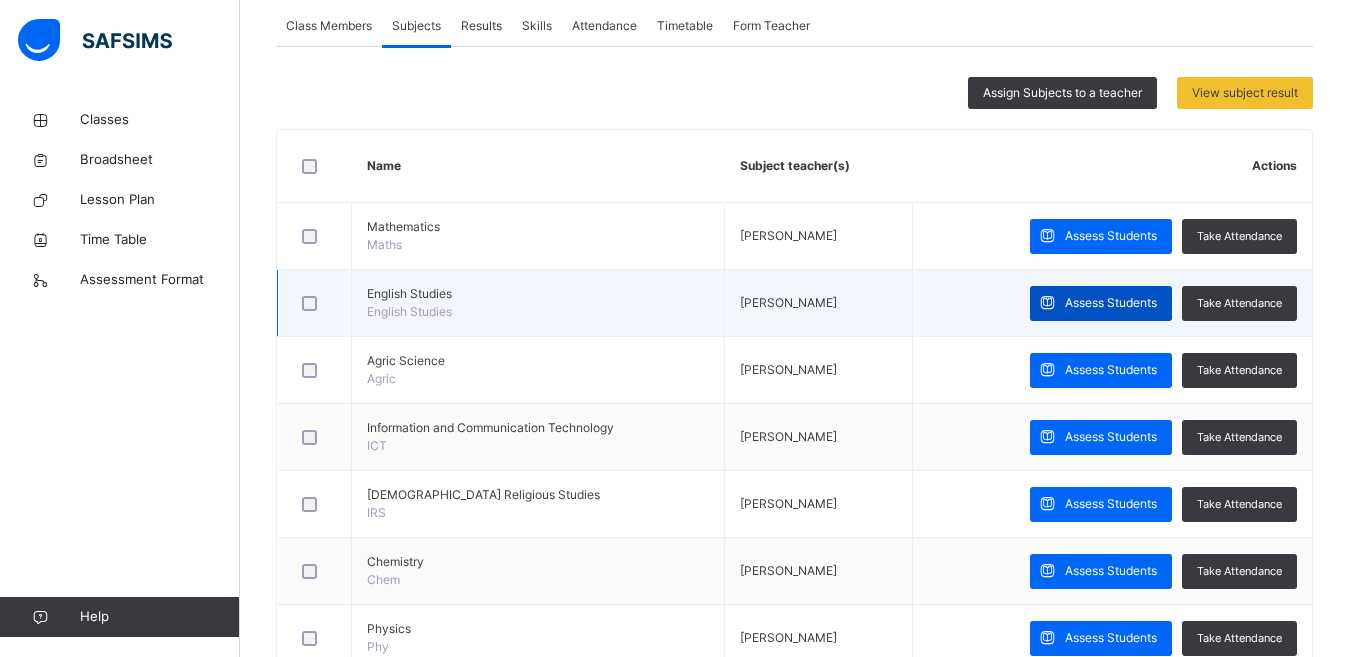 click on "Assess Students" at bounding box center (1111, 303) 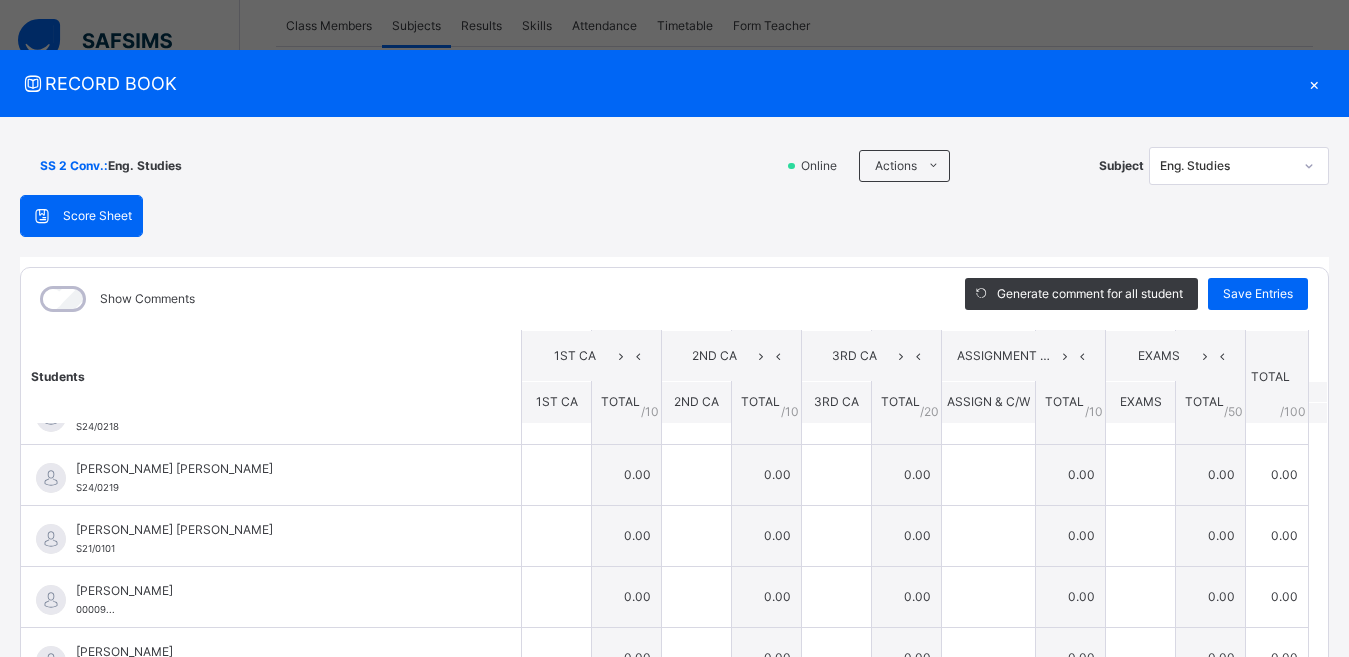 scroll, scrollTop: 0, scrollLeft: 0, axis: both 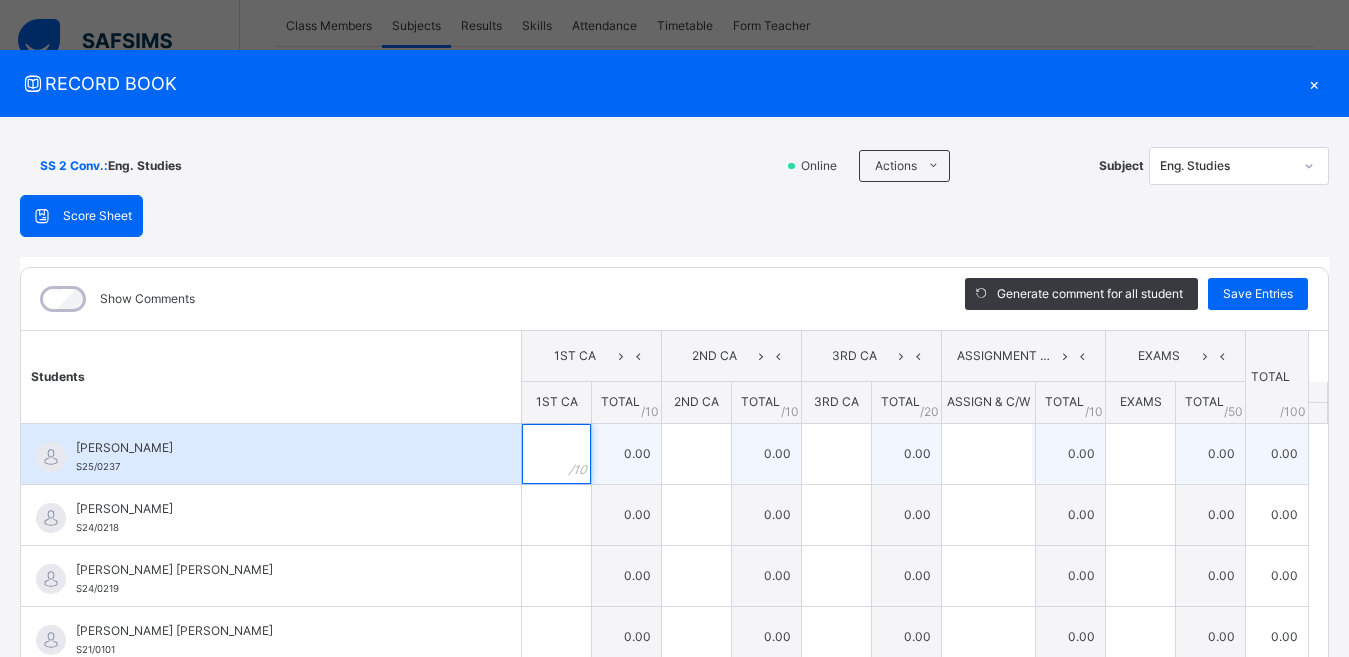 click at bounding box center [556, 454] 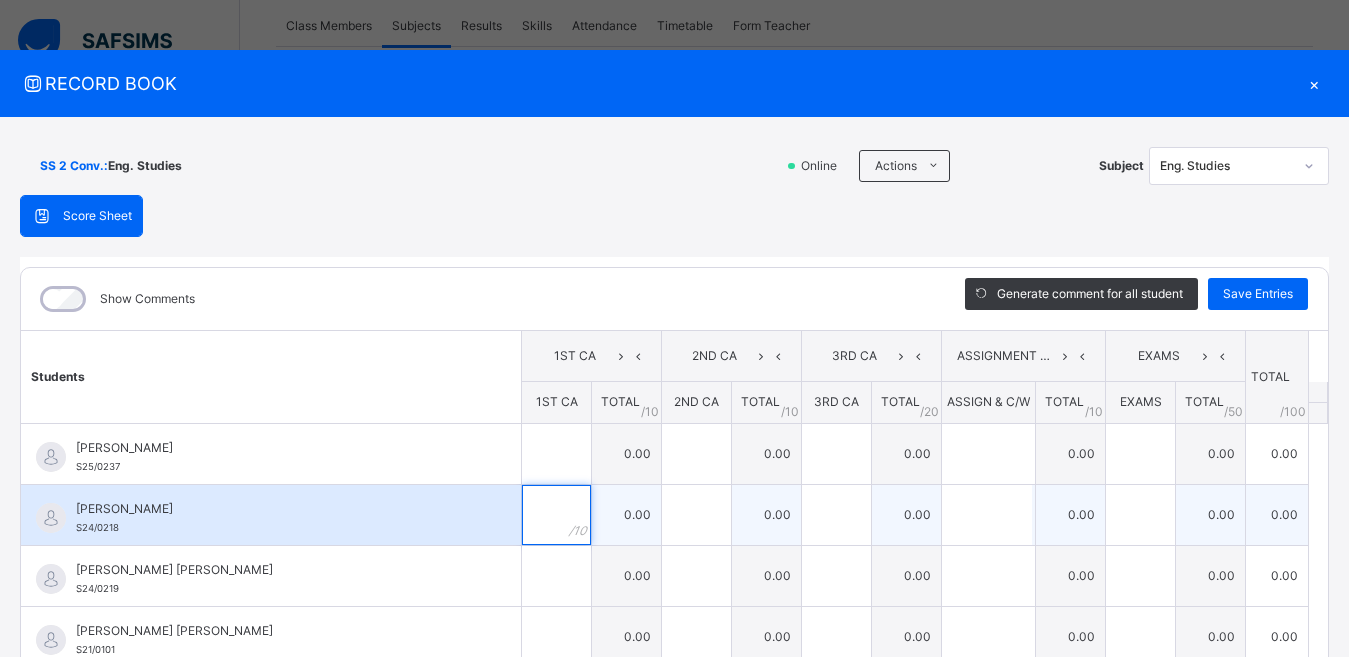 click at bounding box center (556, 515) 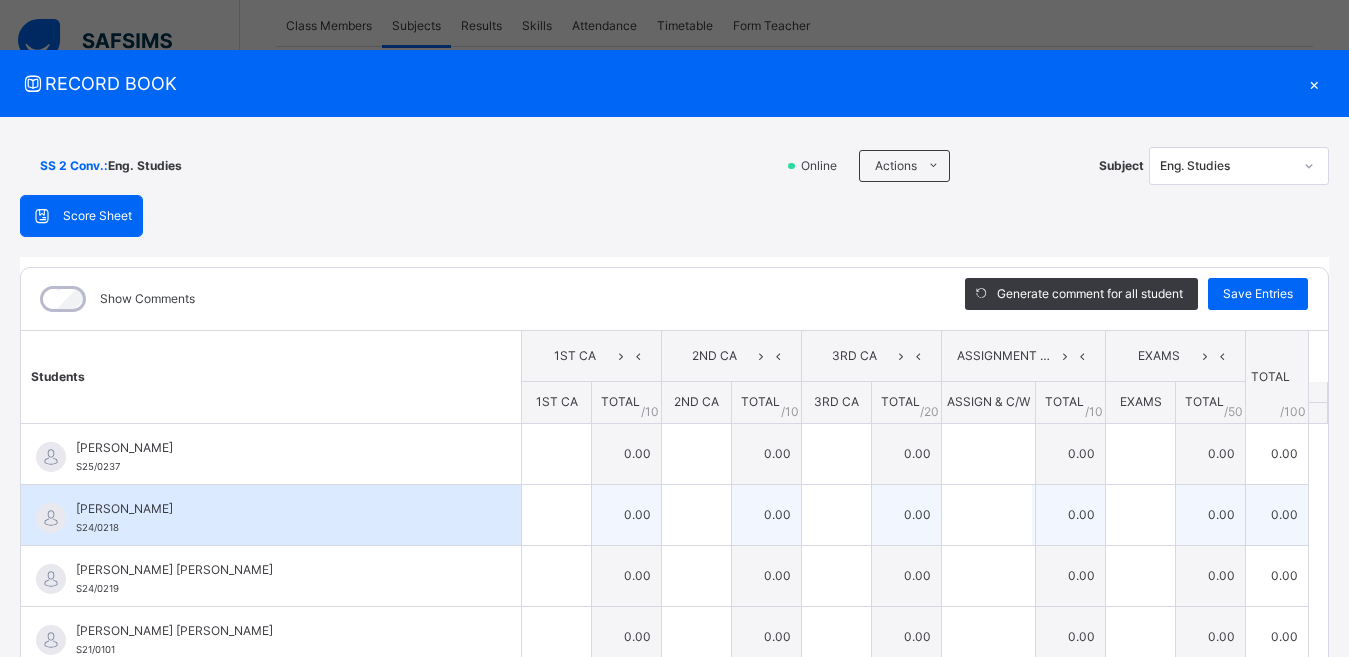 click at bounding box center [556, 515] 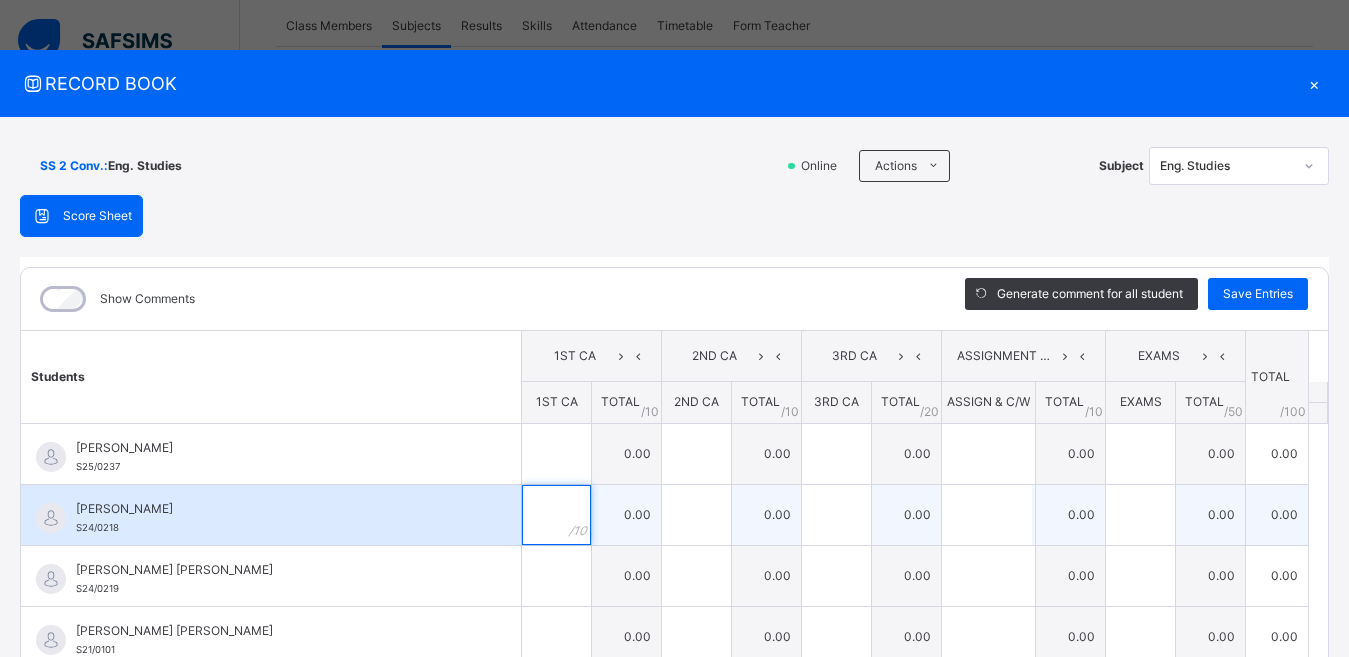 click at bounding box center [556, 515] 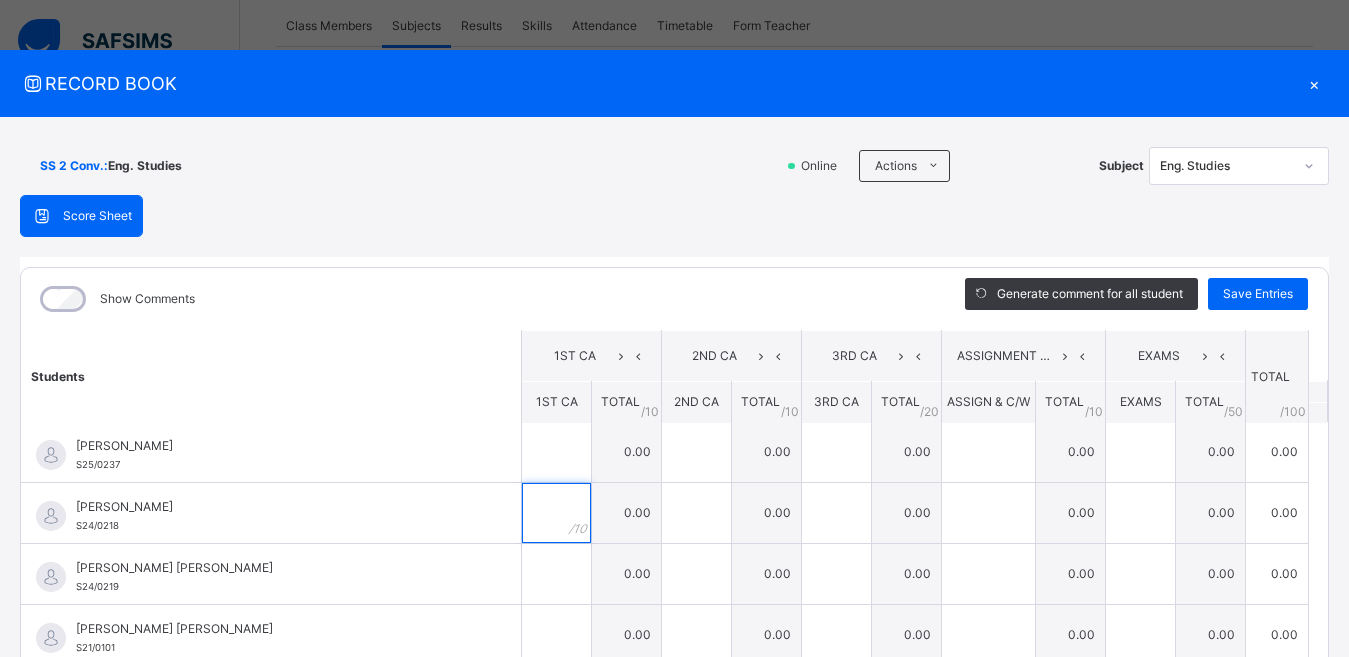 scroll, scrollTop: 7, scrollLeft: 0, axis: vertical 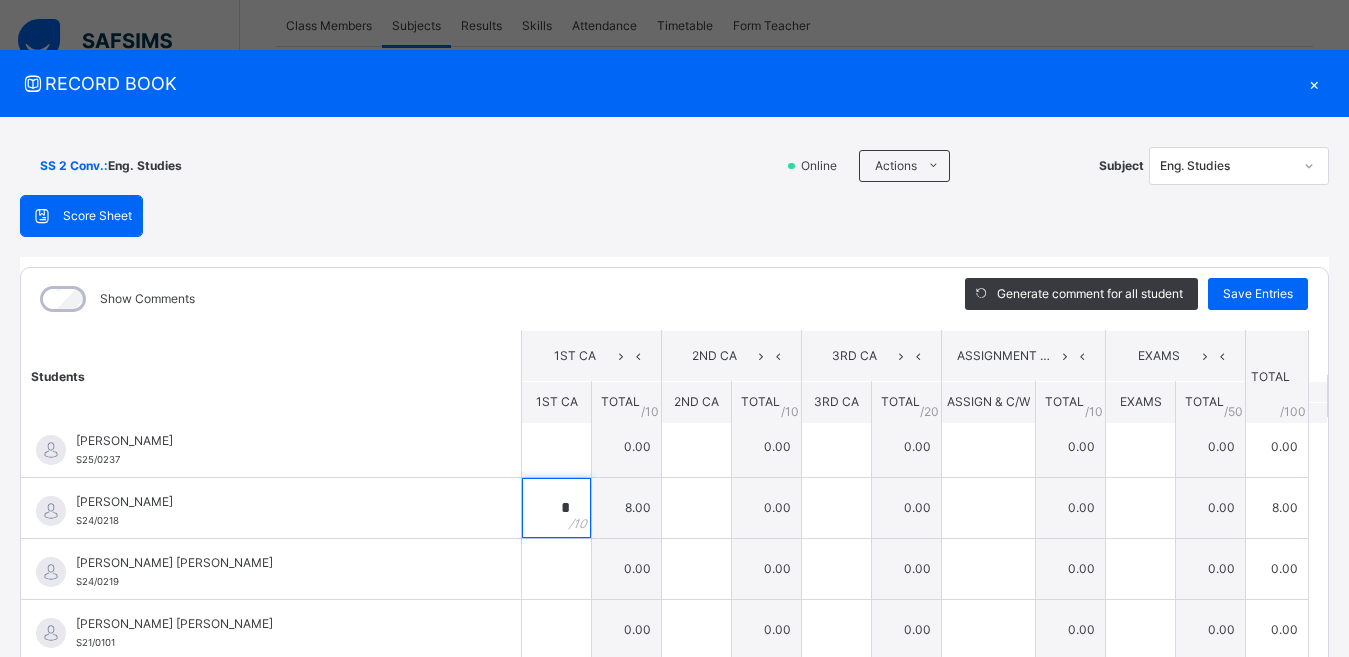 type on "*" 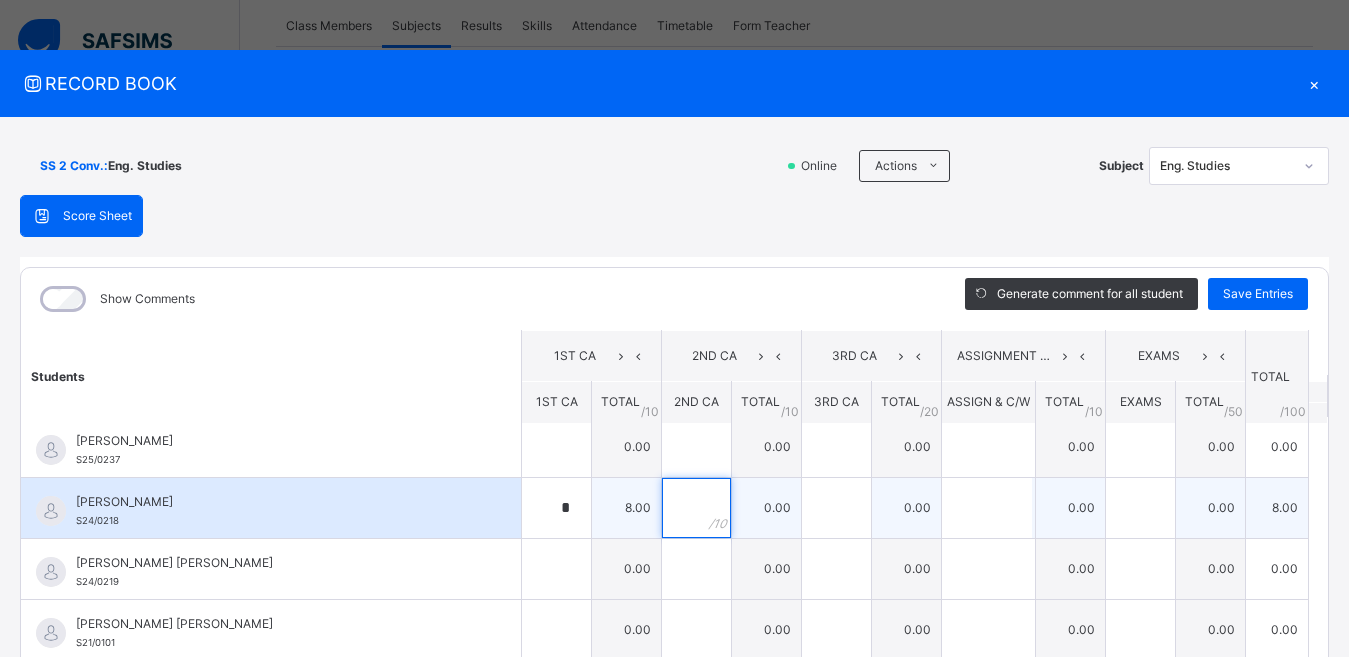 click at bounding box center [696, 508] 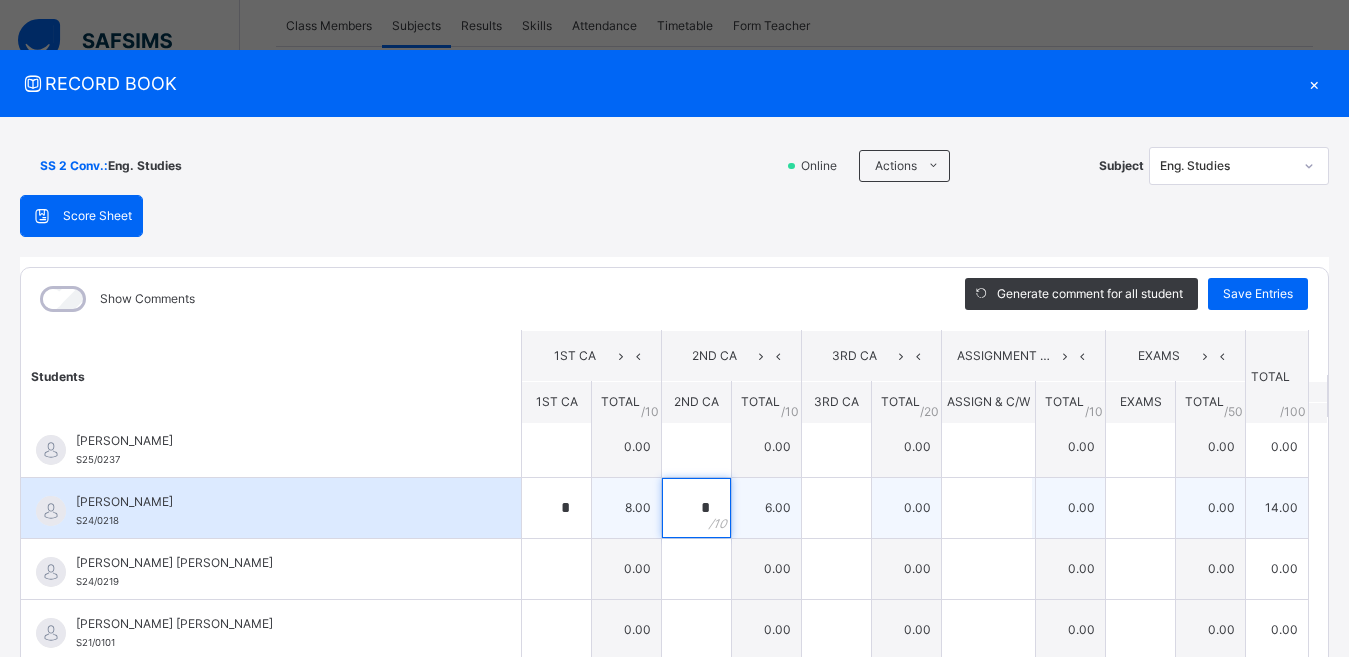 type on "*" 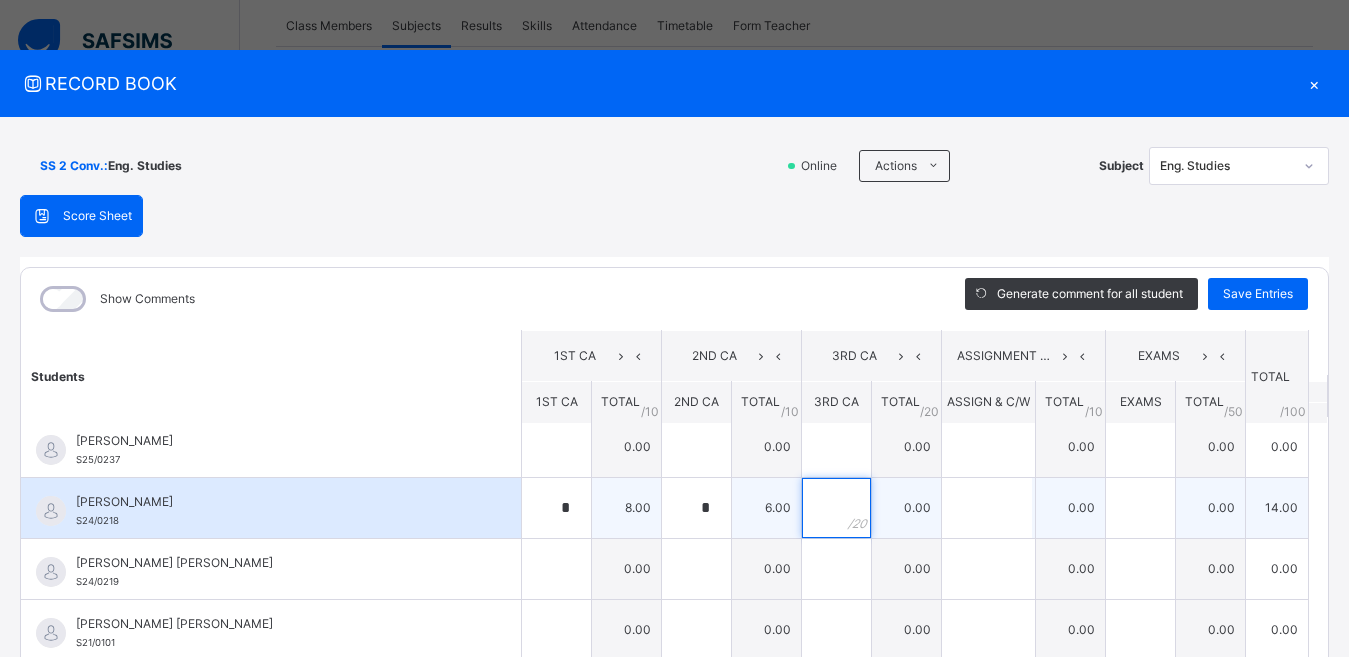 click at bounding box center [836, 508] 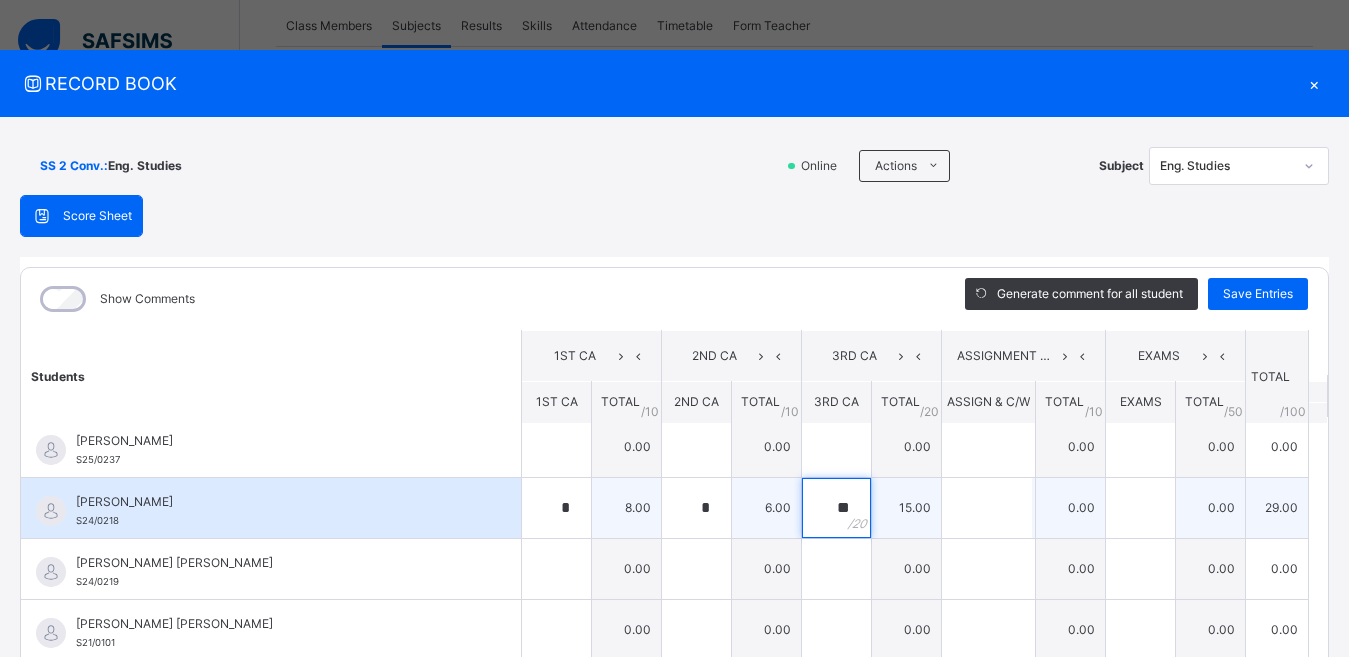 type on "**" 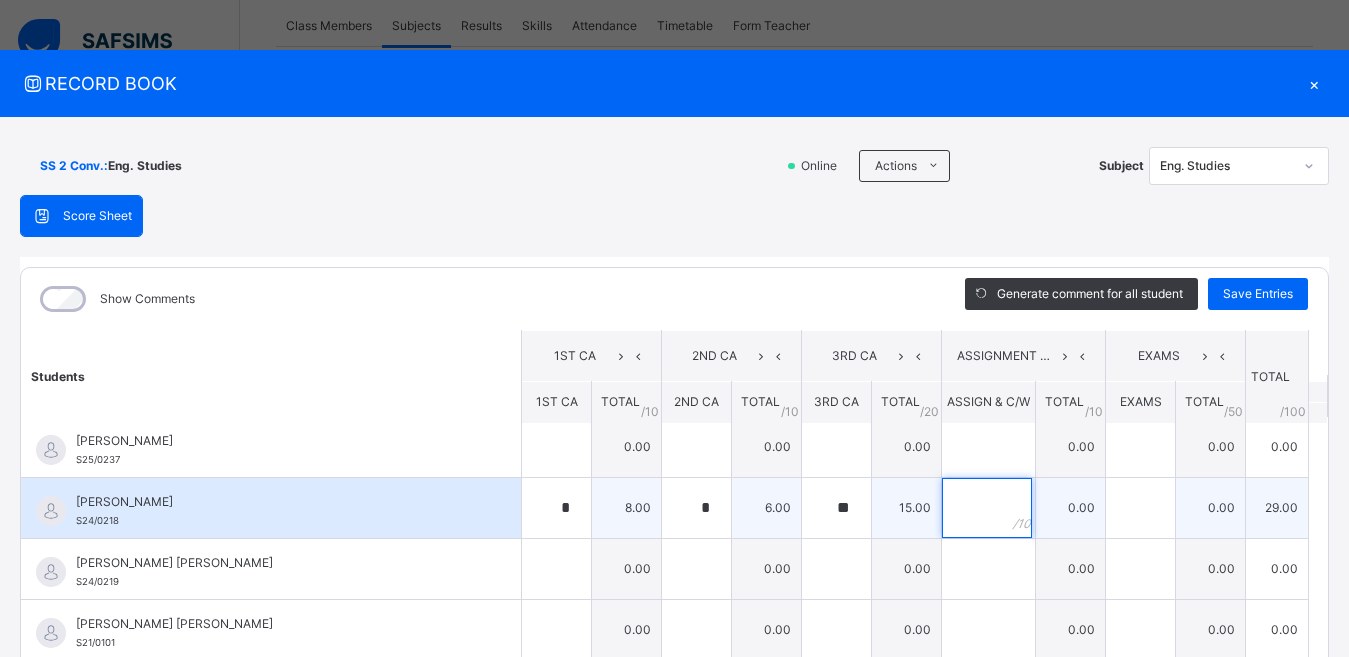 click at bounding box center (987, 508) 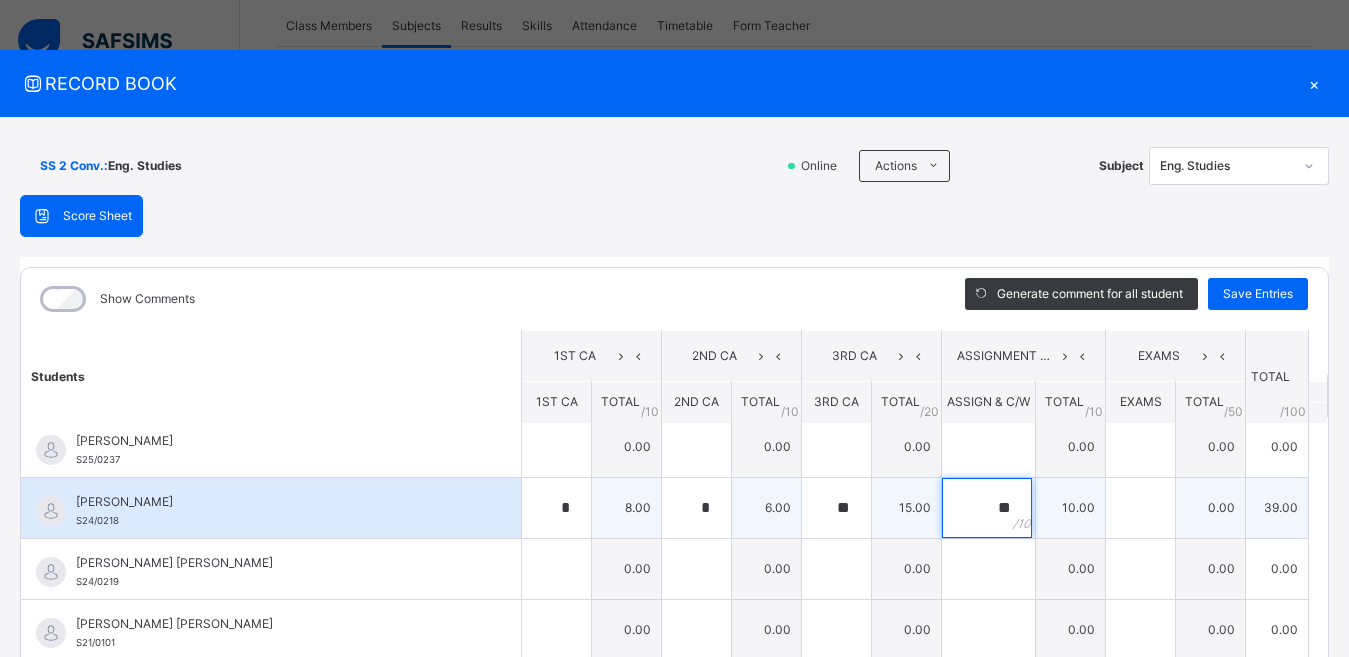 type on "**" 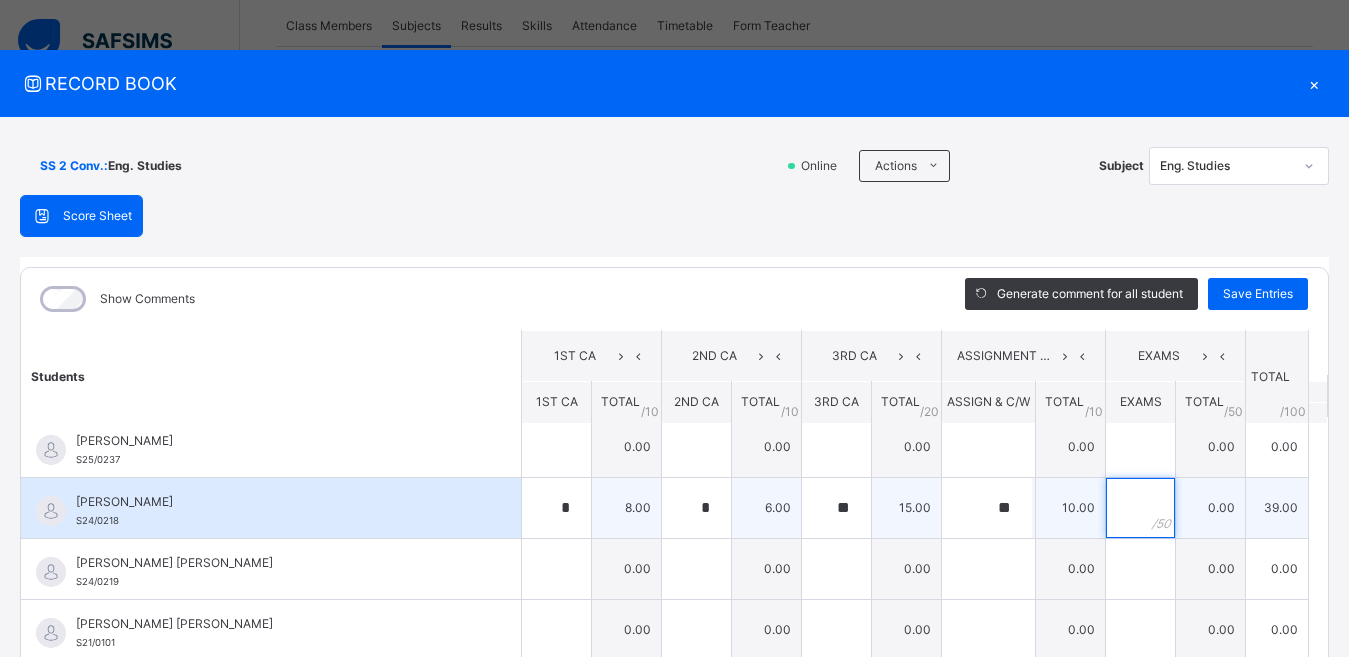 click at bounding box center [1140, 508] 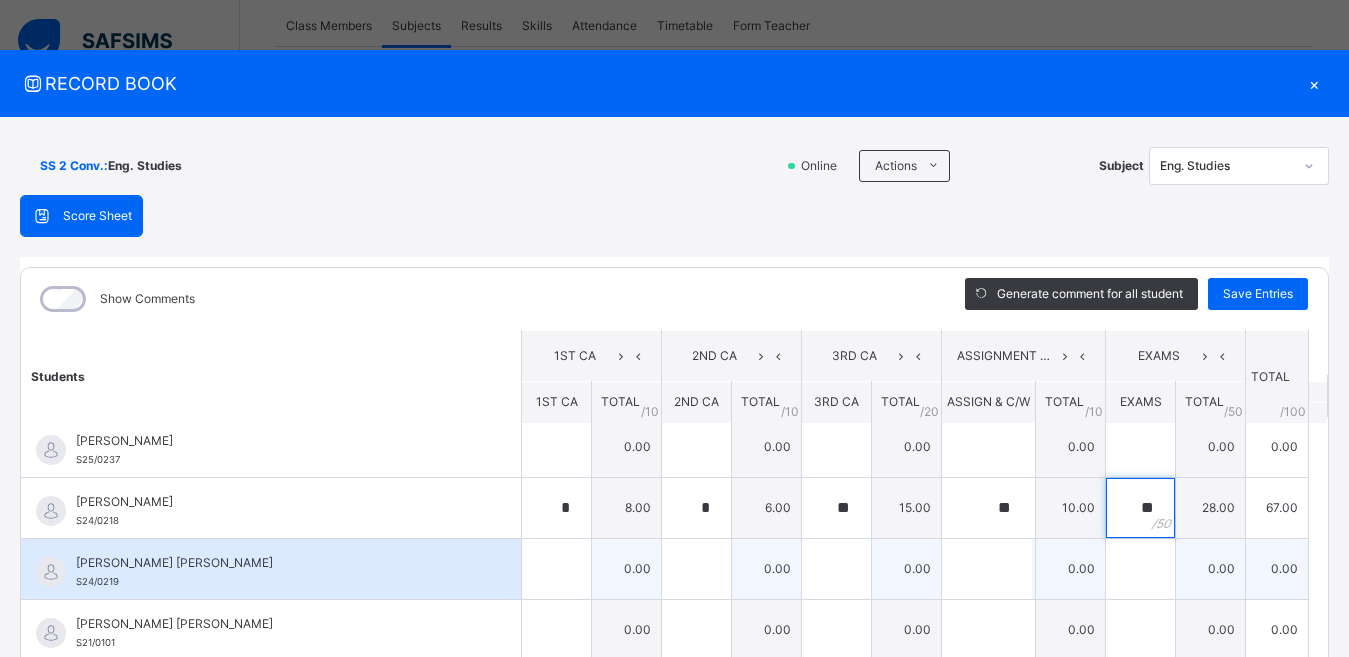type on "**" 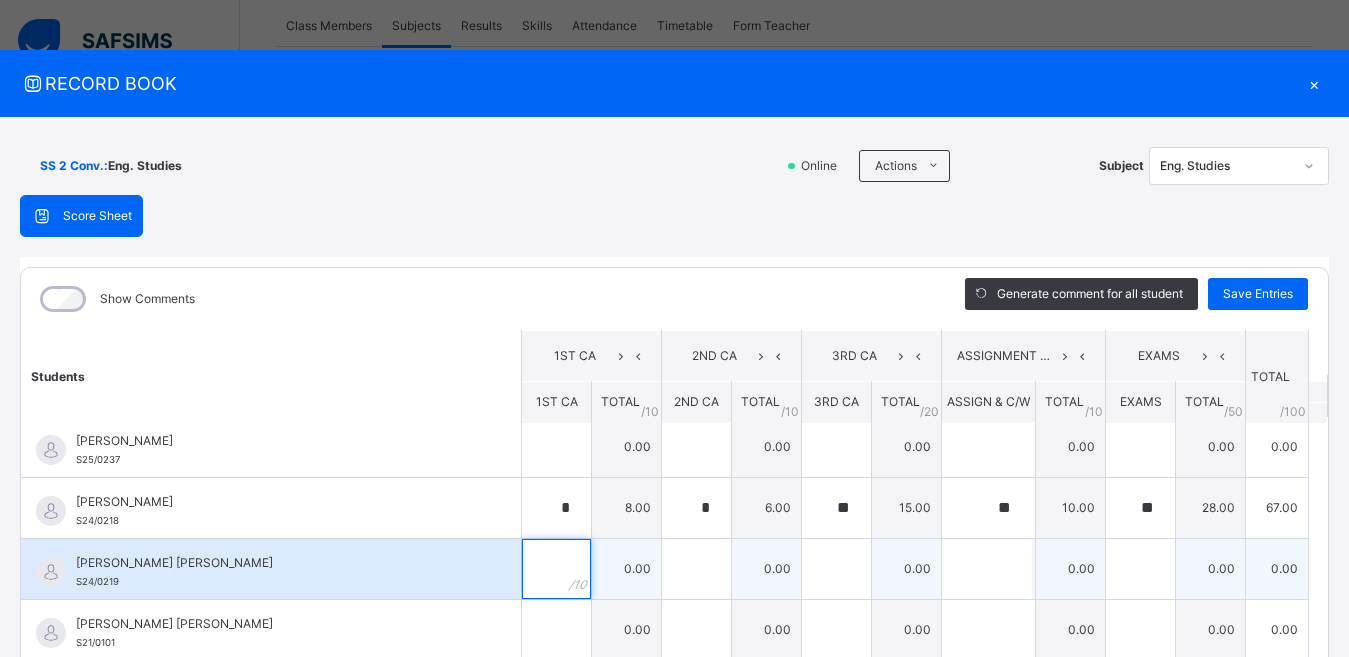 click at bounding box center (556, 569) 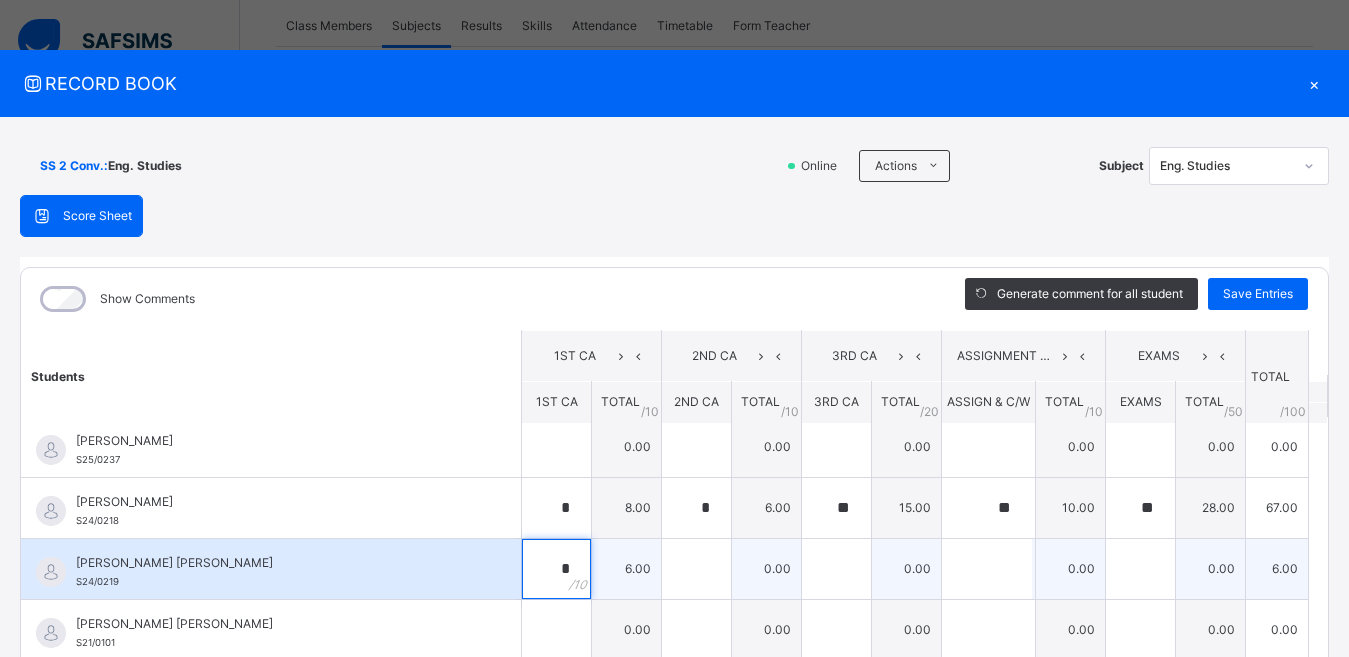 type on "*" 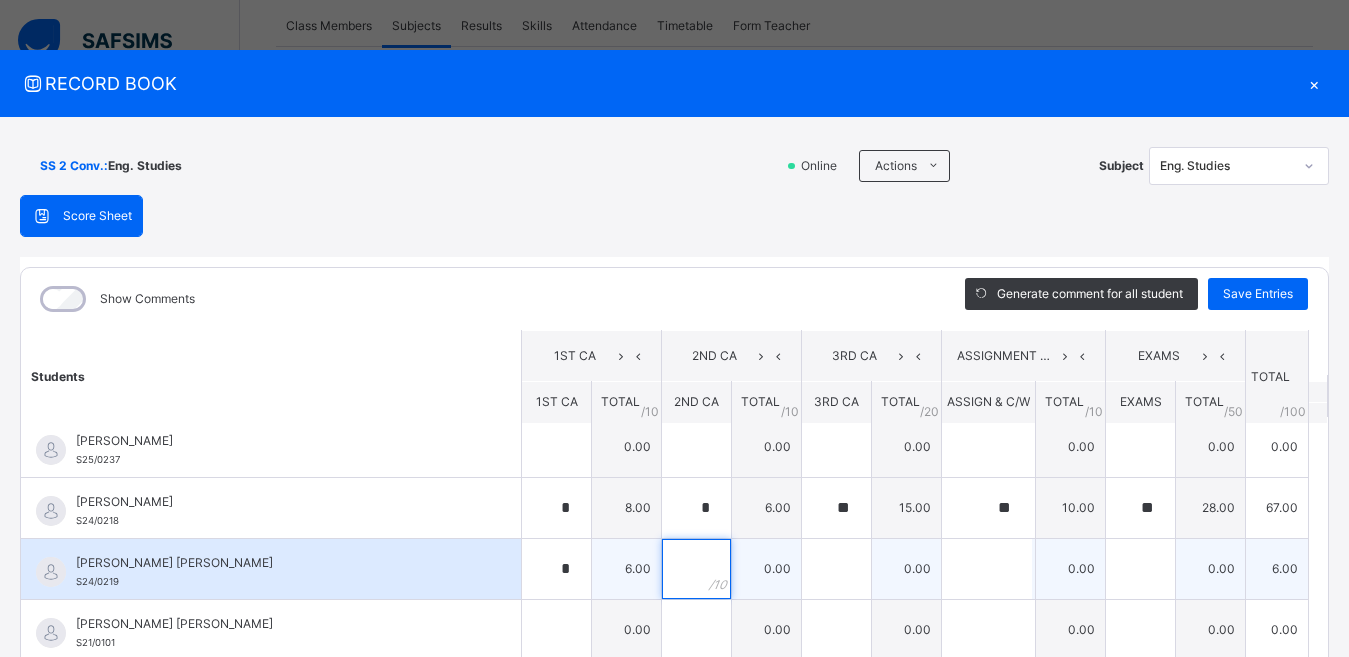 click at bounding box center (696, 569) 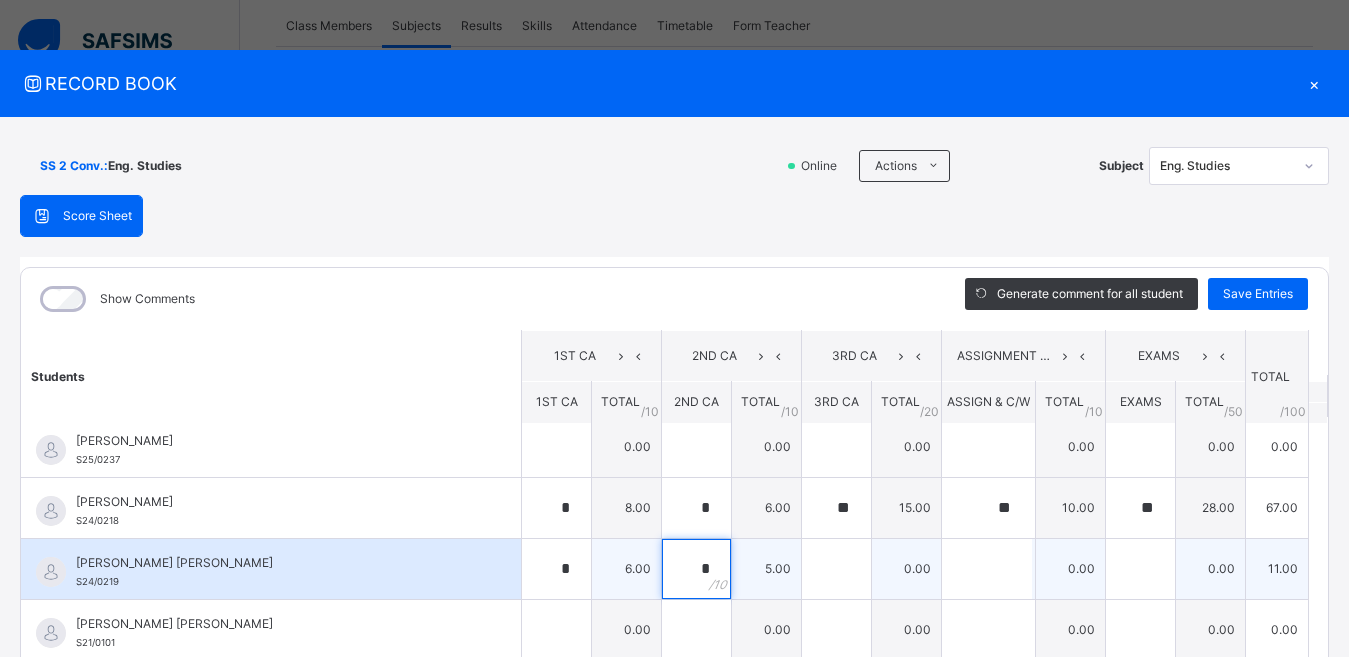 type on "*" 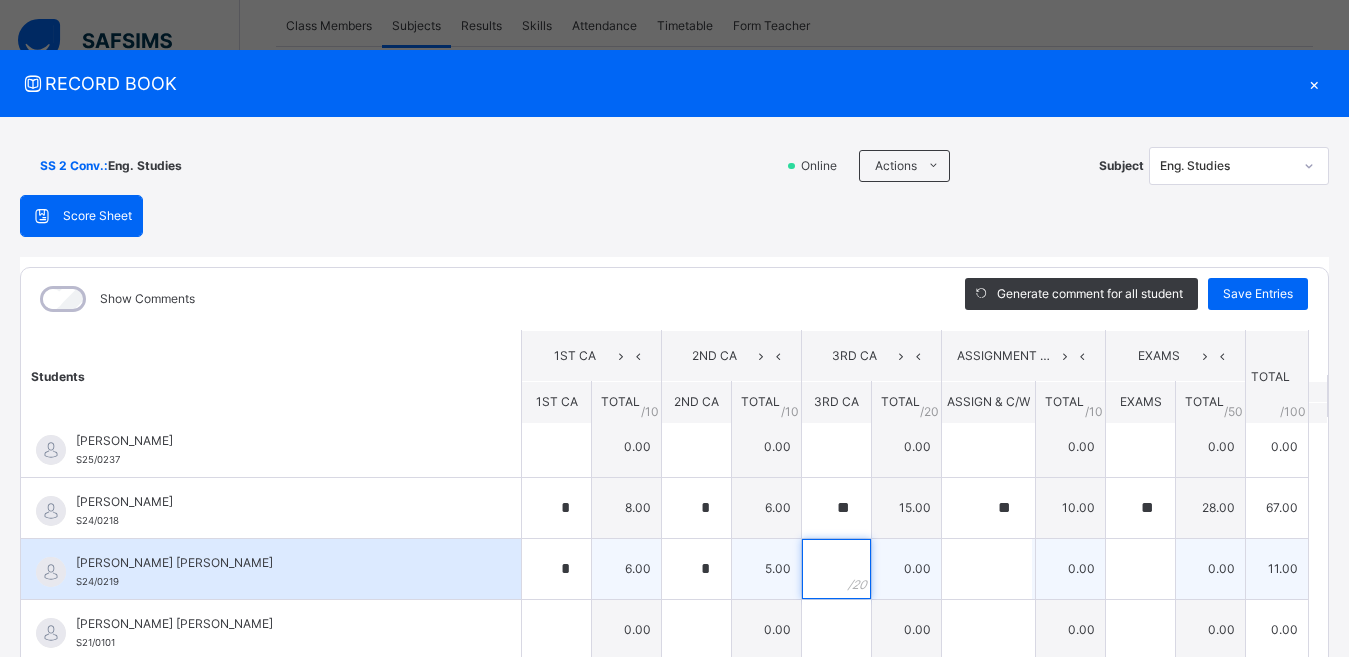 click at bounding box center (836, 569) 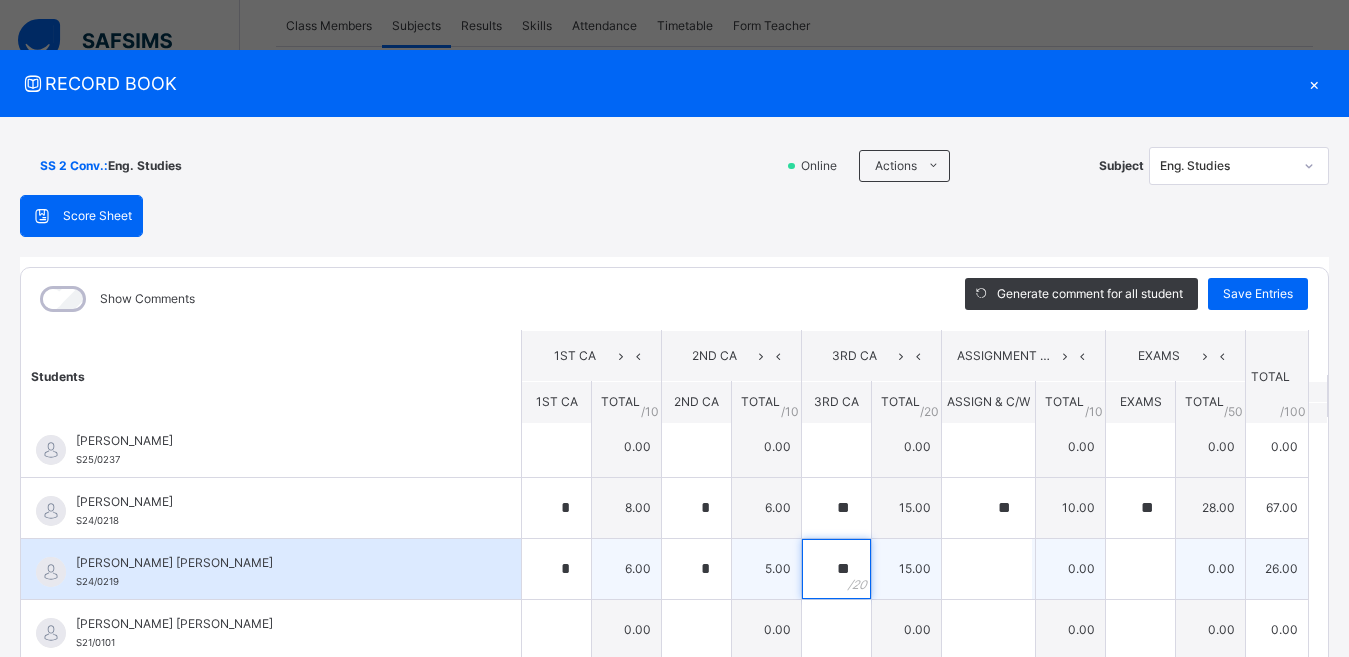 type on "**" 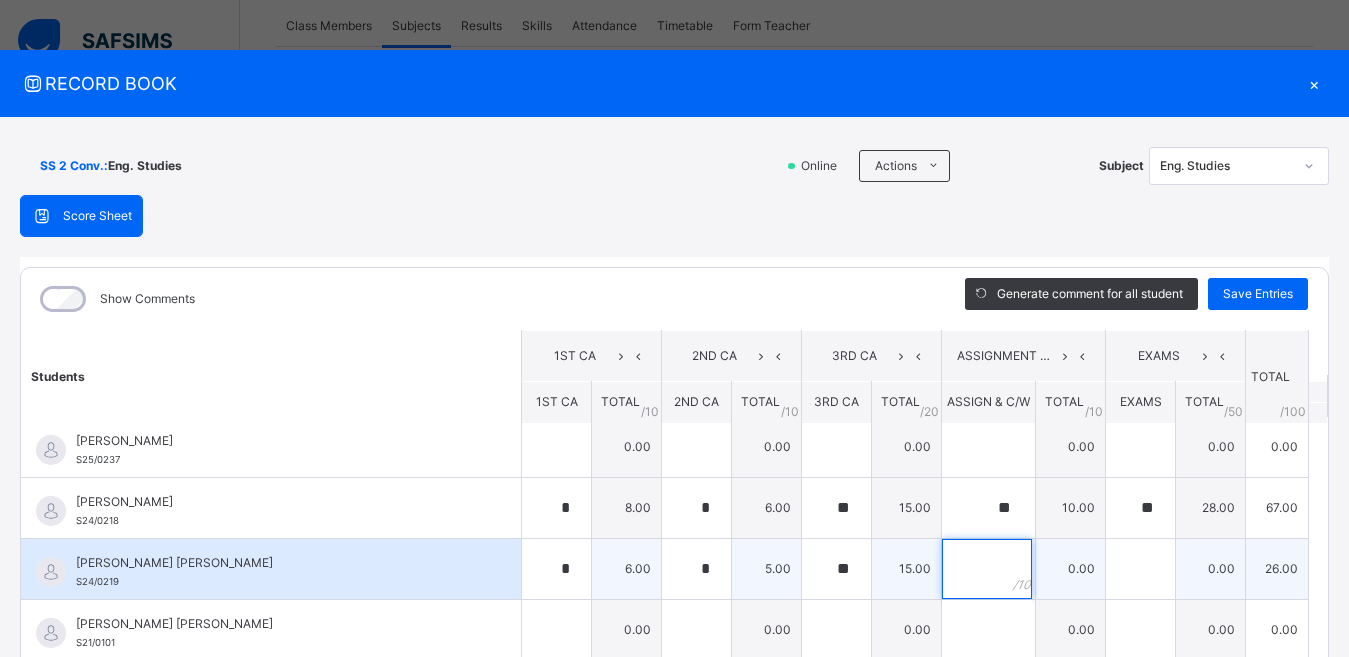 click at bounding box center (987, 569) 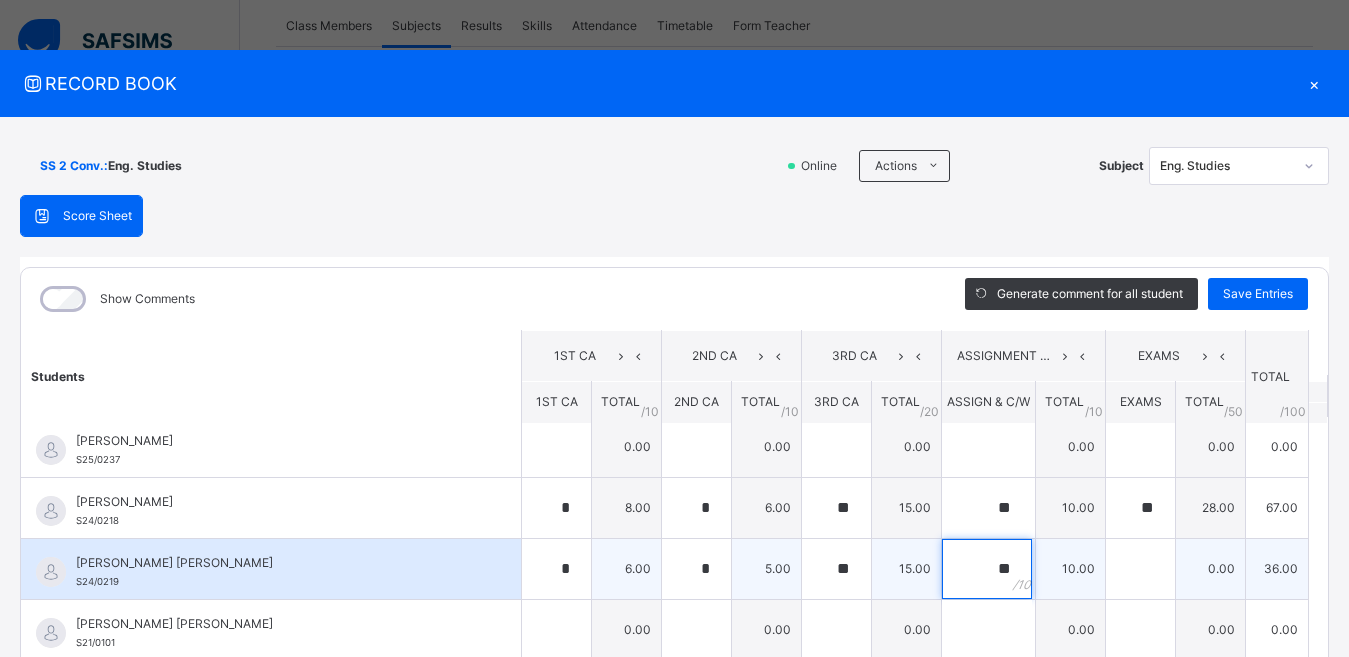 type on "**" 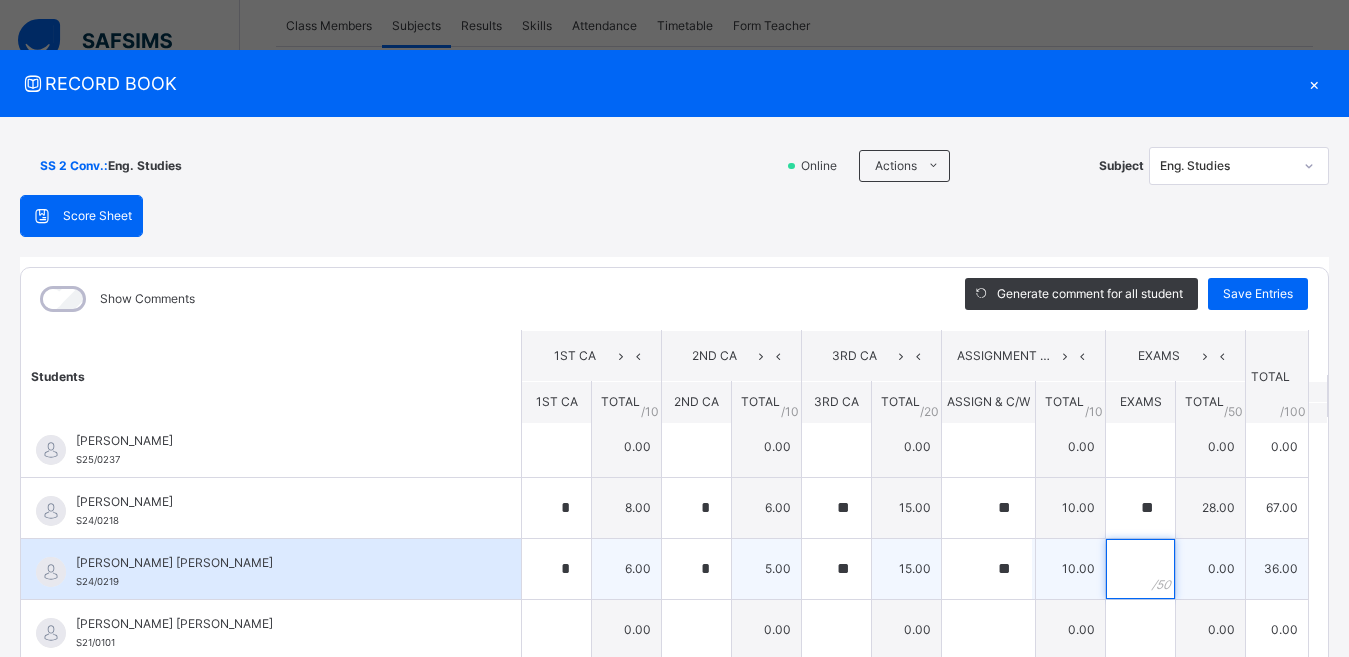 click at bounding box center (1140, 569) 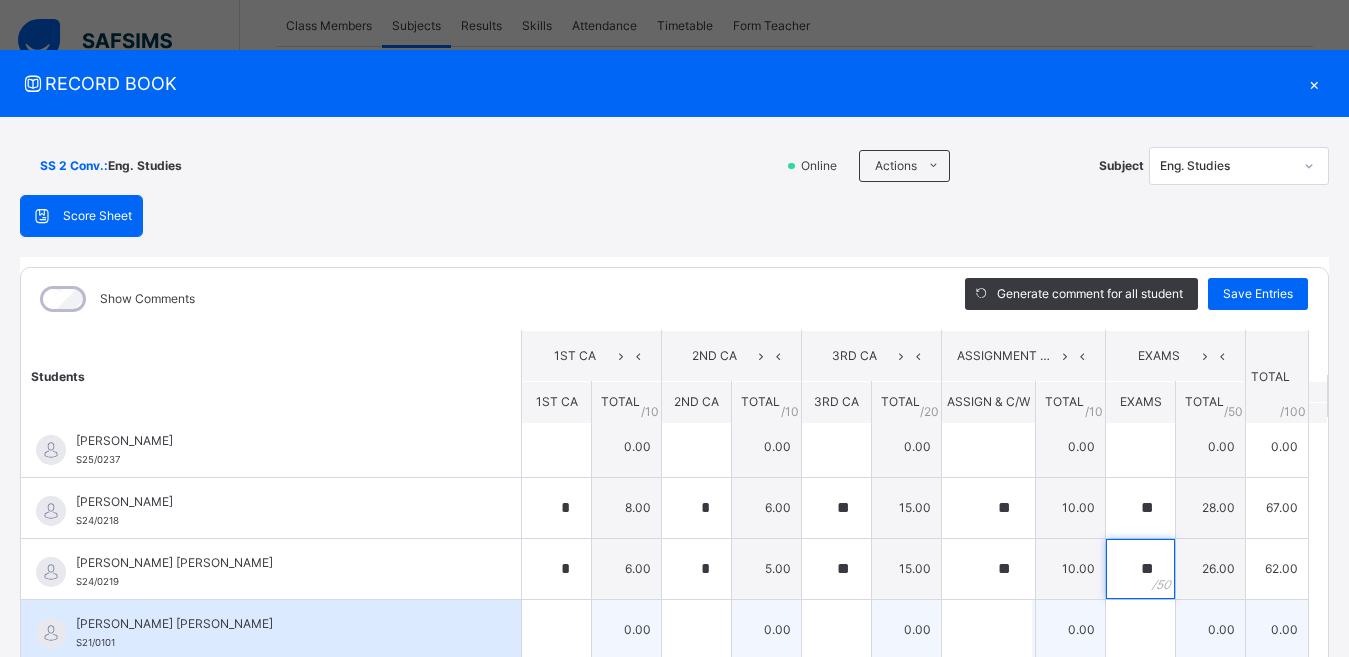 type on "**" 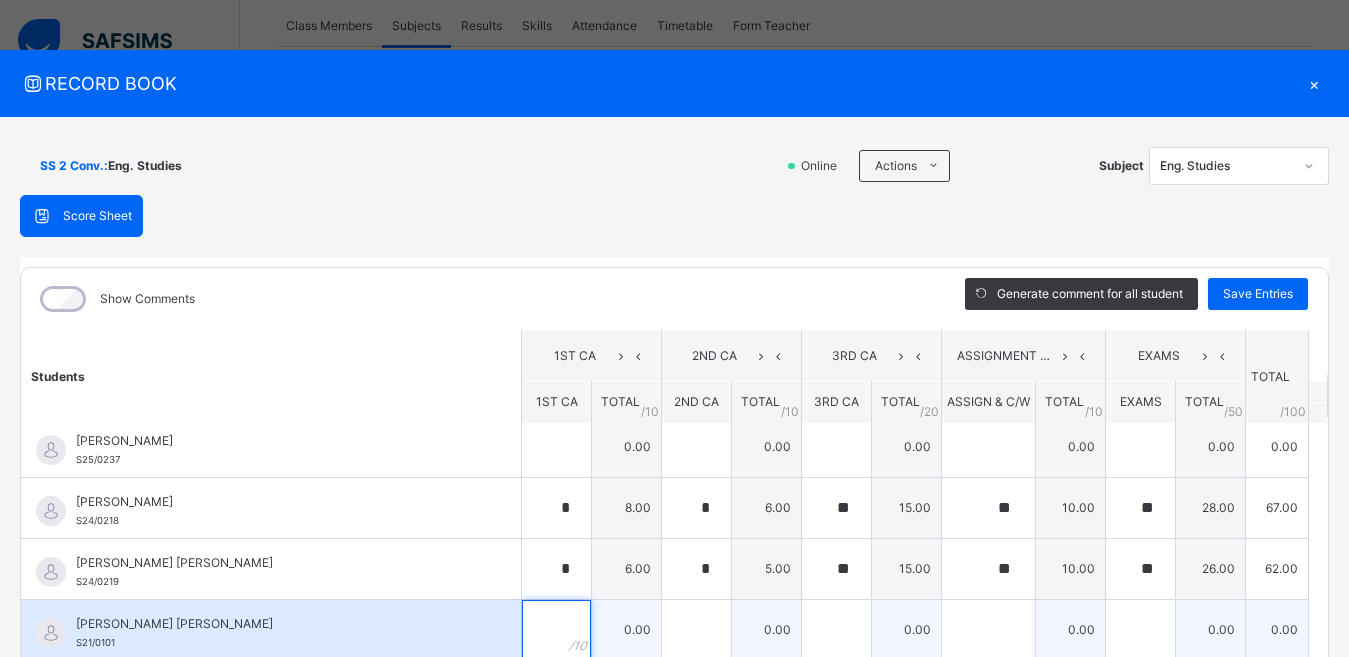 click at bounding box center (556, 630) 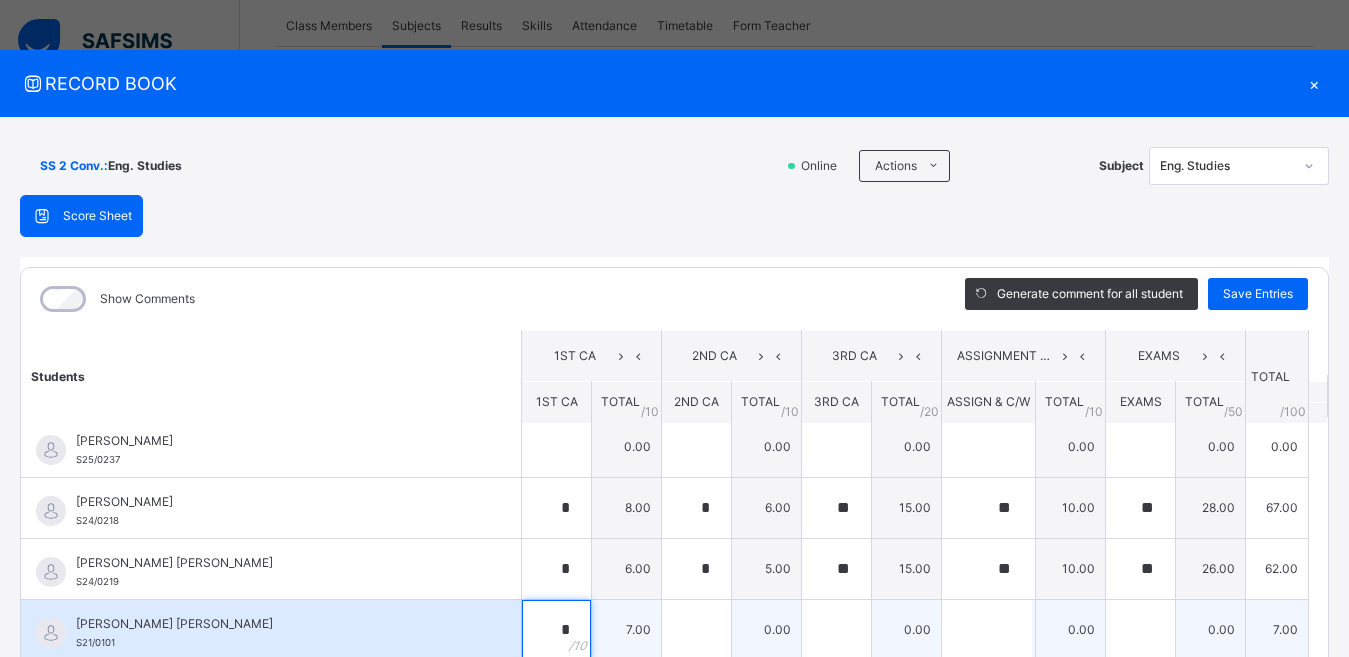 type on "*" 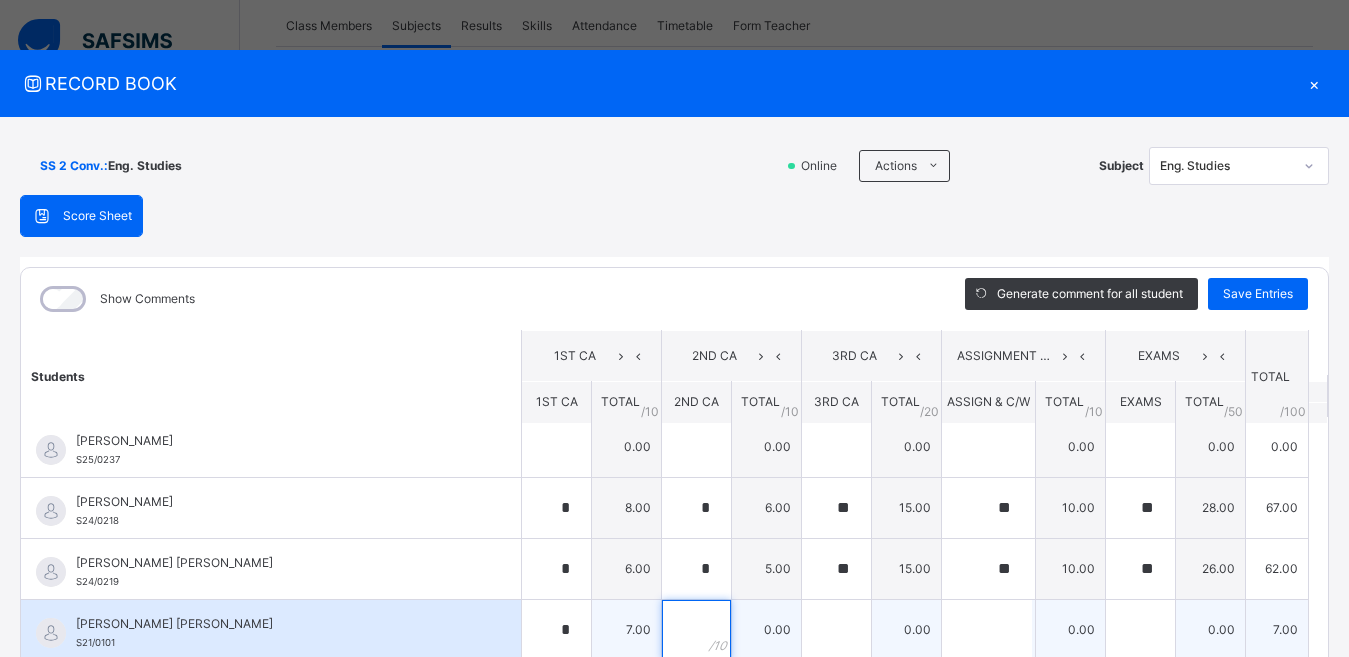 click at bounding box center [696, 630] 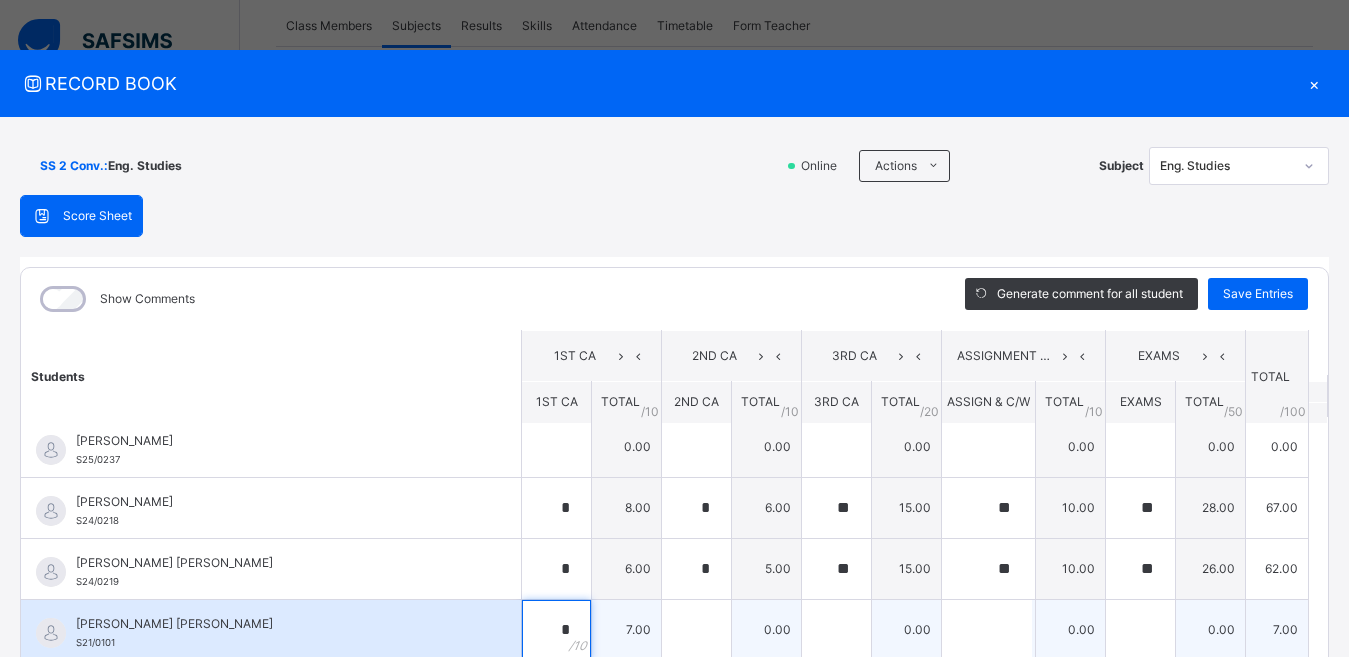 click on "*" at bounding box center (556, 630) 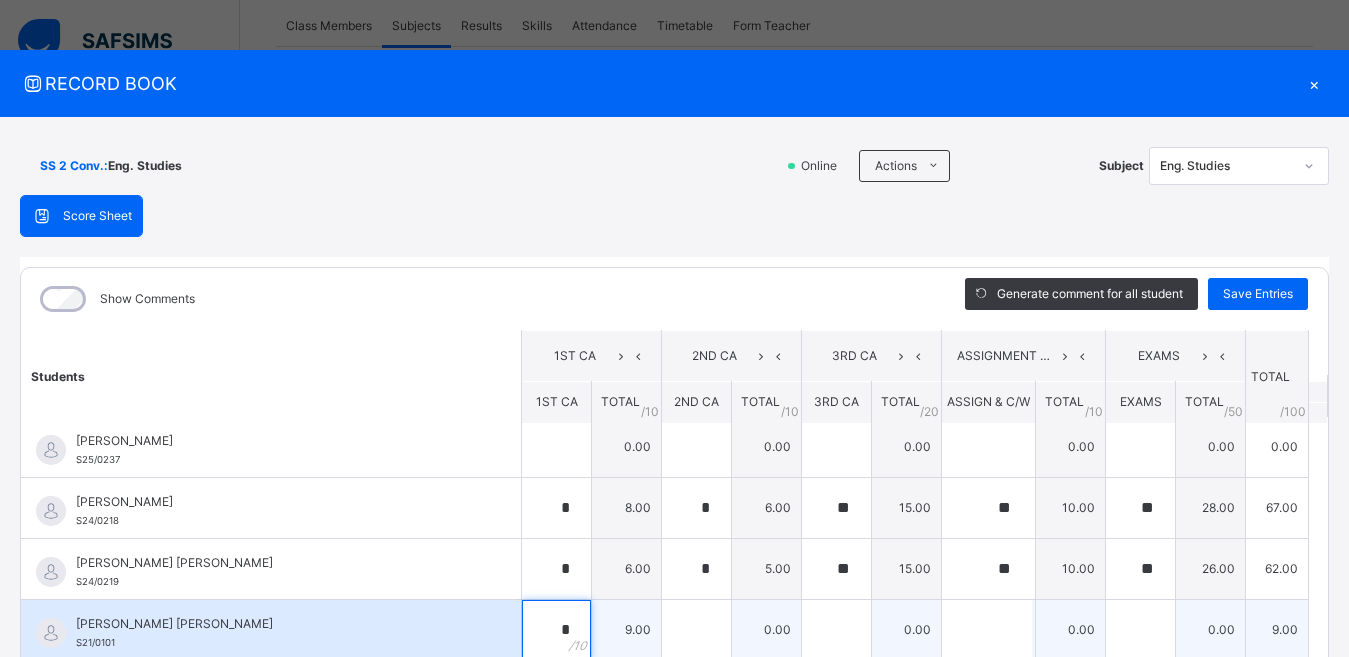type on "*" 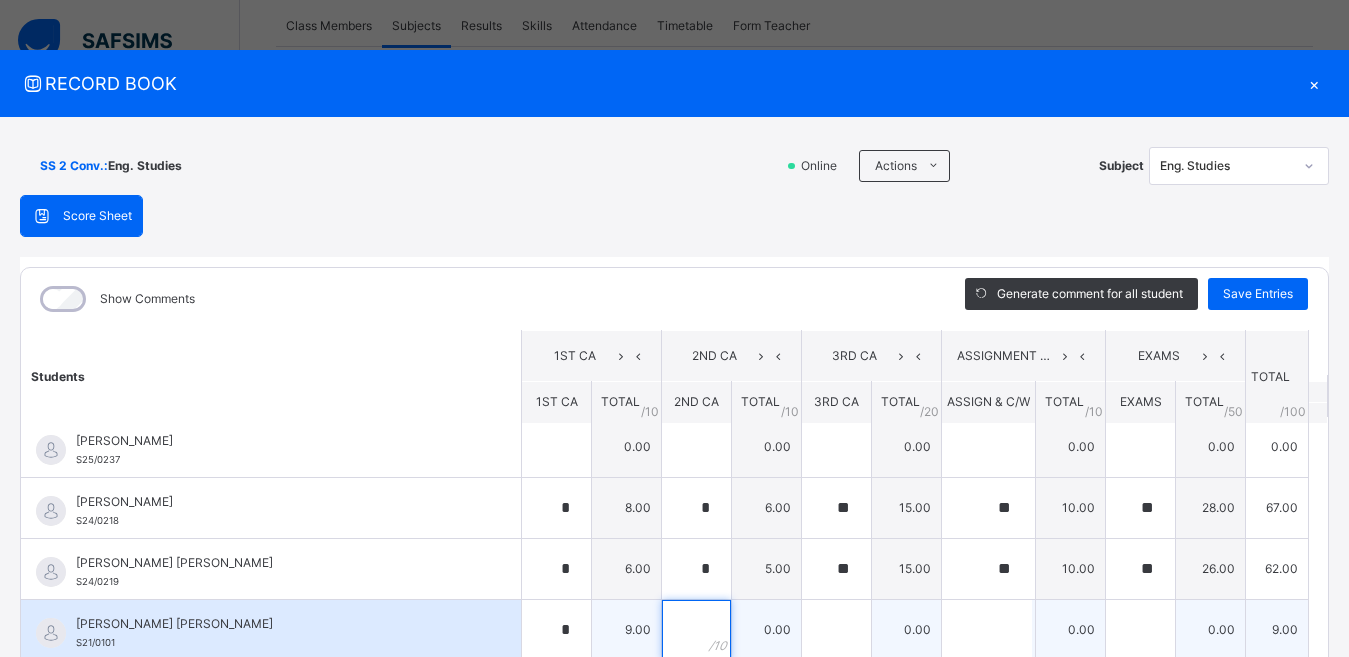 click at bounding box center [696, 630] 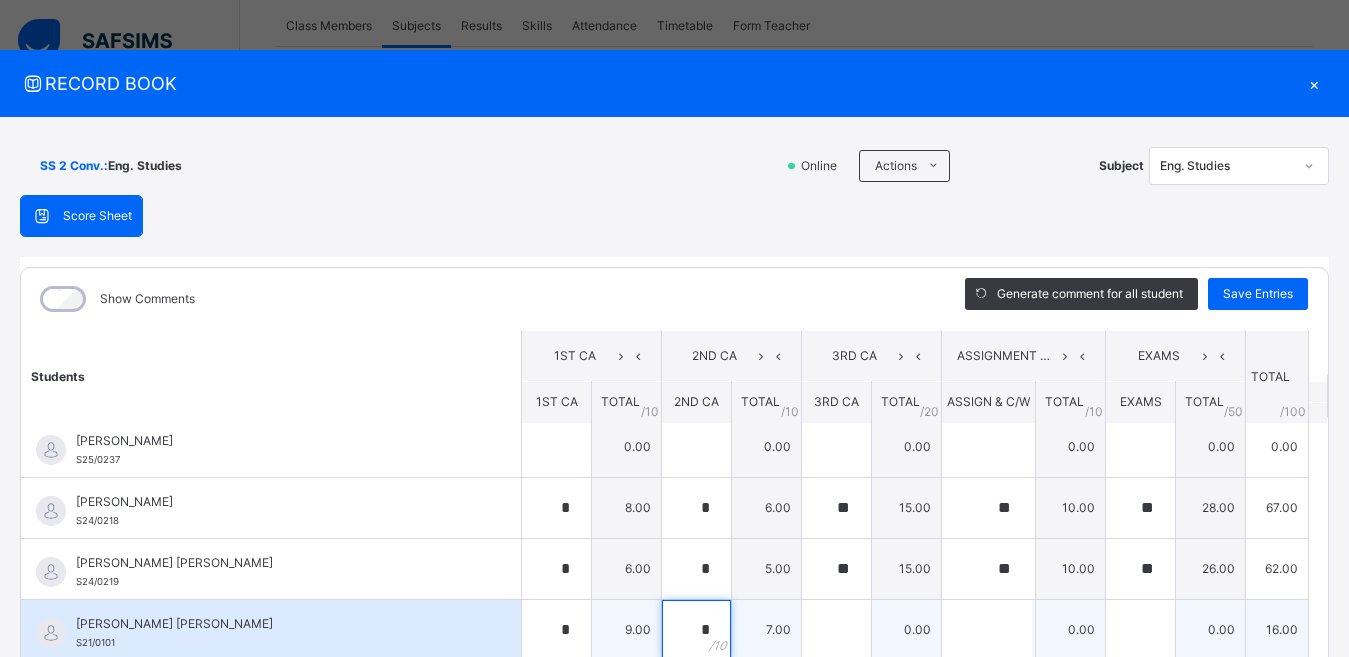 type on "*" 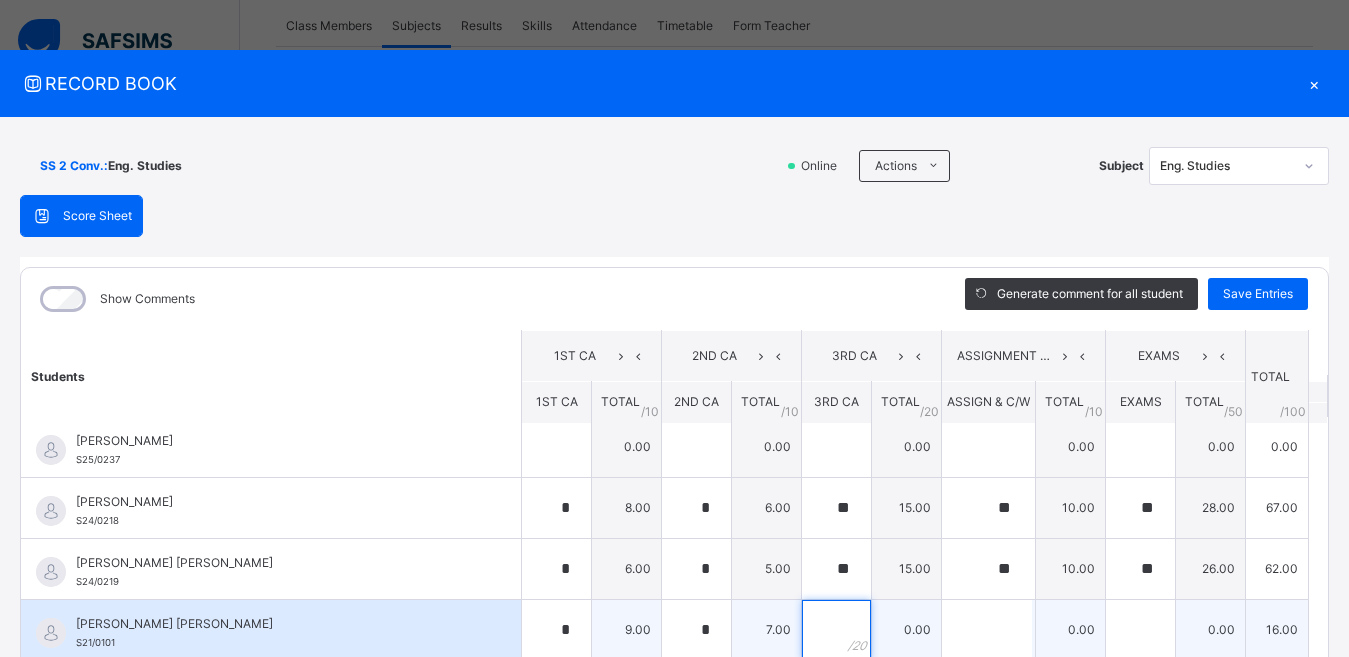 click at bounding box center (836, 630) 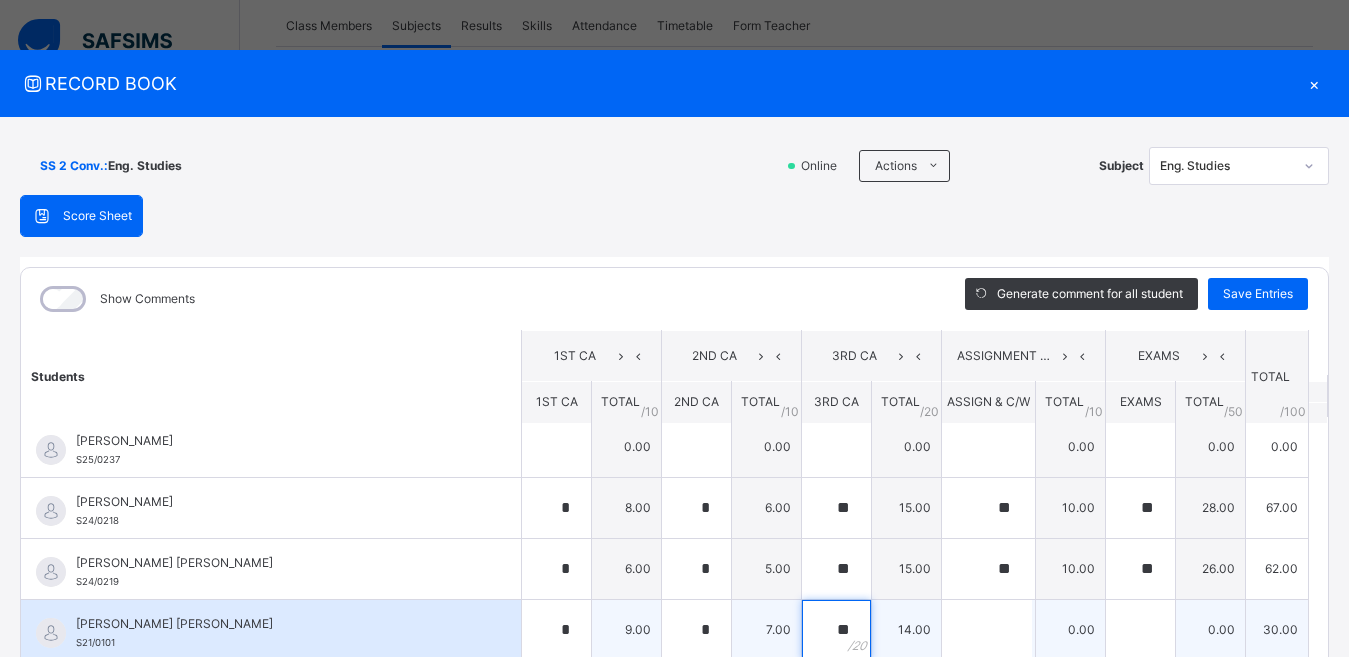 type on "**" 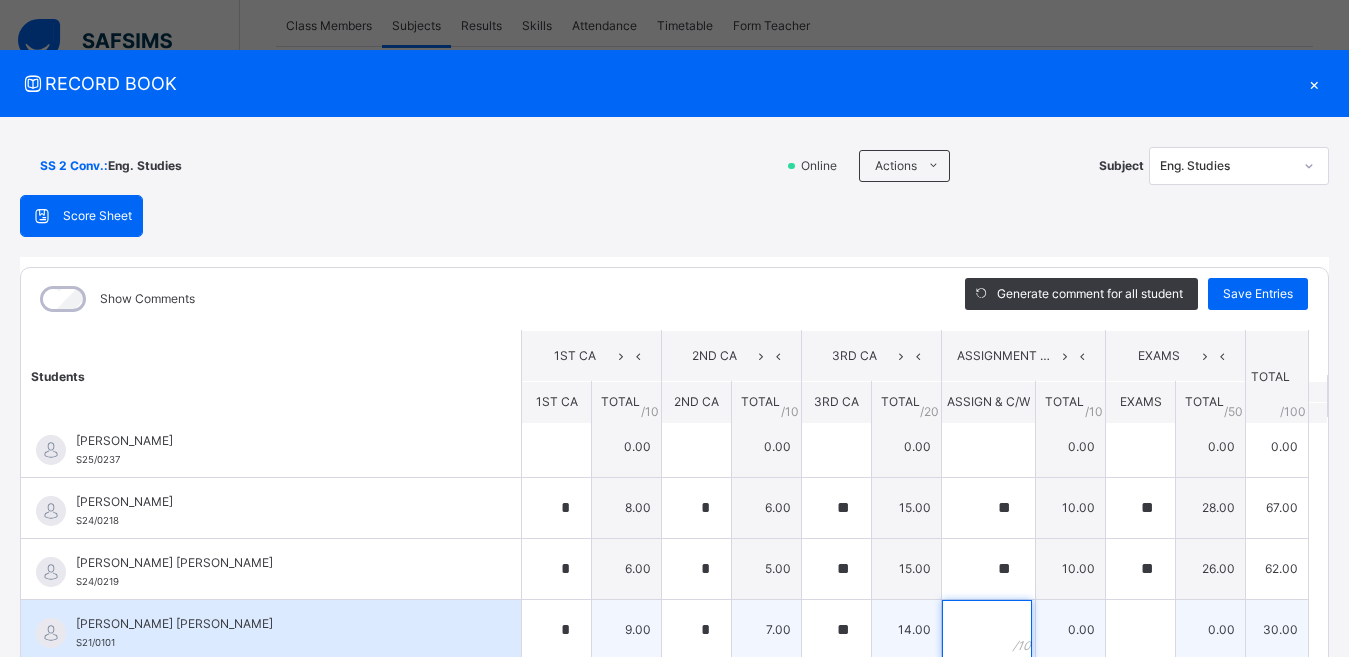 click at bounding box center [987, 630] 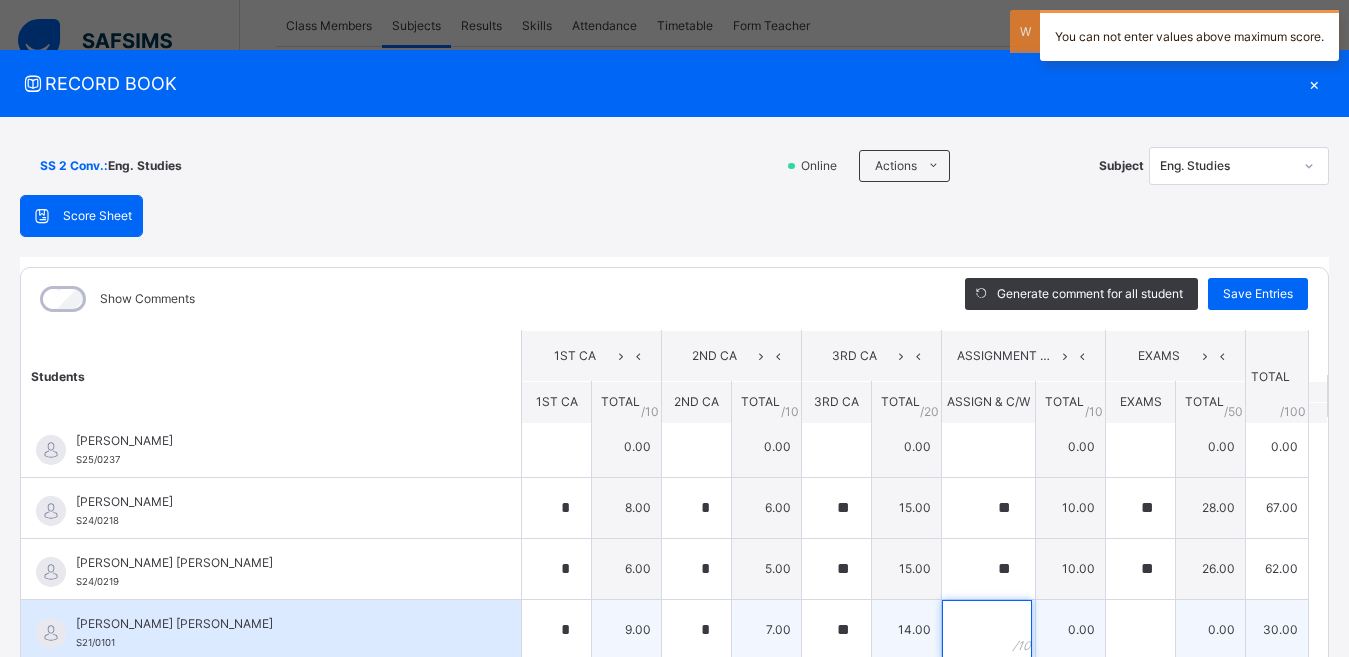 click at bounding box center [987, 630] 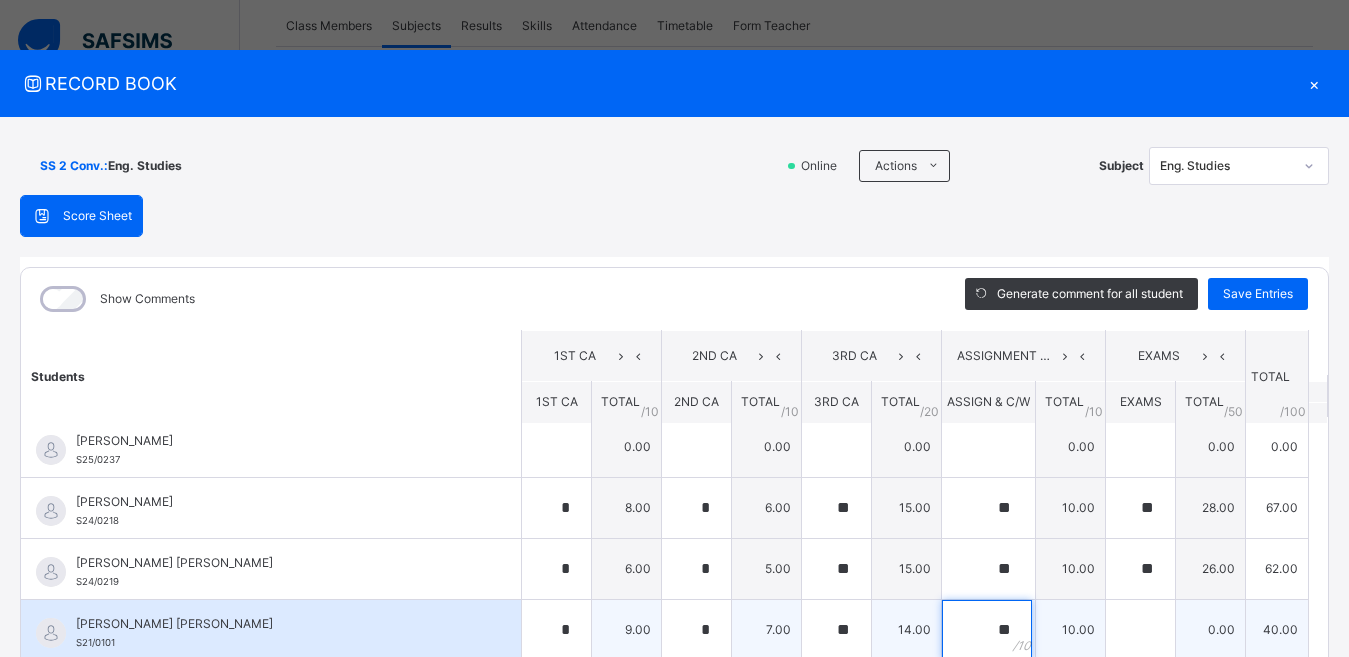 type on "**" 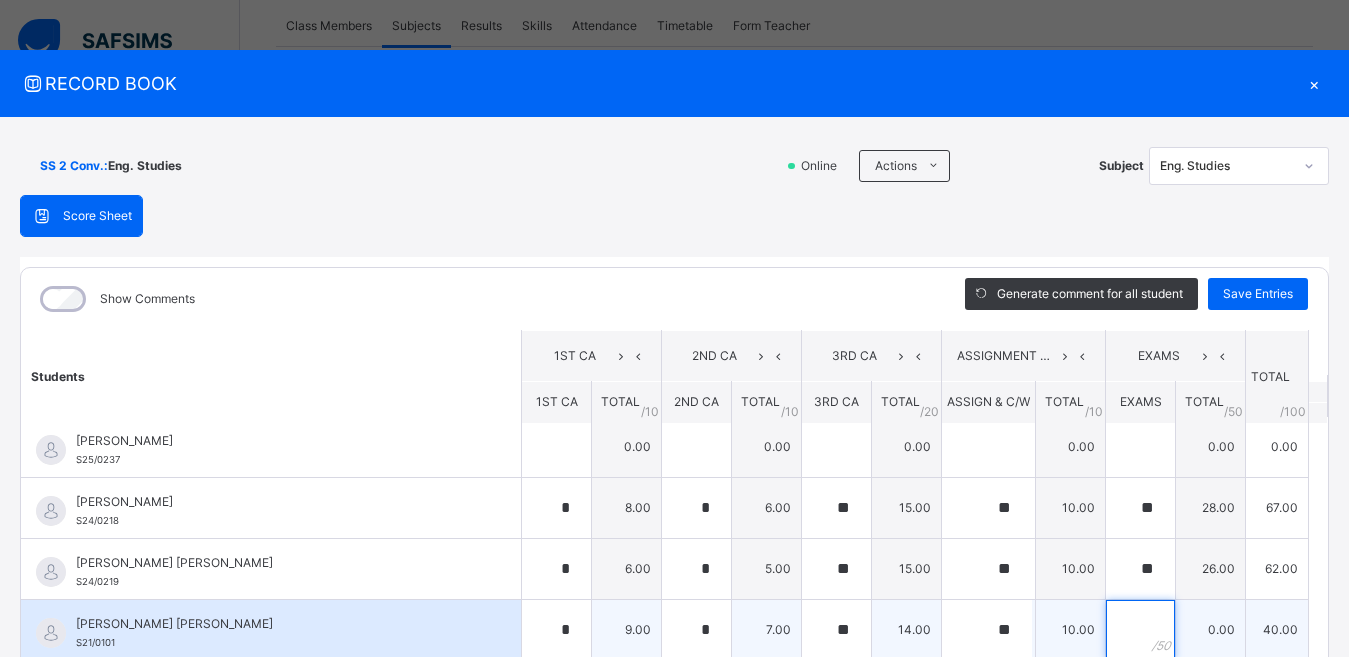 click at bounding box center (1140, 630) 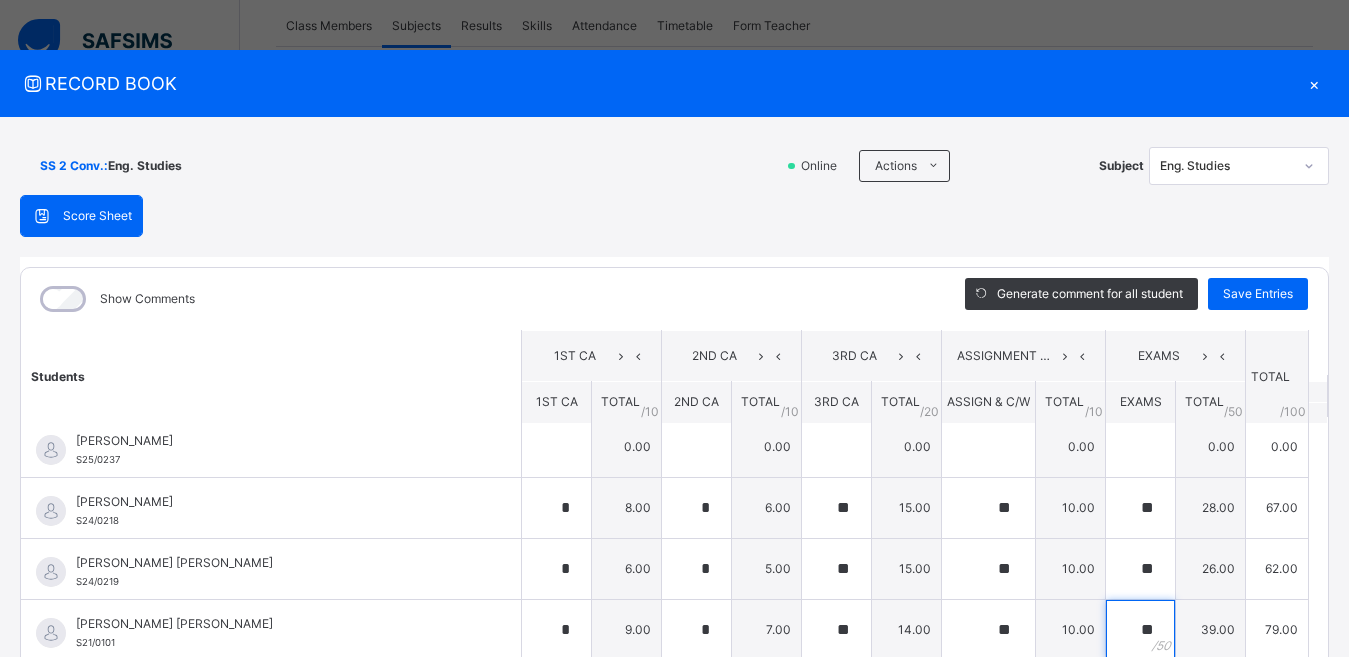 type on "**" 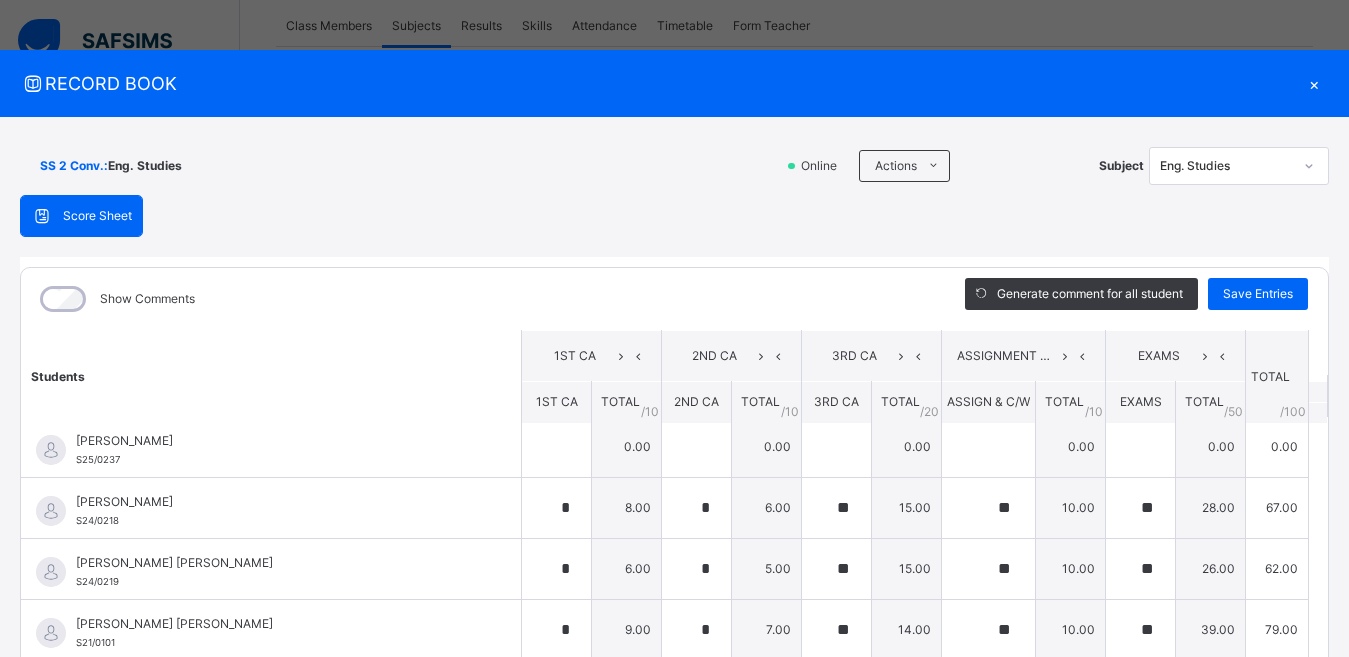 click on "SS 2   Conv. :   Eng. Studies Online Actions  Download Empty Score Sheet  Upload/map score sheet Subject  Eng. Studies AL-ANSAR ACADEMY Date: [DATE] 11:18:31 am Score Sheet Score Sheet Show Comments   Generate comment for all student   Save Entries Class Level:  SS 2   Conv. Subject:  Eng. Studies Session:  2024/2025 Session Session:  Third Term Students 1ST [GEOGRAPHIC_DATA] 2ND CA 3RD CA  ASSIGNMENT & CLASS WORK EXAMS TOTAL /100 Comment 1ST CA TOTAL / 10 2ND CA TOTAL / 10 3RD CA TOTAL / 20 ASSIGN & C/W TOTAL / 10 EXAMS TOTAL / 50  [PERSON_NAME] S25/0237  [PERSON_NAME] S25/0237 0.00 0.00 0.00 0.00 0.00 0.00 Generate comment 0 / 250   ×   Subject Teacher’s Comment Generate and see in full the comment developed by the AI with an option to regenerate the comment [PERSON_NAME]  [PERSON_NAME]   S25/0237   Total 0.00  / 100.00 [PERSON_NAME] Bot   Regenerate     Use this comment   [PERSON_NAME] S24/0218 [PERSON_NAME] S24/0218 * 8.00 * 6.00 ** 15.00 ** 10.00 ** 28.00 67.00 Generate comment 0 / 250   ×   JS   S24/0218" at bounding box center [674, 489] 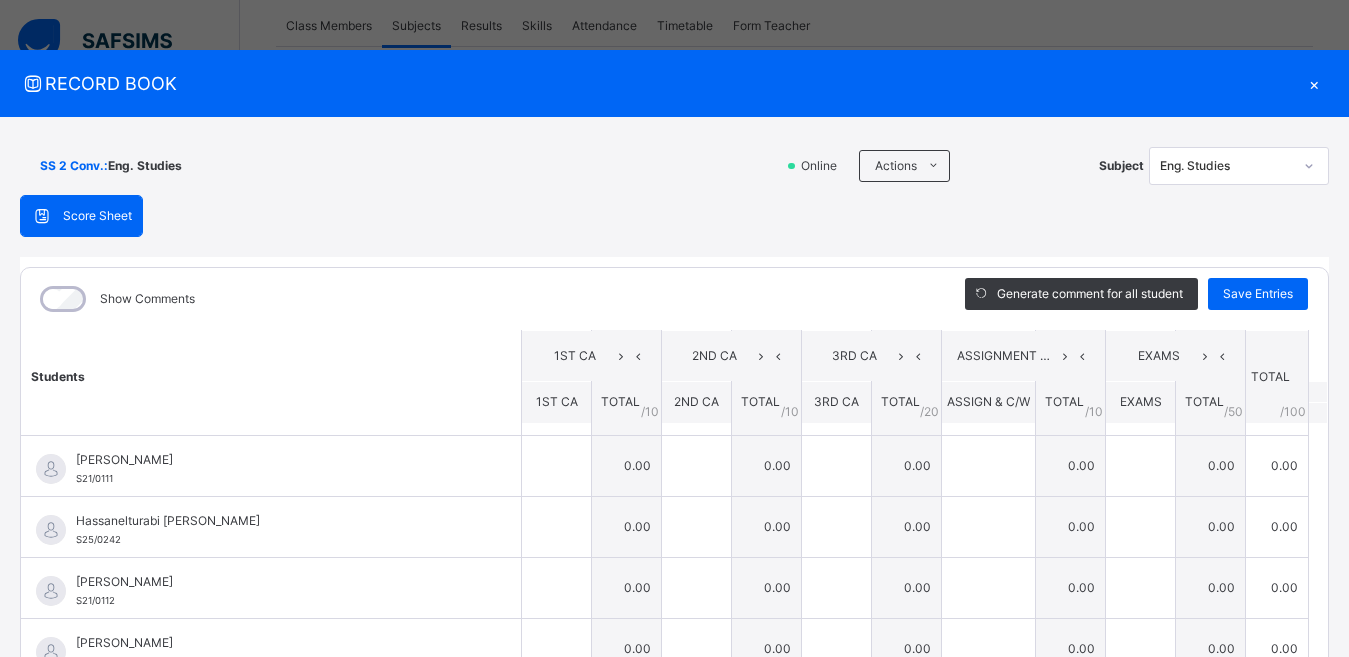 scroll, scrollTop: 298, scrollLeft: 0, axis: vertical 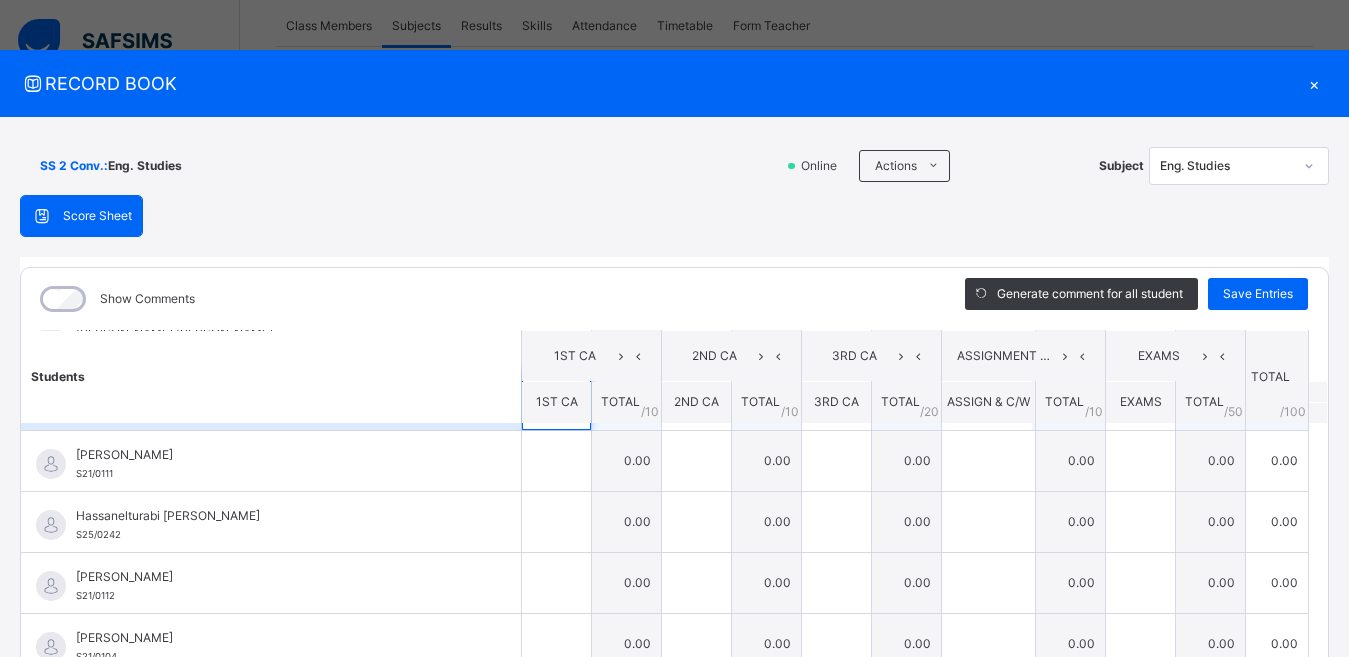 click at bounding box center (556, 400) 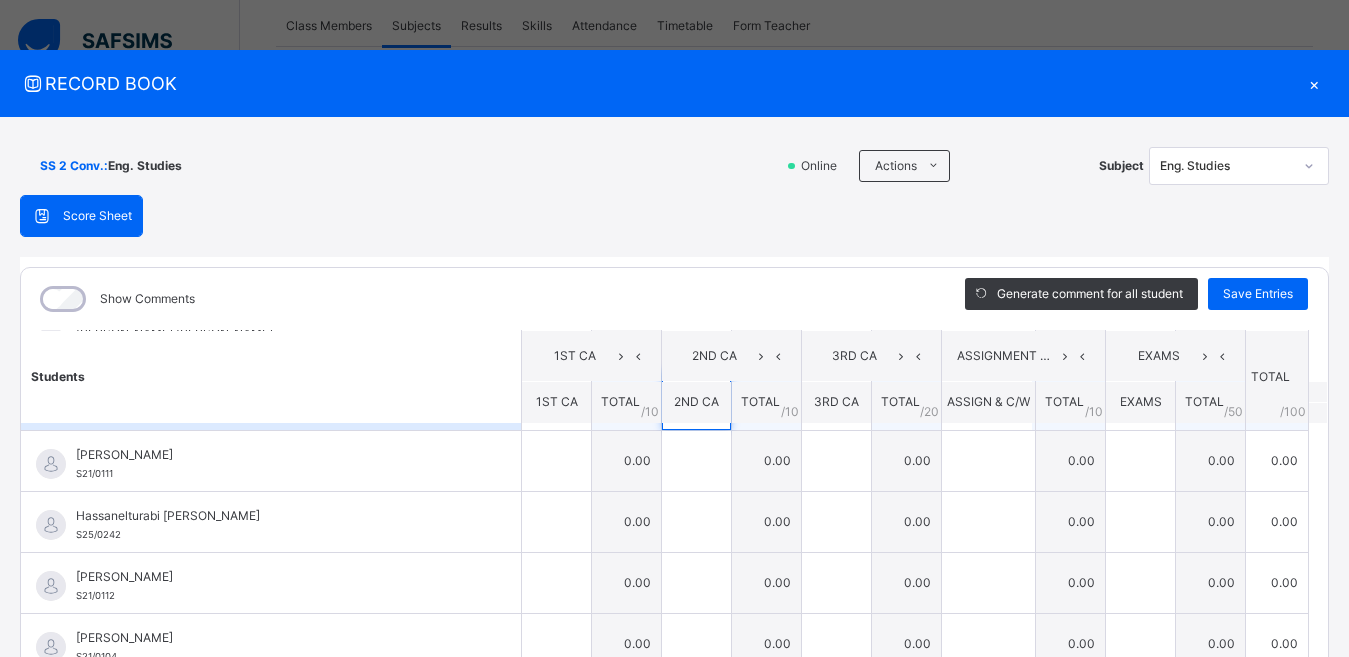click at bounding box center (696, 400) 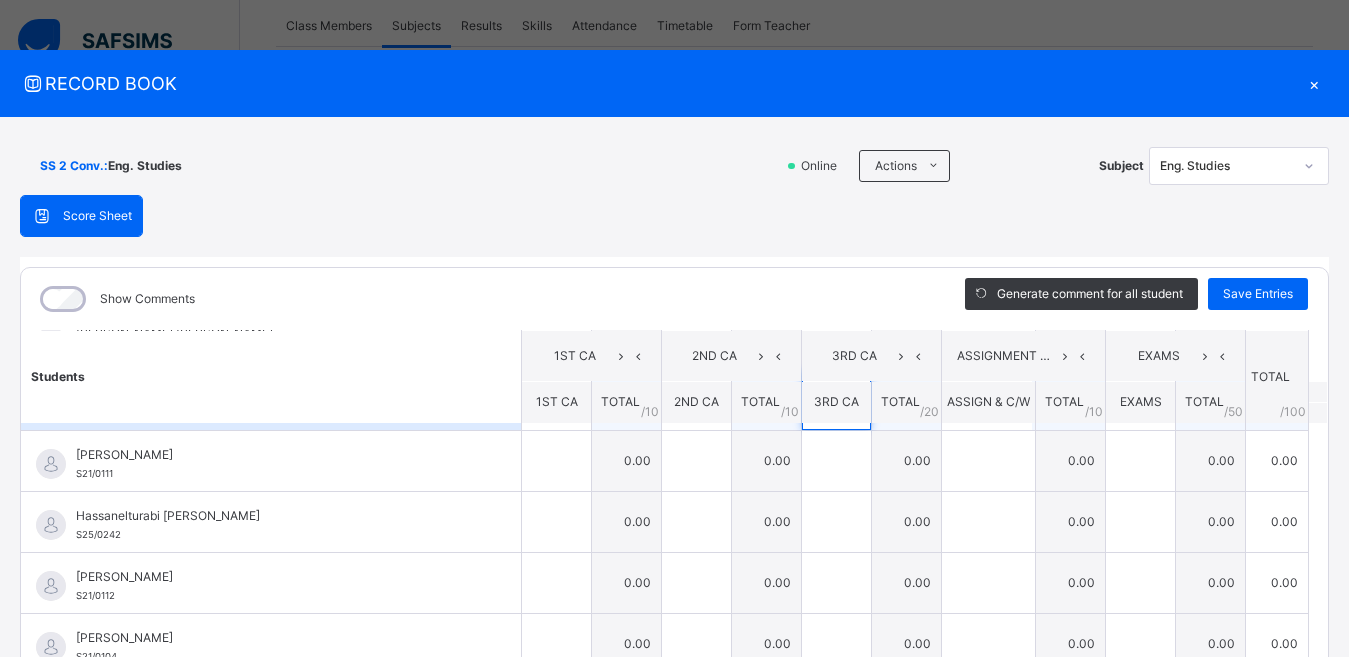 click at bounding box center [836, 400] 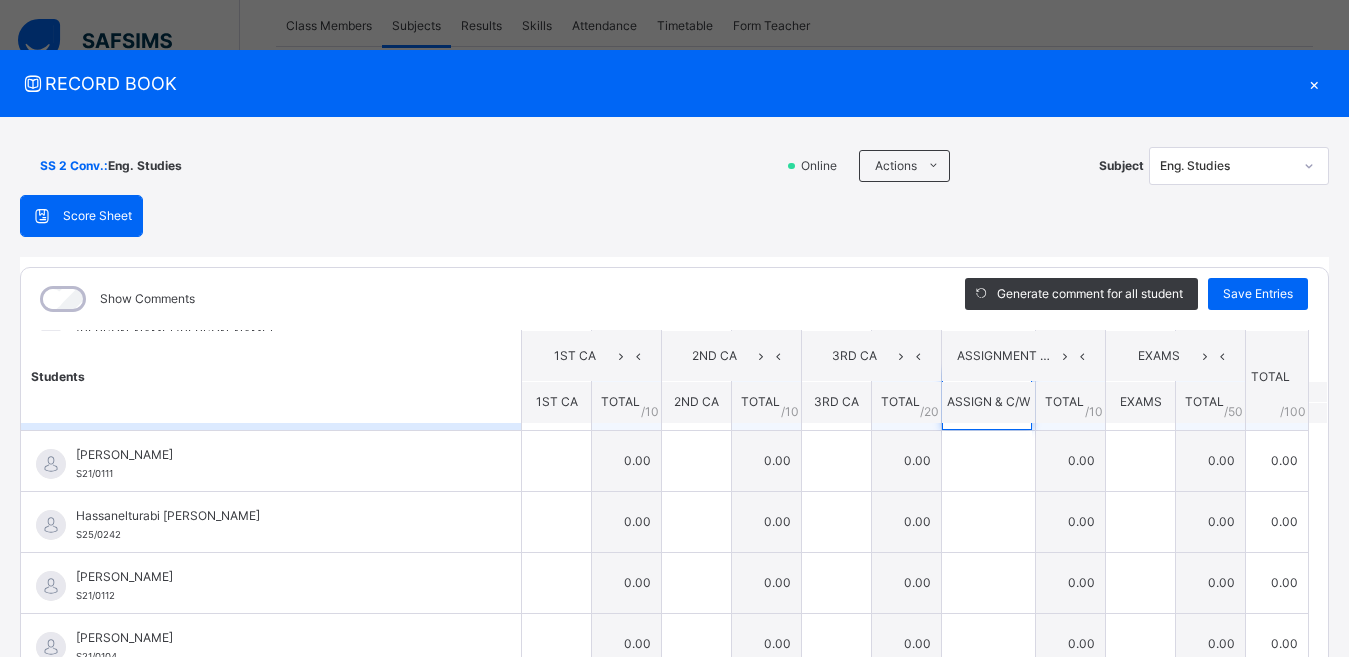 click at bounding box center (987, 400) 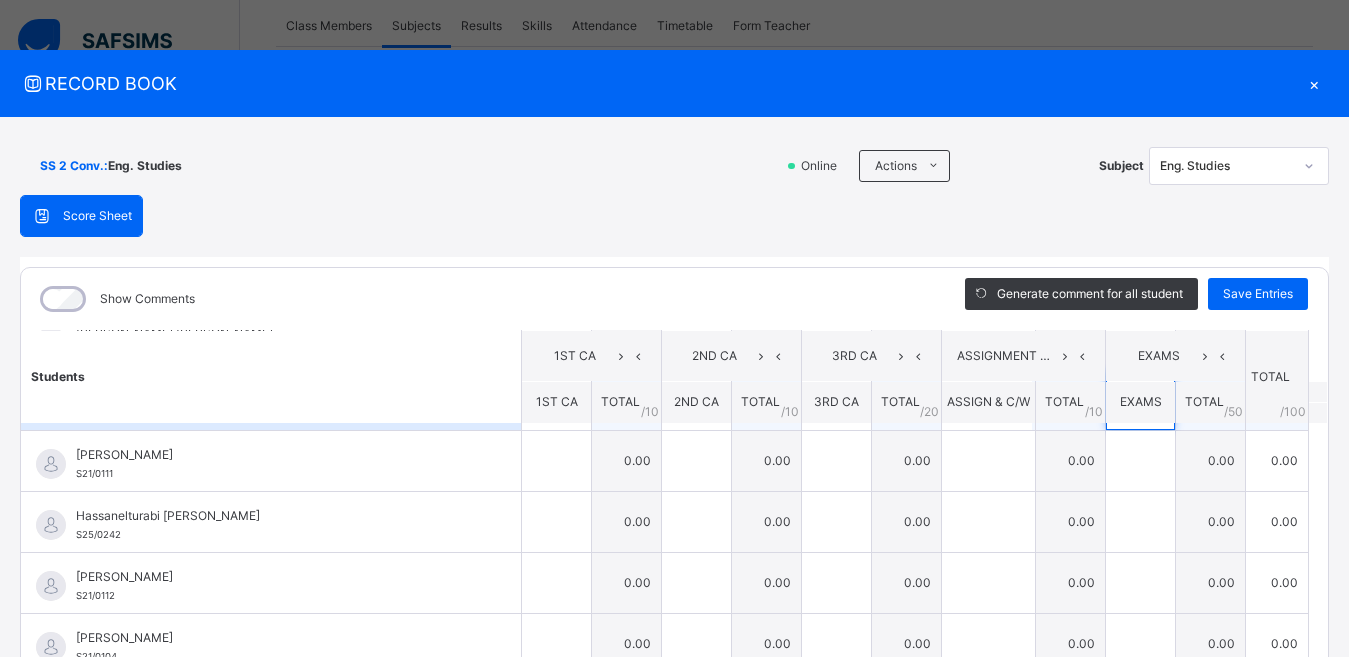 click at bounding box center [1140, 400] 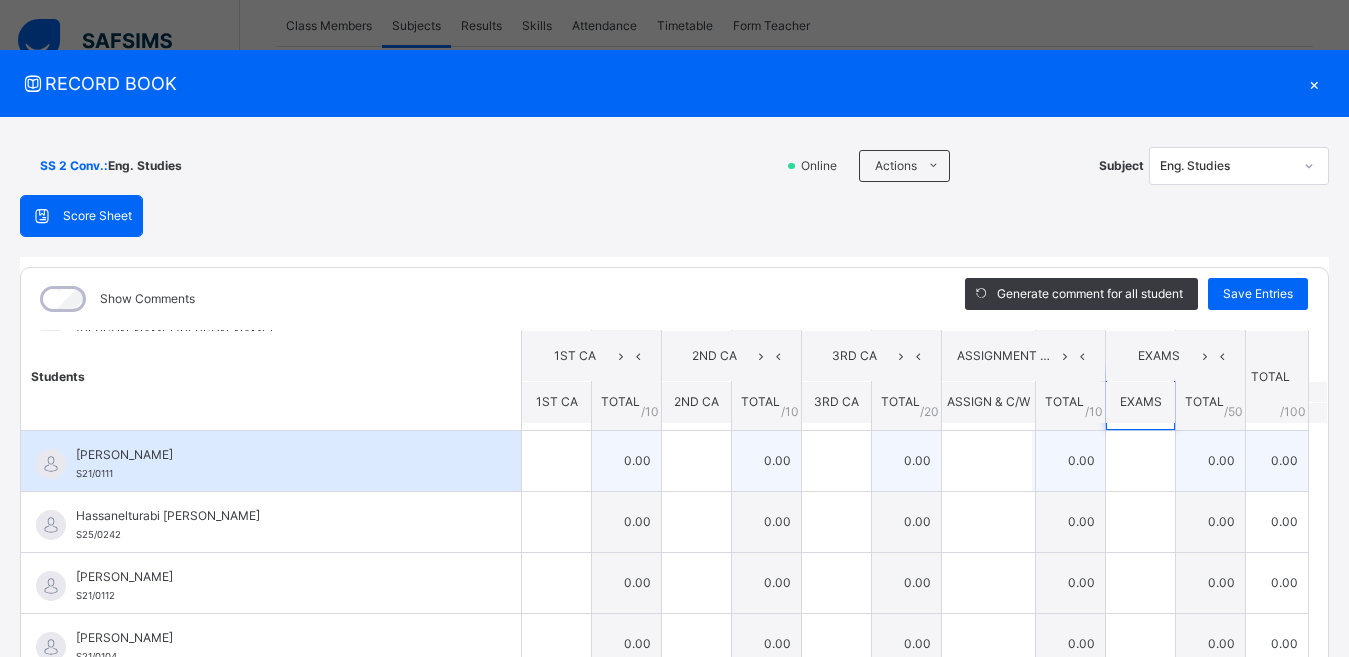 type on "**" 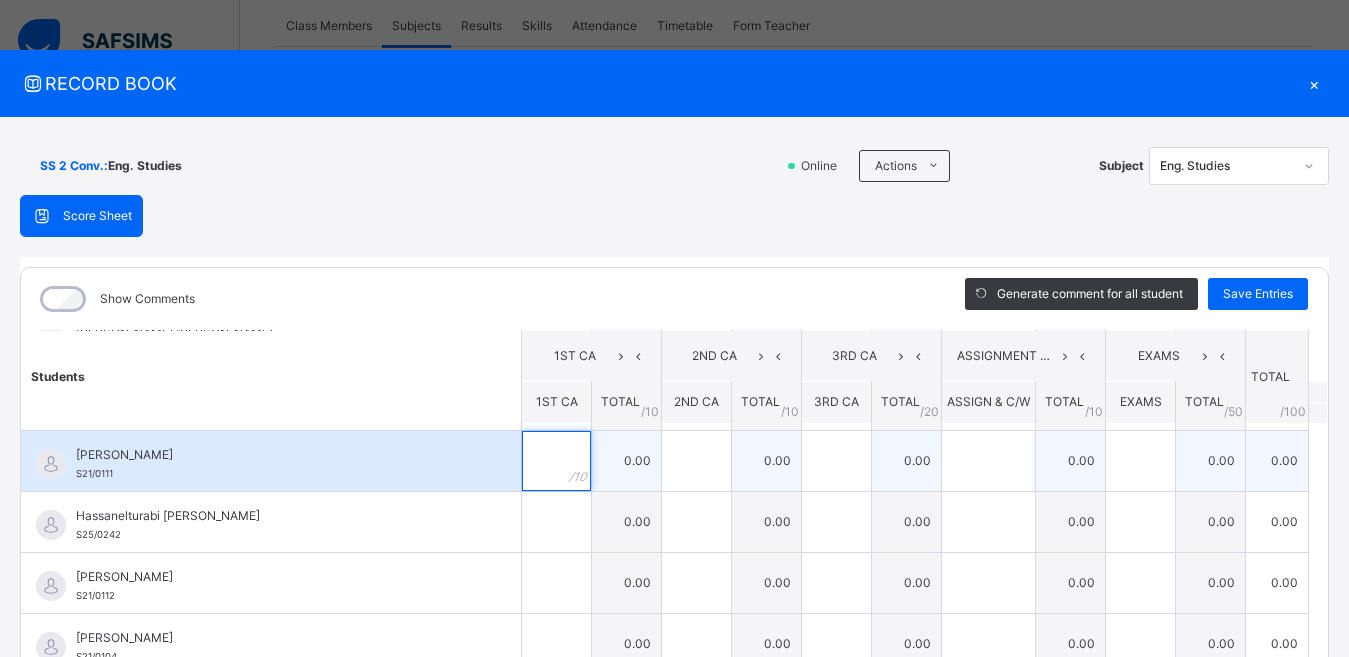 click at bounding box center (556, 461) 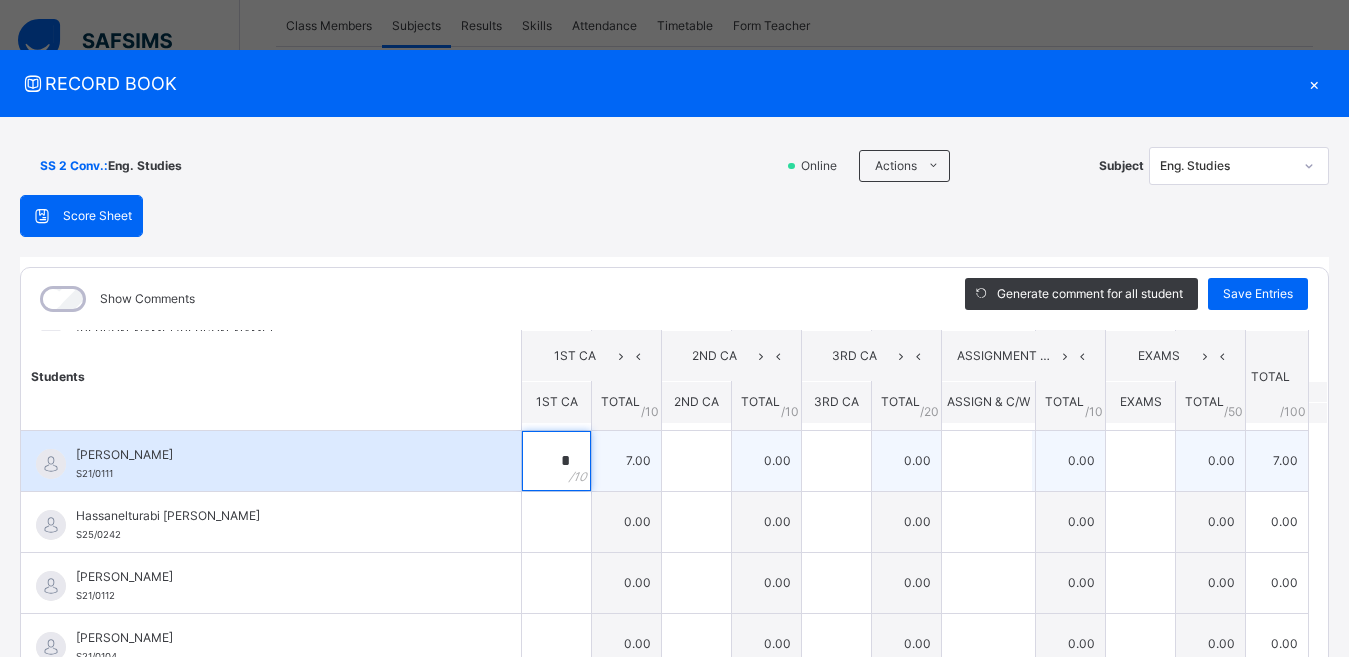 type on "*" 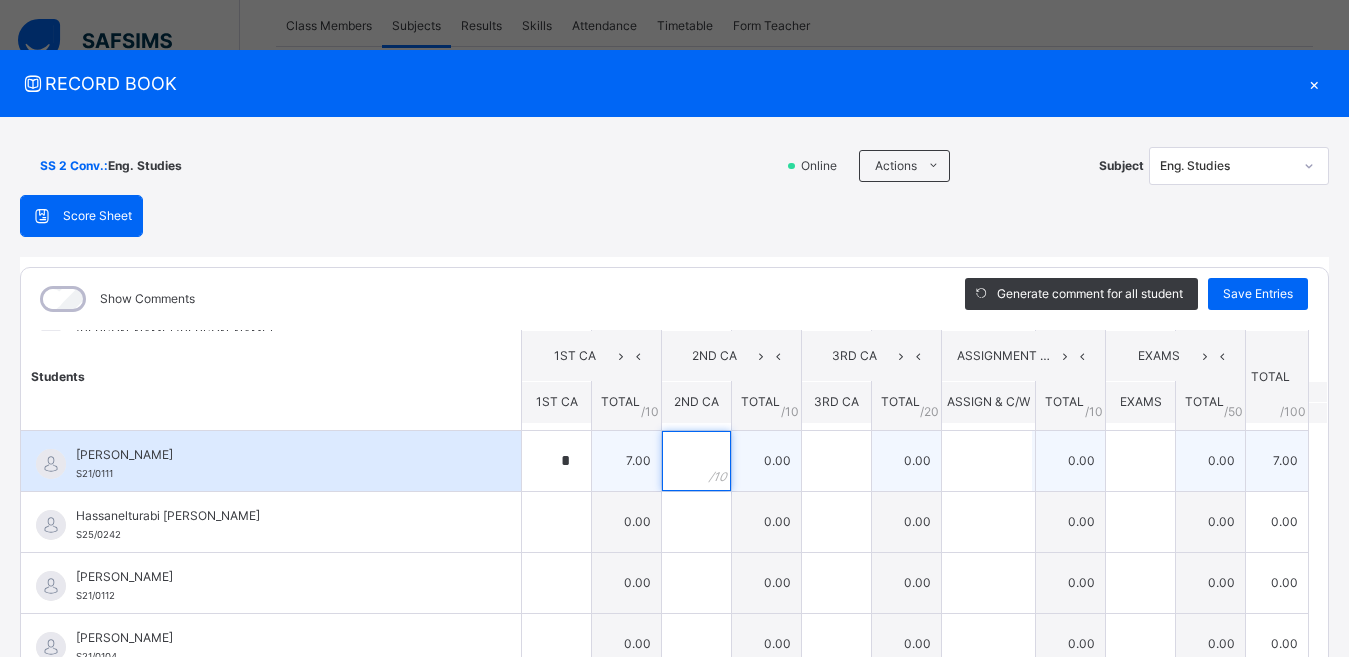 click at bounding box center [696, 461] 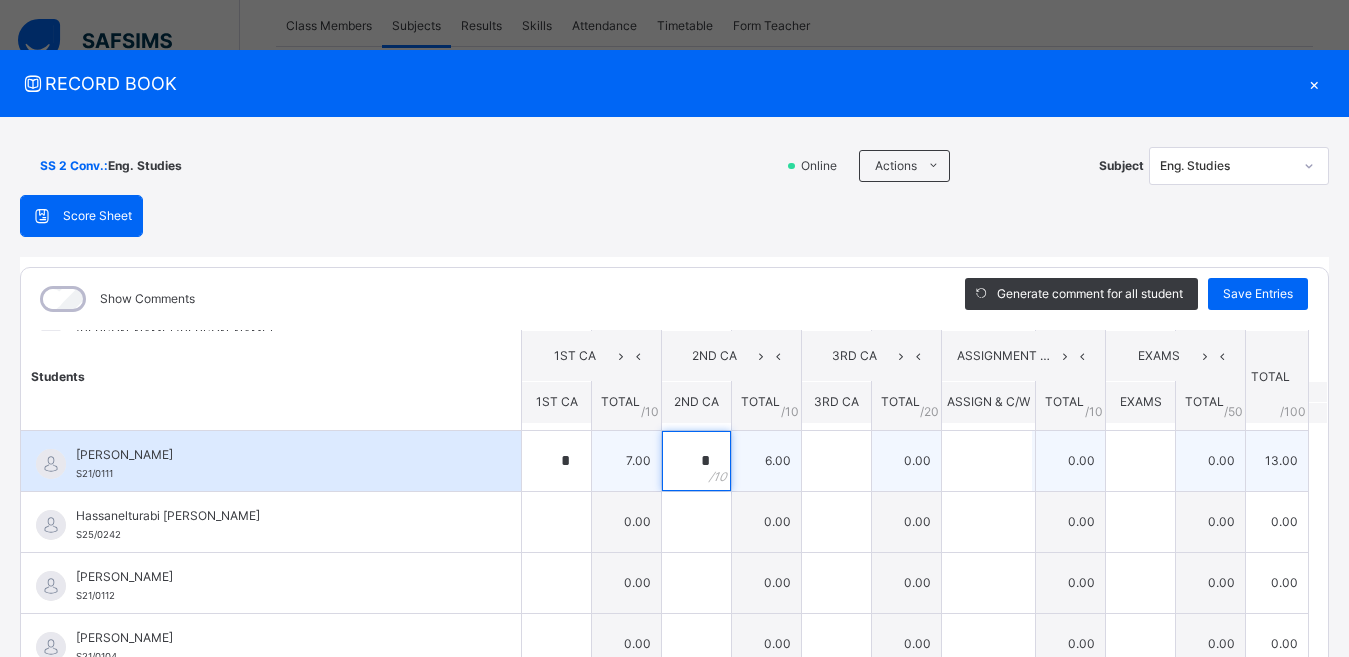 type on "*" 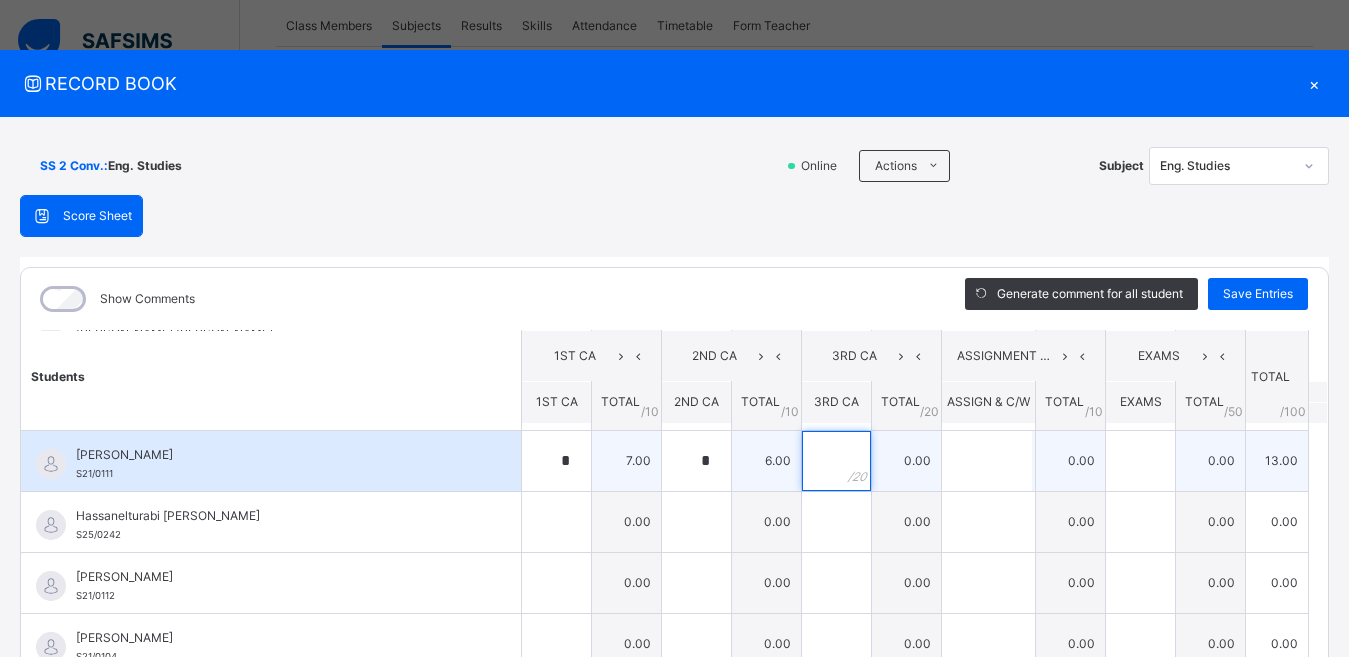click at bounding box center (836, 461) 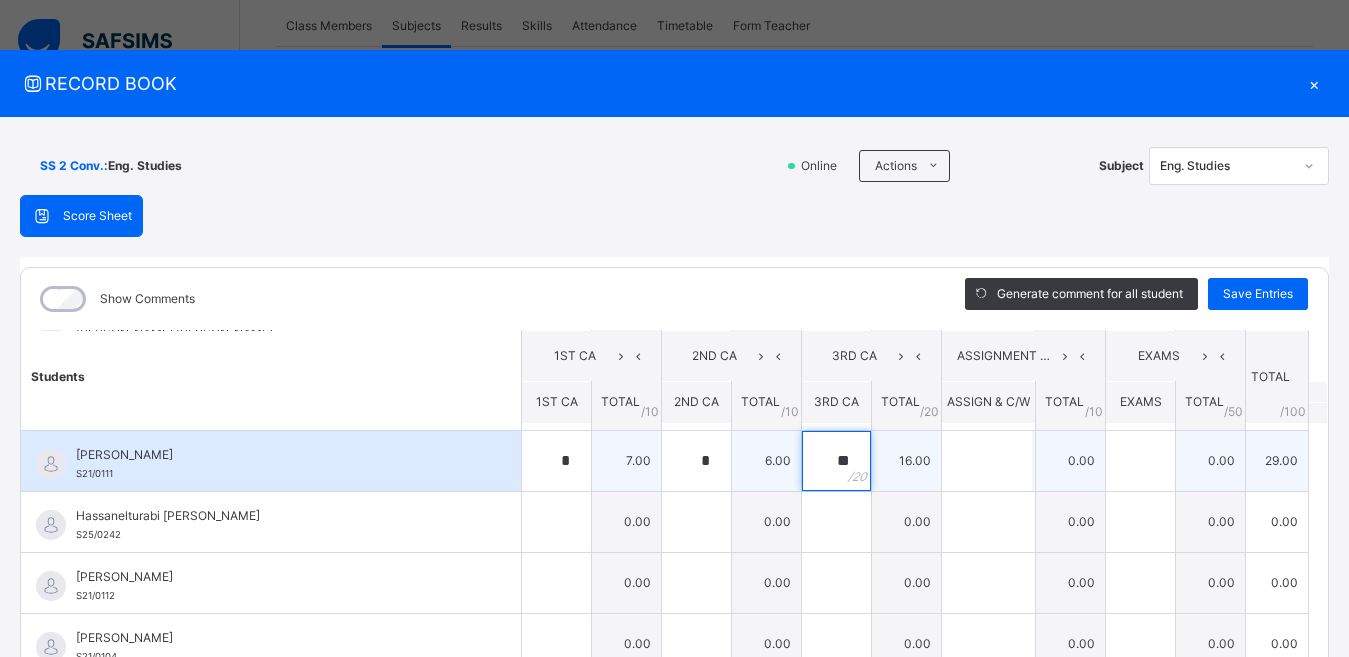 type on "**" 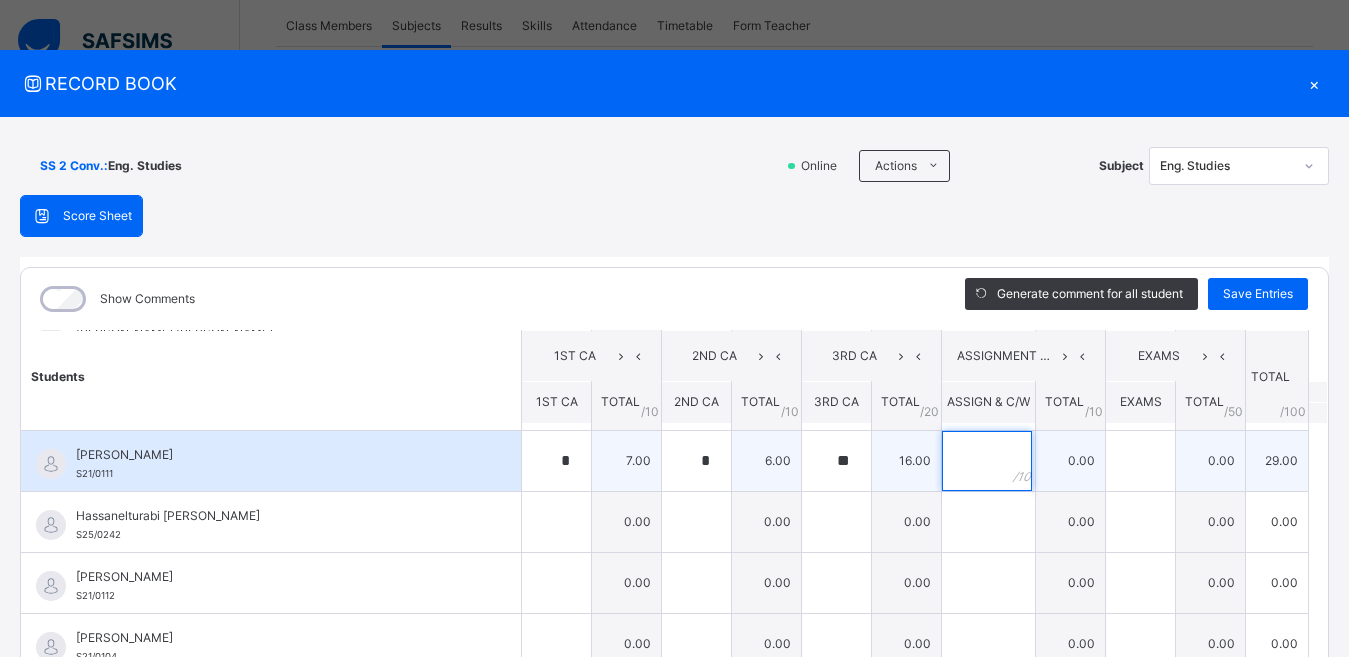 click at bounding box center [987, 461] 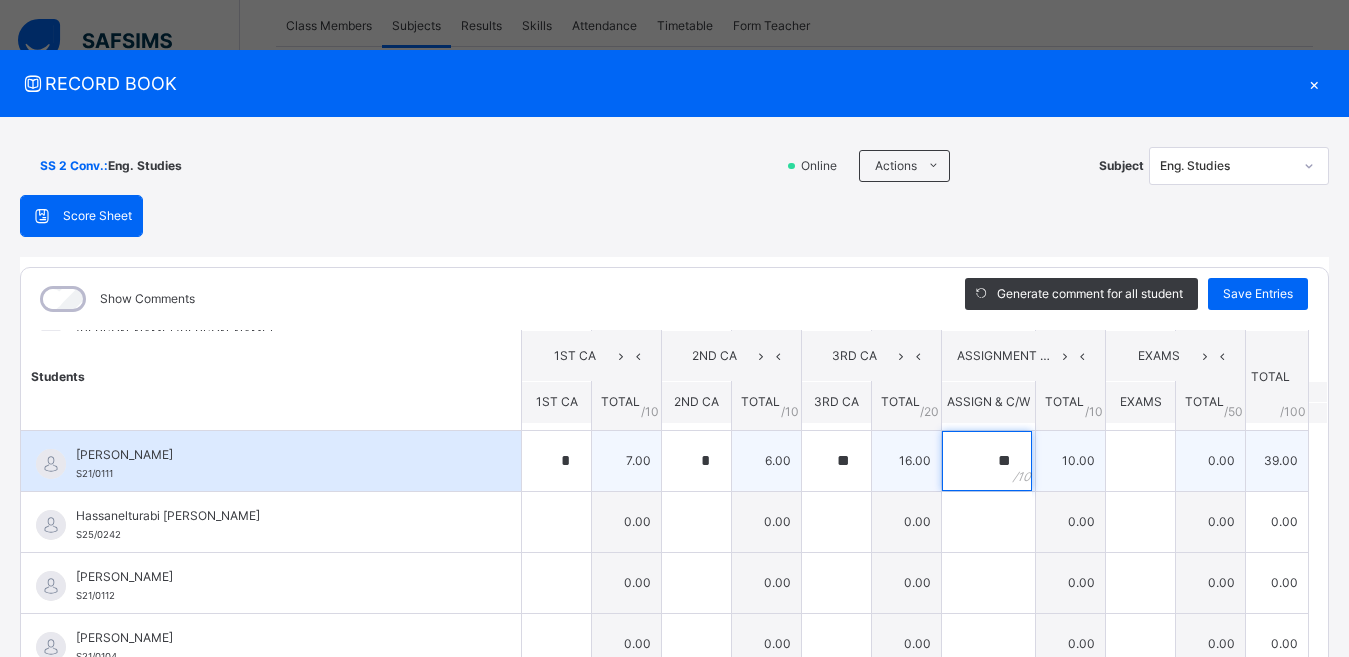 type on "**" 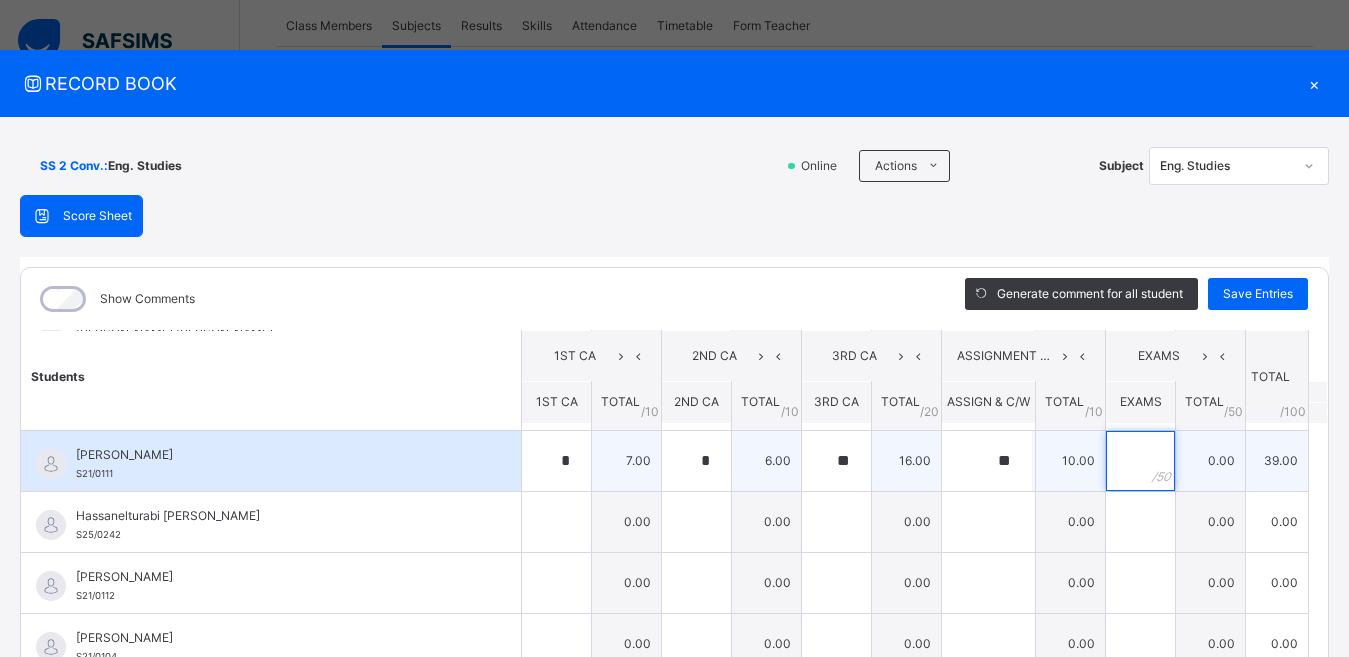 click at bounding box center (1140, 461) 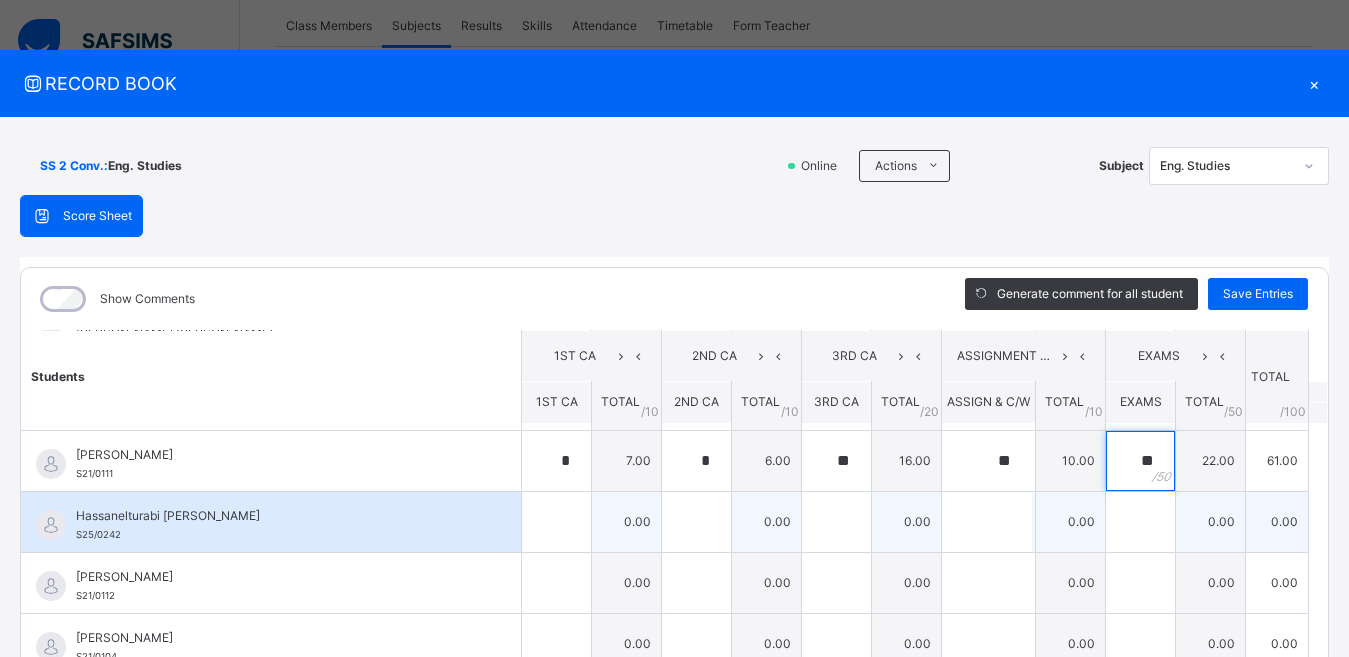 type on "**" 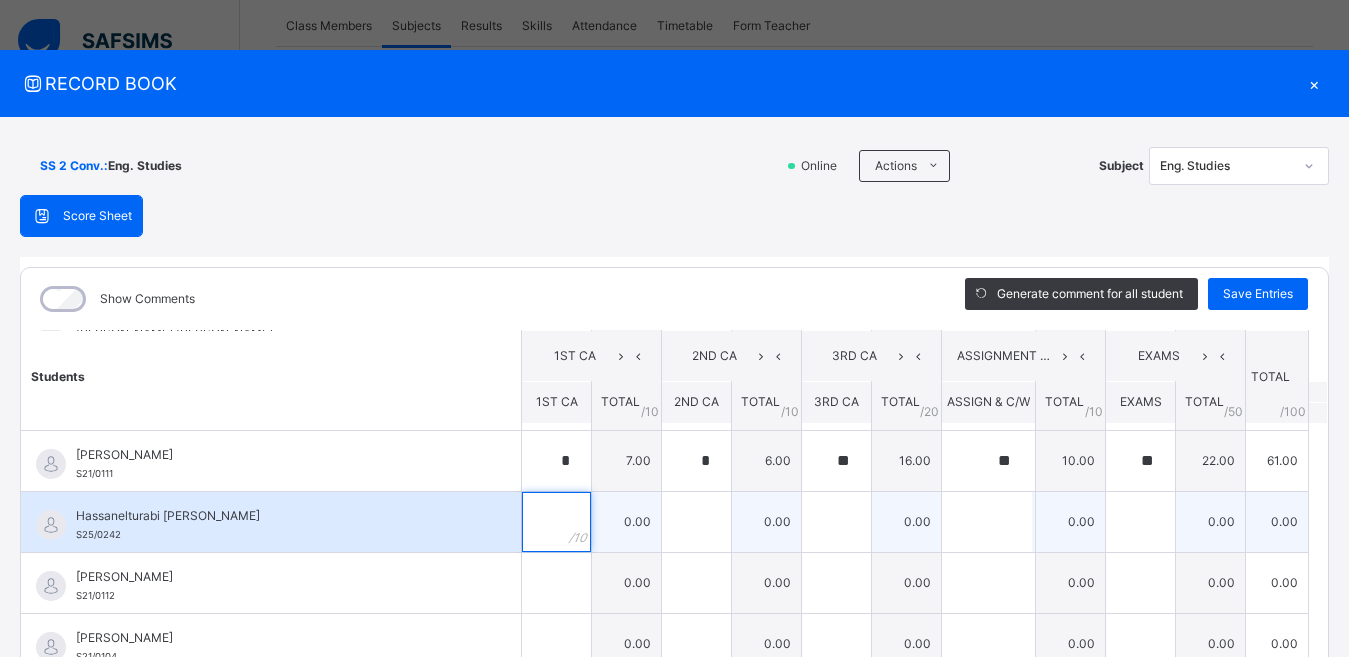 click at bounding box center [556, 522] 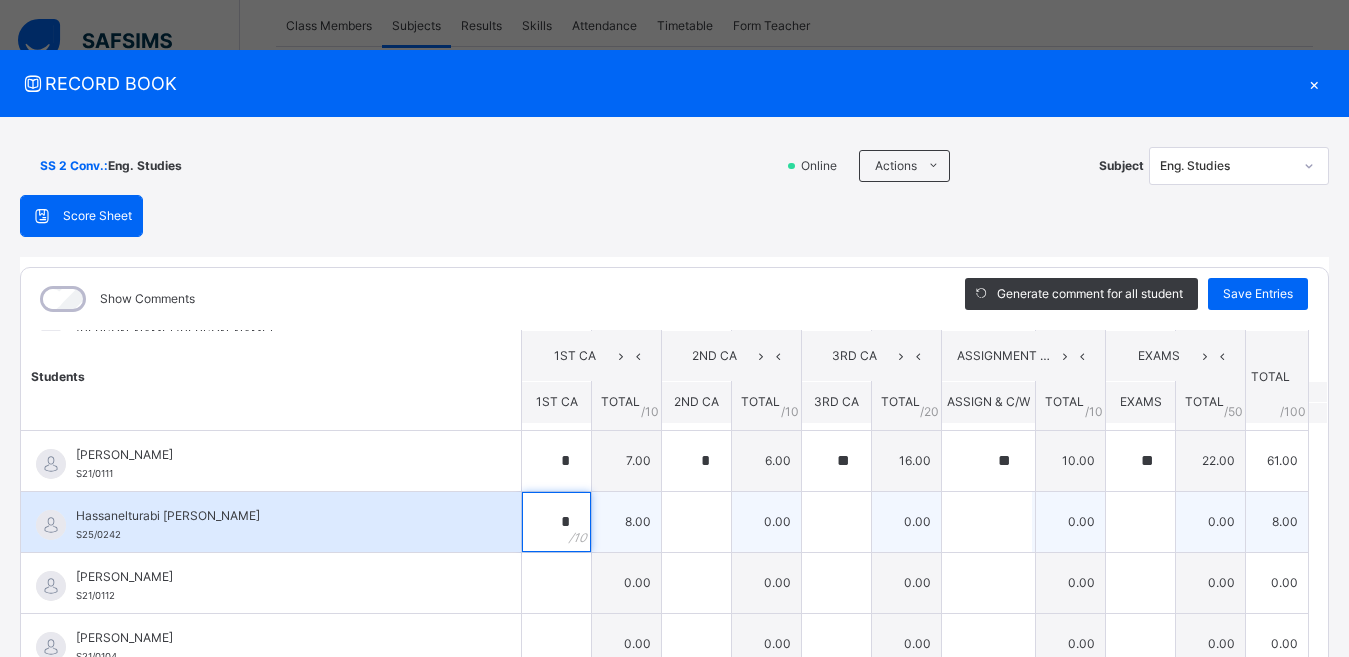 type on "*" 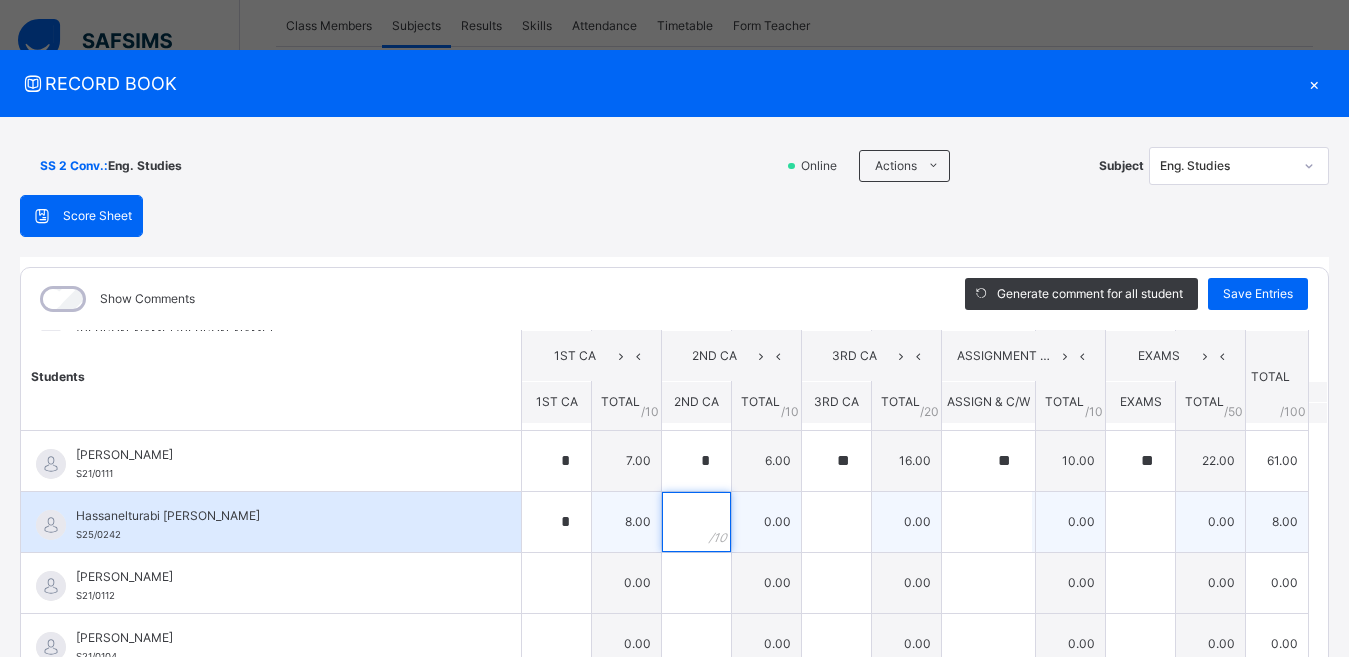 click at bounding box center (696, 522) 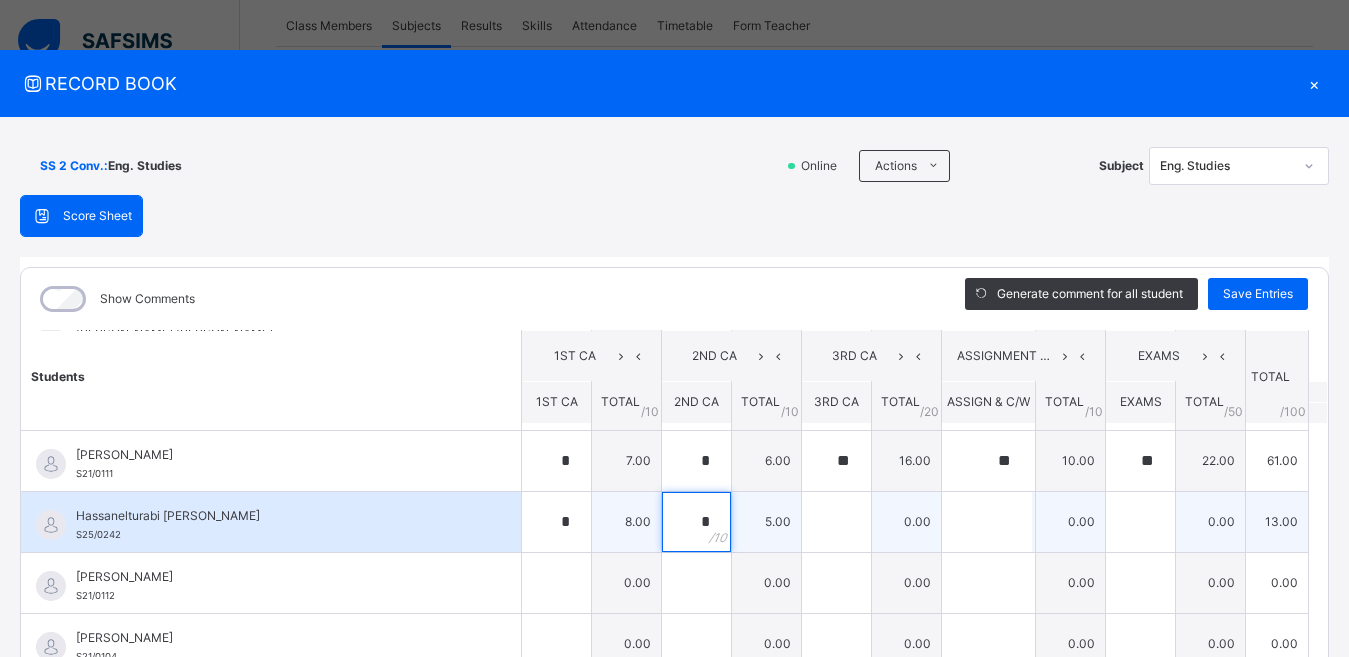 type on "*" 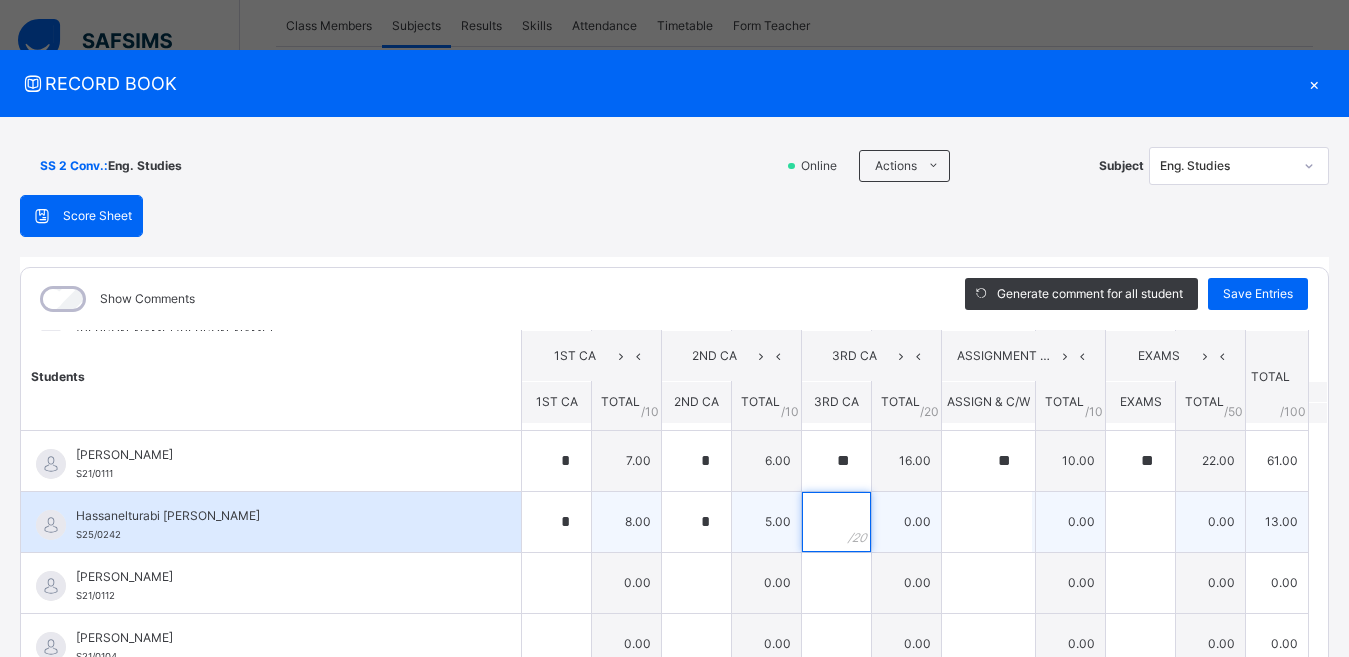 click at bounding box center [836, 522] 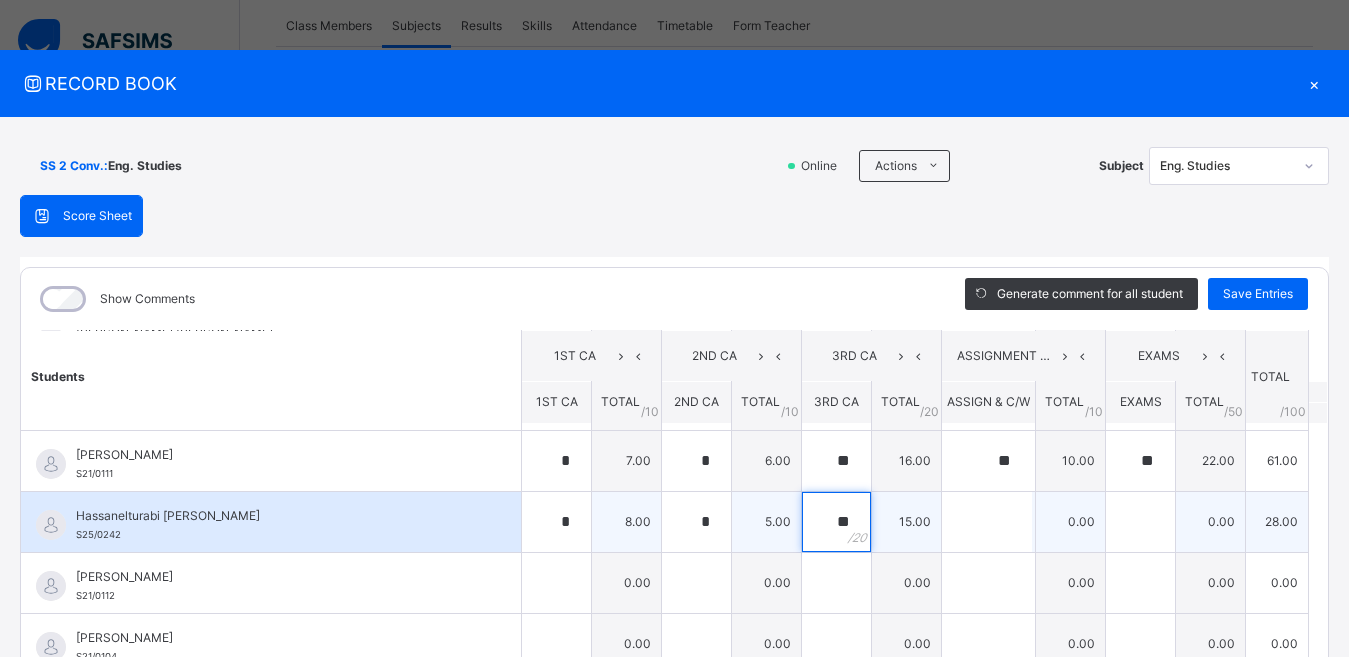 type on "**" 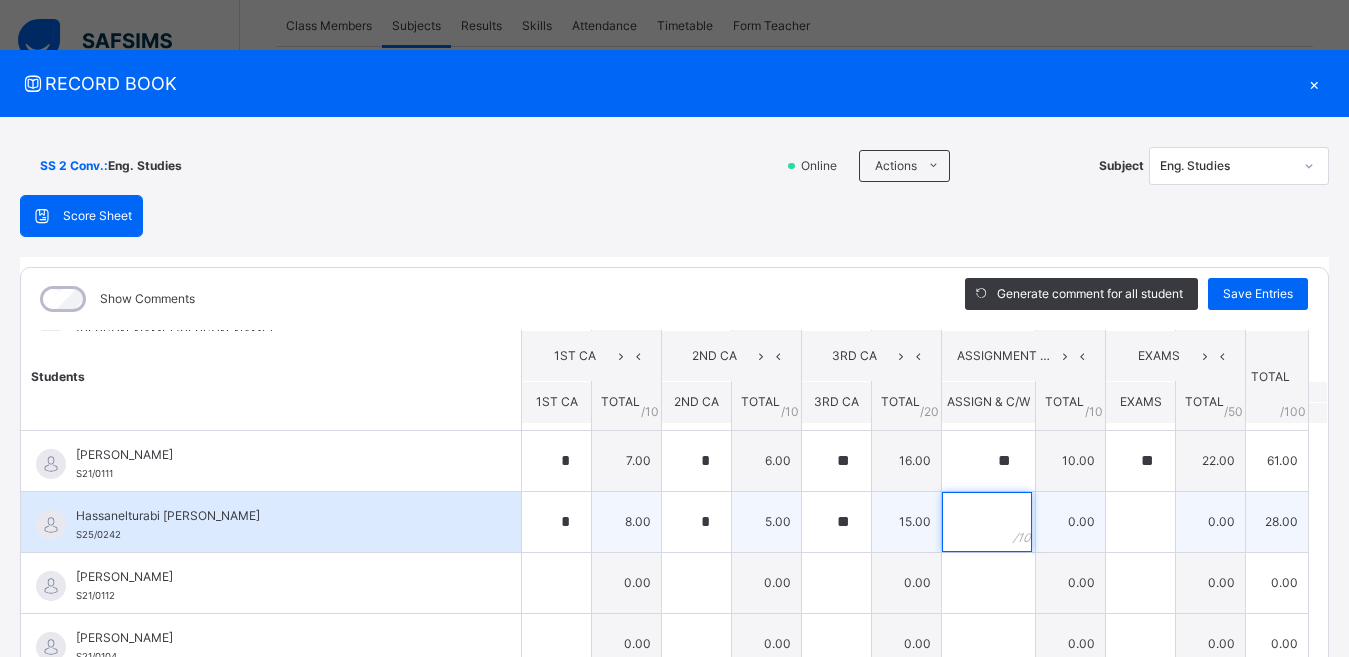 click at bounding box center (987, 522) 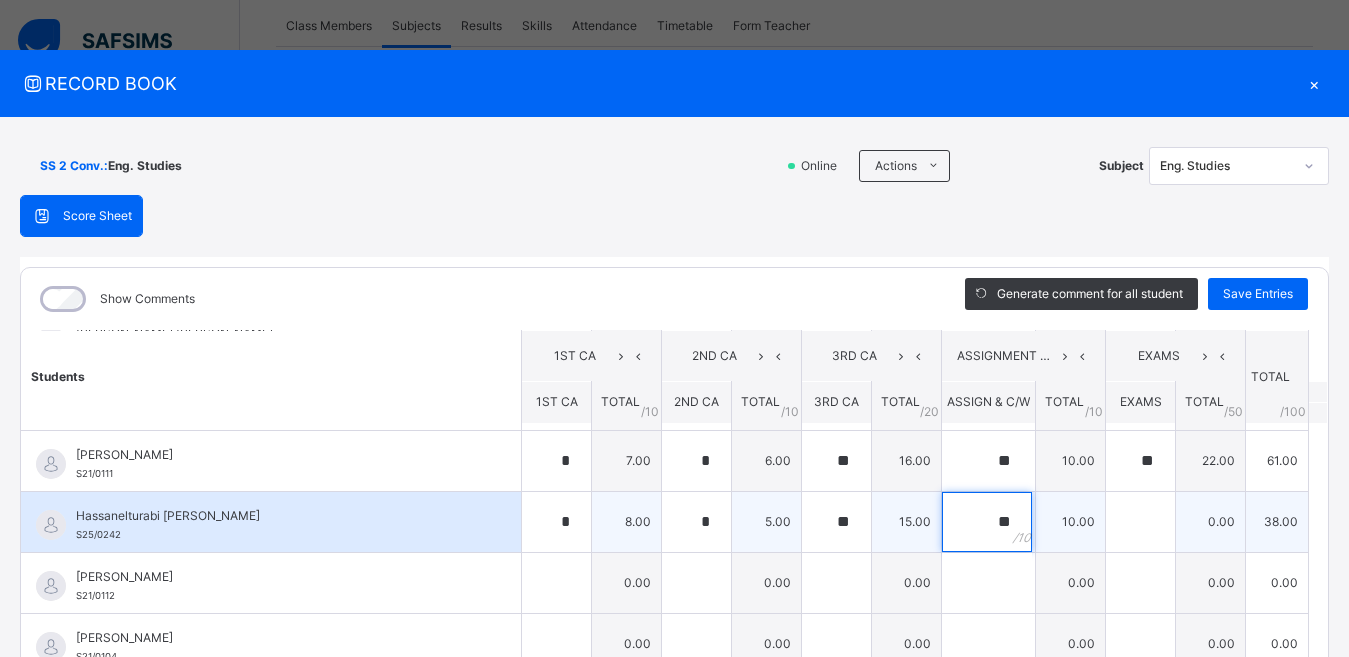 type on "**" 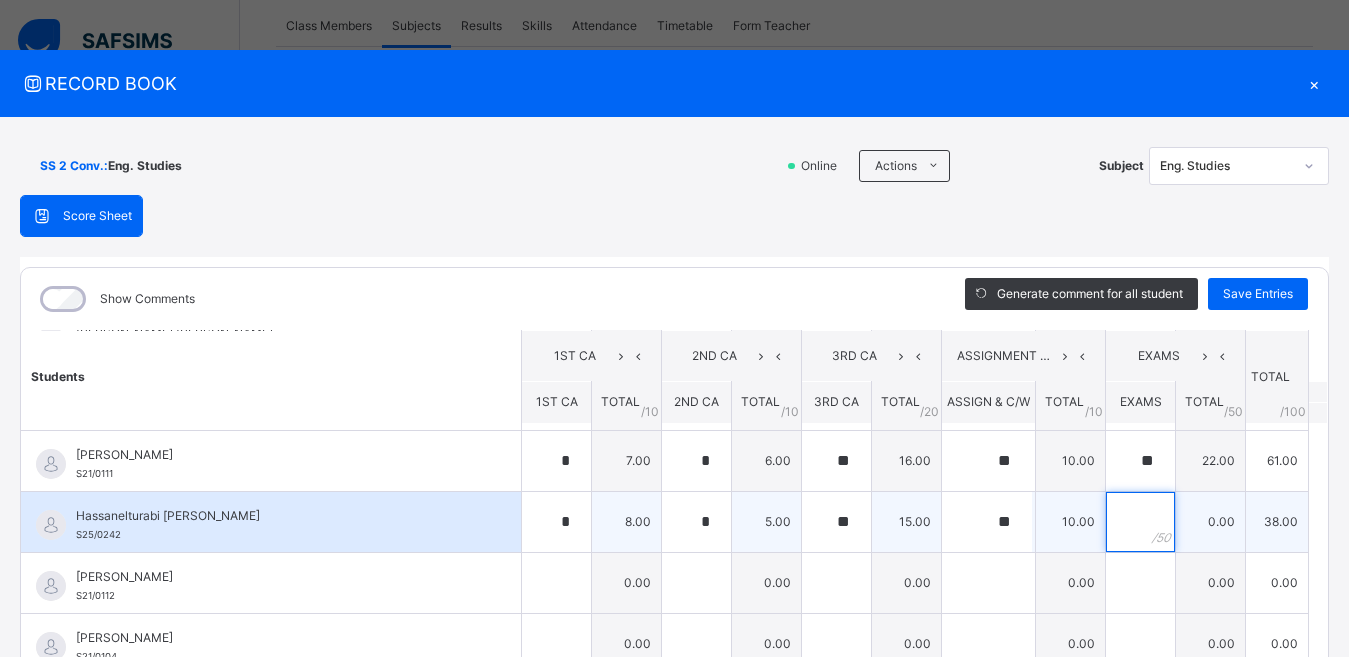 click at bounding box center (1140, 522) 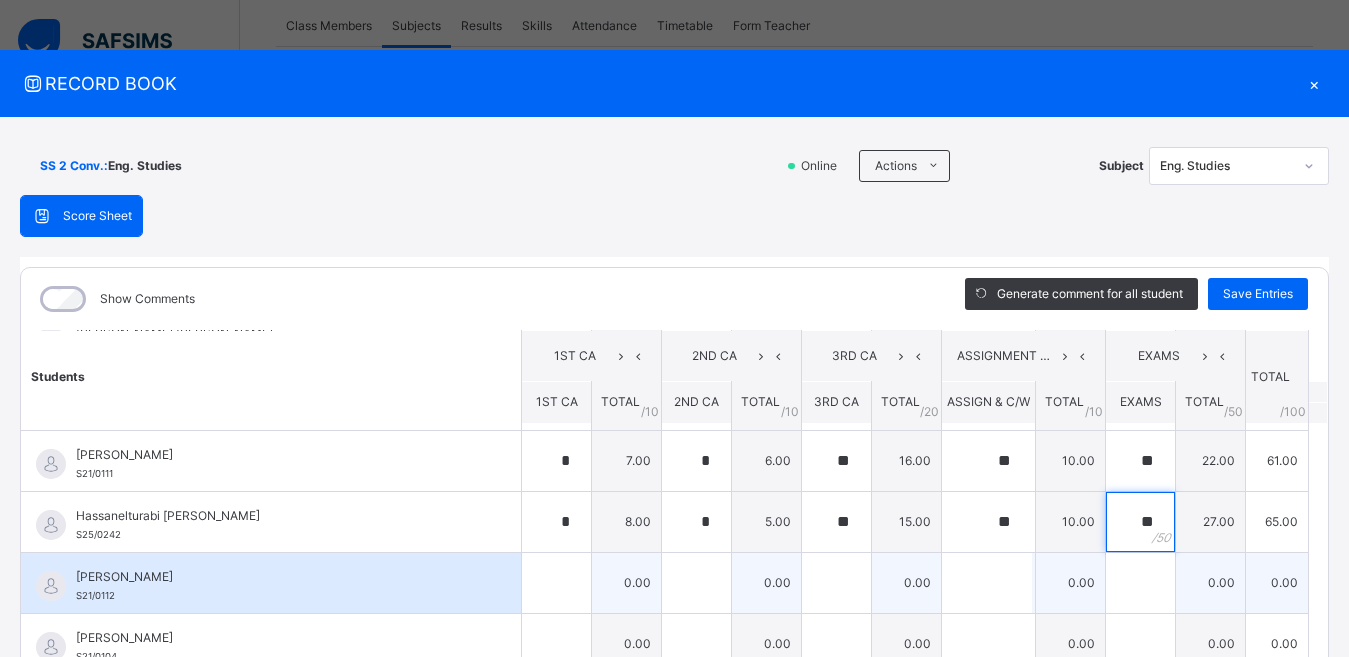 type on "**" 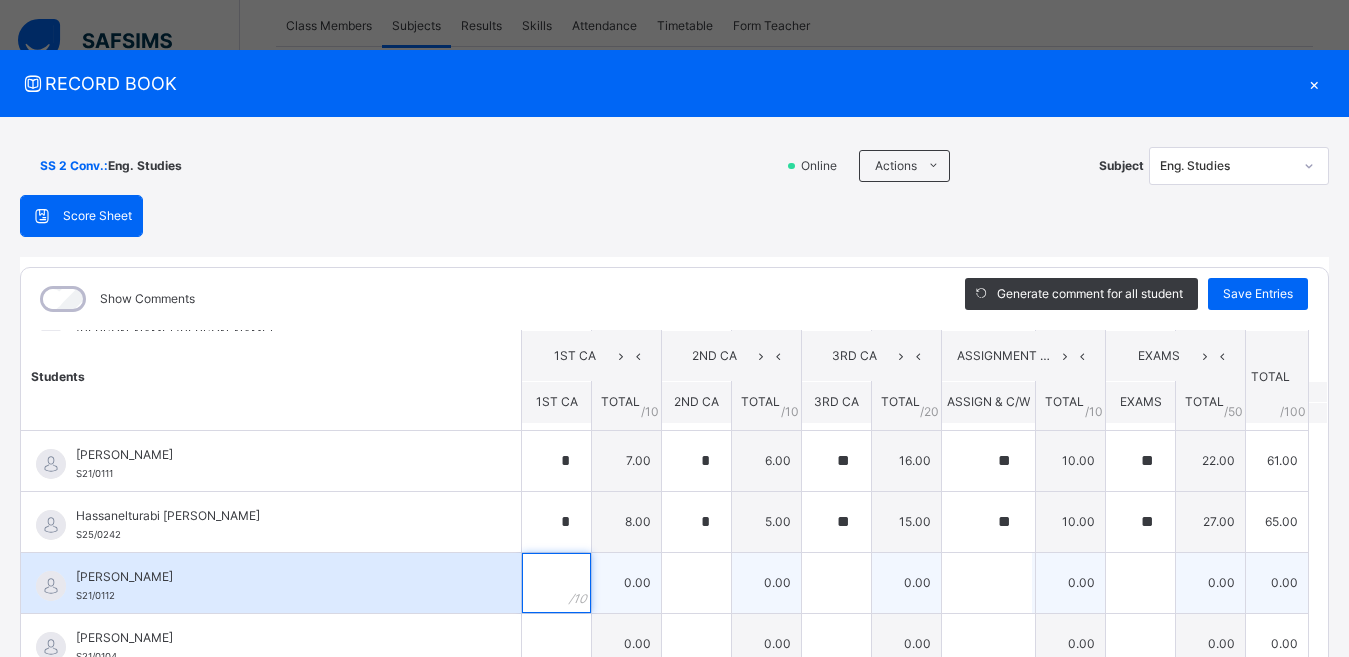 click at bounding box center [556, 583] 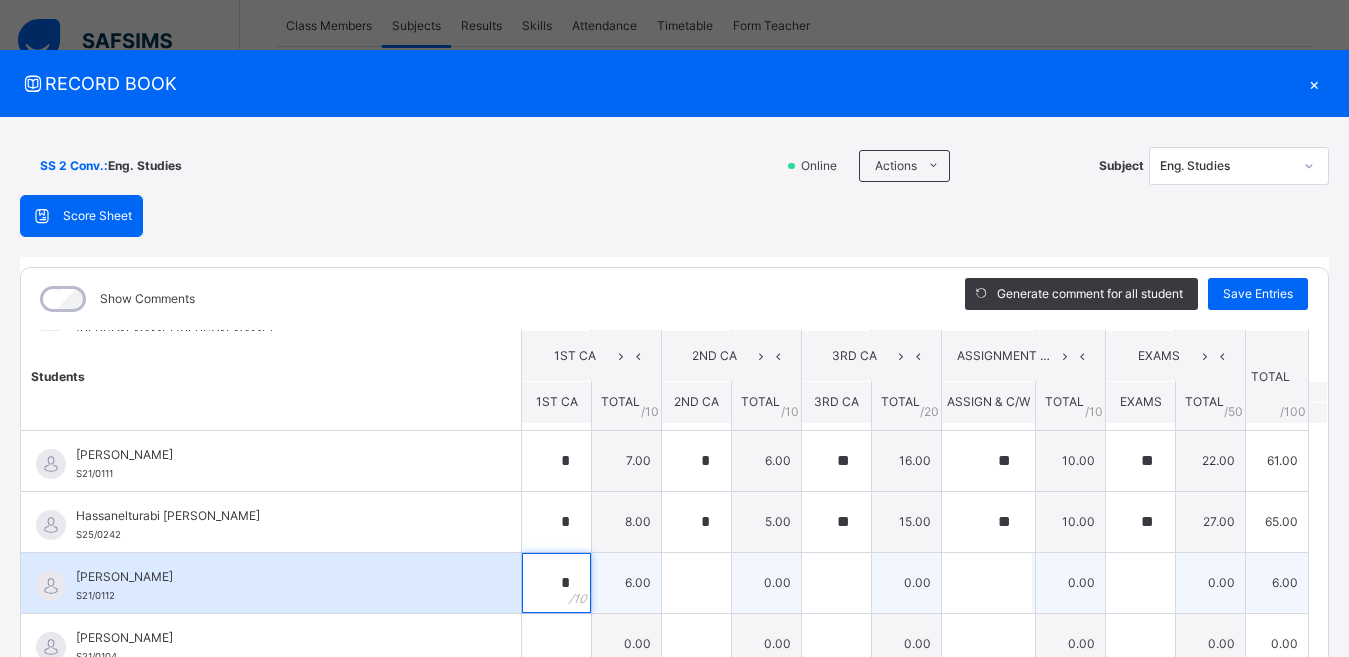 type on "*" 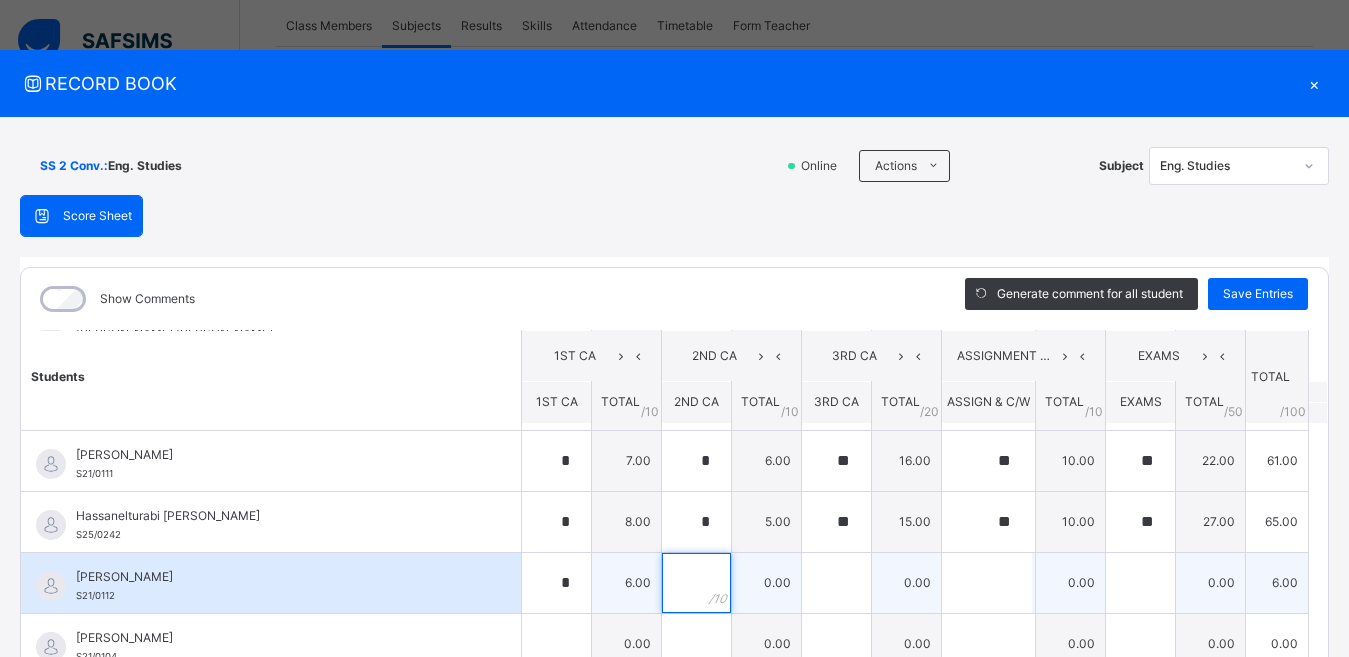 click at bounding box center (696, 583) 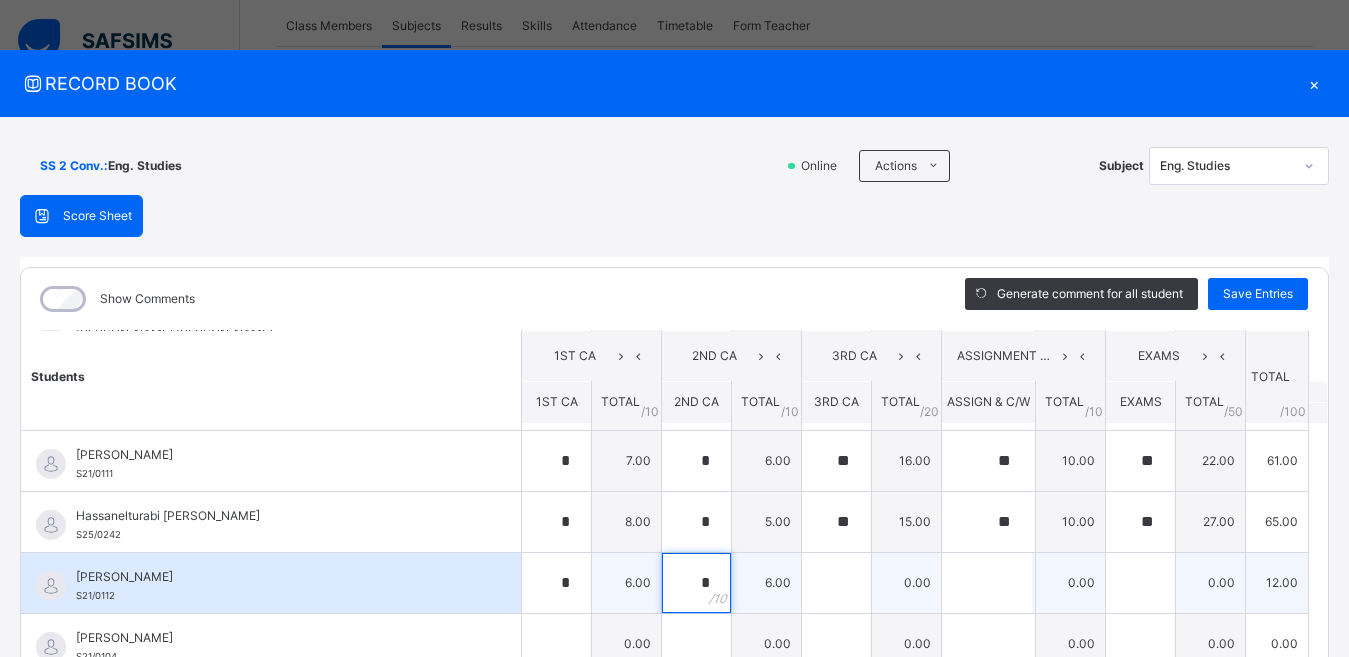 type on "*" 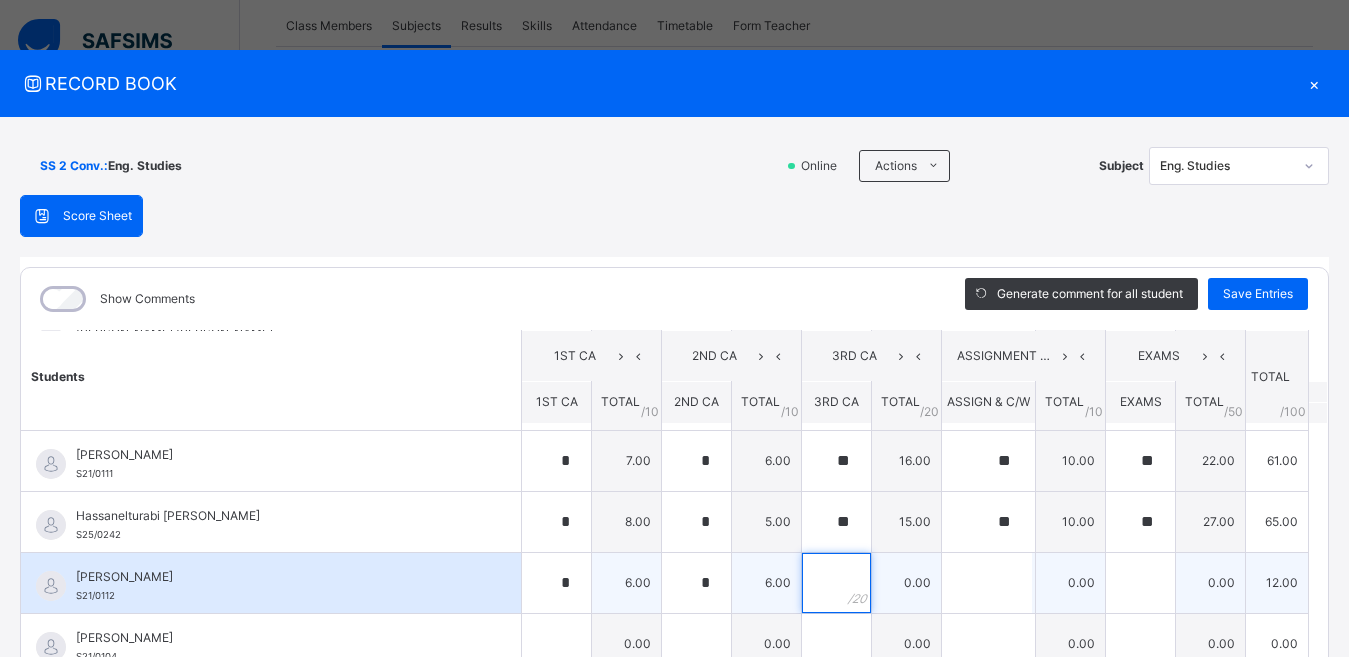 click at bounding box center [836, 583] 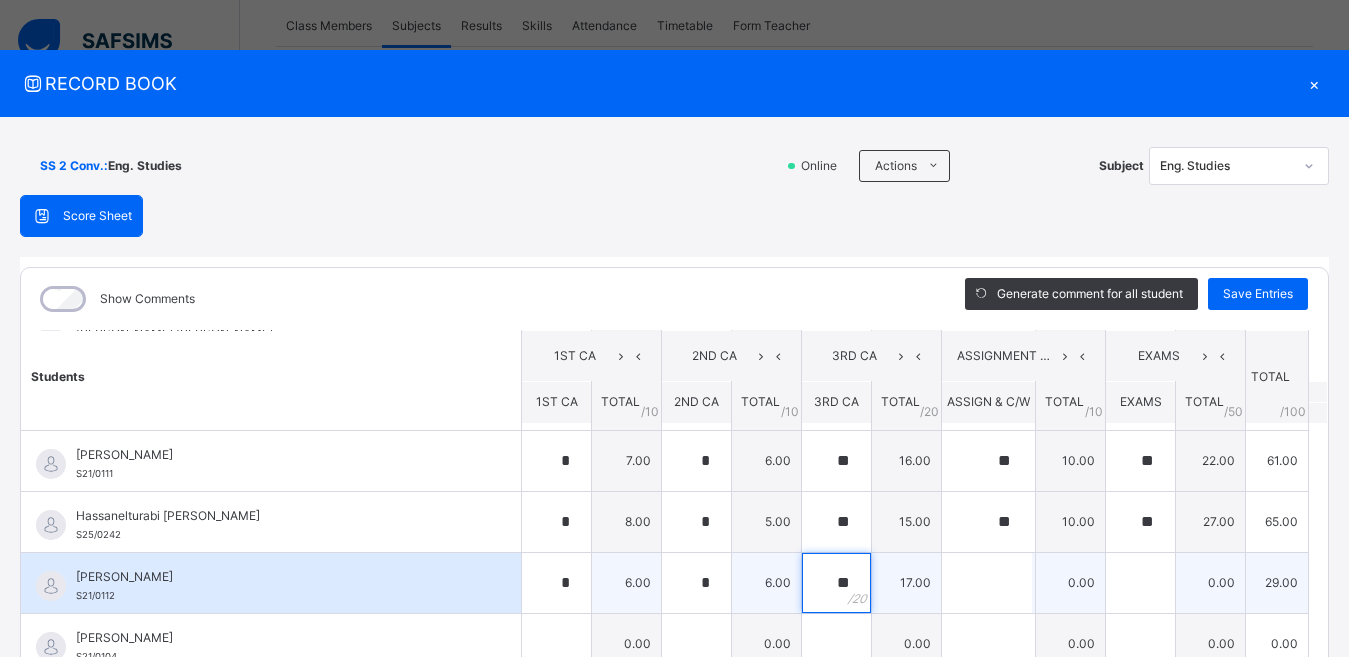type on "**" 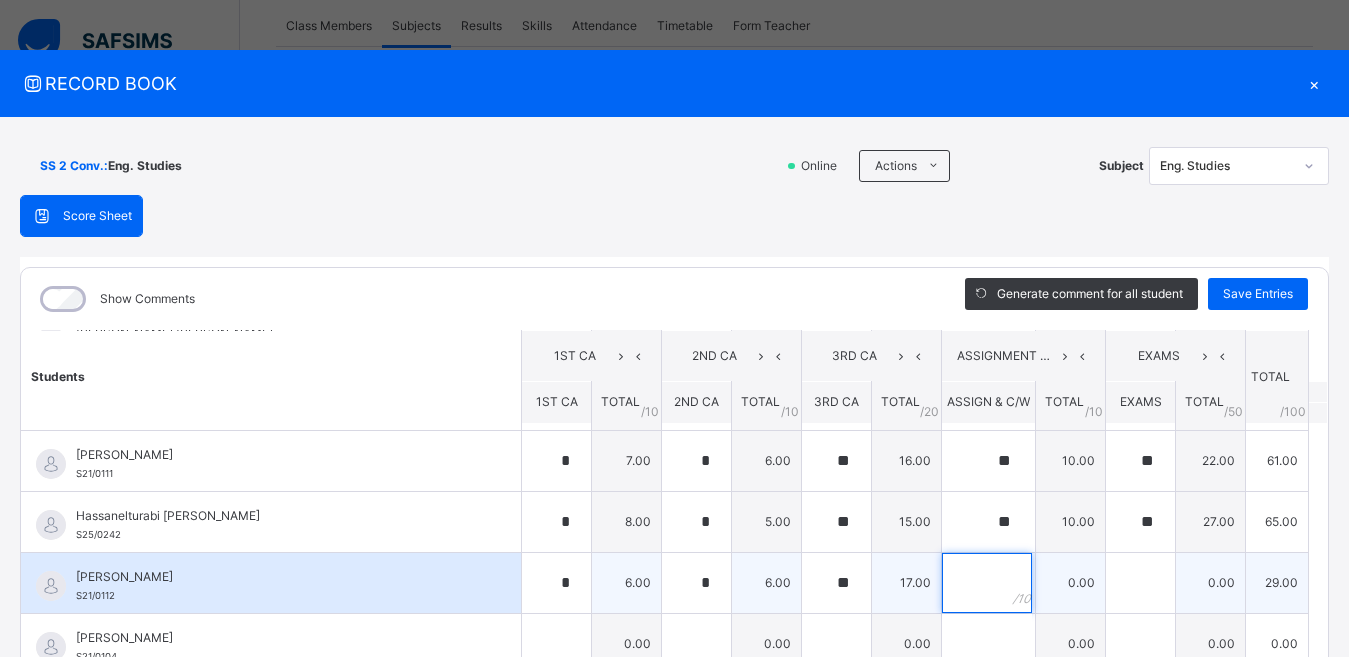 click at bounding box center [987, 583] 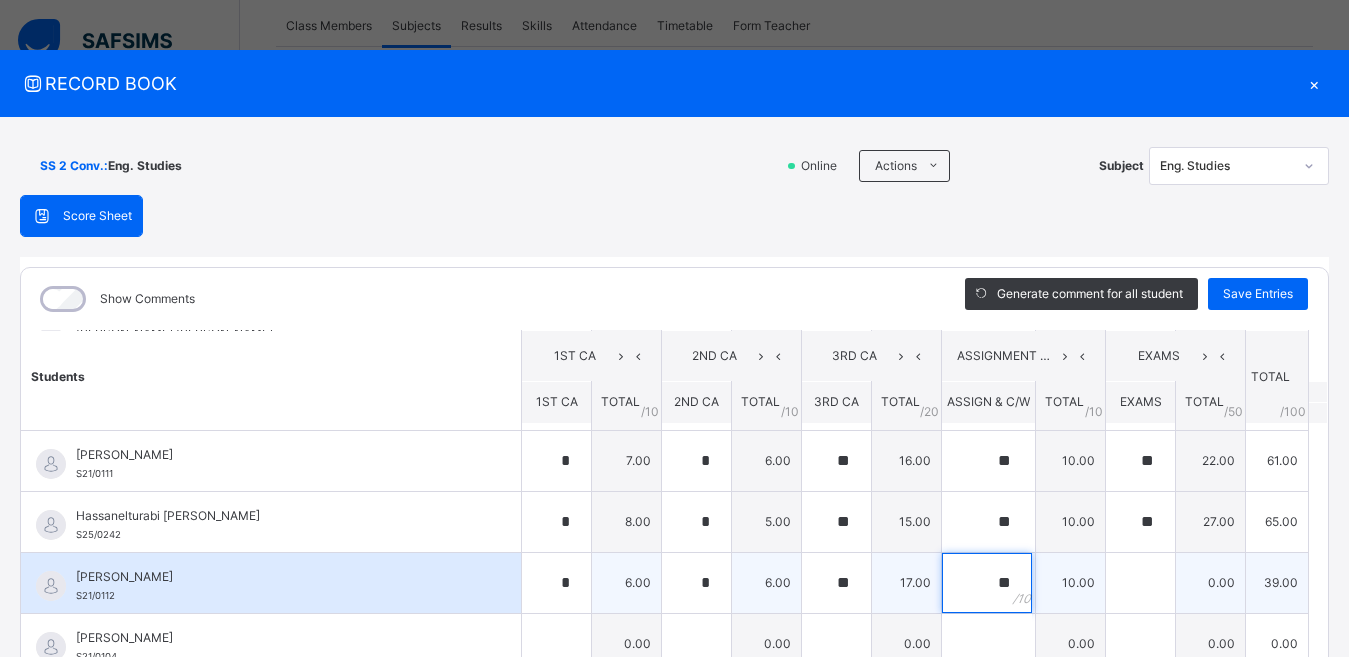 type on "**" 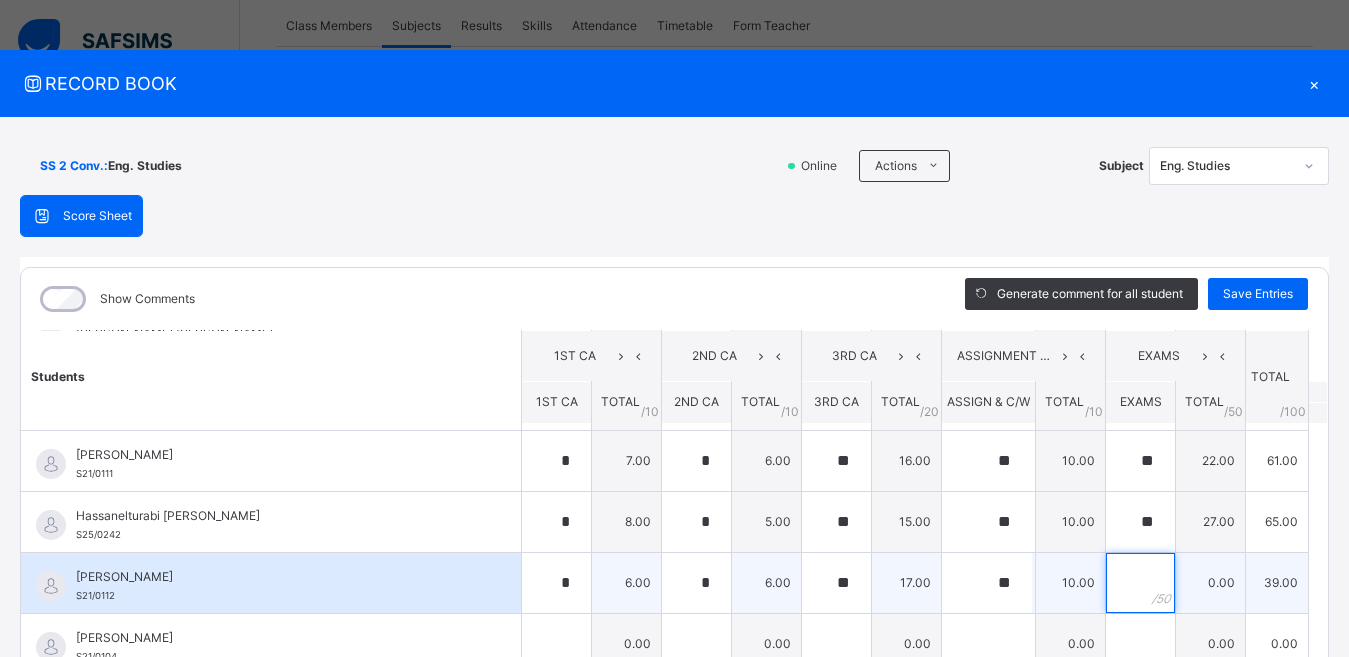 click at bounding box center (1140, 583) 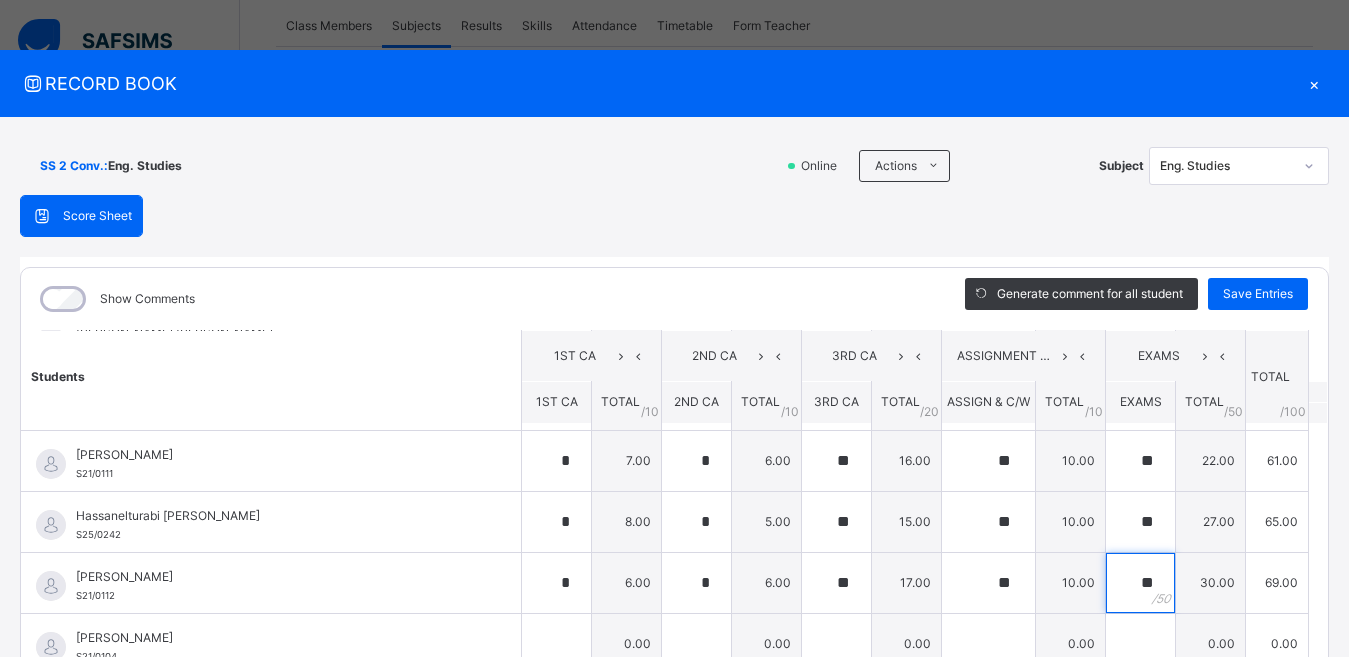 type on "**" 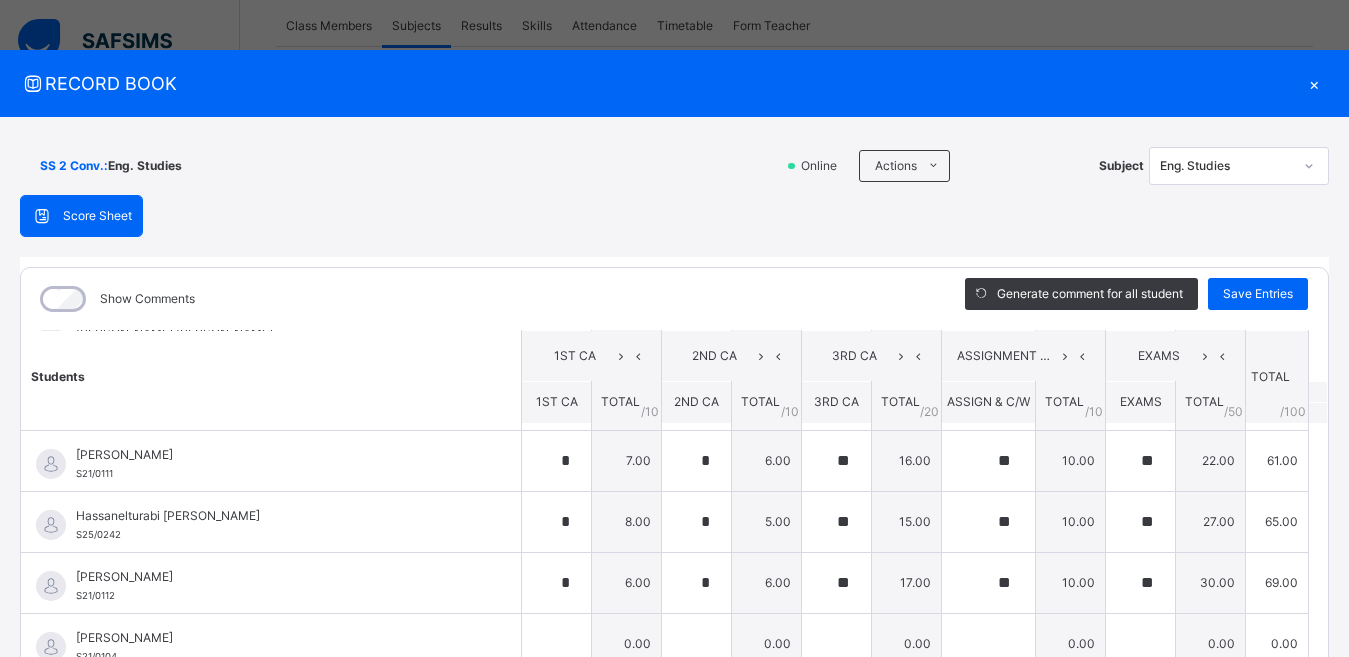 click on "SS 2   Conv. :   Eng. Studies Online Actions  Download Empty Score Sheet  Upload/map score sheet Subject  Eng. Studies AL-ANSAR ACADEMY Date: [DATE] 11:18:31 am Score Sheet Score Sheet Show Comments   Generate comment for all student   Save Entries Class Level:  SS 2   Conv. Subject:  Eng. Studies Session:  2024/2025 Session Session:  Third Term Students 1ST [GEOGRAPHIC_DATA] 2ND CA 3RD CA  ASSIGNMENT & CLASS WORK EXAMS TOTAL /100 Comment 1ST CA TOTAL / 10 2ND CA TOTAL / 10 3RD CA TOTAL / 20 ASSIGN & C/W TOTAL / 10 EXAMS TOTAL / 50  [PERSON_NAME] S25/0237  [PERSON_NAME] S25/0237 0.00 0.00 0.00 0.00 0.00 0.00 Generate comment 0 / 250   ×   Subject Teacher’s Comment Generate and see in full the comment developed by the AI with an option to regenerate the comment [PERSON_NAME]  [PERSON_NAME]   S25/0237   Total 0.00  / 100.00 [PERSON_NAME] Bot   Regenerate     Use this comment   [PERSON_NAME] S24/0218 [PERSON_NAME] S24/0218 * 8.00 * 6.00 ** 15.00 ** 10.00 ** 28.00 67.00 Generate comment 0 / 250   ×   JS   S24/0218" at bounding box center (674, 489) 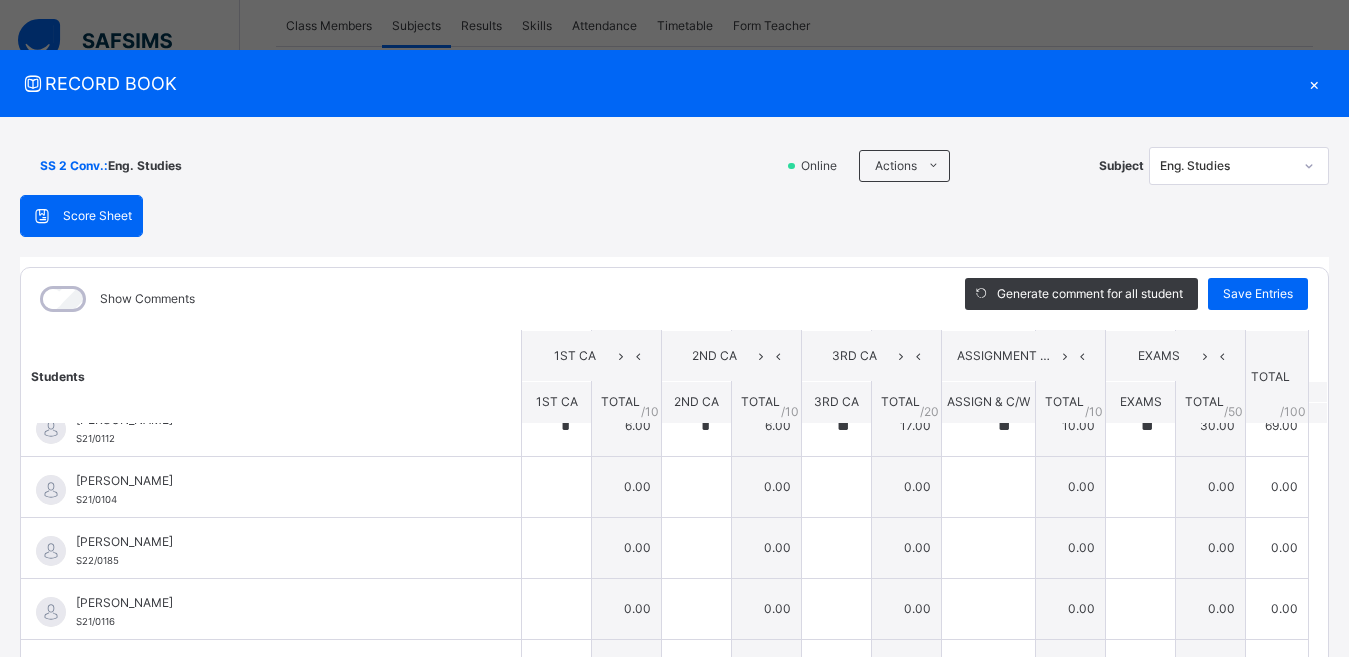 scroll, scrollTop: 465, scrollLeft: 0, axis: vertical 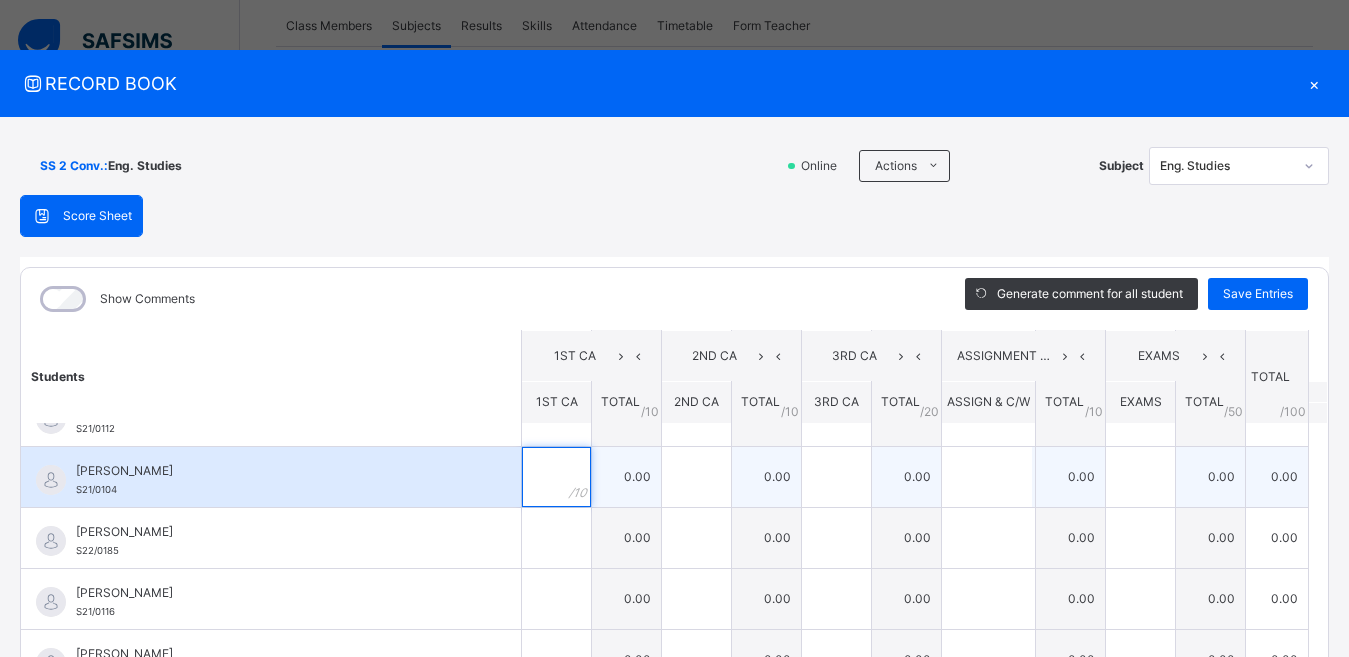 click at bounding box center [556, 477] 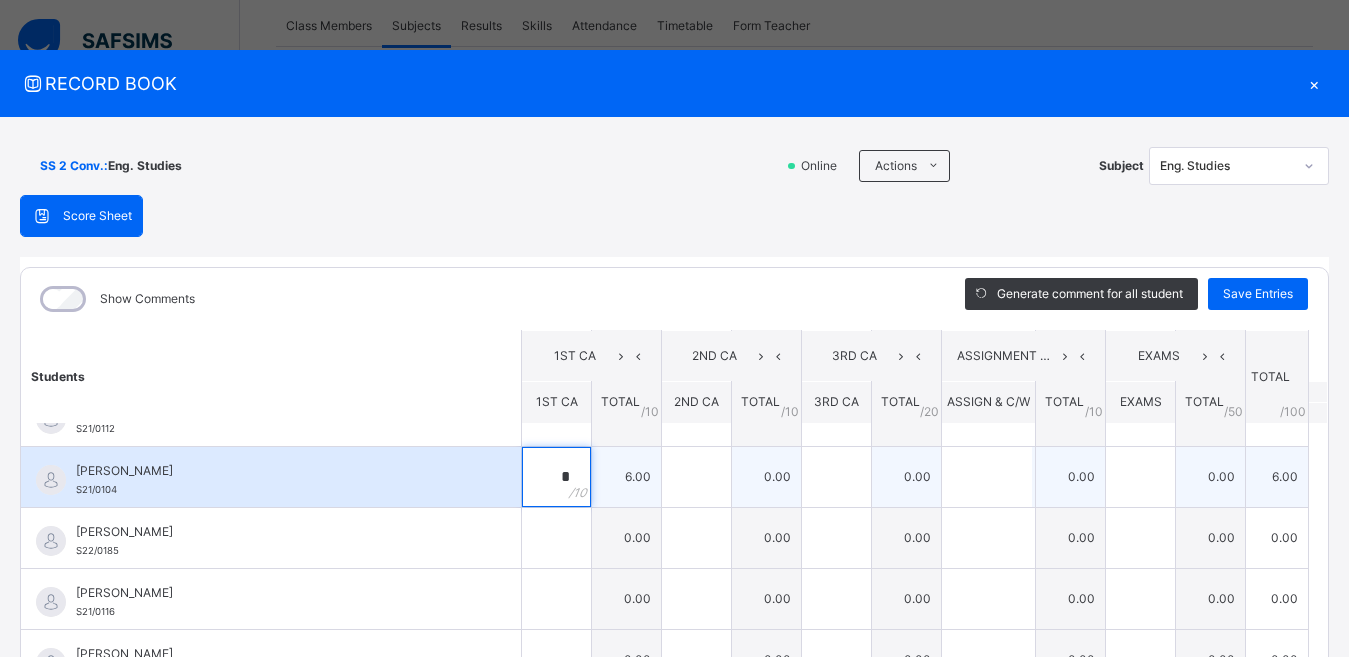 type on "*" 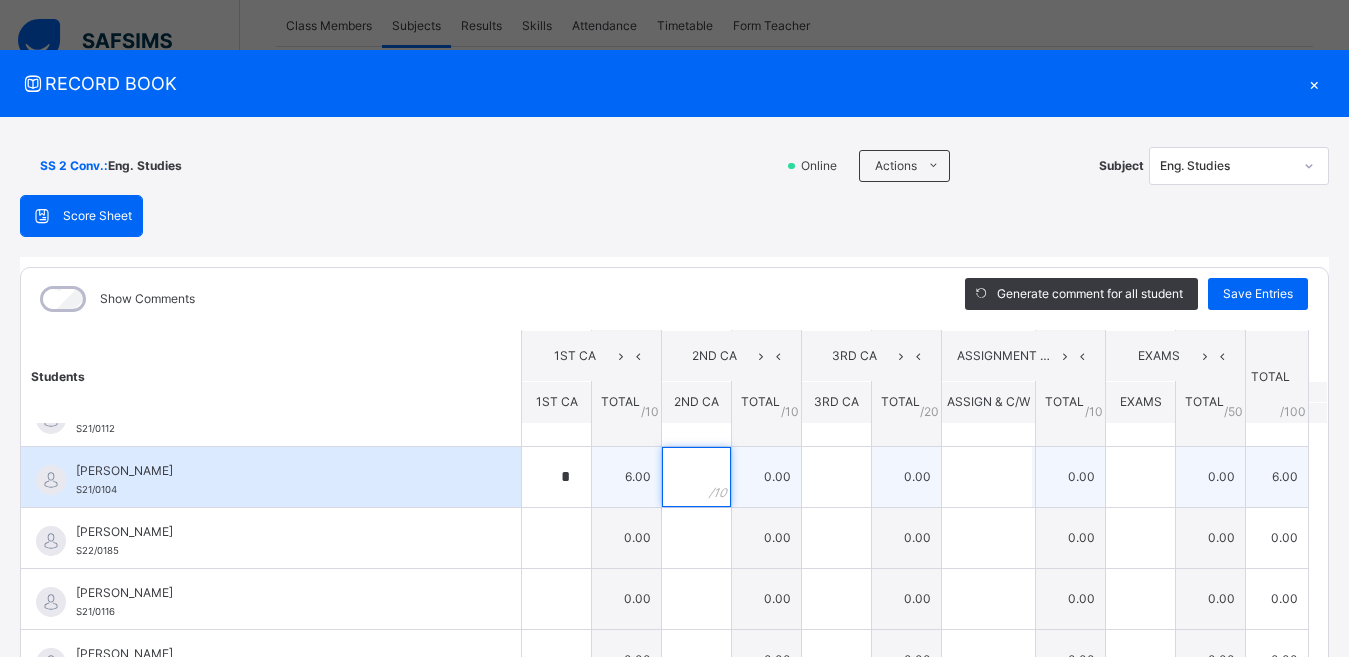 click at bounding box center (696, 477) 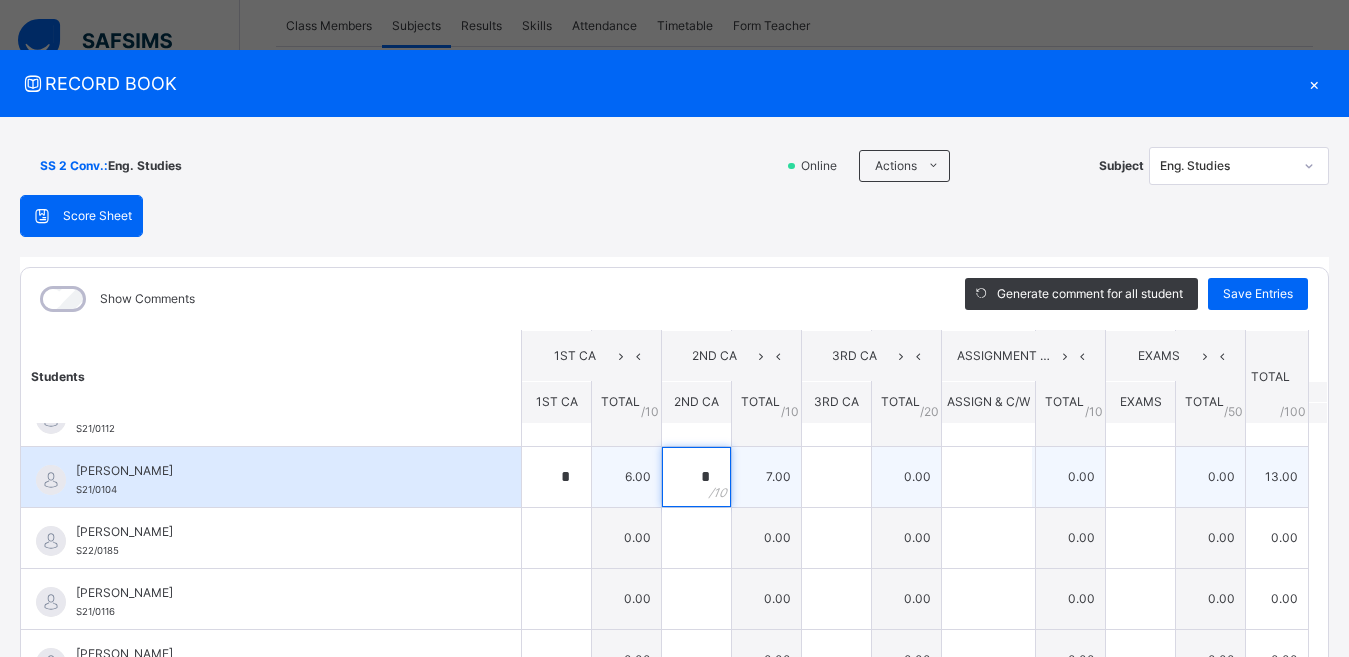 type on "*" 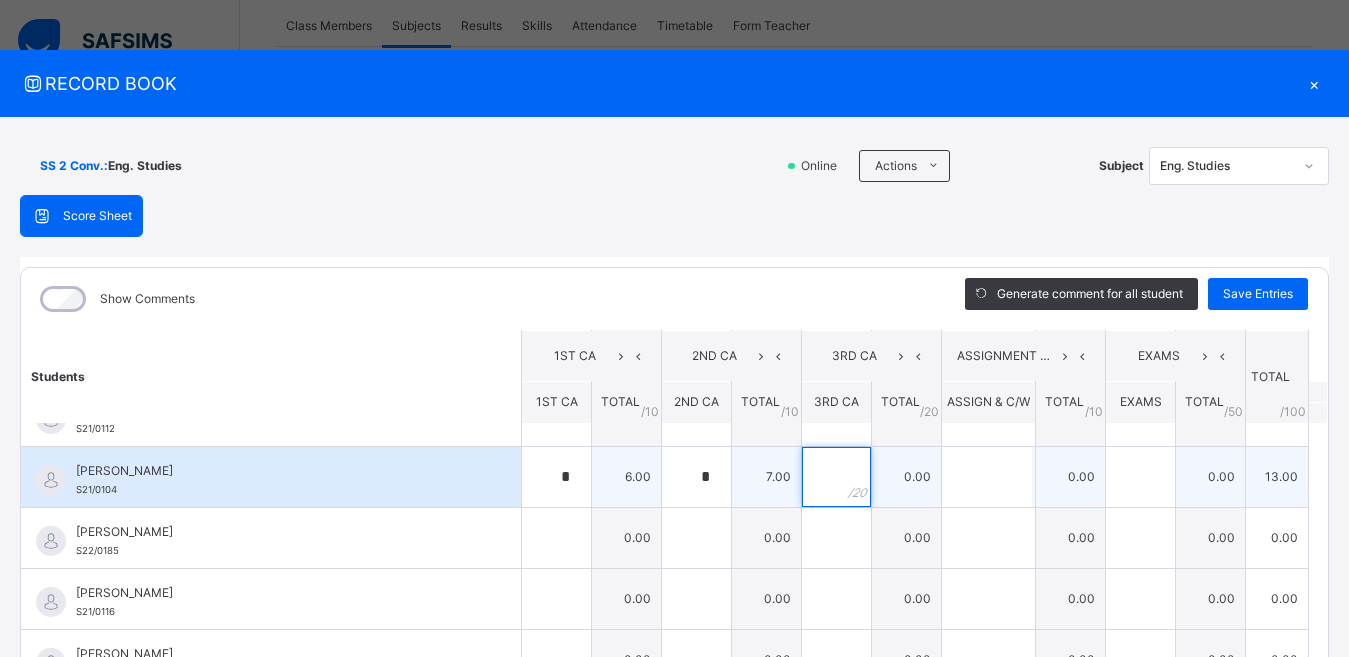 click at bounding box center [836, 477] 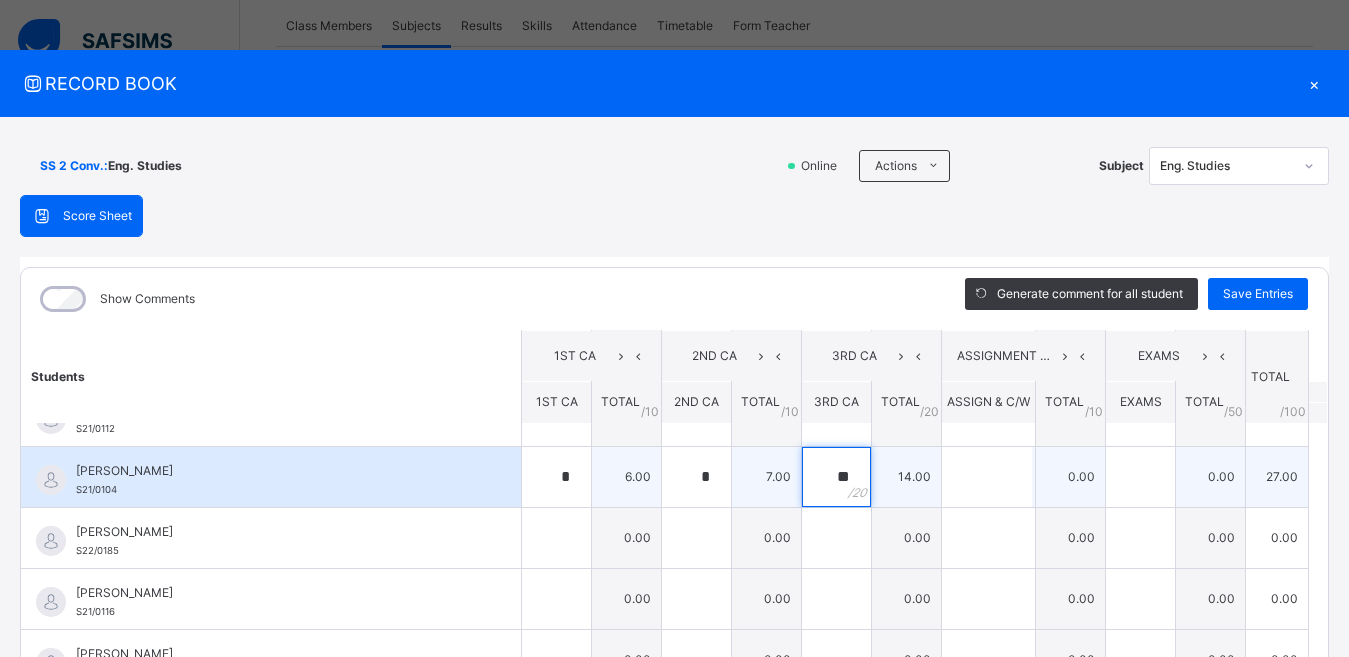 type on "**" 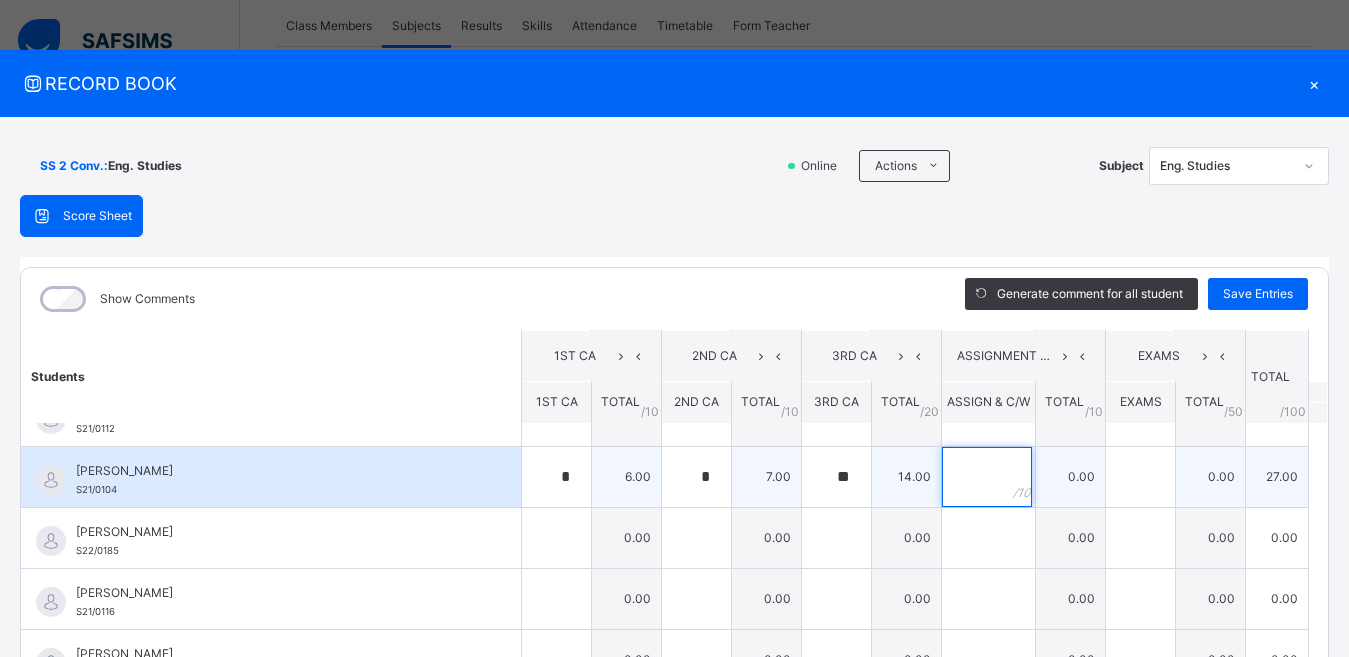 click at bounding box center (987, 477) 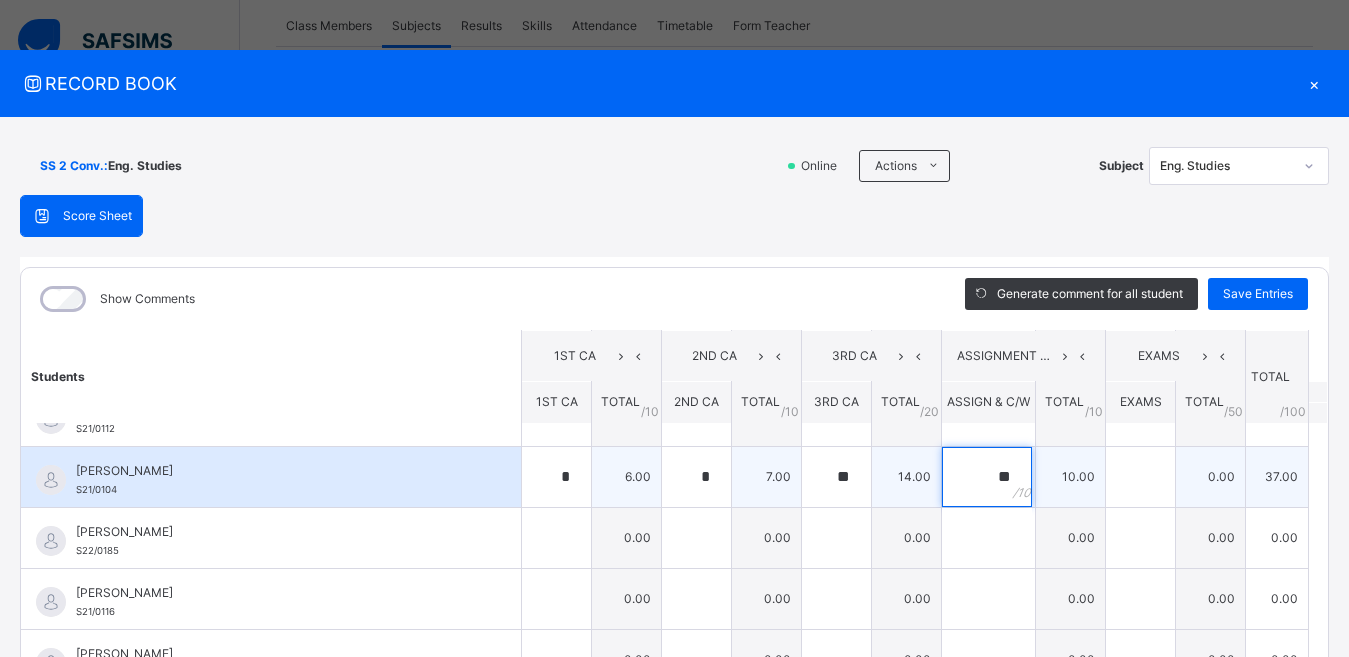 type on "**" 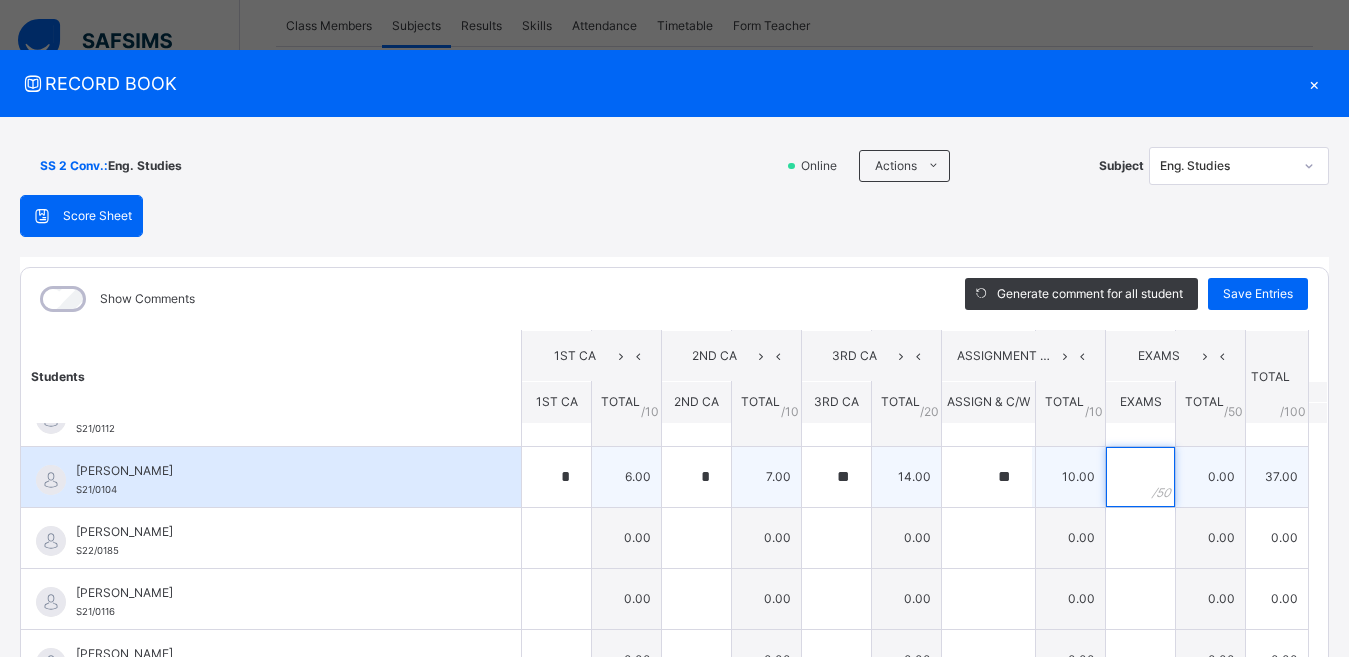 click at bounding box center [1140, 477] 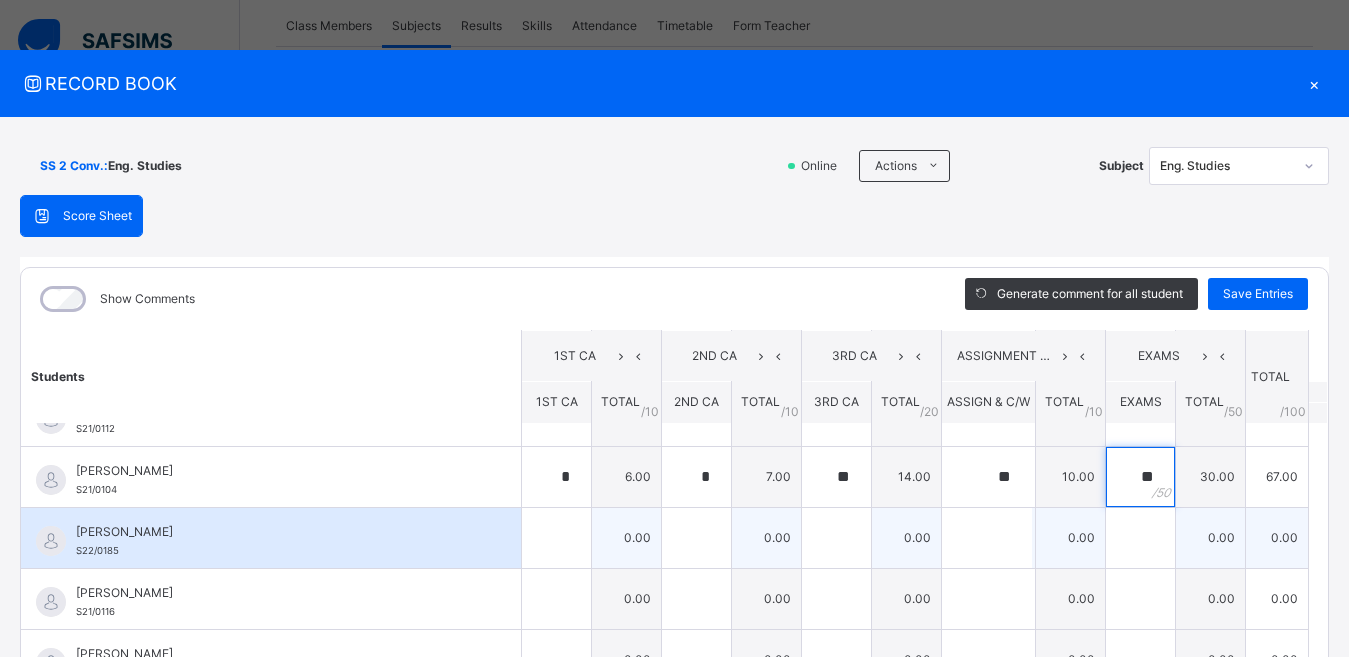 type on "**" 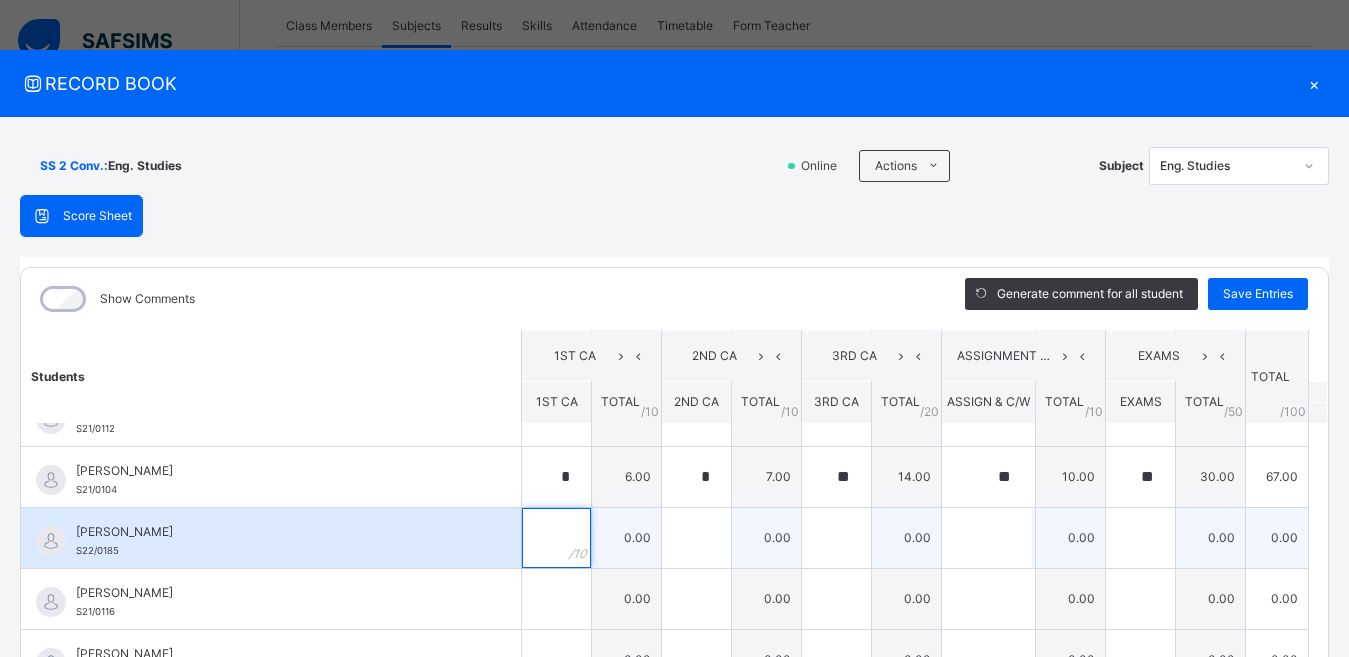 click at bounding box center (556, 538) 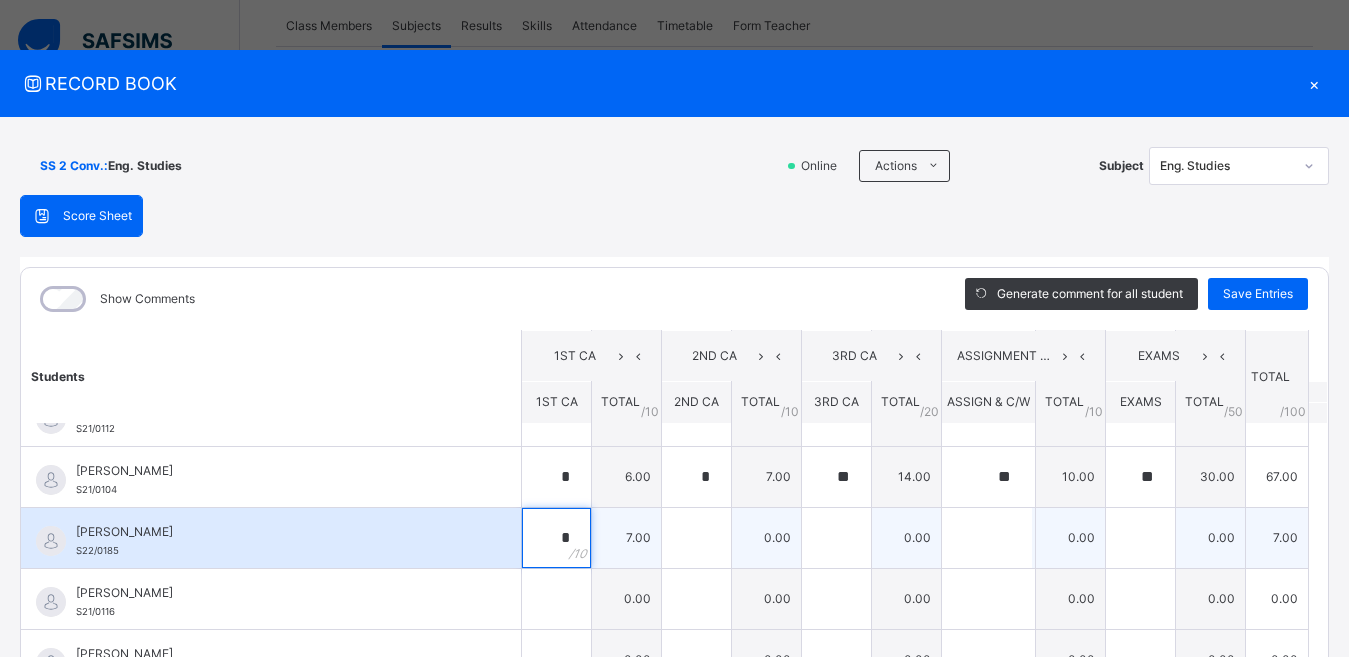 type on "*" 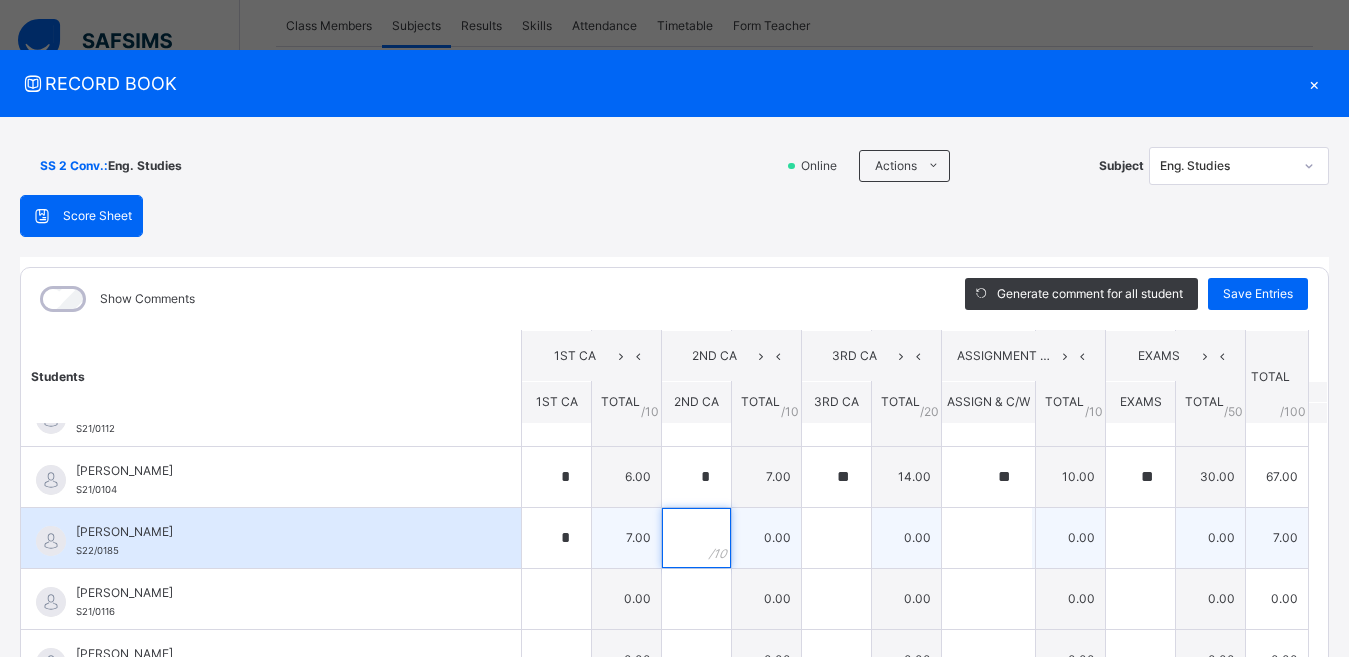 click at bounding box center [696, 538] 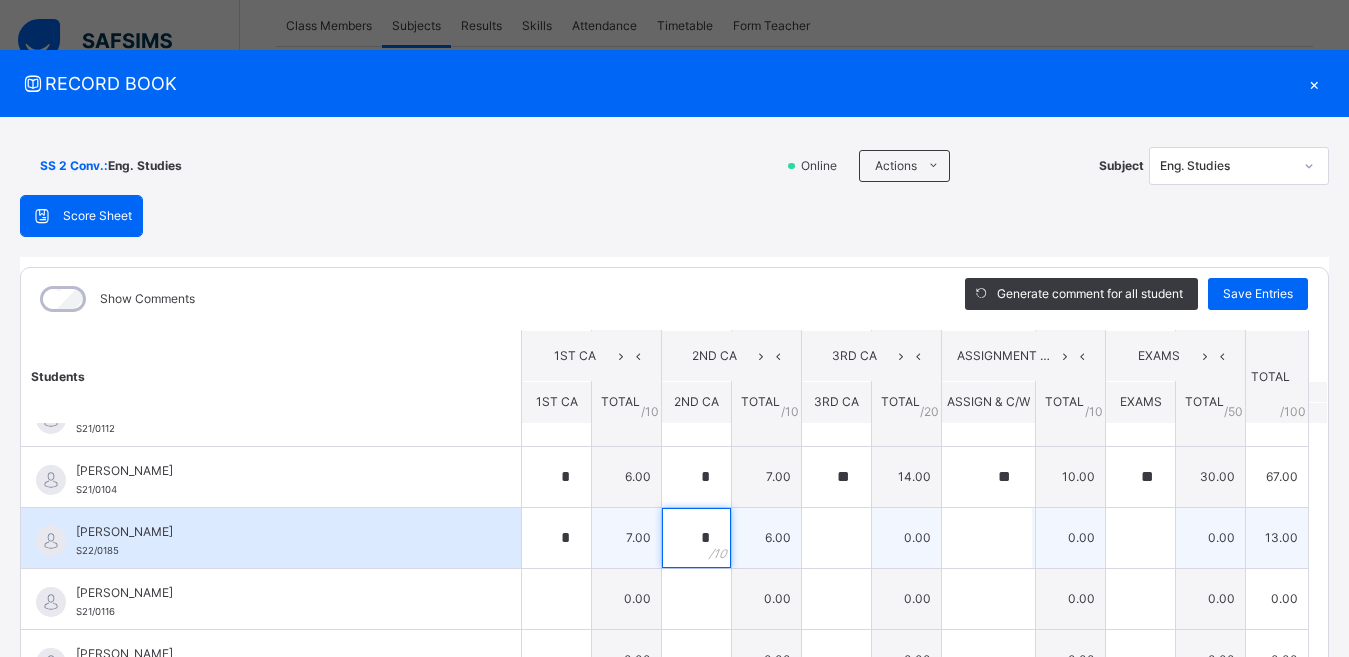 type on "*" 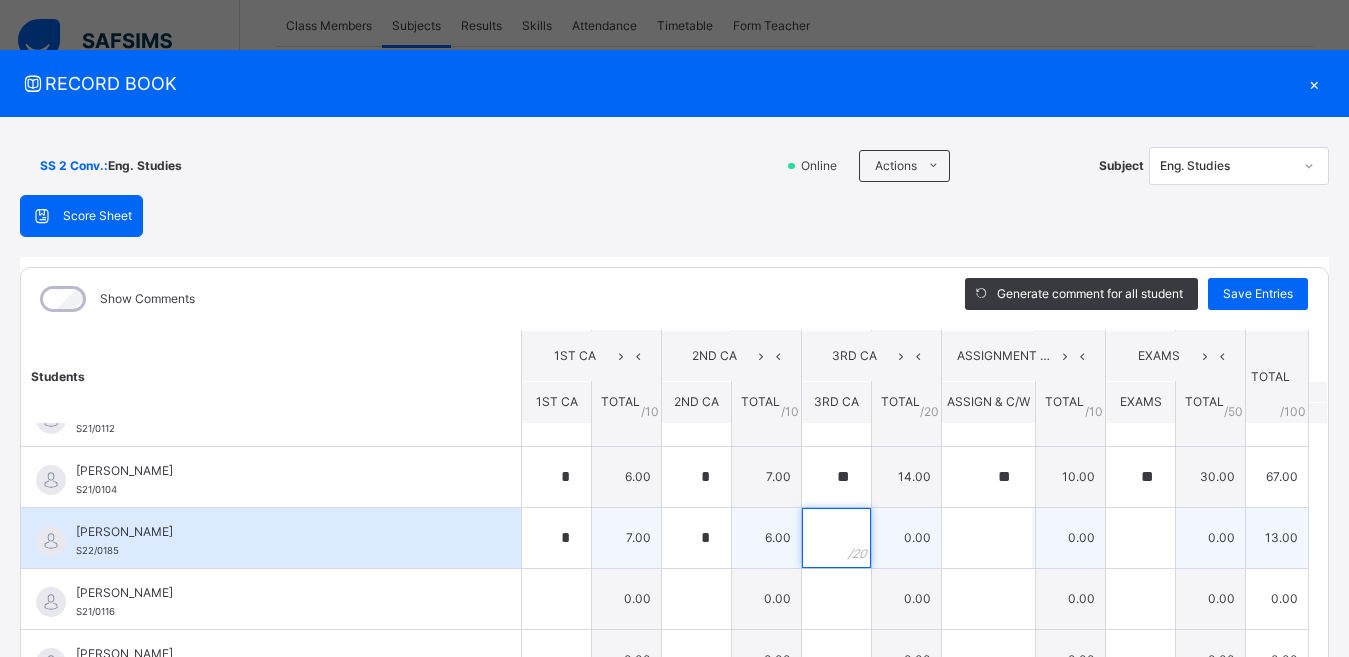 click at bounding box center (836, 538) 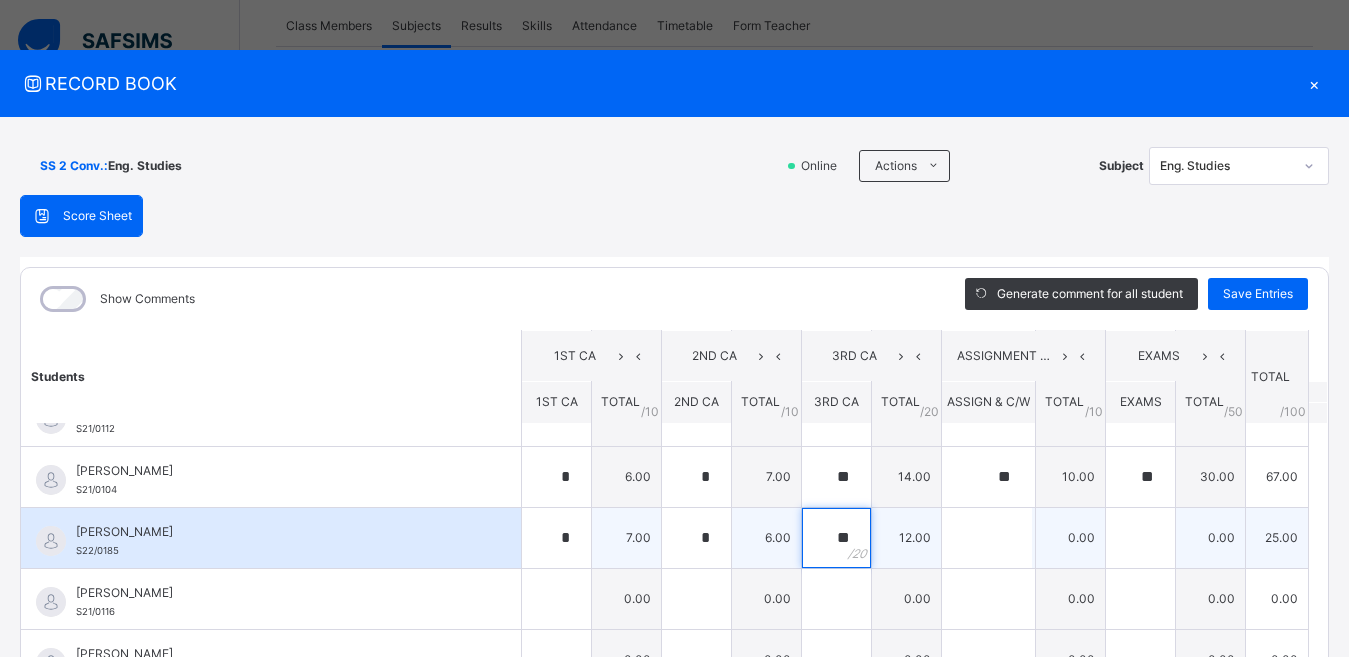 type on "**" 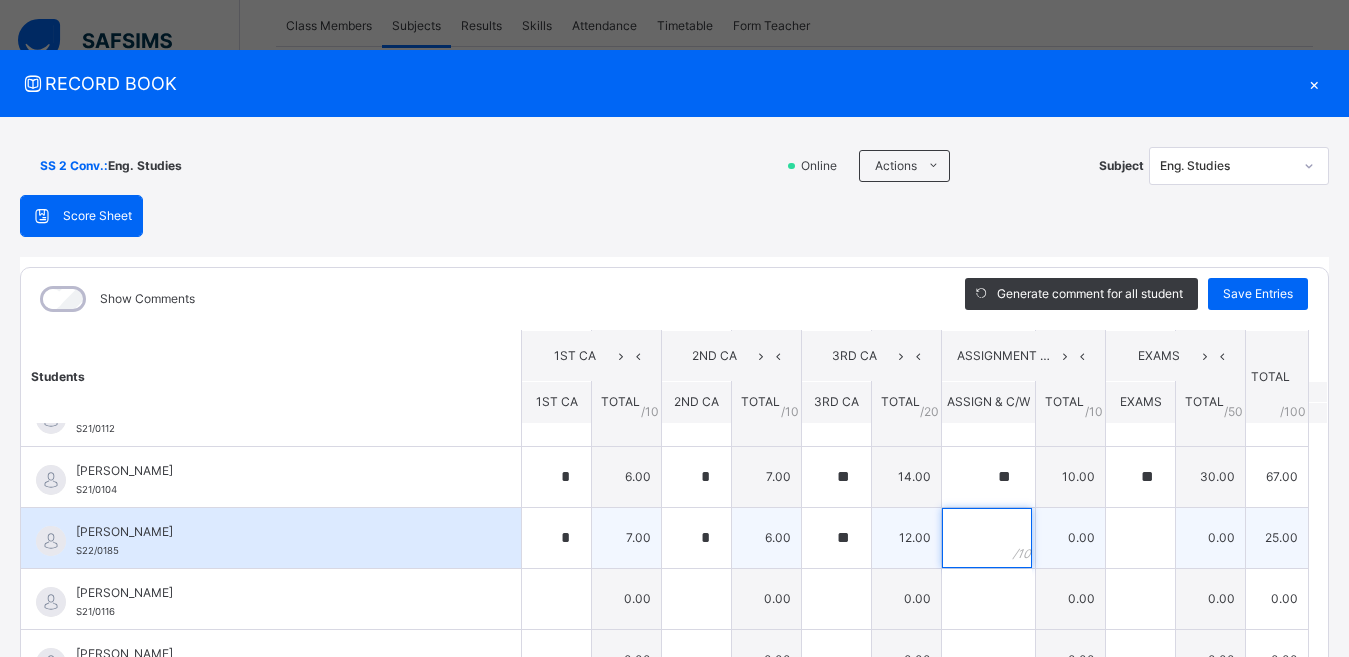 click at bounding box center [987, 538] 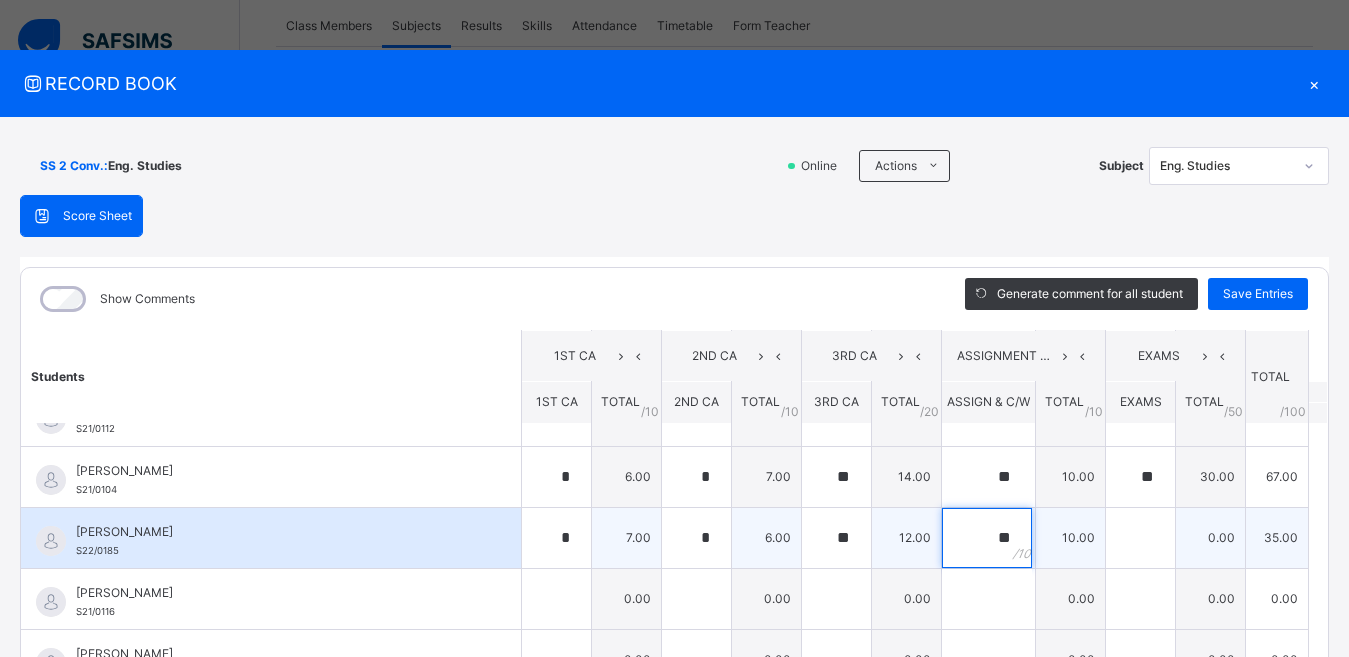 type on "**" 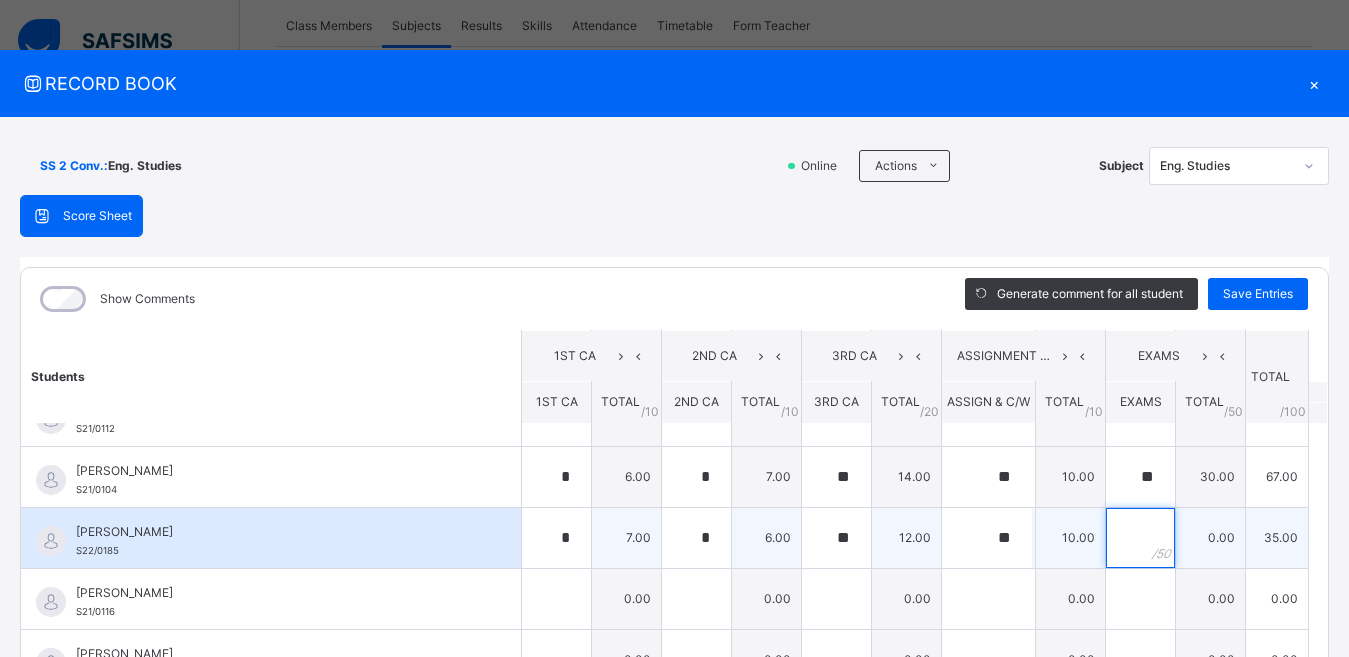 click at bounding box center [1140, 538] 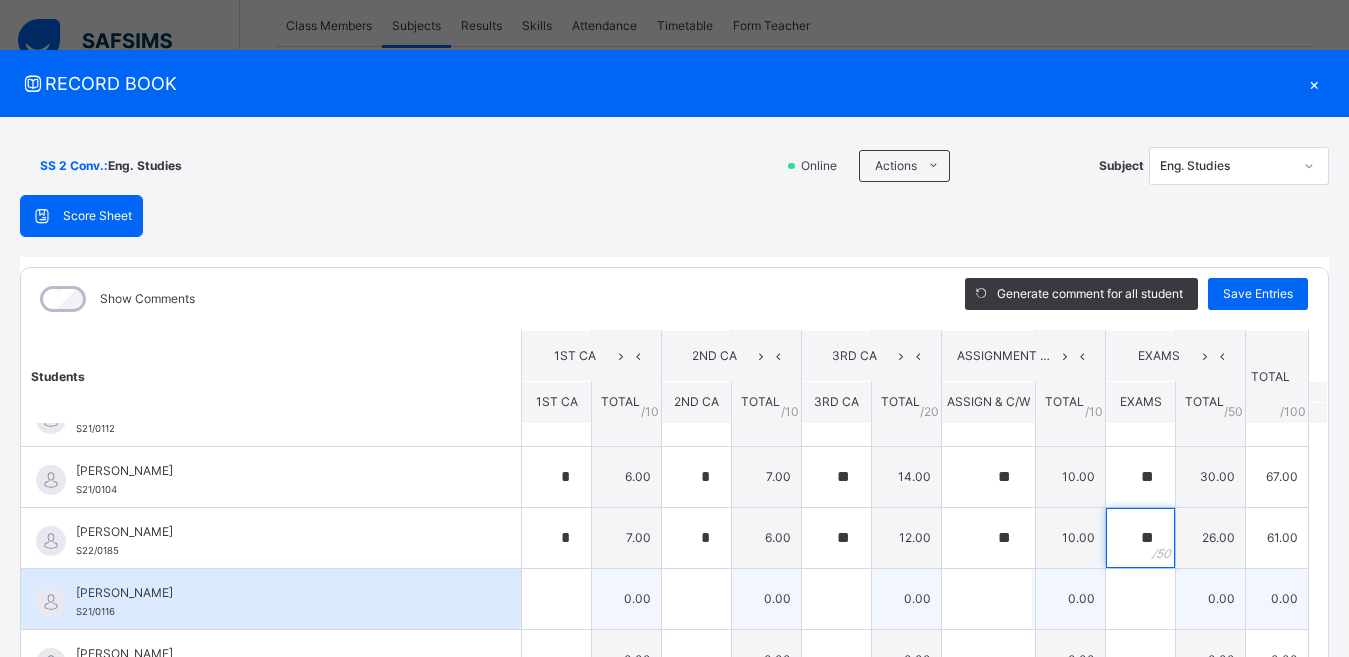 type on "**" 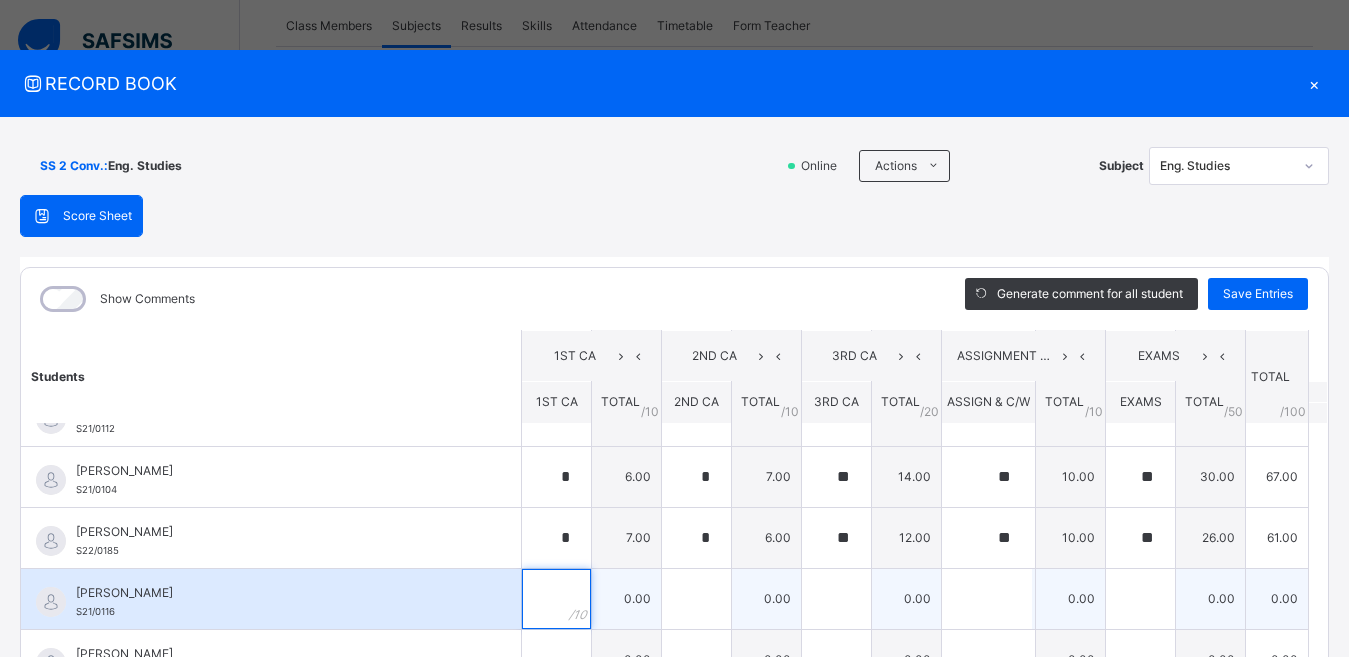 click at bounding box center (556, 599) 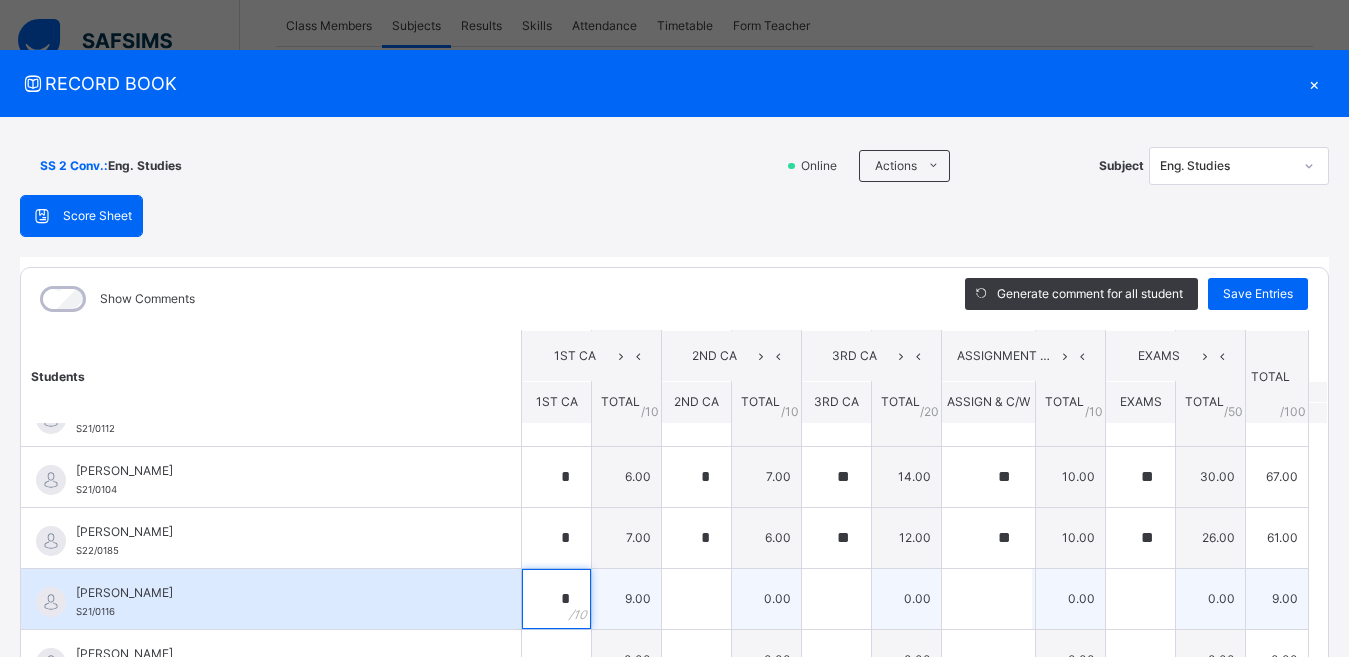 type on "*" 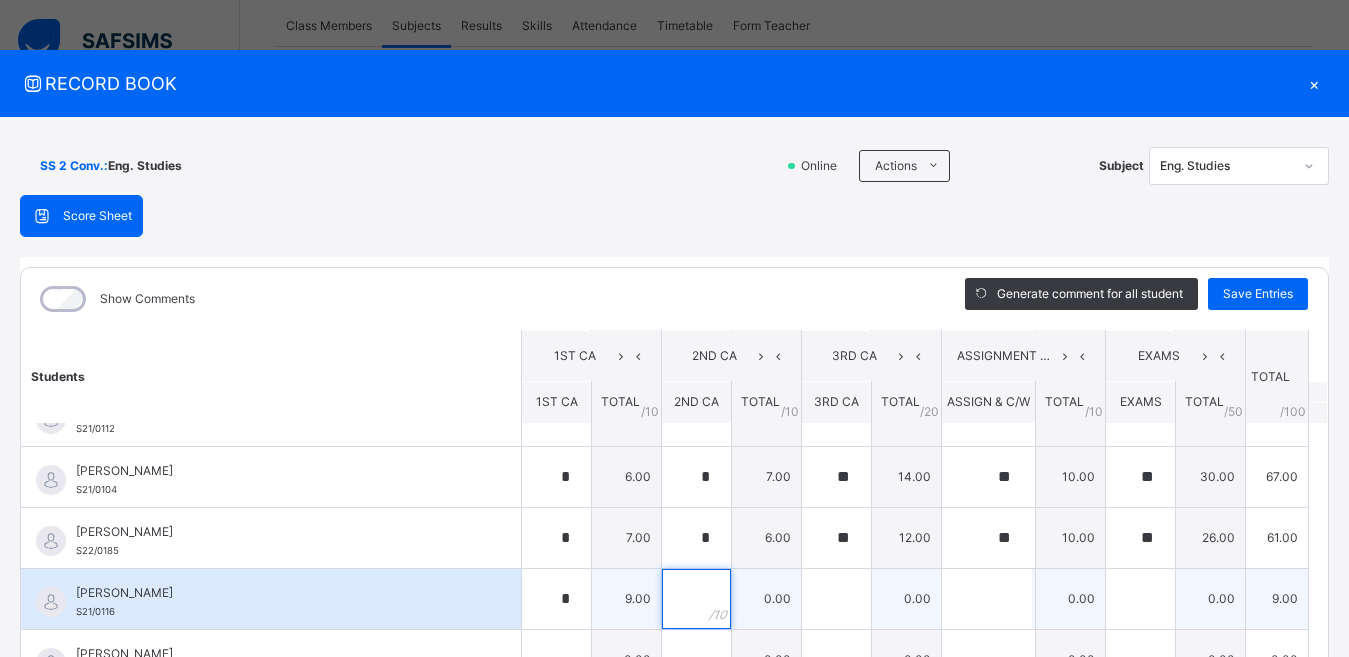 click at bounding box center (696, 599) 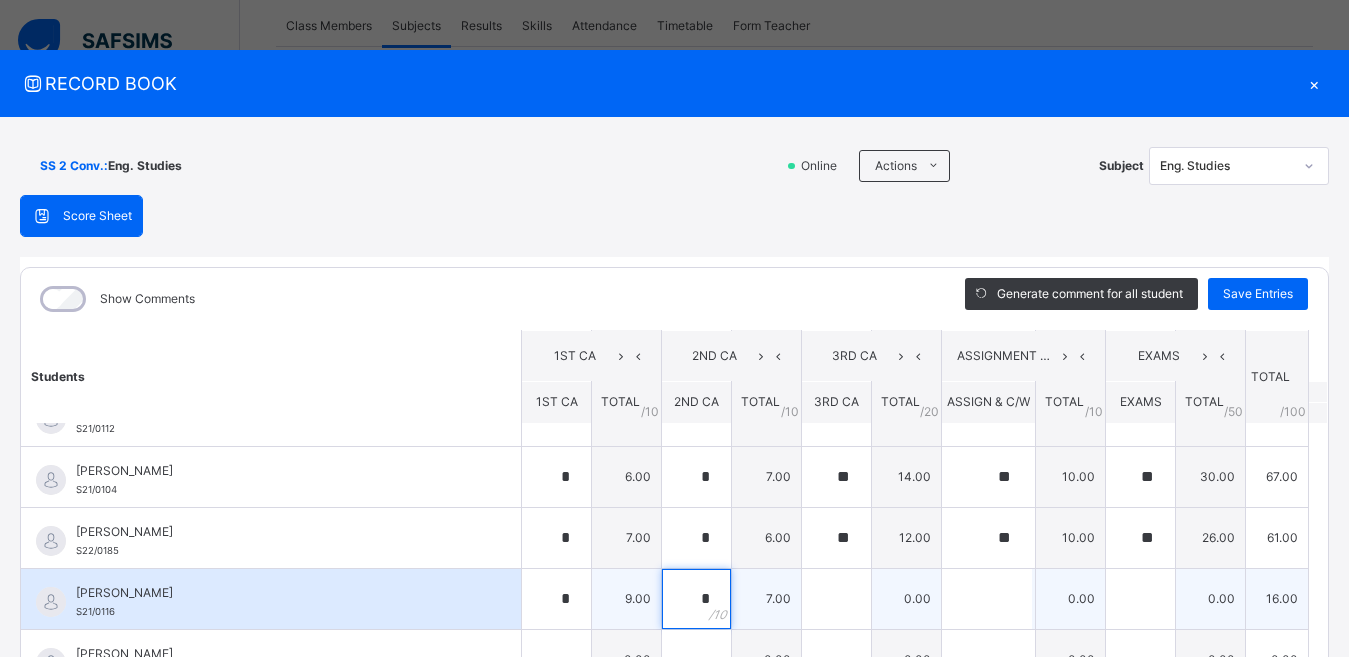 type on "*" 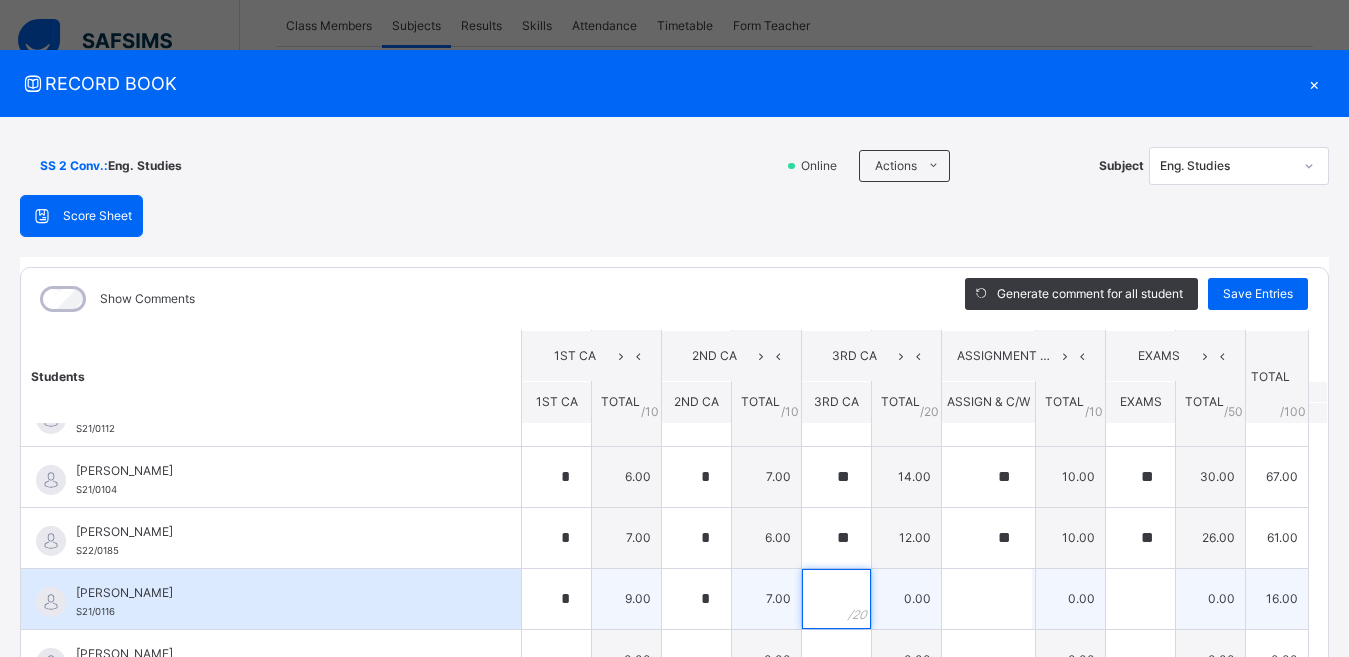 click at bounding box center (836, 599) 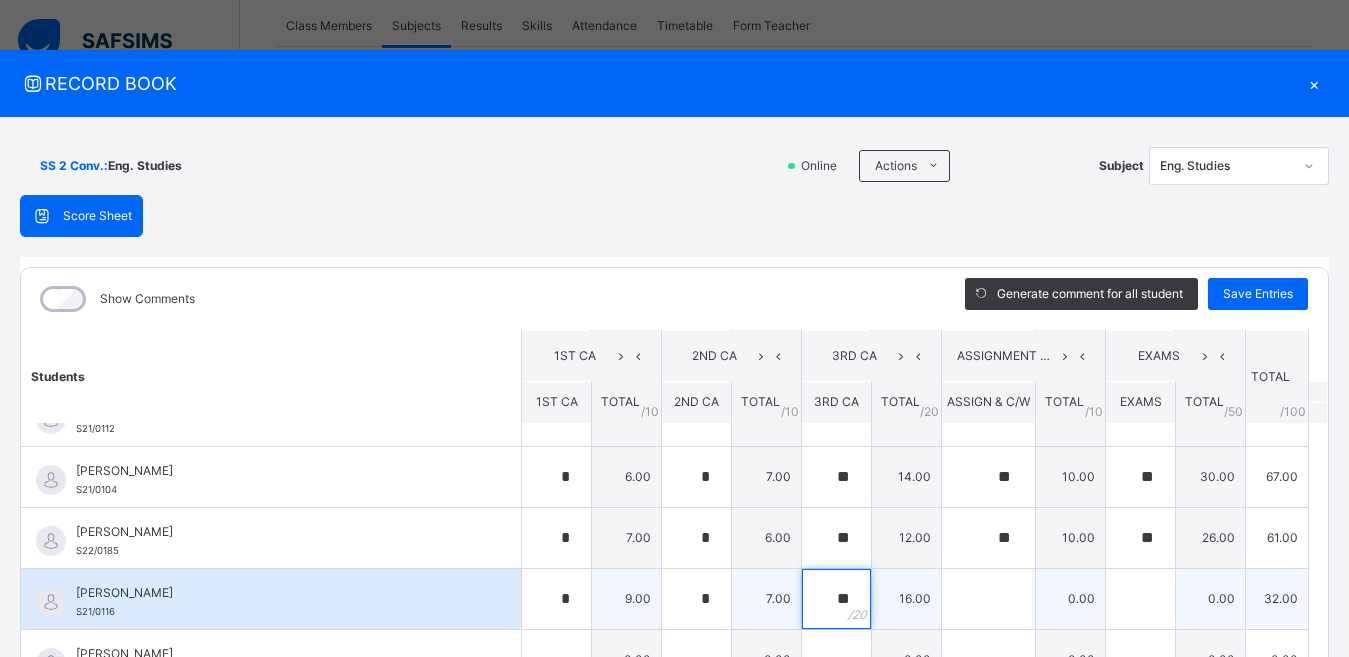 type on "**" 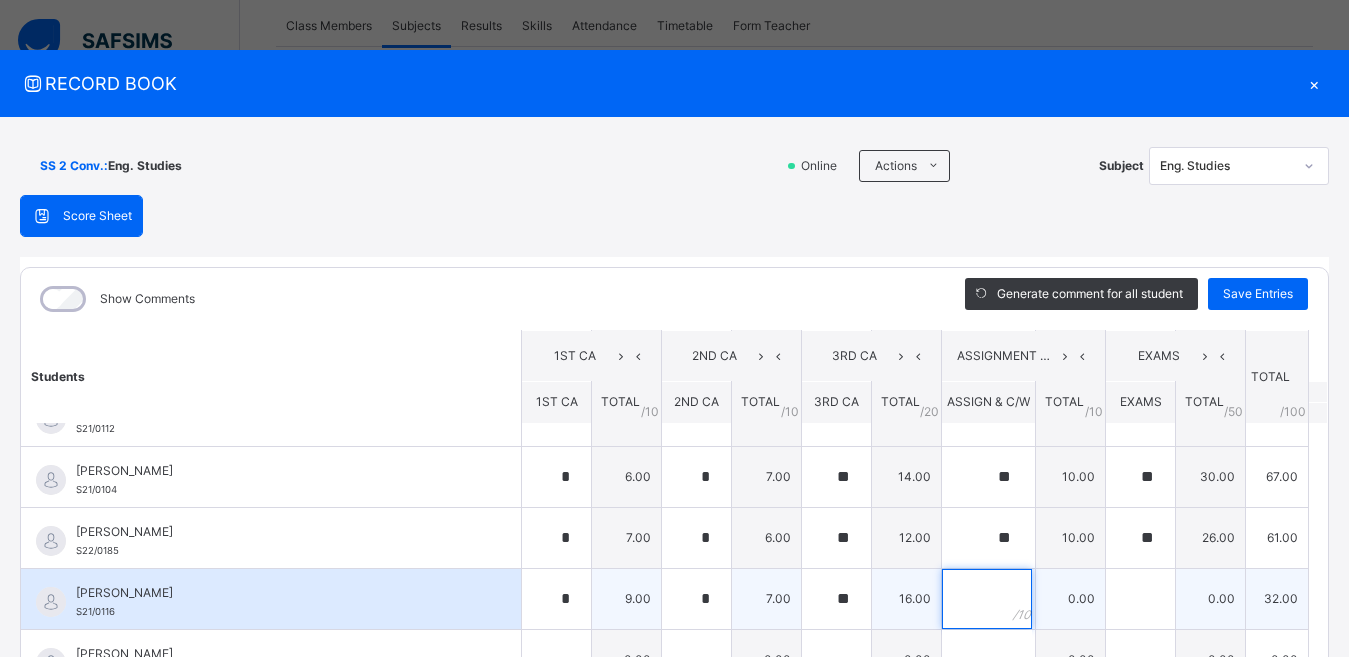 click at bounding box center (987, 599) 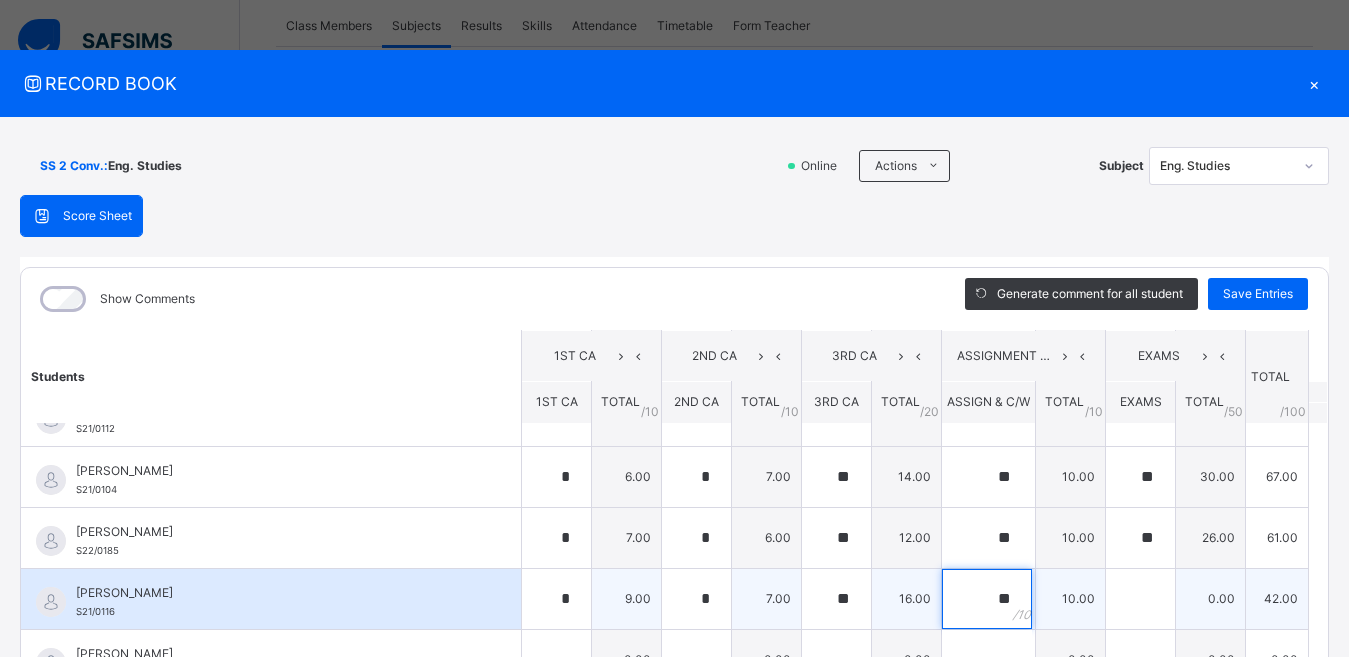 type on "**" 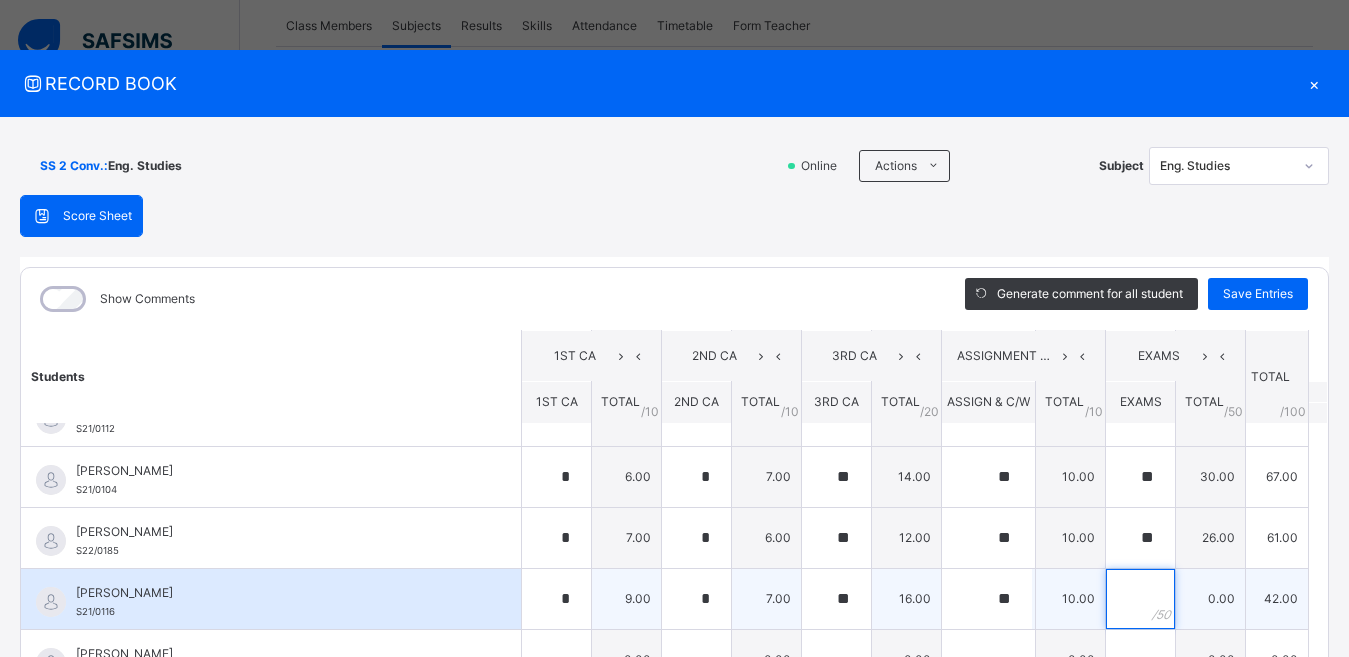 click at bounding box center (1140, 599) 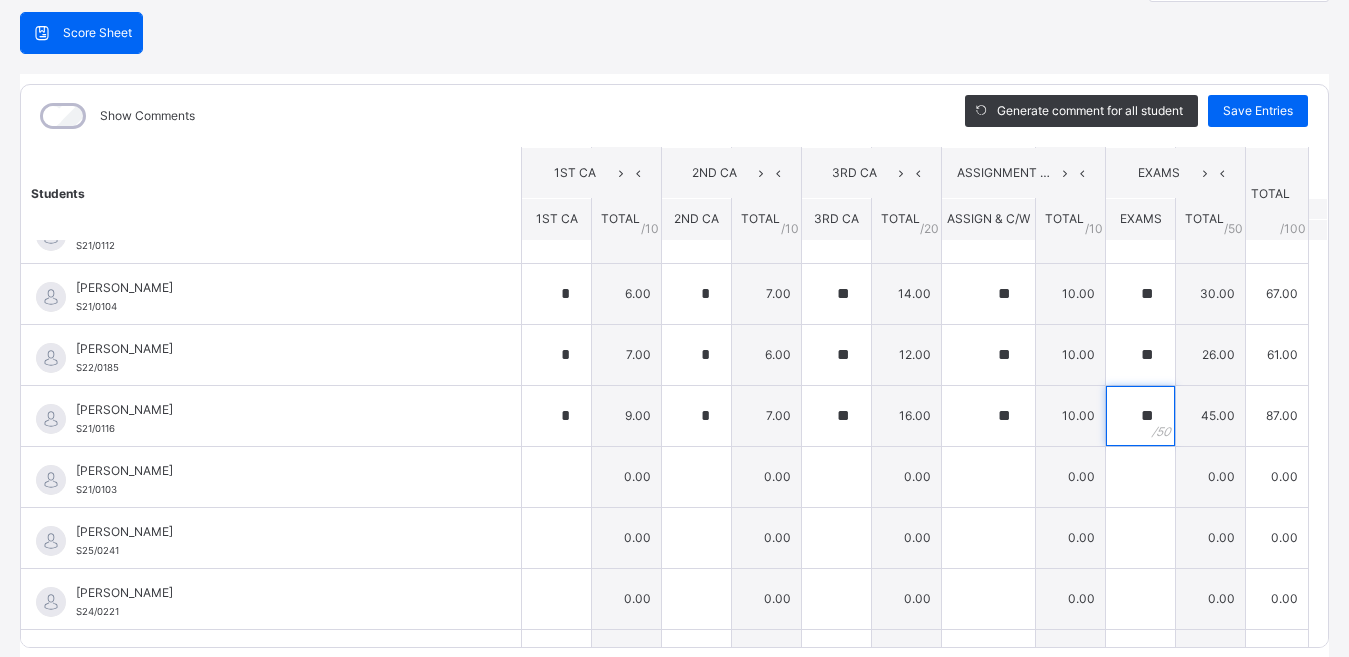 scroll, scrollTop: 254, scrollLeft: 0, axis: vertical 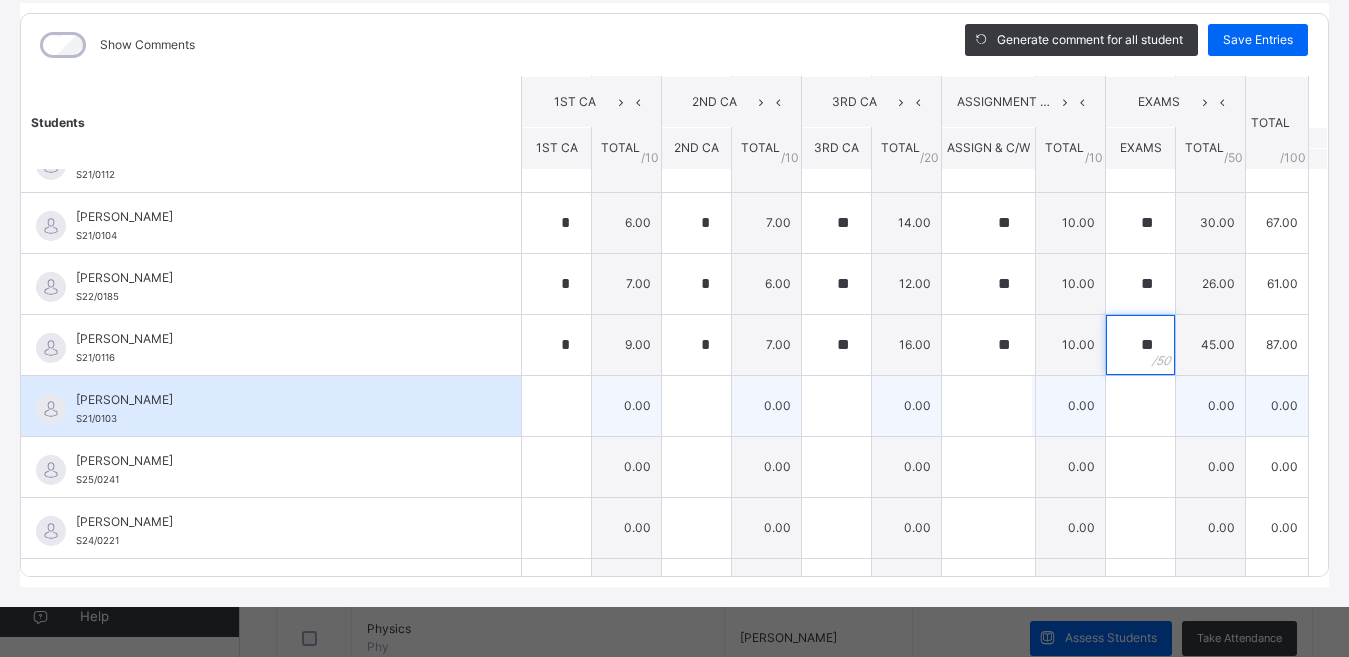 type on "**" 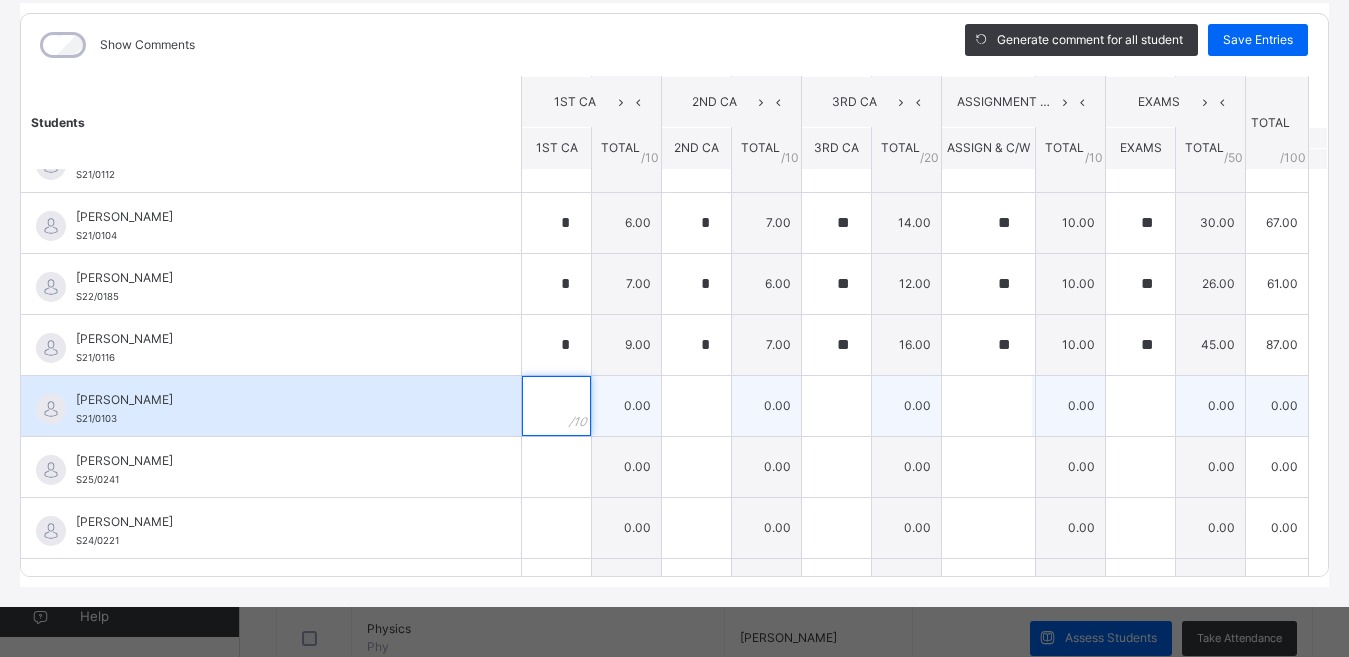 click at bounding box center [556, 406] 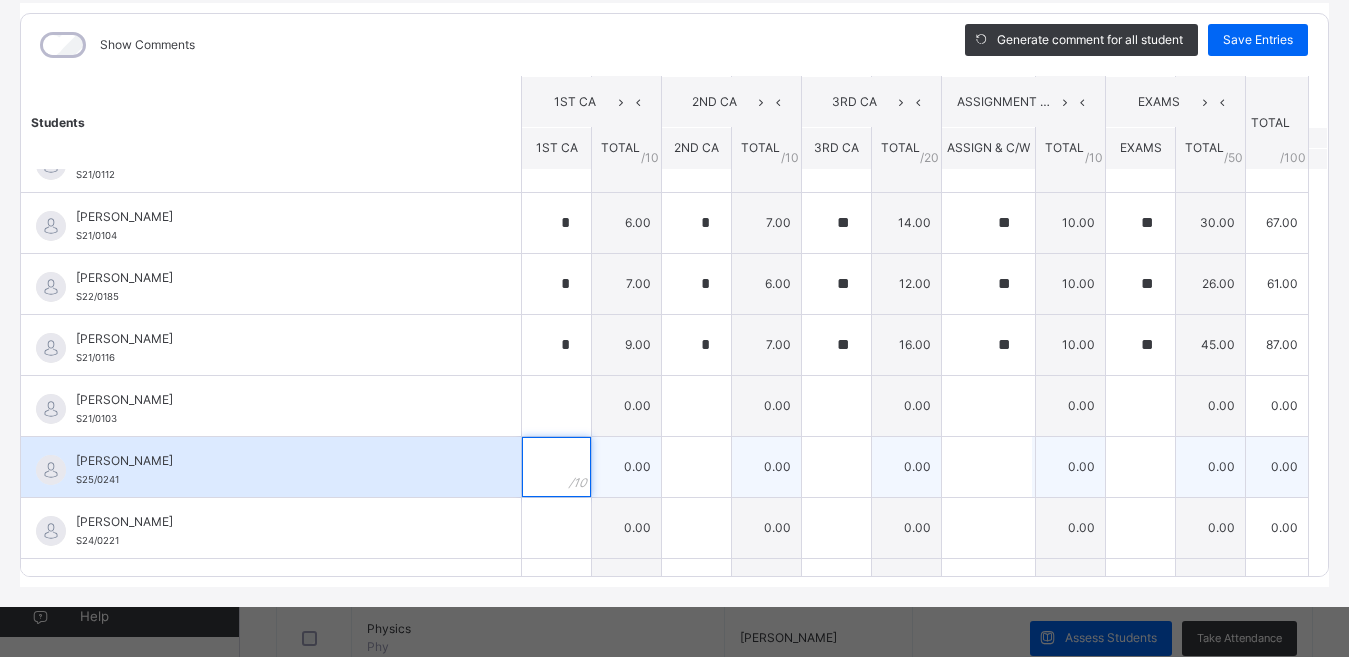 click at bounding box center [556, 467] 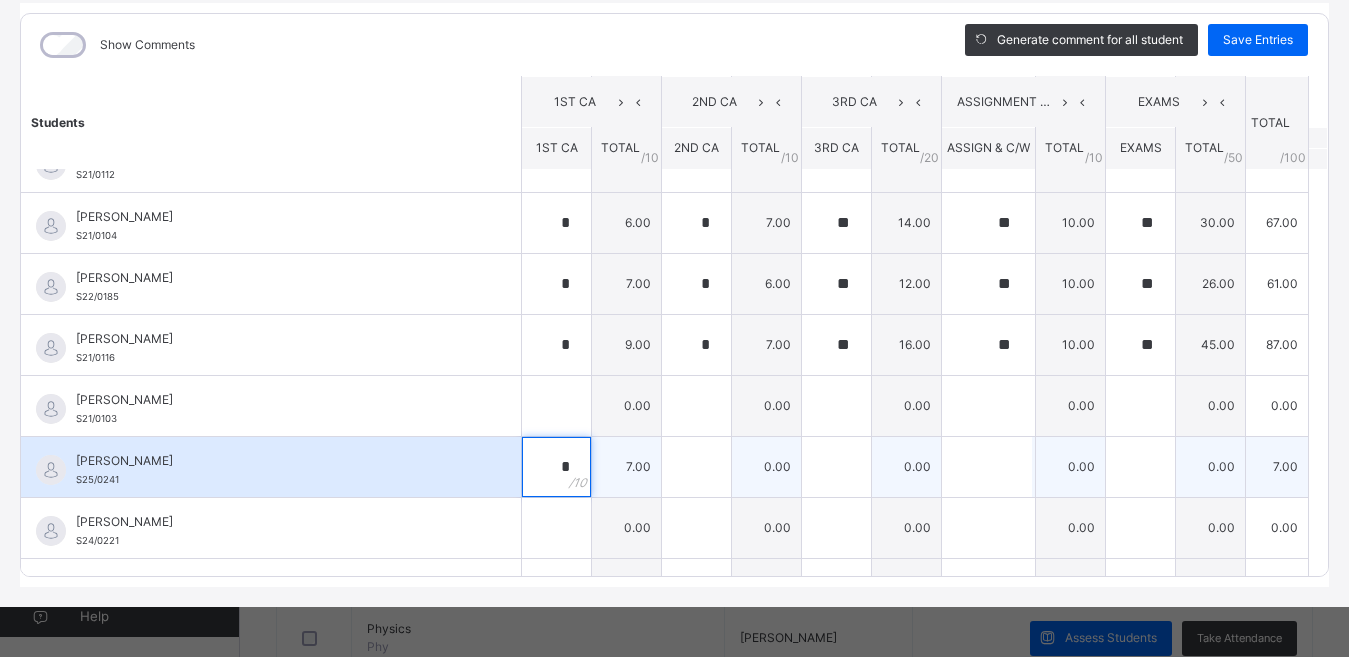 type on "*" 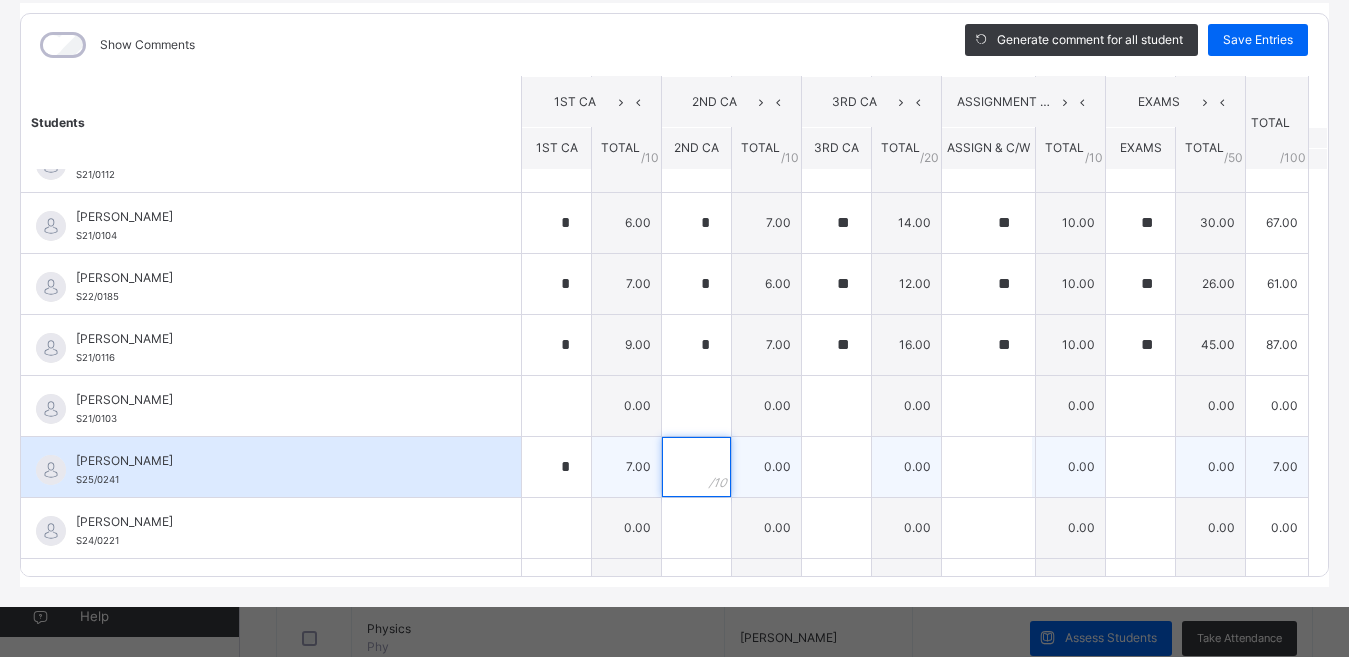 click at bounding box center (696, 467) 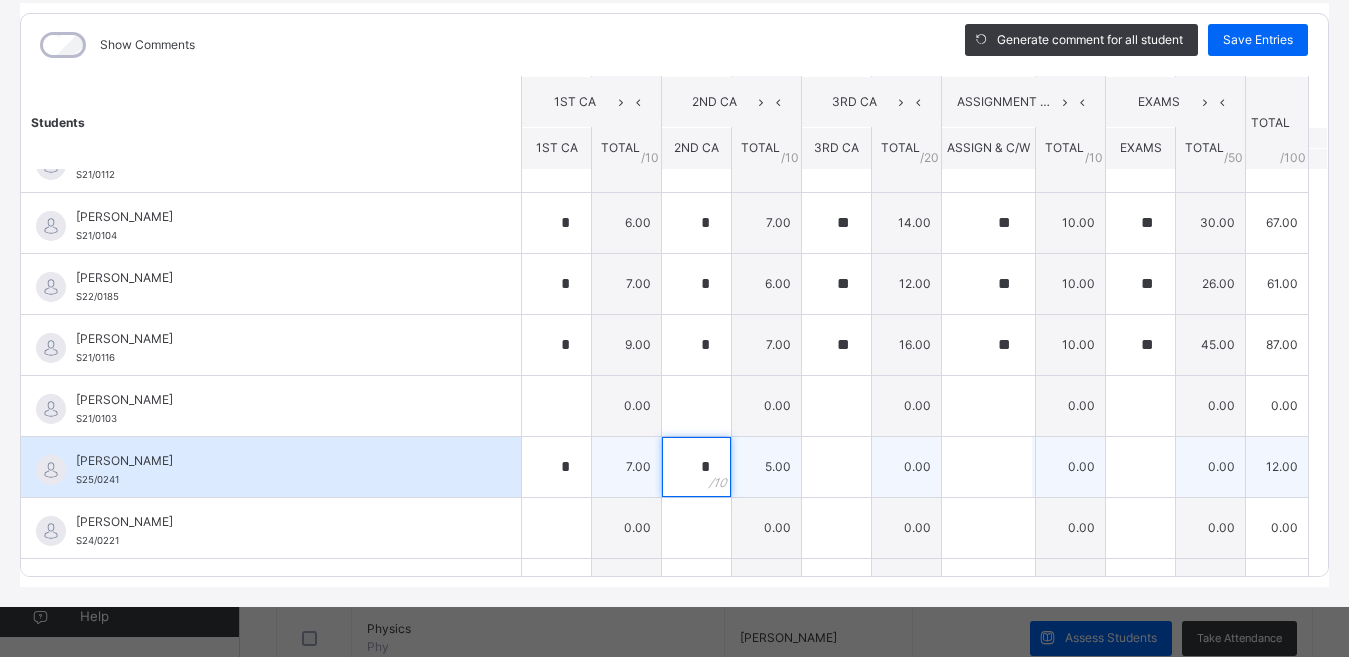 type on "*" 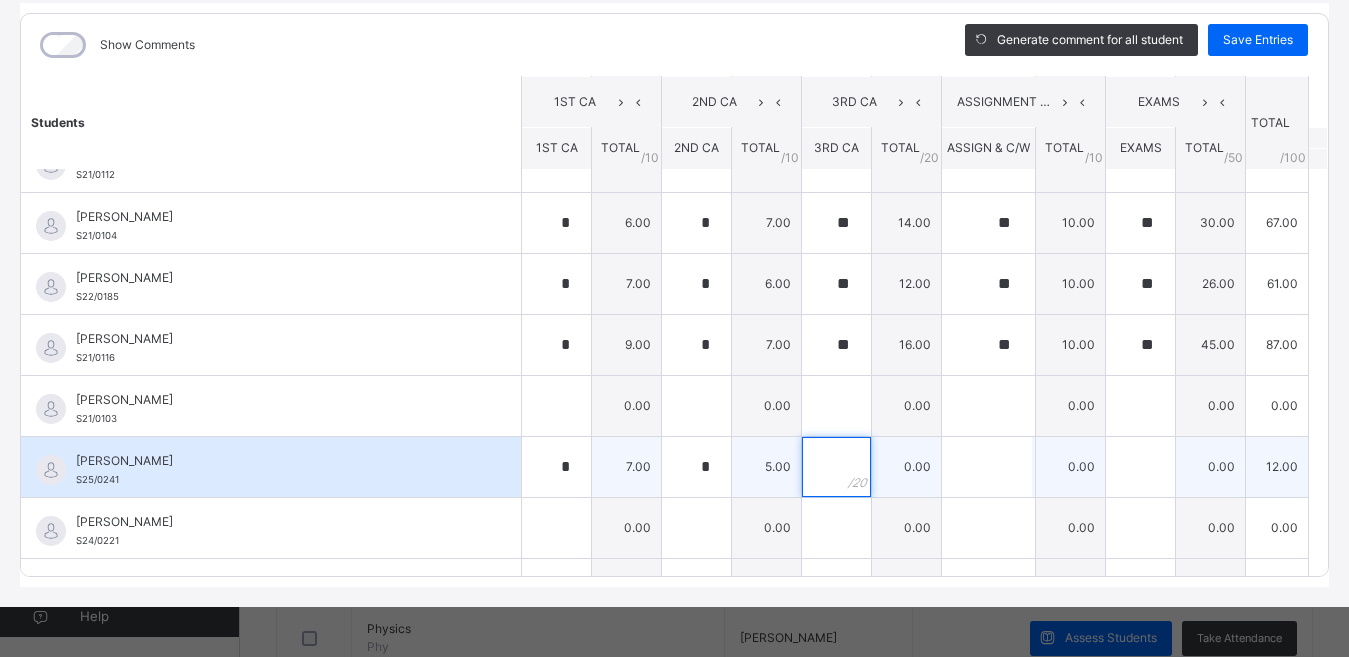 click at bounding box center (836, 467) 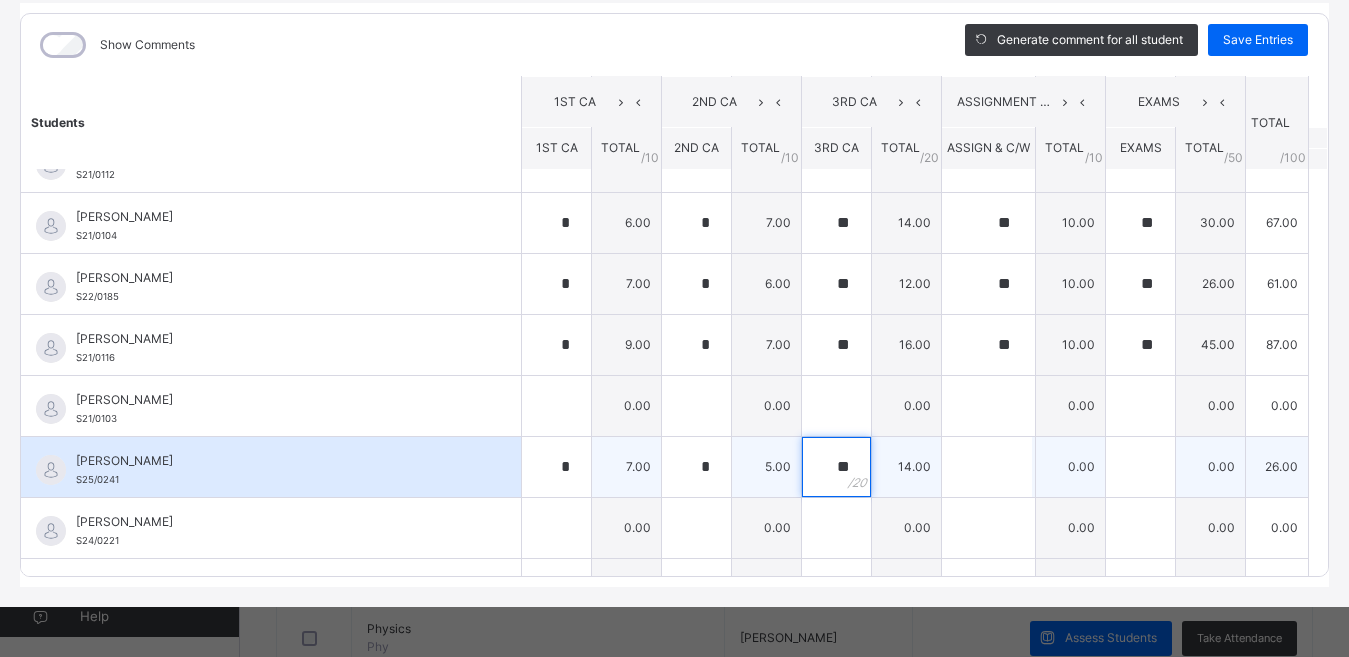 type on "**" 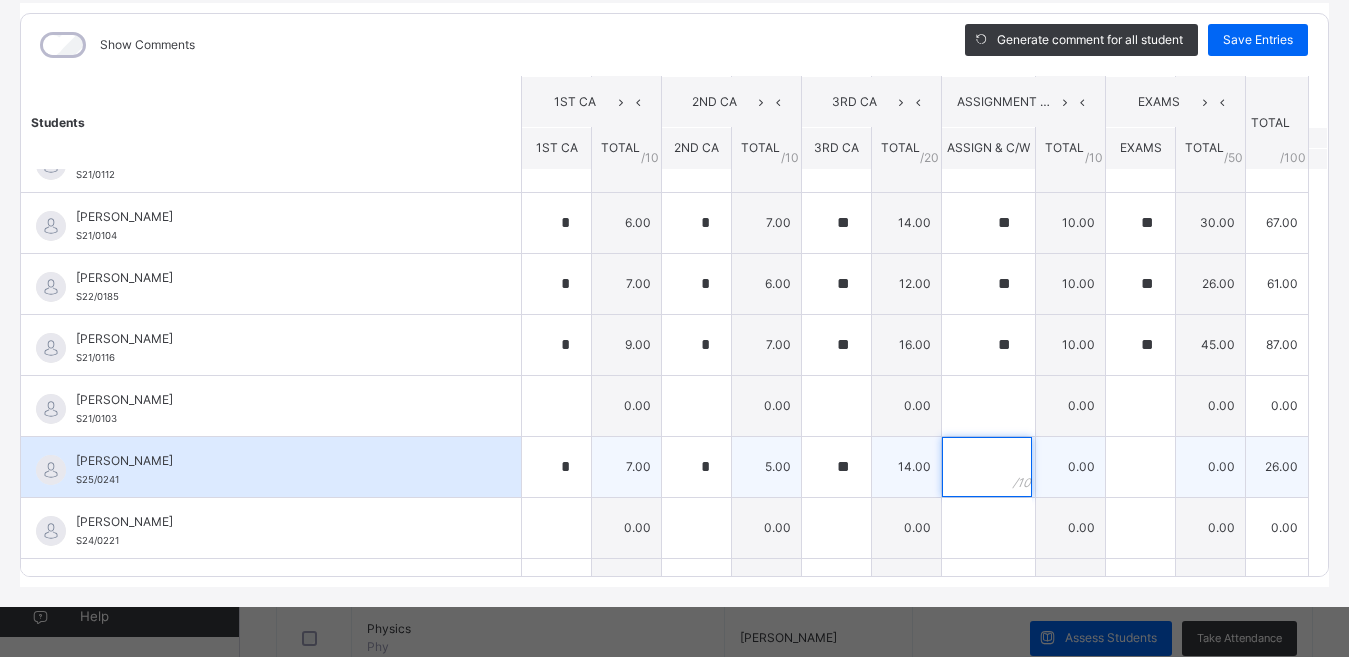click at bounding box center [987, 467] 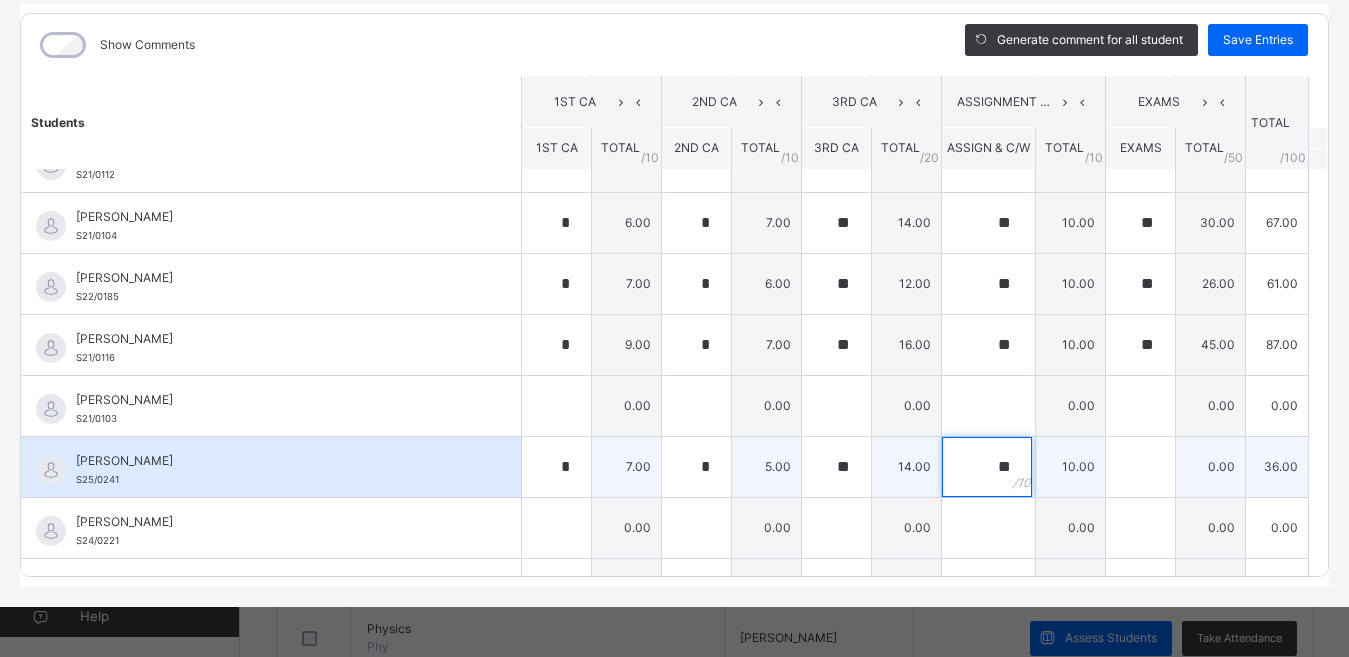 type on "**" 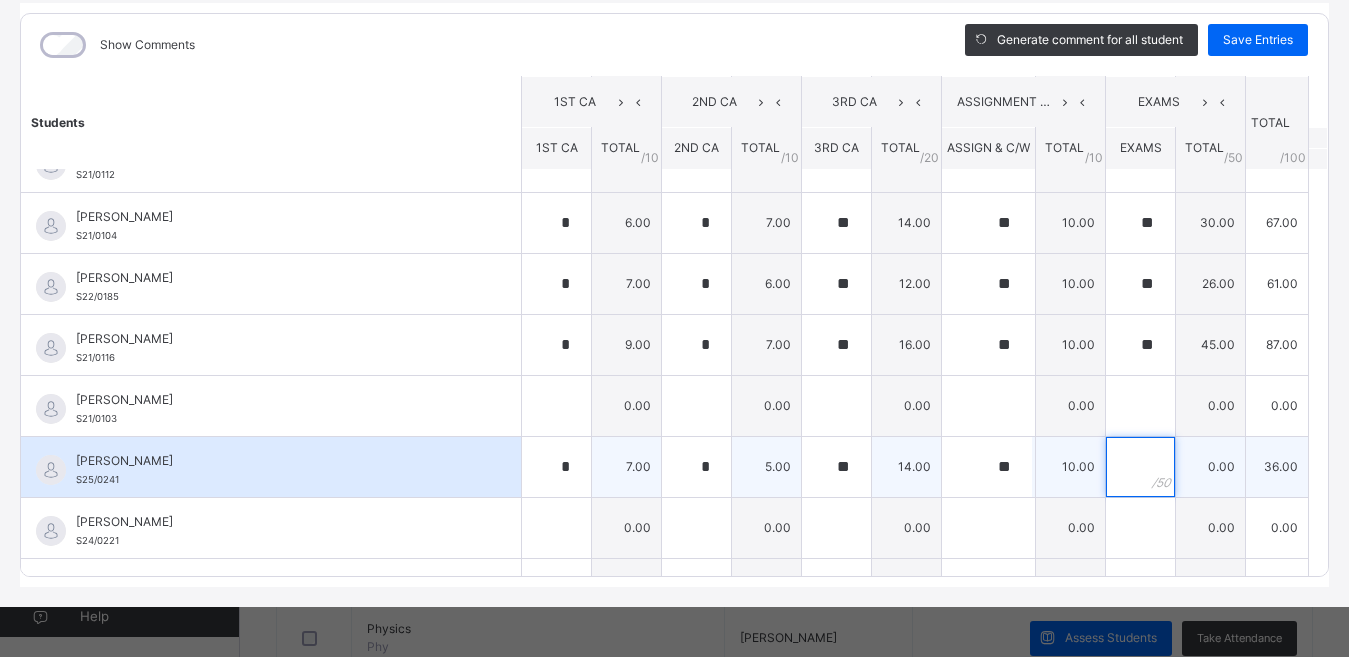 click at bounding box center (1140, 467) 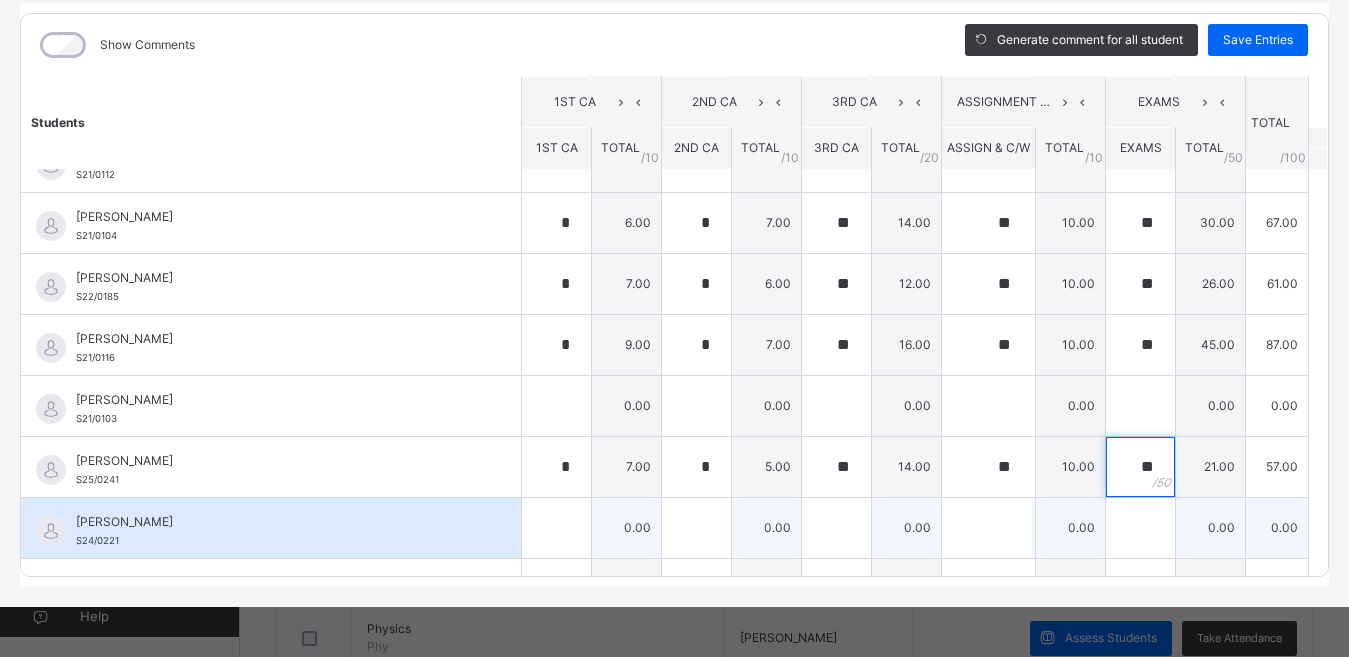 type on "**" 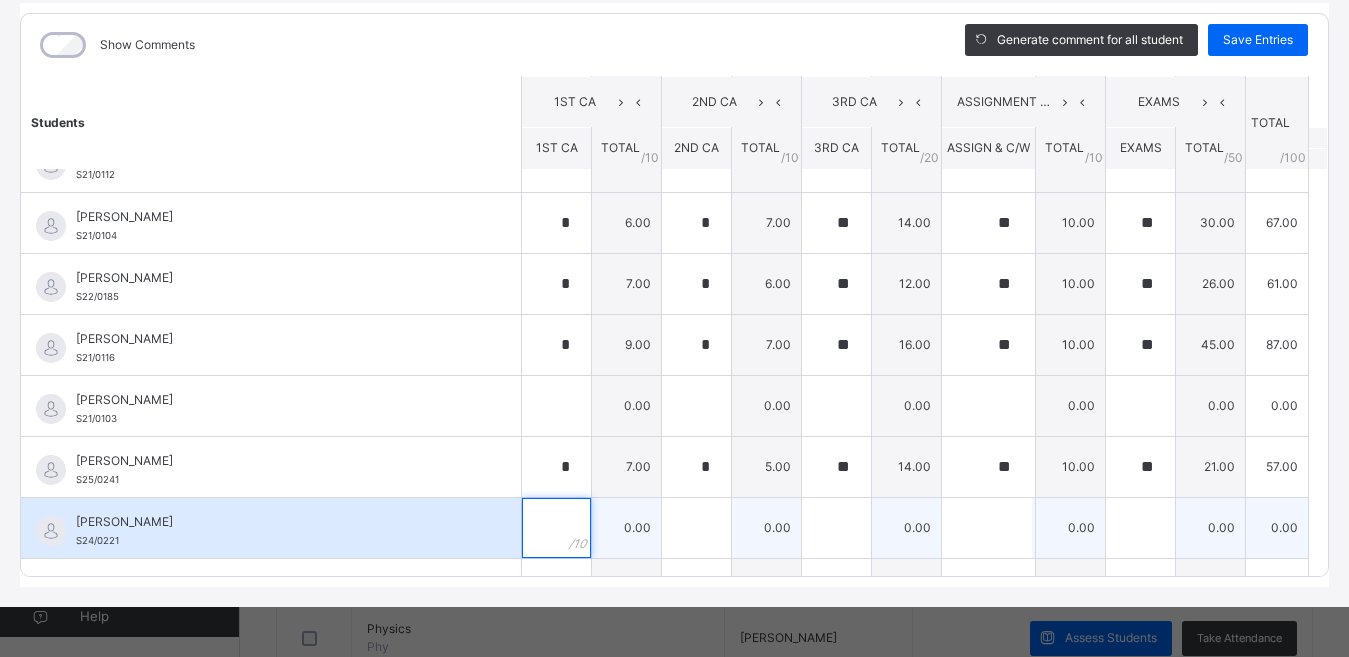 click at bounding box center (556, 528) 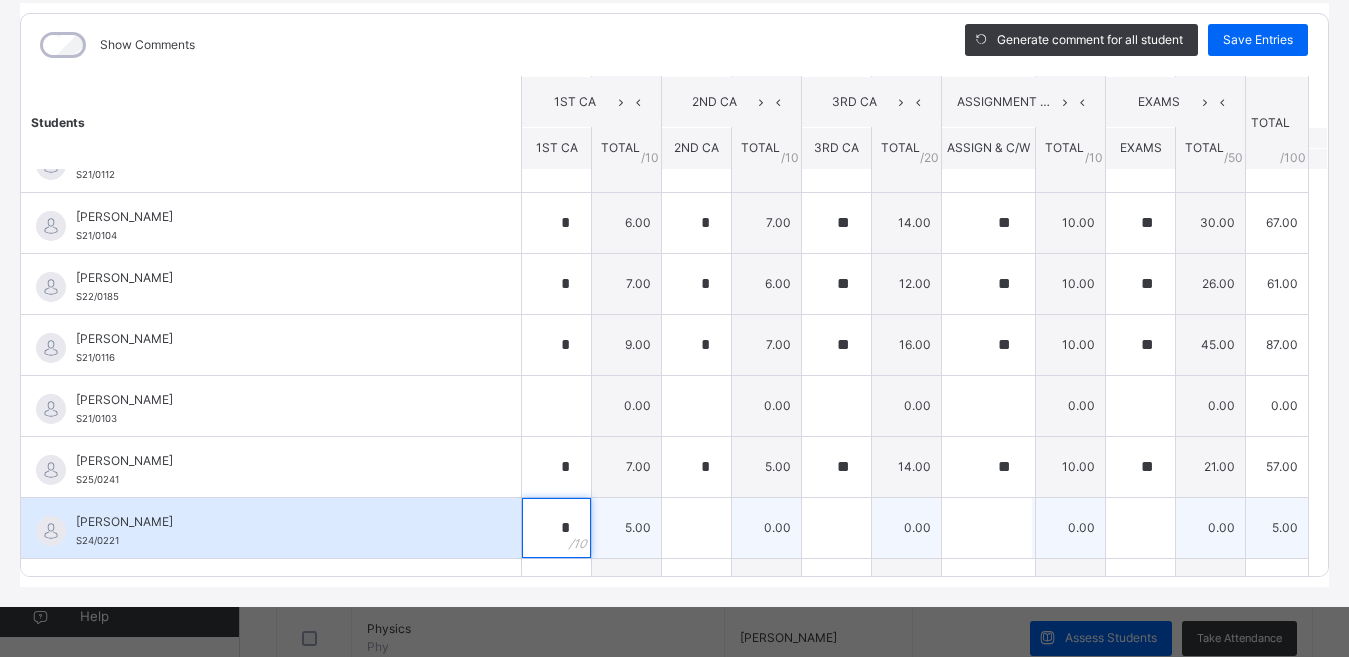 type on "*" 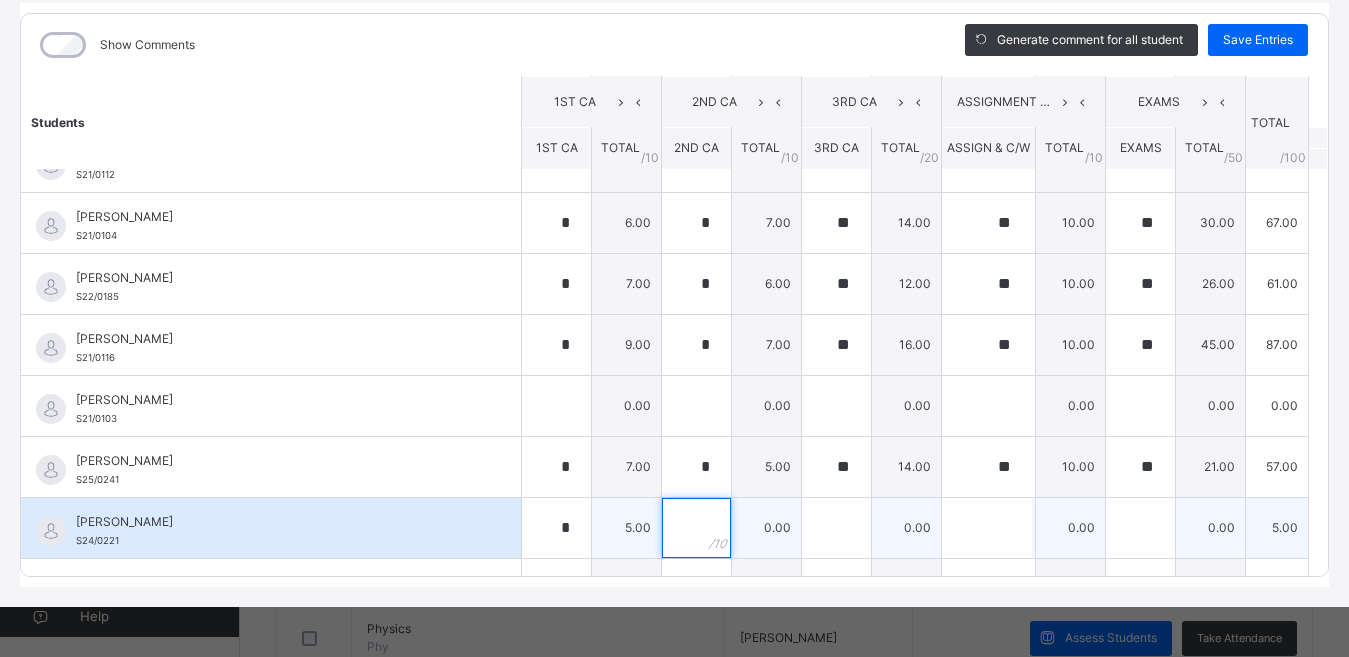 click at bounding box center (696, 528) 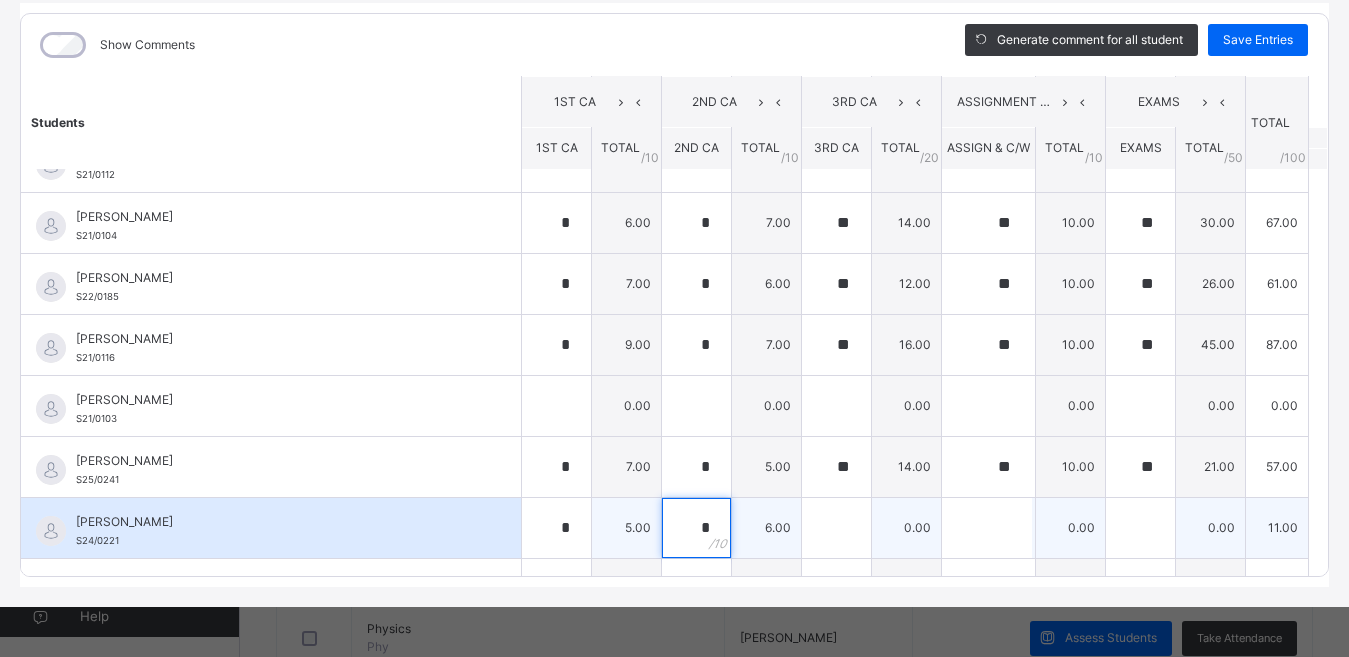 type on "*" 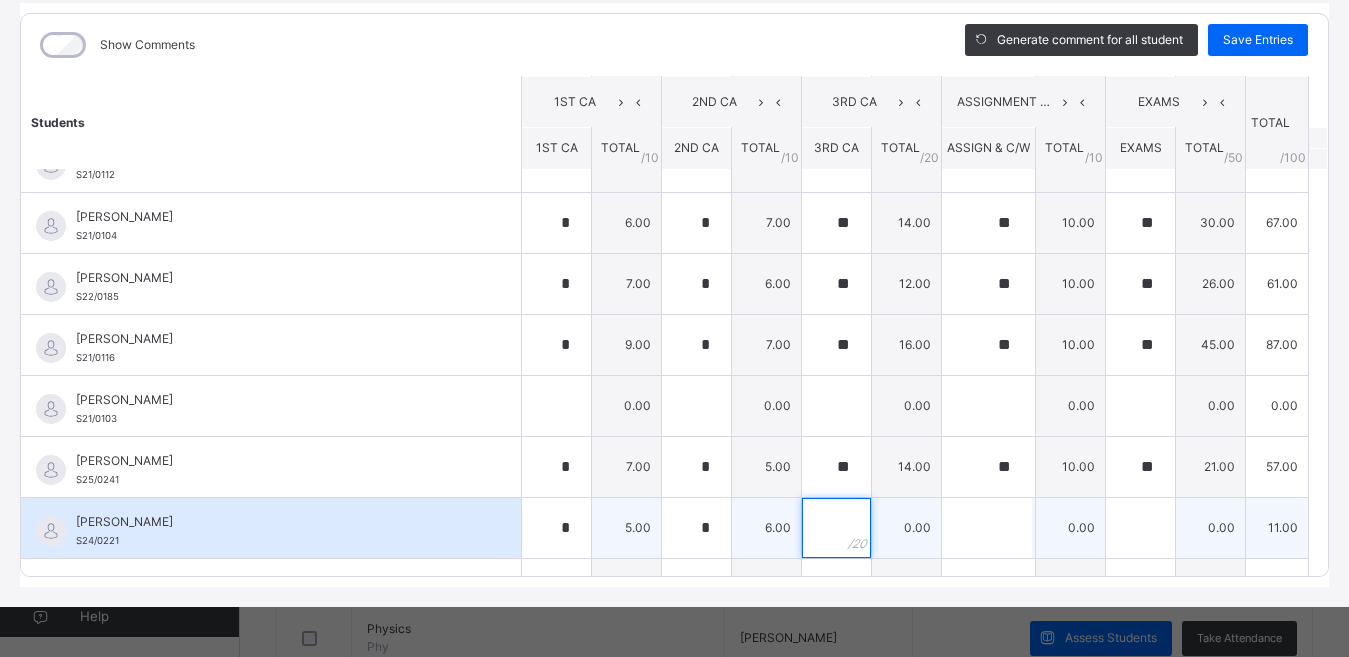 click at bounding box center [836, 528] 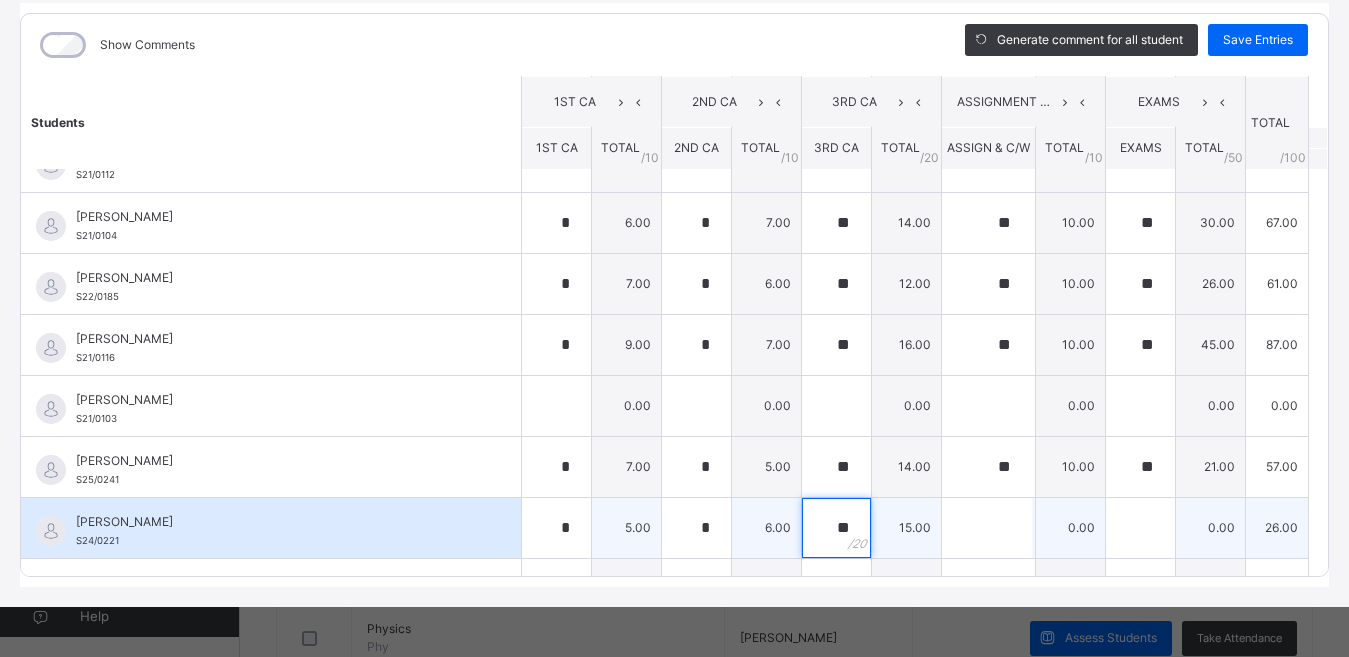 type on "**" 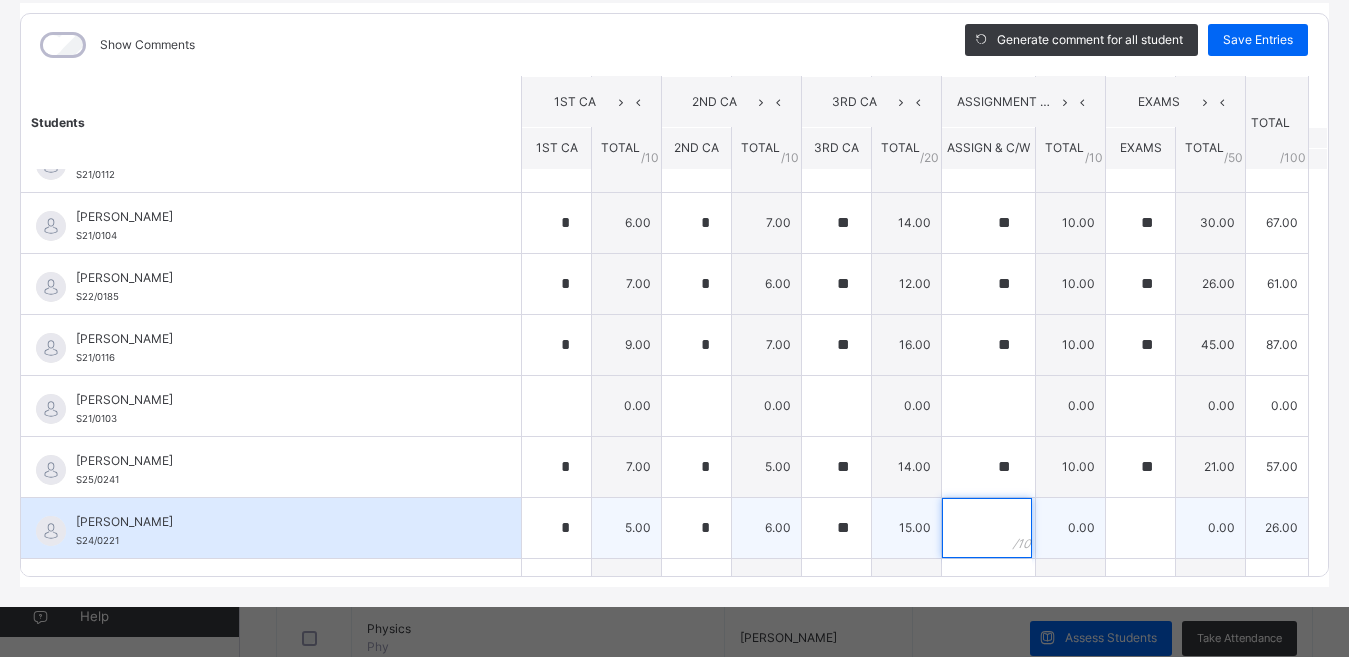 click at bounding box center [987, 528] 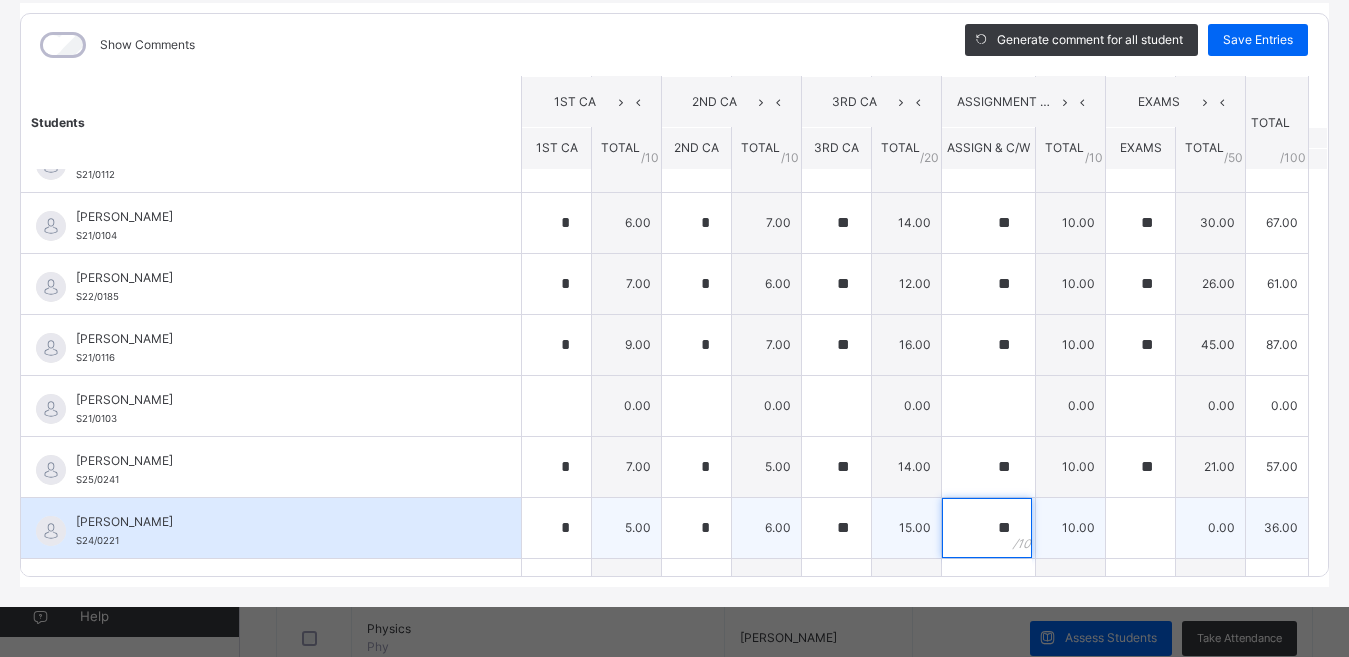 type on "**" 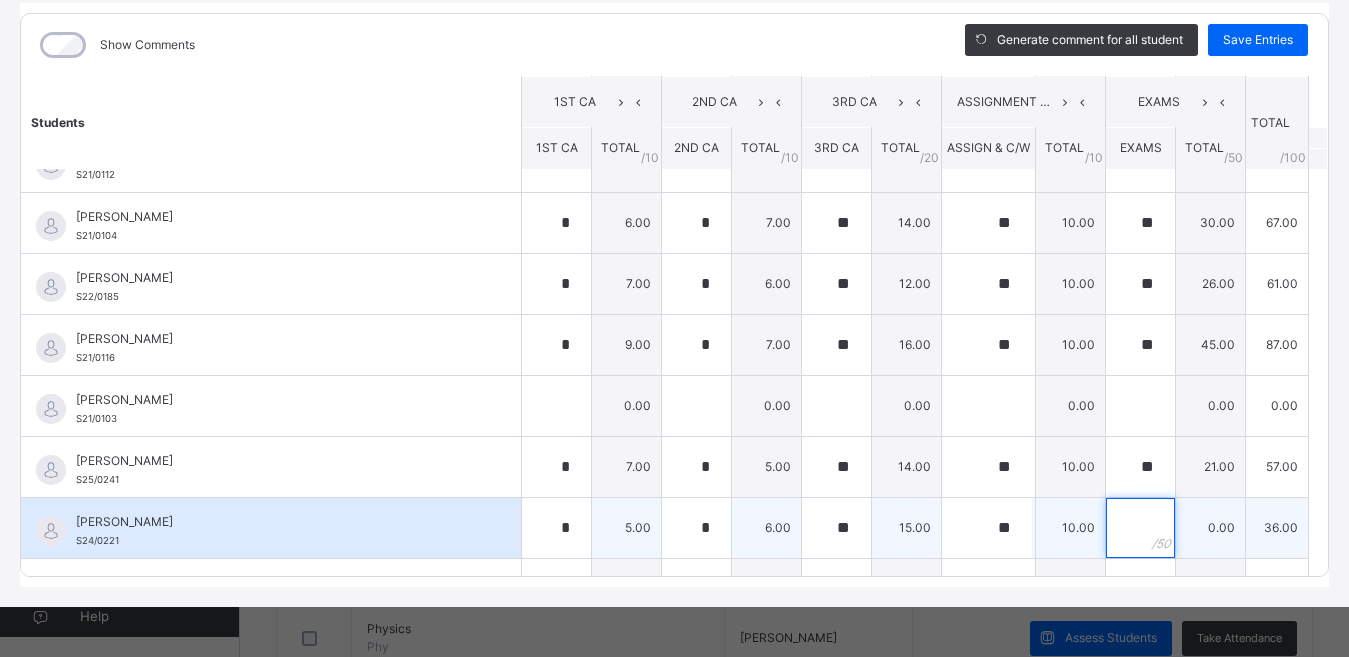 click at bounding box center [1140, 528] 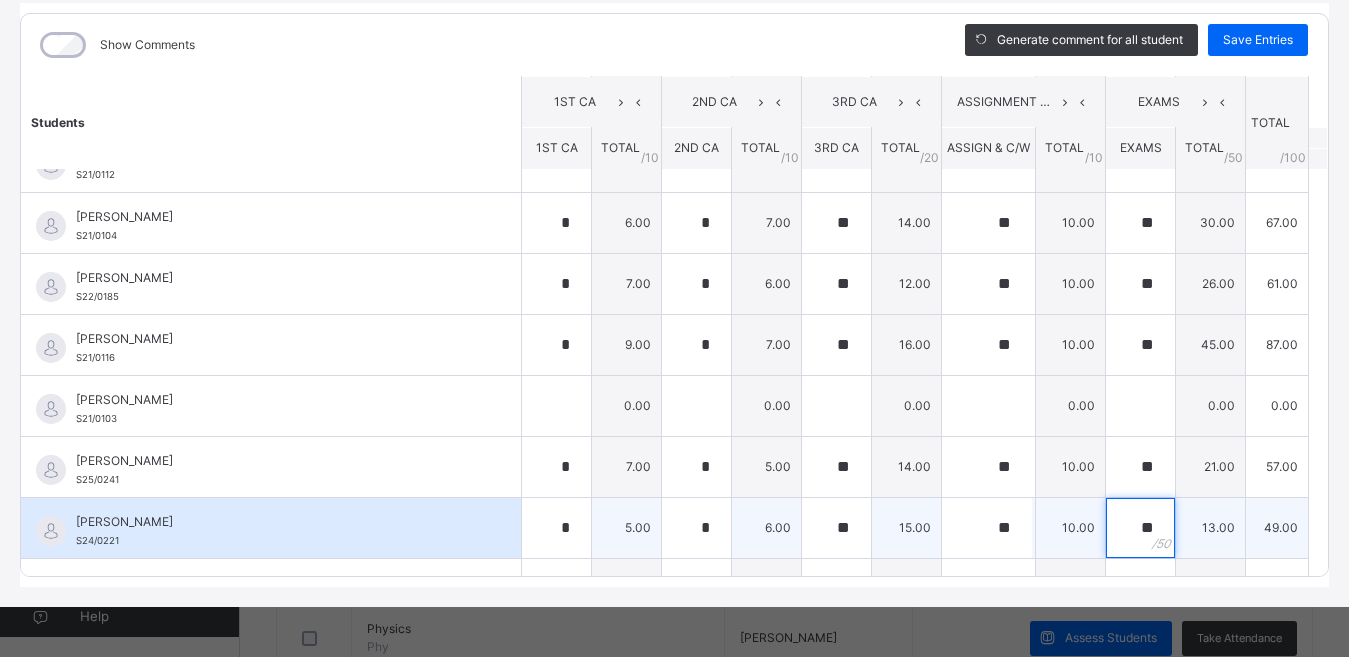 type on "**" 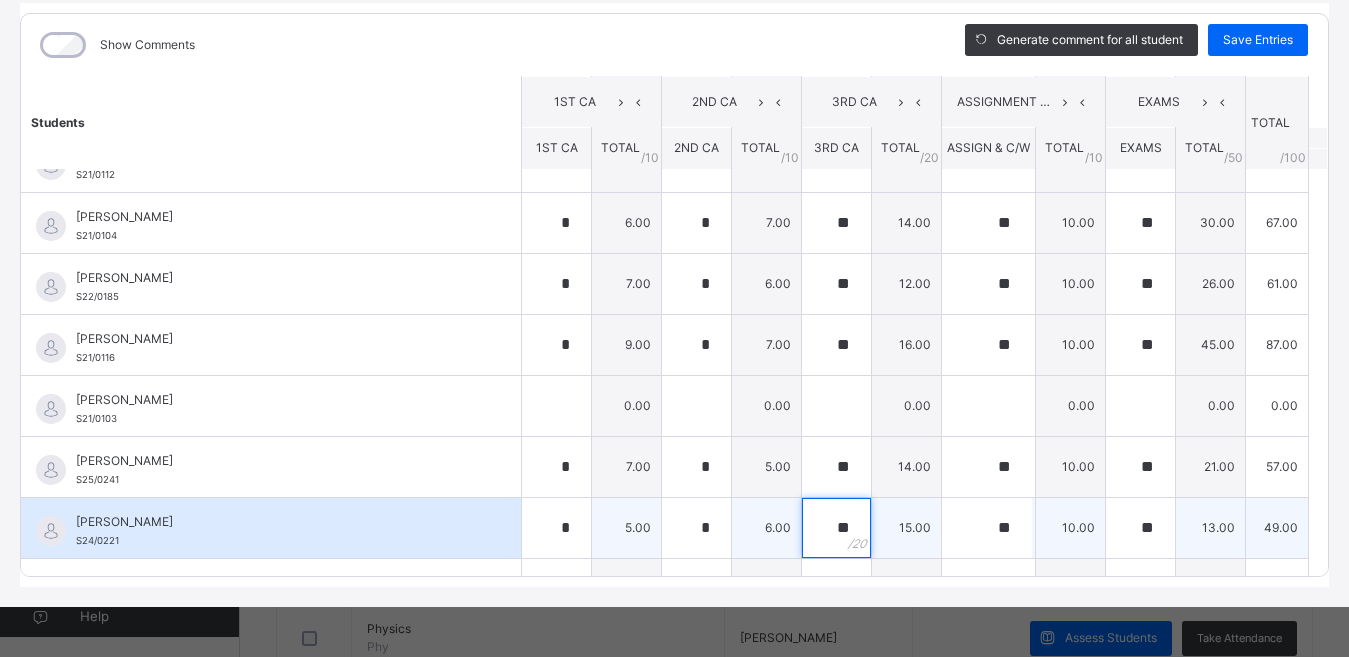 click on "**" at bounding box center (836, 528) 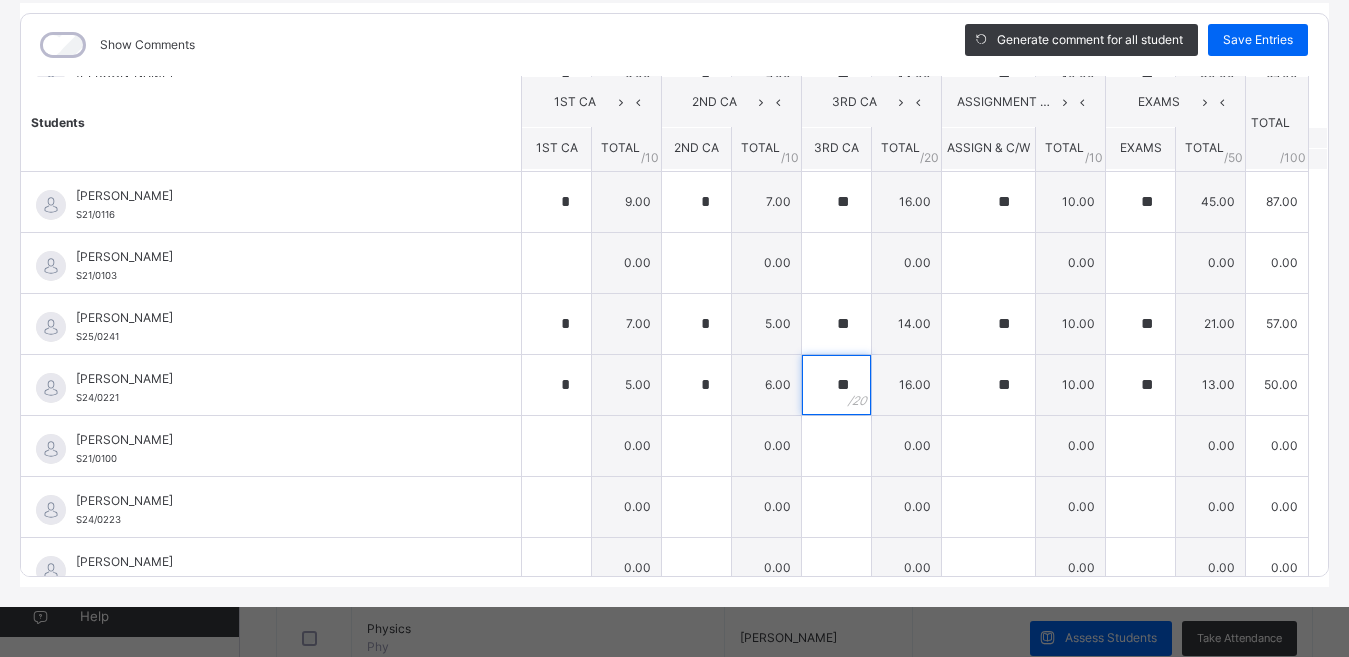 scroll, scrollTop: 630, scrollLeft: 0, axis: vertical 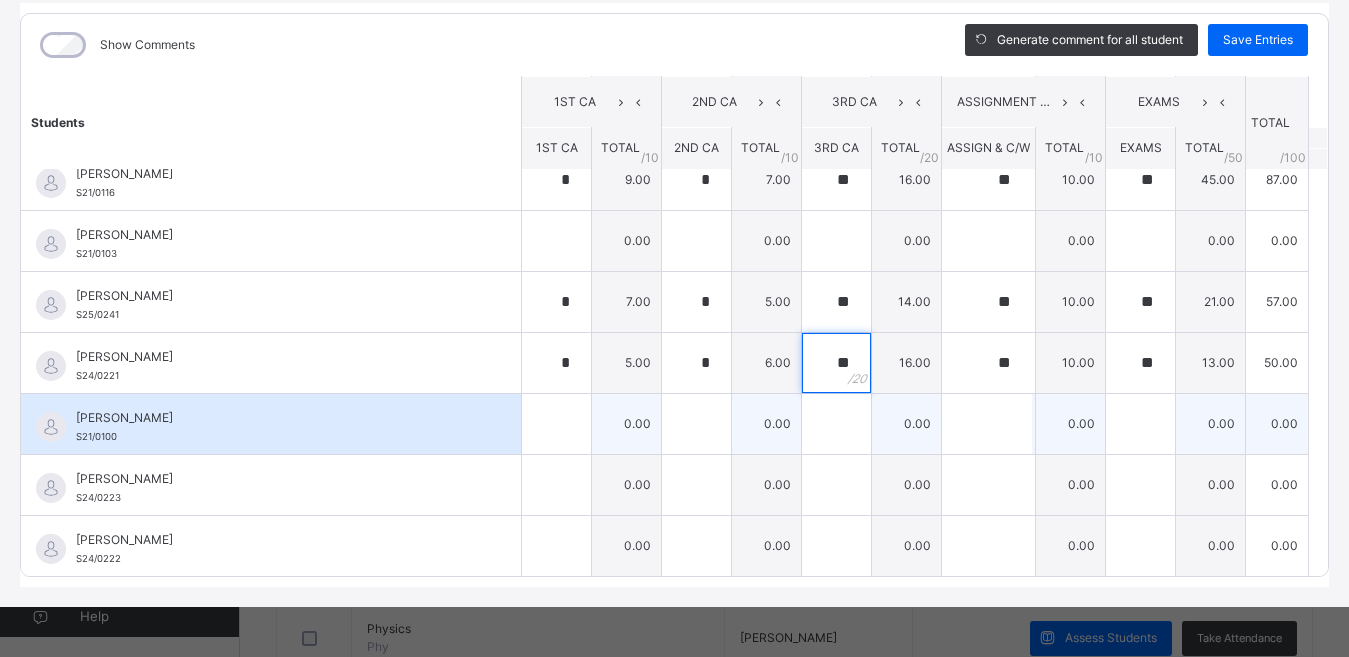 type on "**" 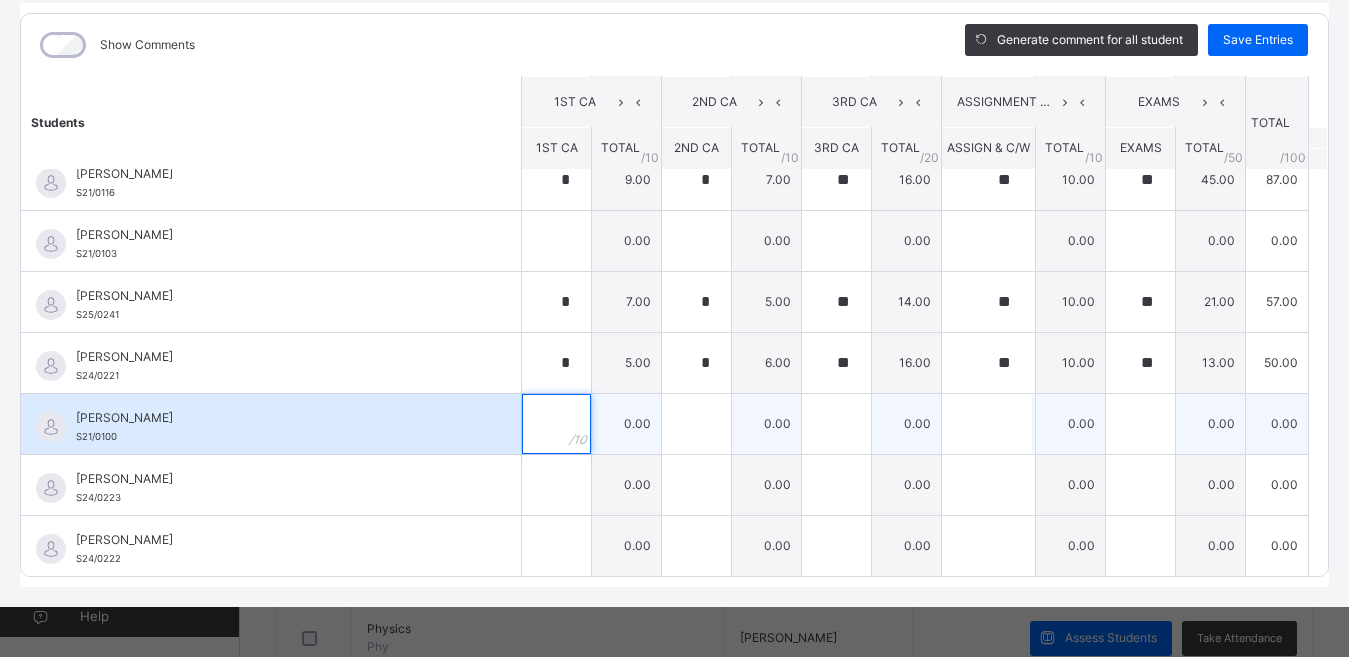 click at bounding box center (556, 424) 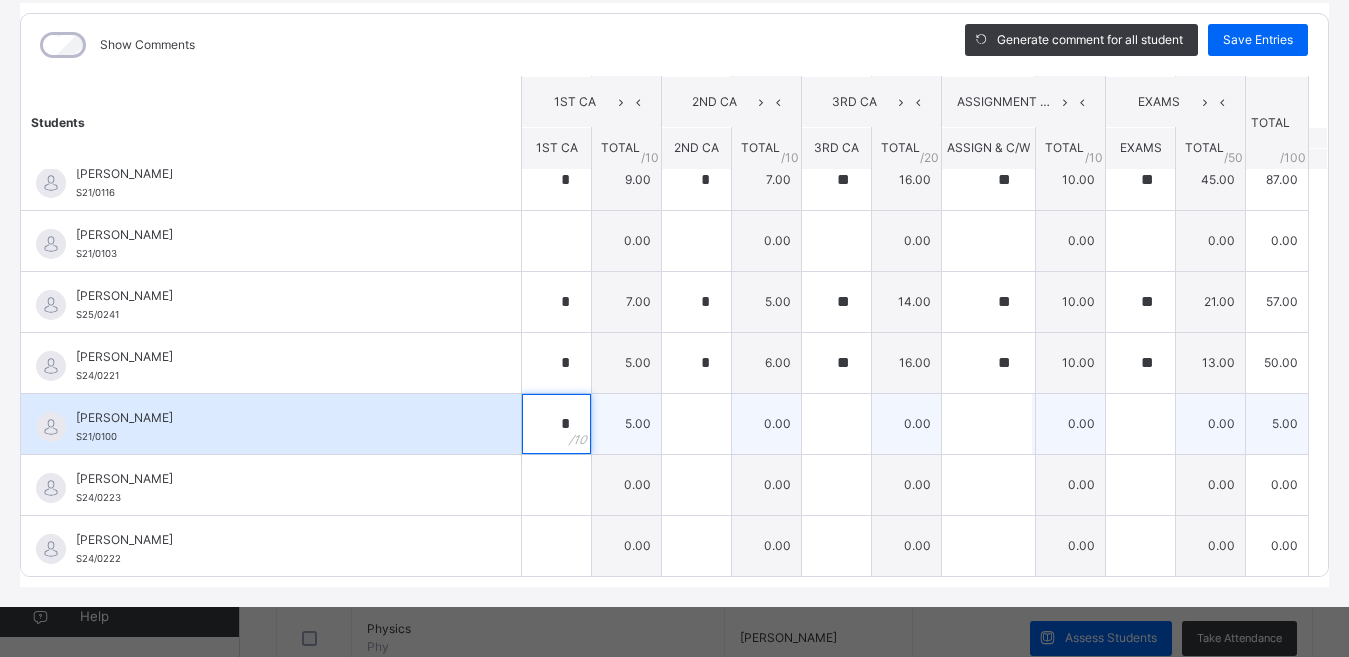 type on "*" 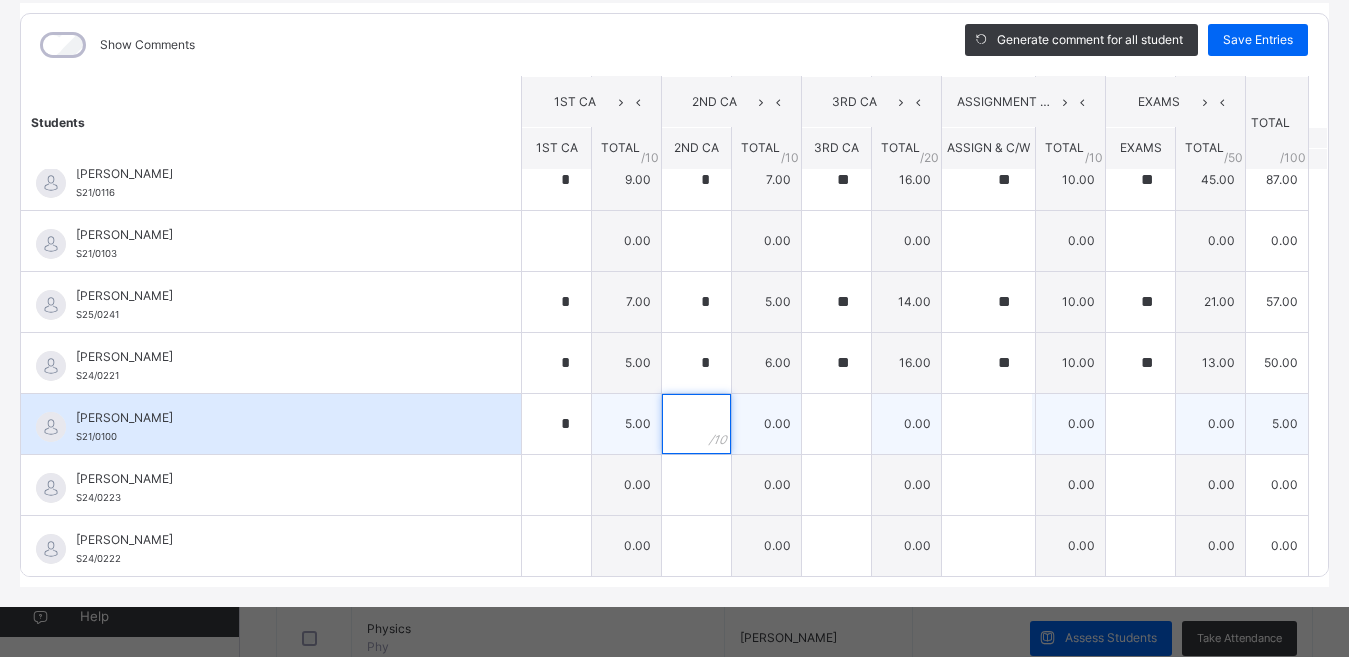 click at bounding box center (696, 424) 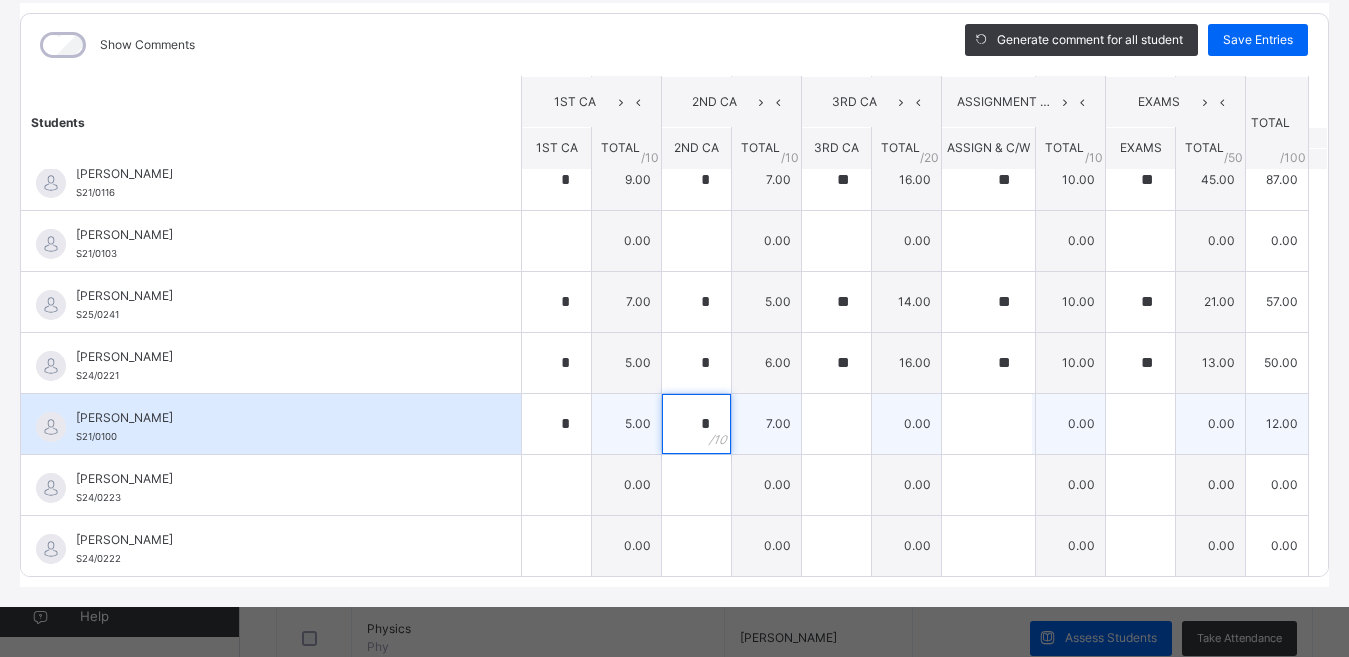 type on "*" 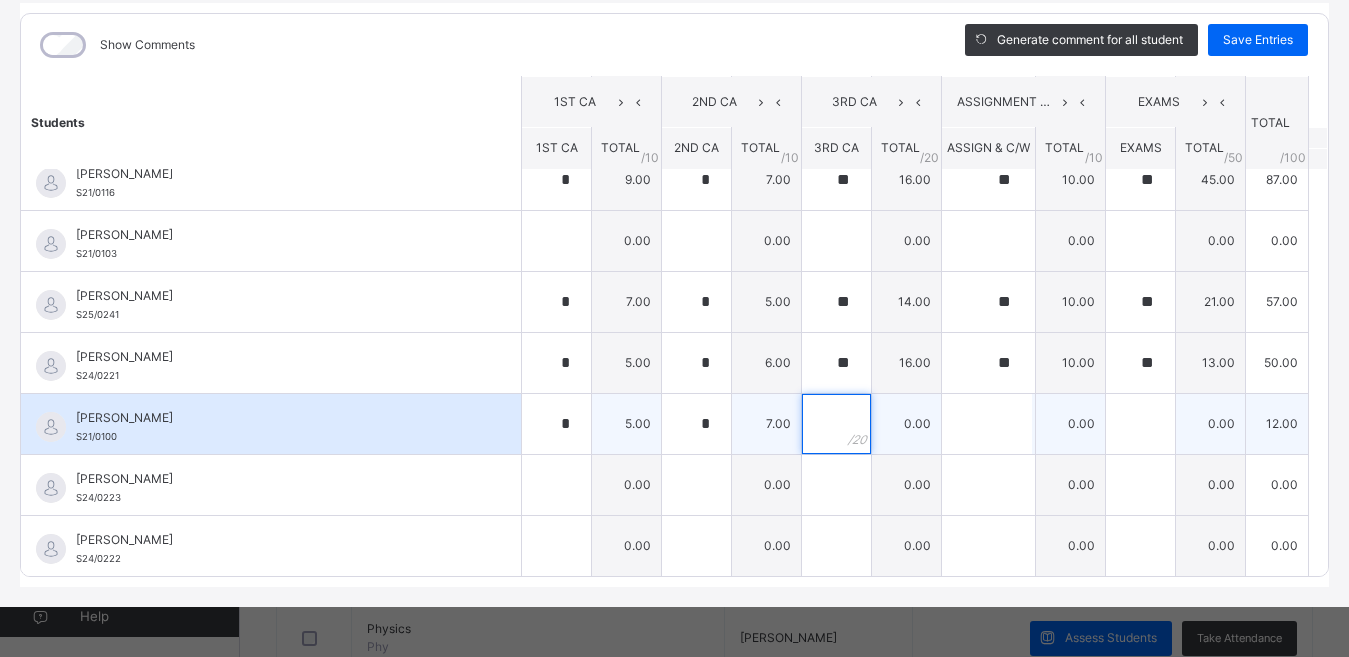 click at bounding box center (836, 424) 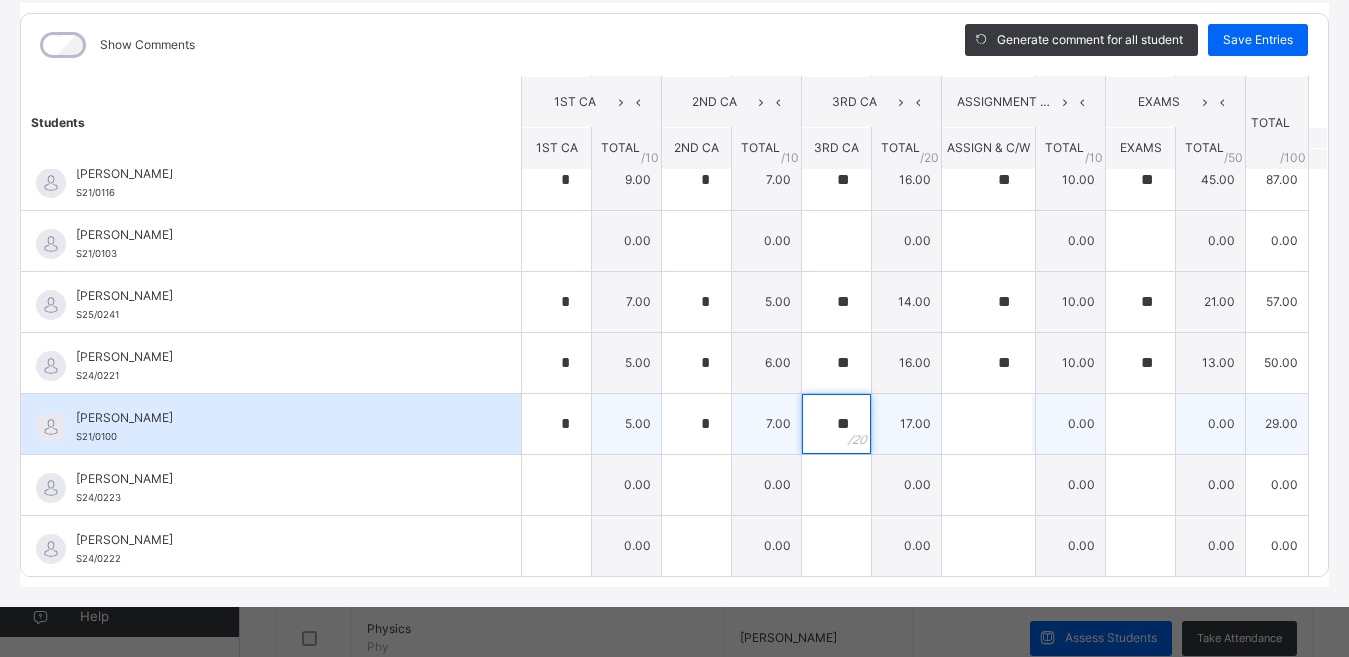 type on "**" 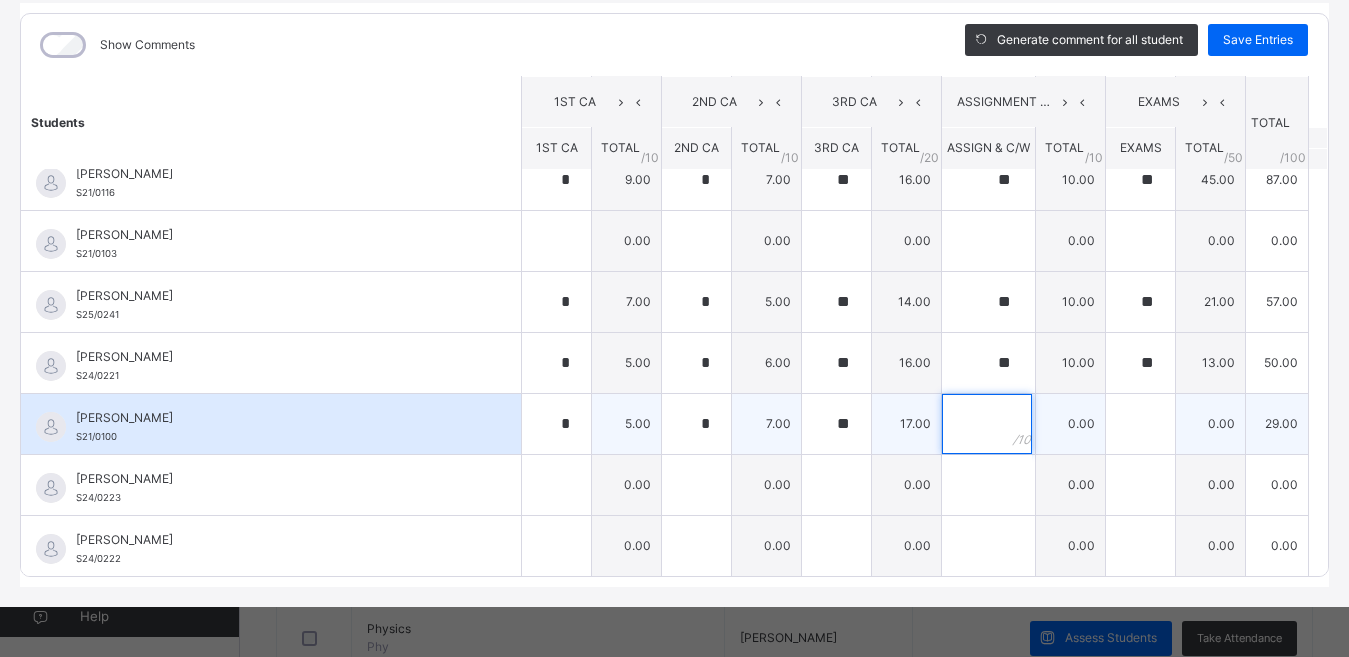 click at bounding box center (988, 424) 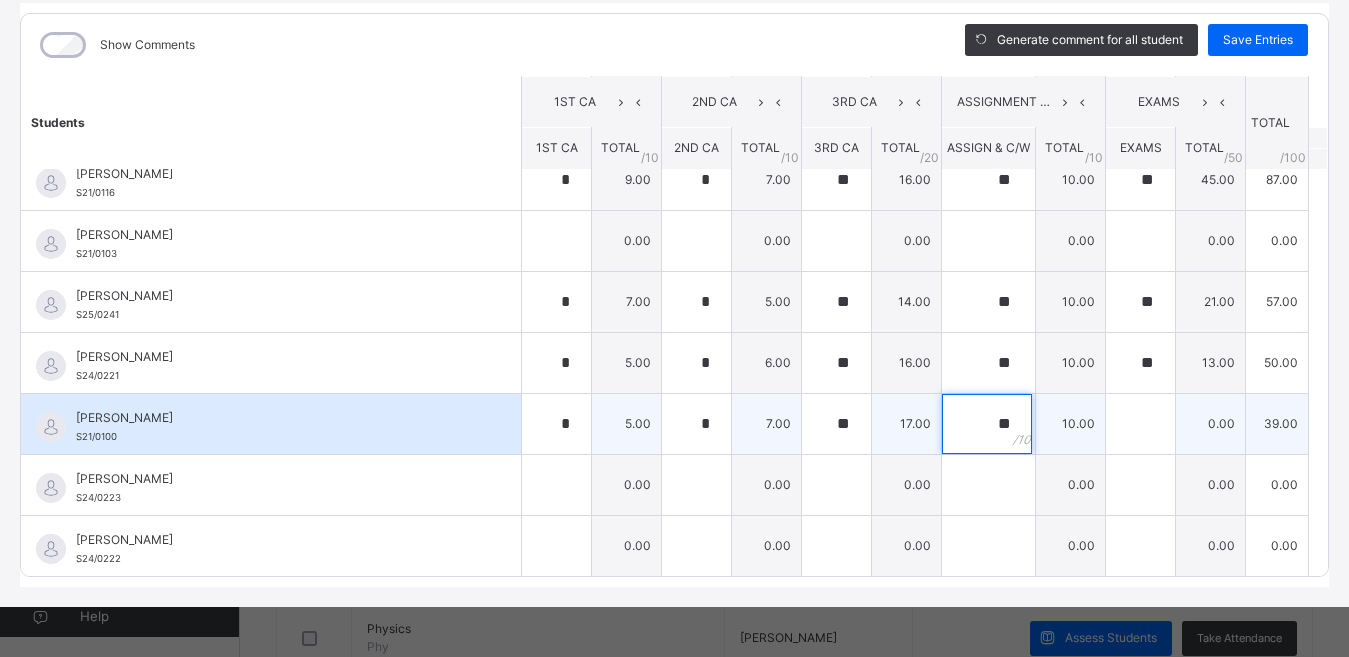 type on "**" 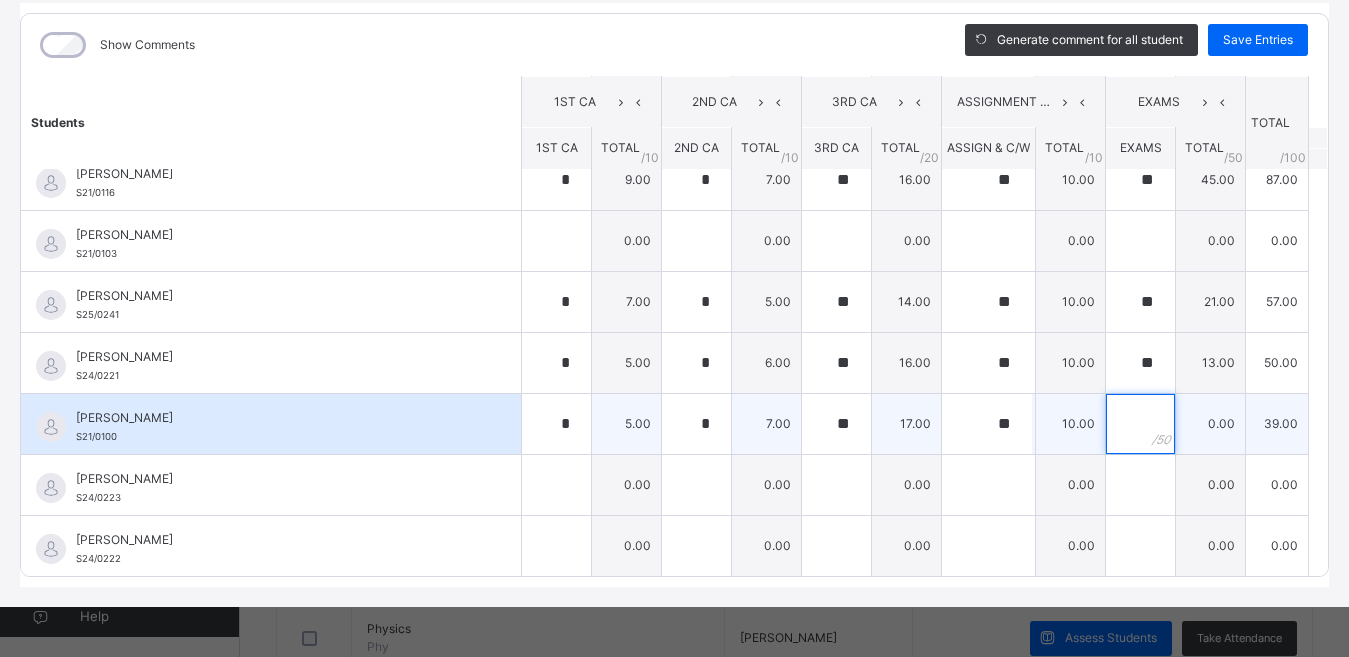 click at bounding box center (1140, 424) 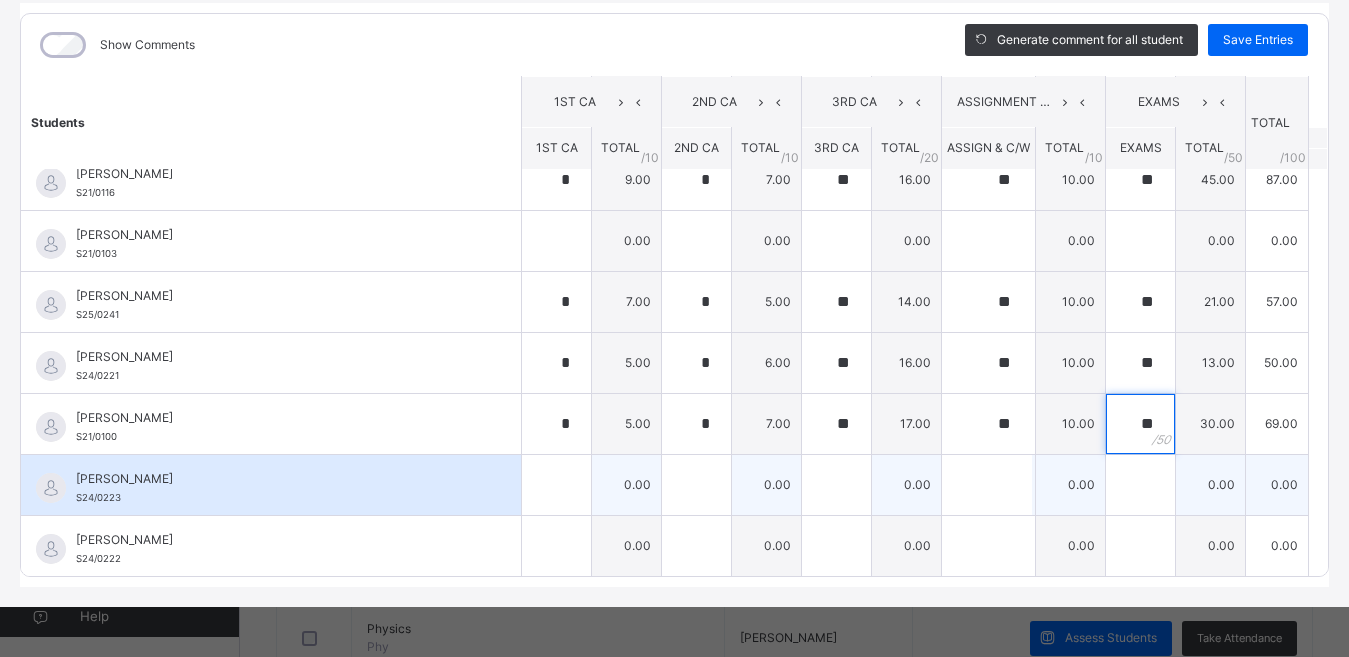 type on "**" 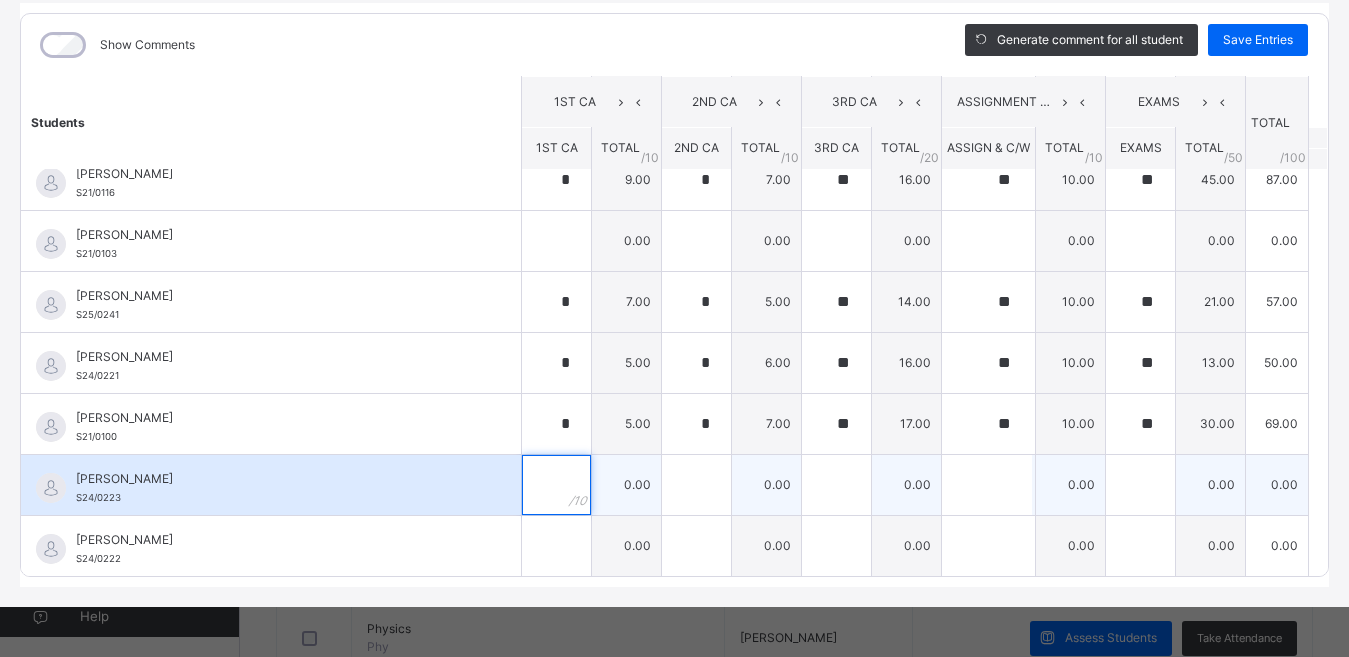 click at bounding box center (556, 485) 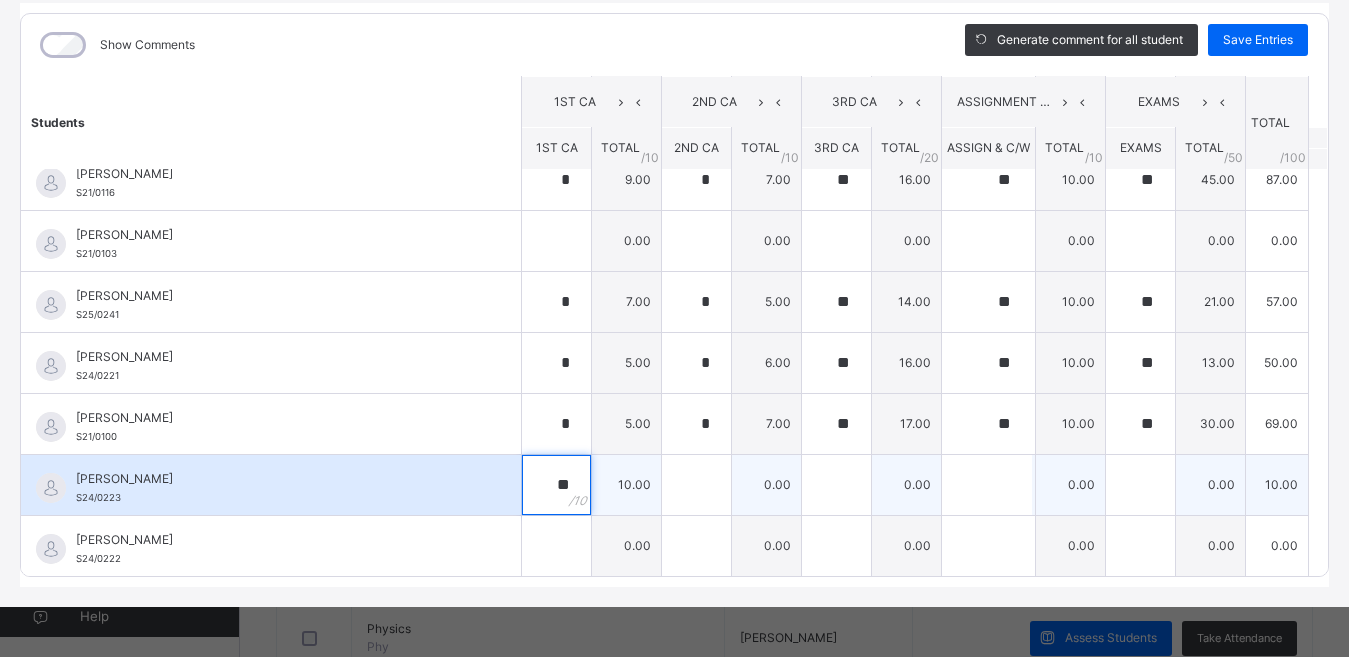 type on "**" 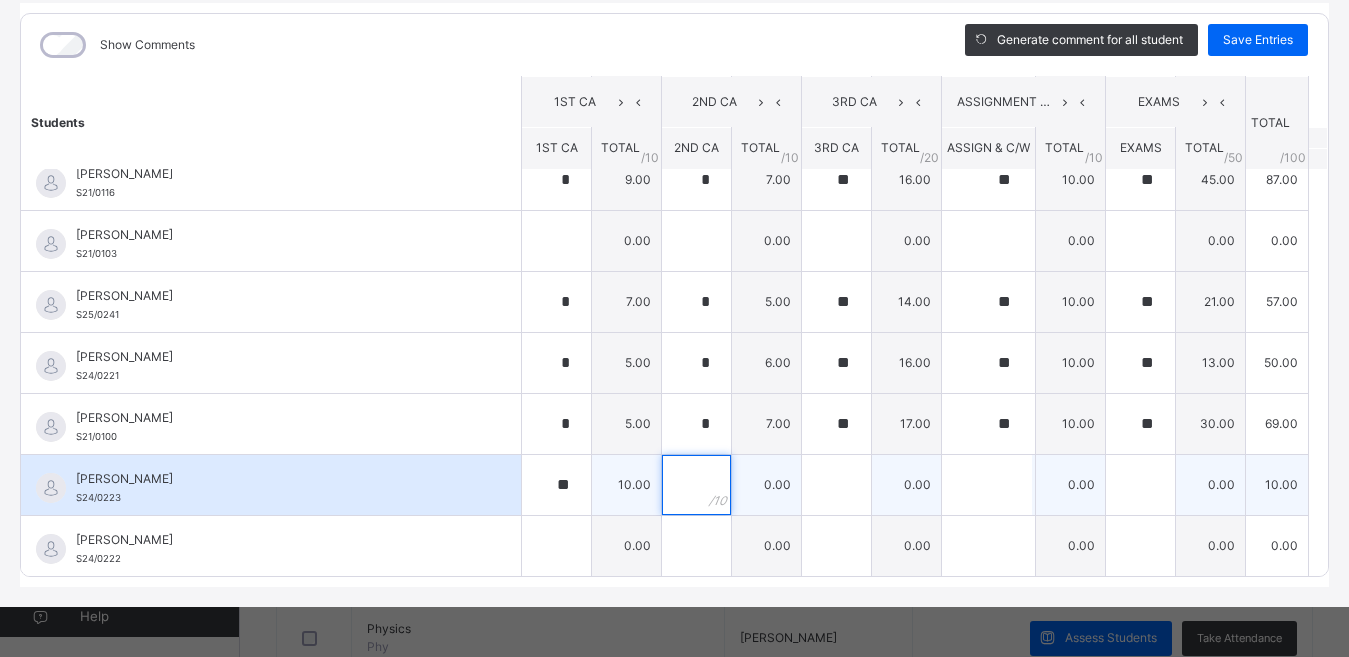 click at bounding box center (696, 485) 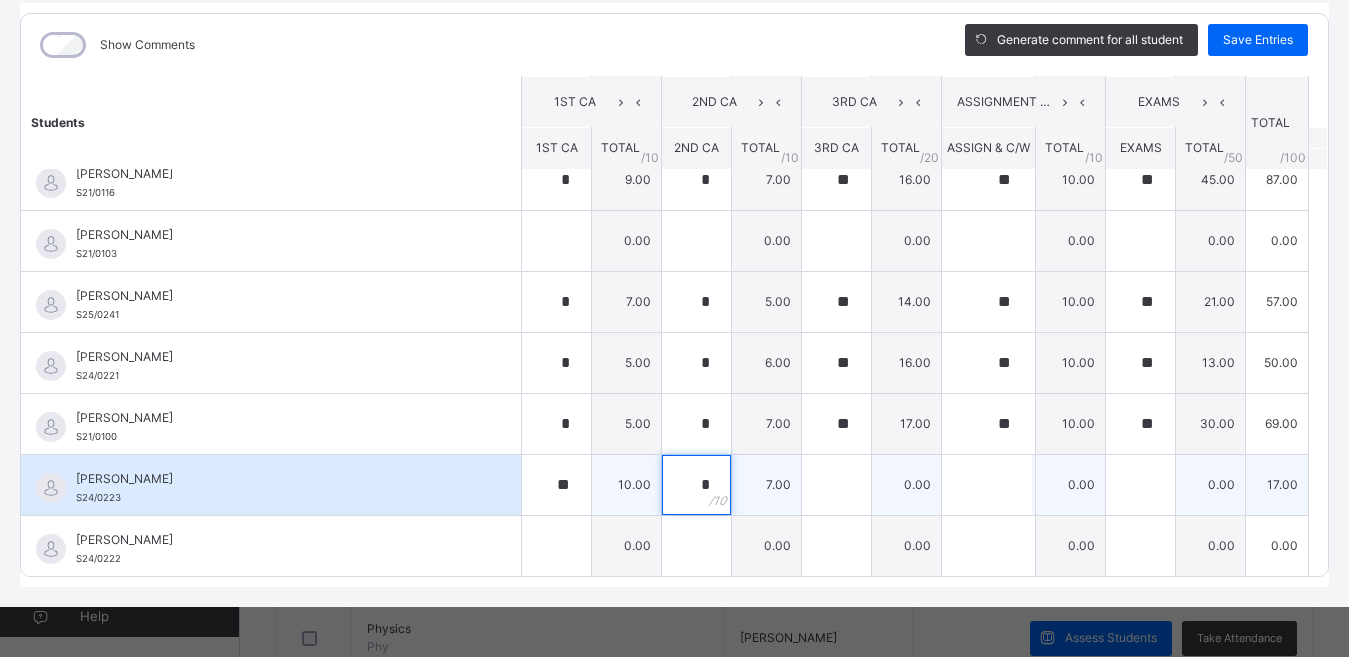 type on "*" 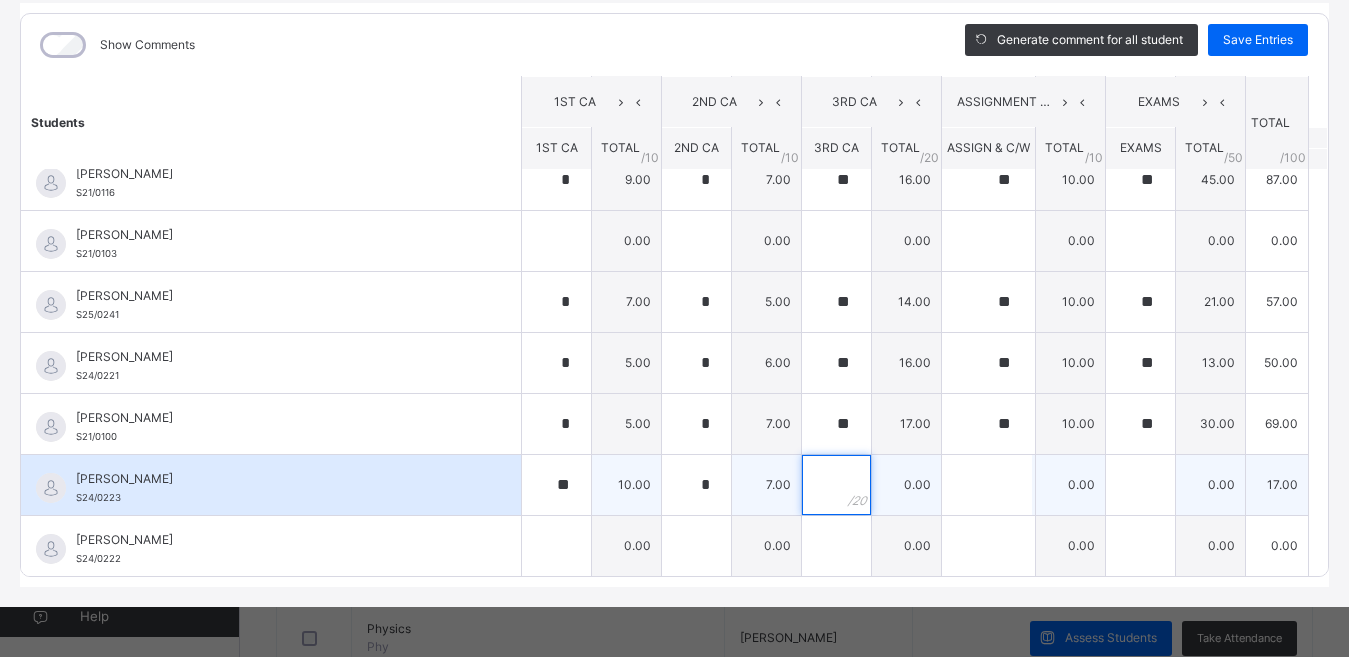 click at bounding box center [836, 485] 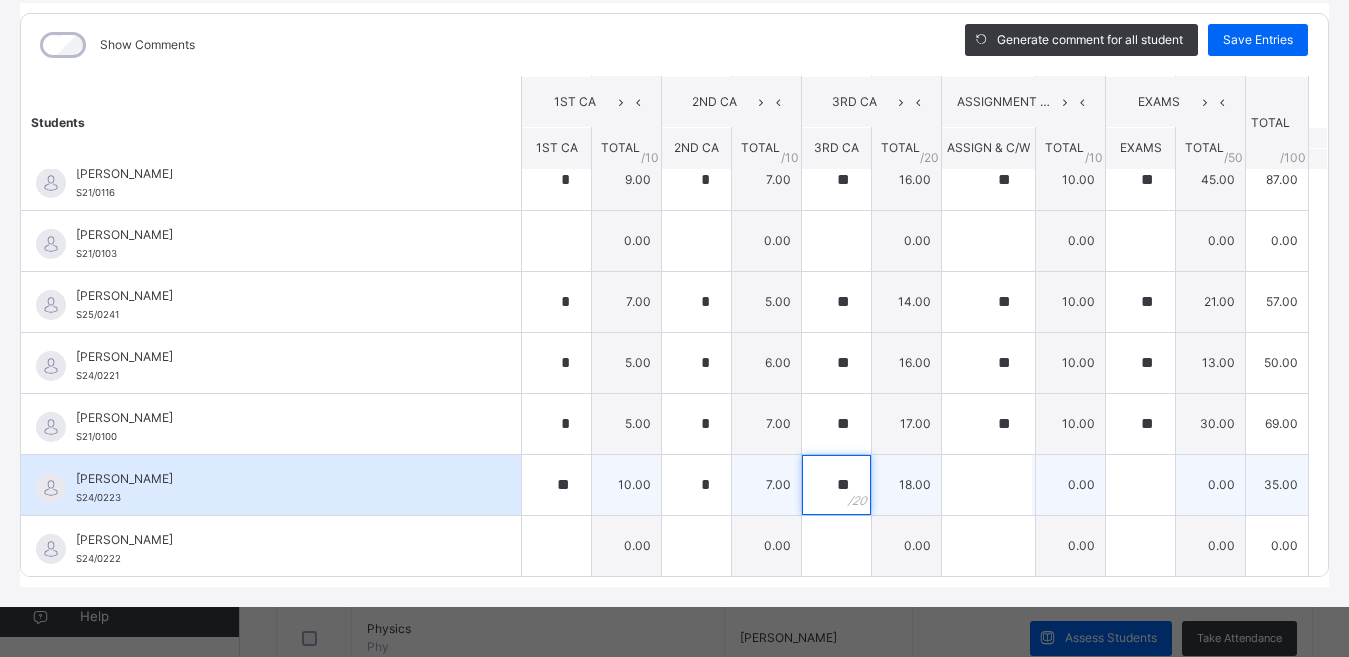 type on "**" 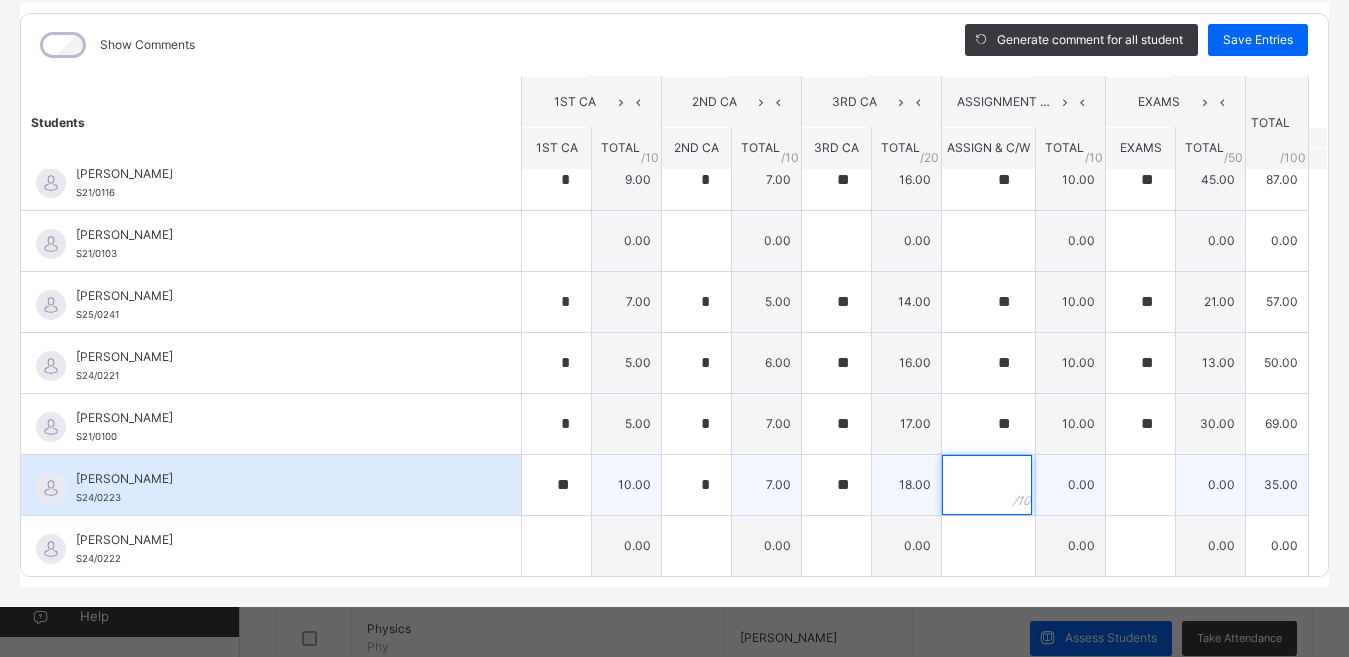 click at bounding box center [987, 485] 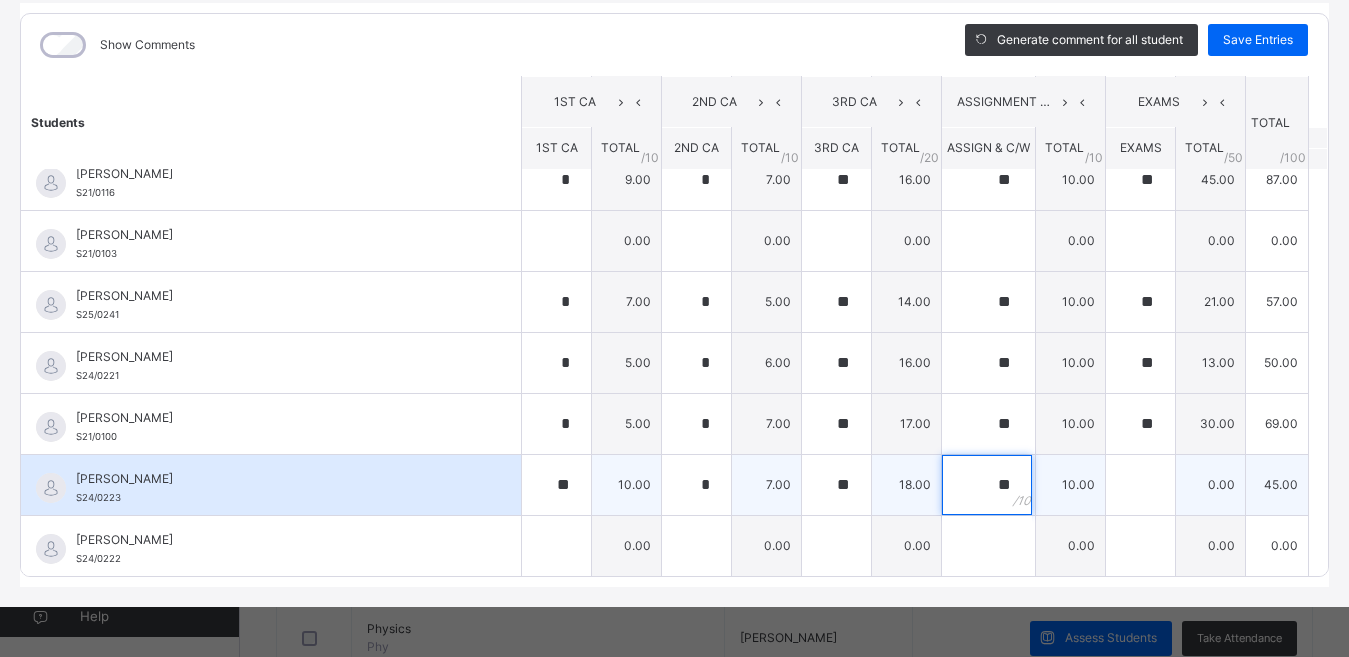 type on "**" 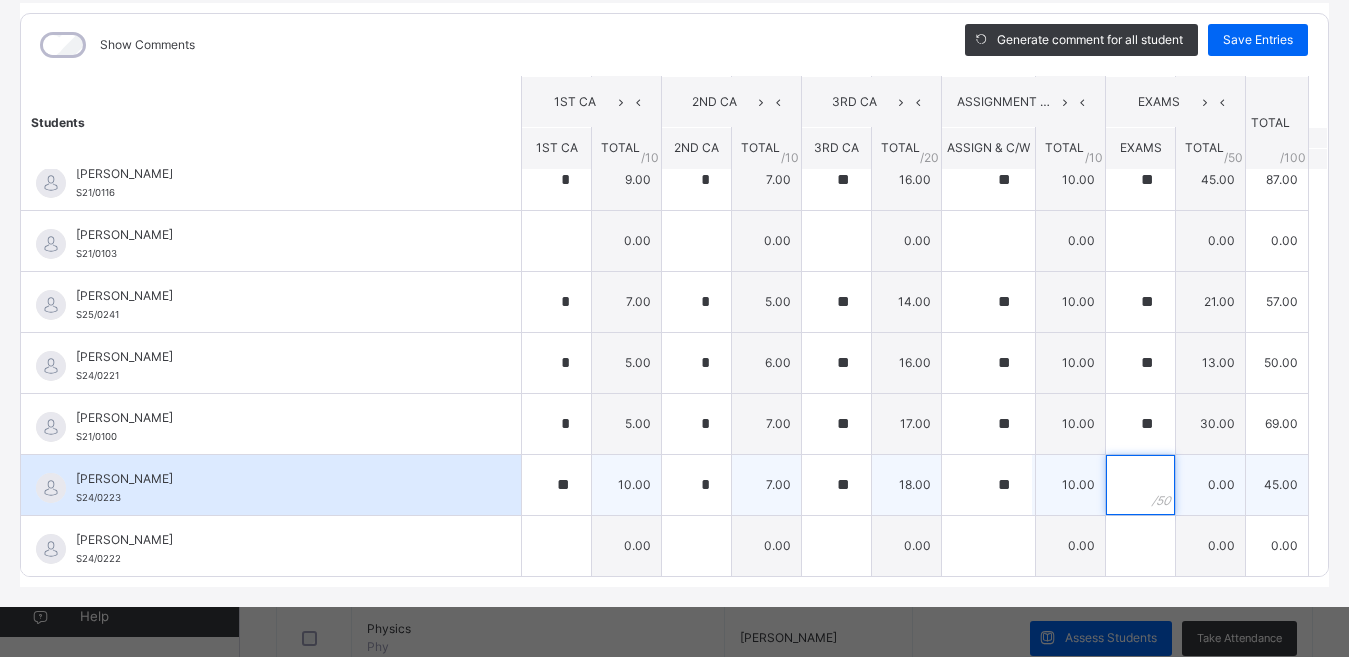 click at bounding box center (1140, 485) 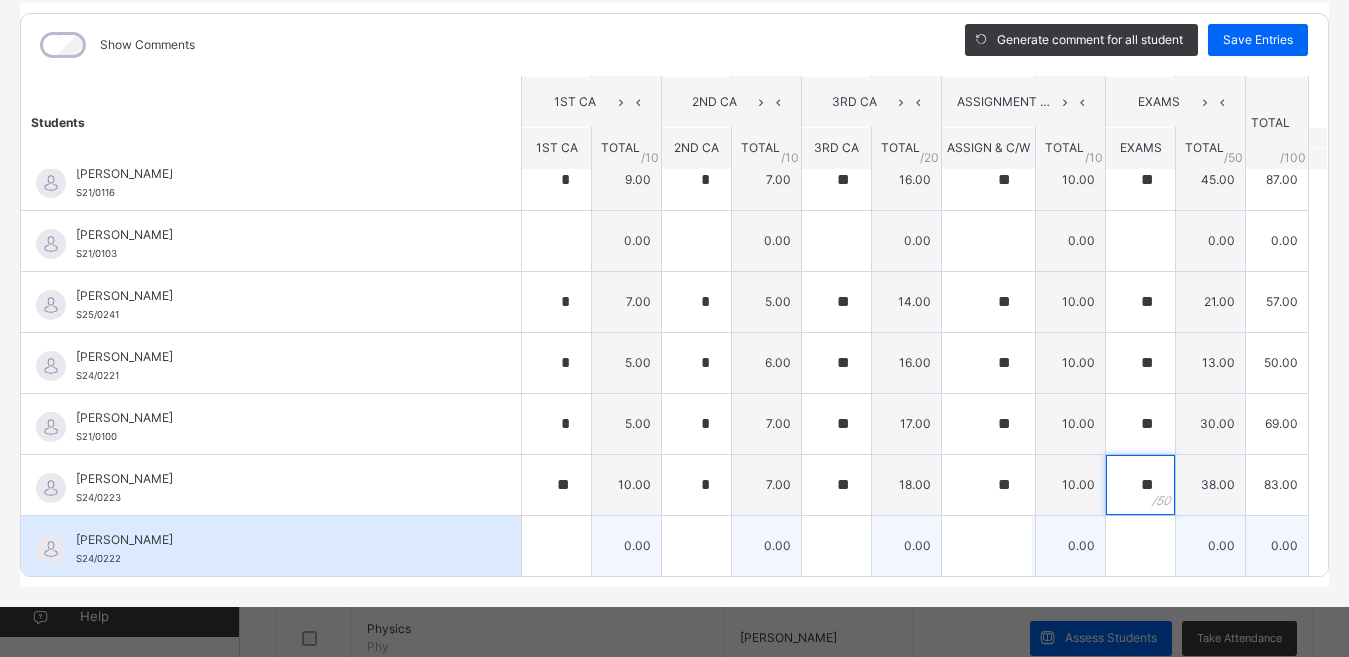 type on "**" 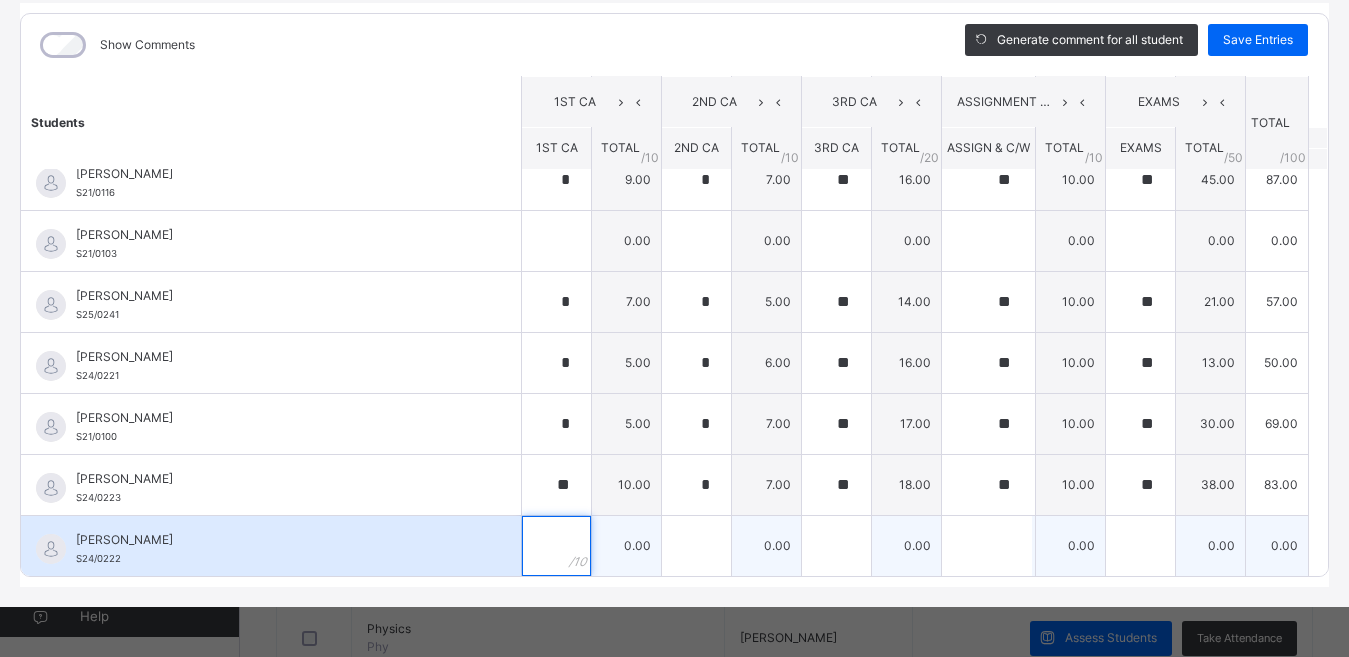 click at bounding box center [556, 546] 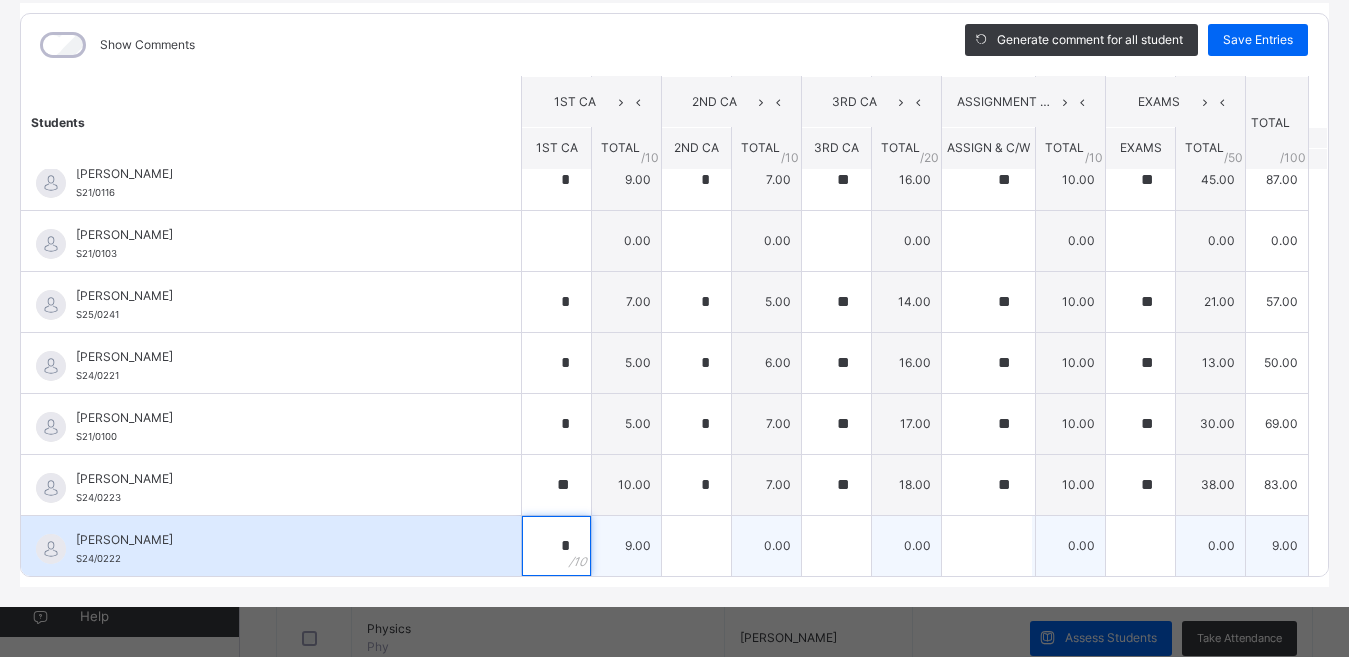 type on "*" 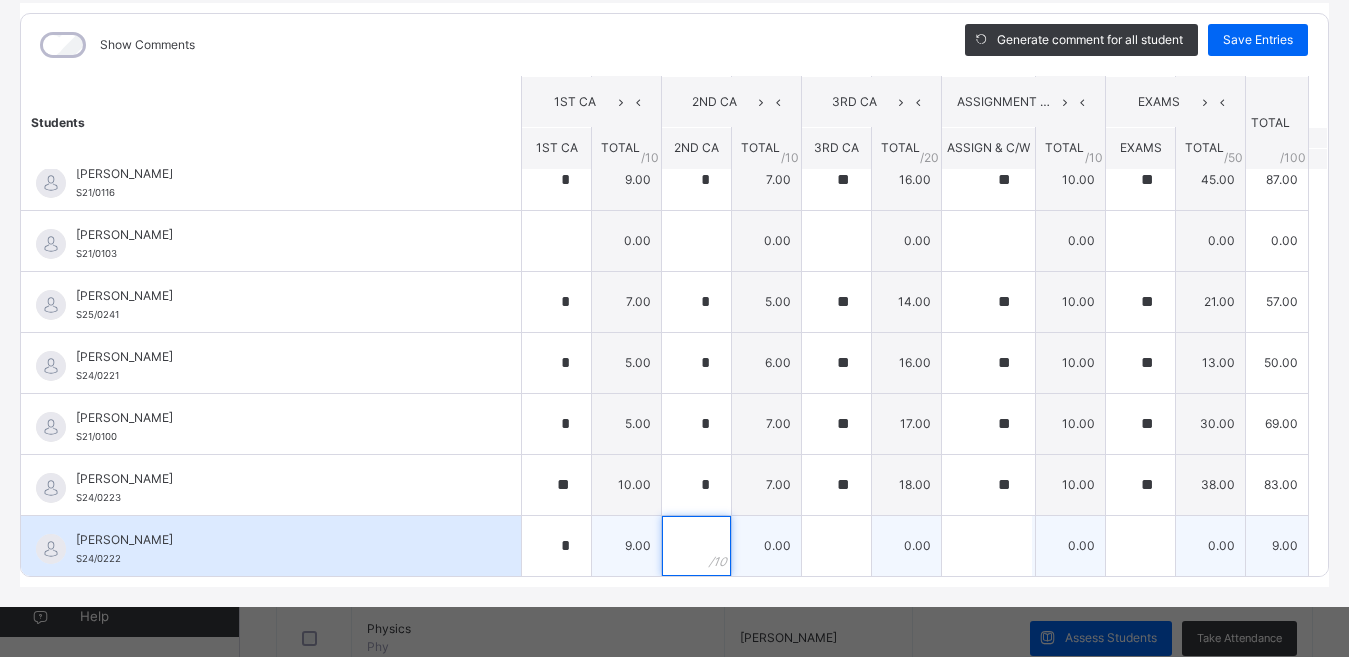 click at bounding box center (696, 546) 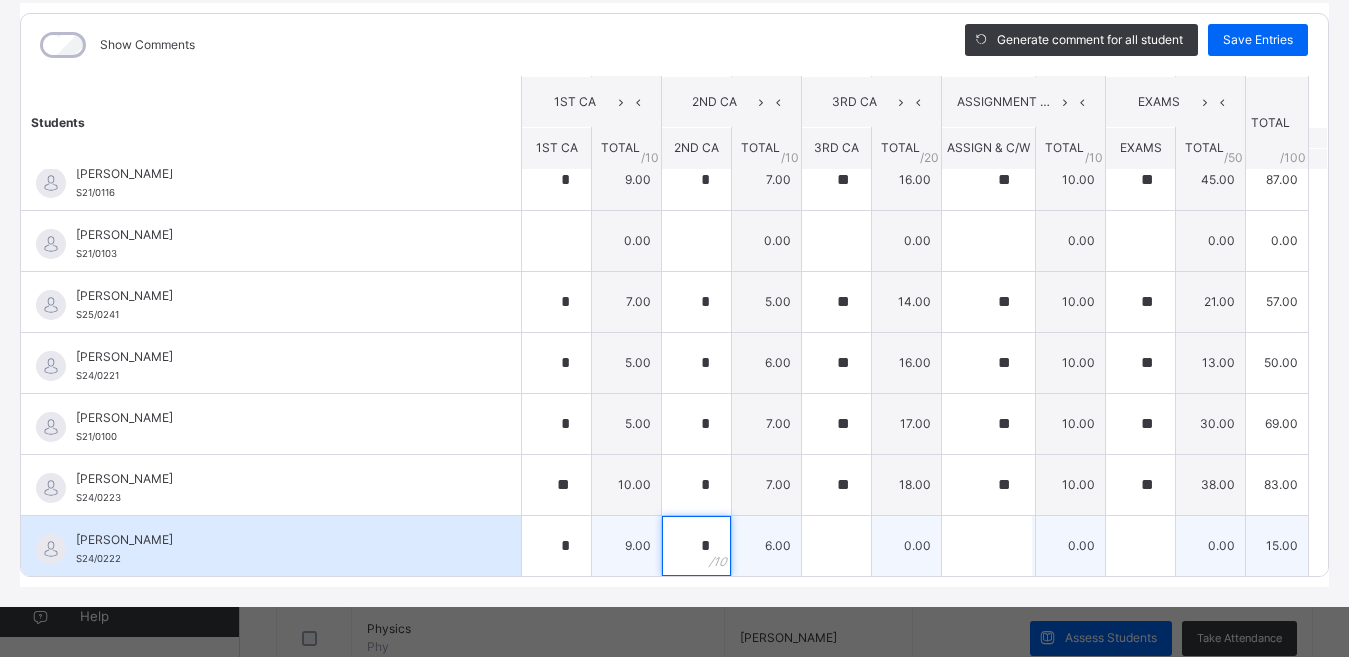 type on "*" 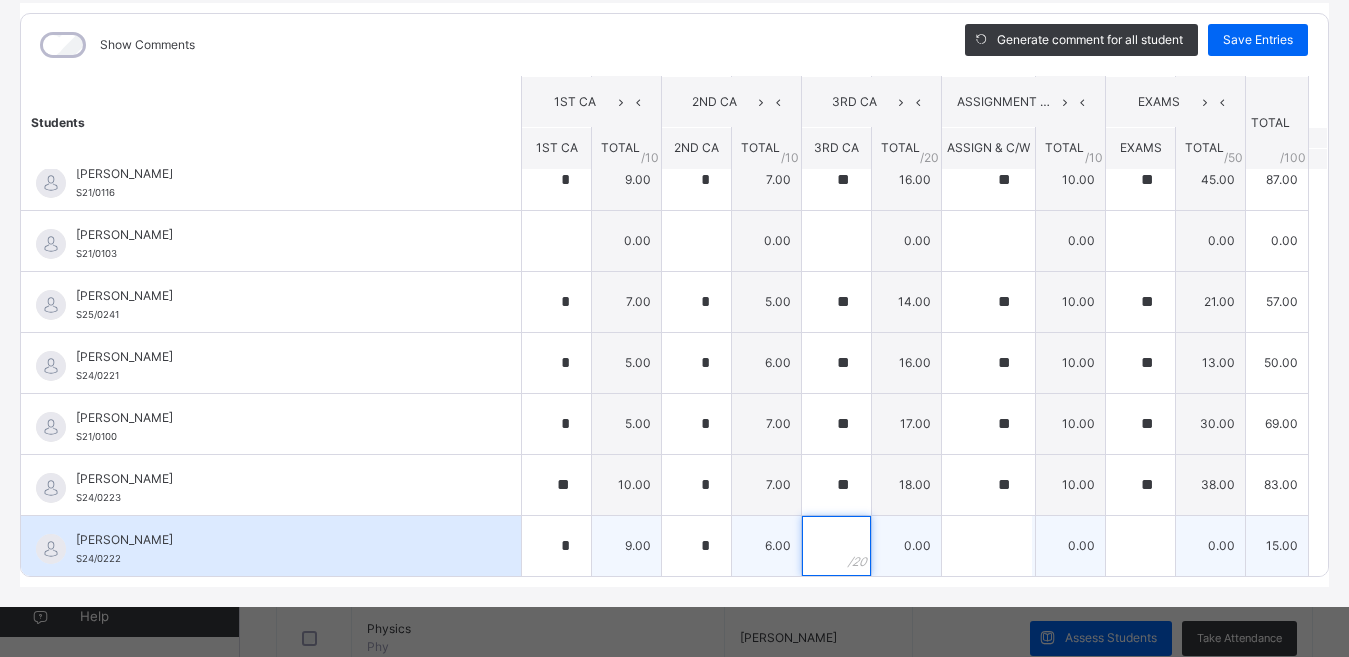 click at bounding box center [836, 546] 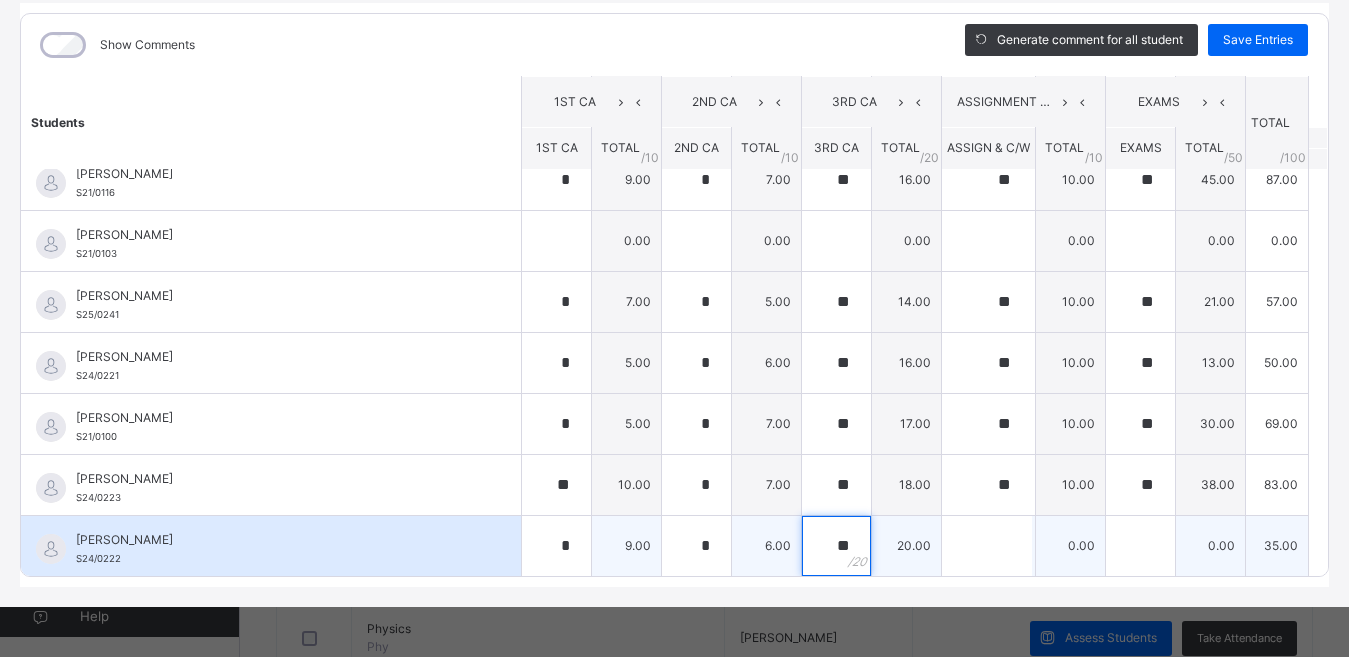 type on "**" 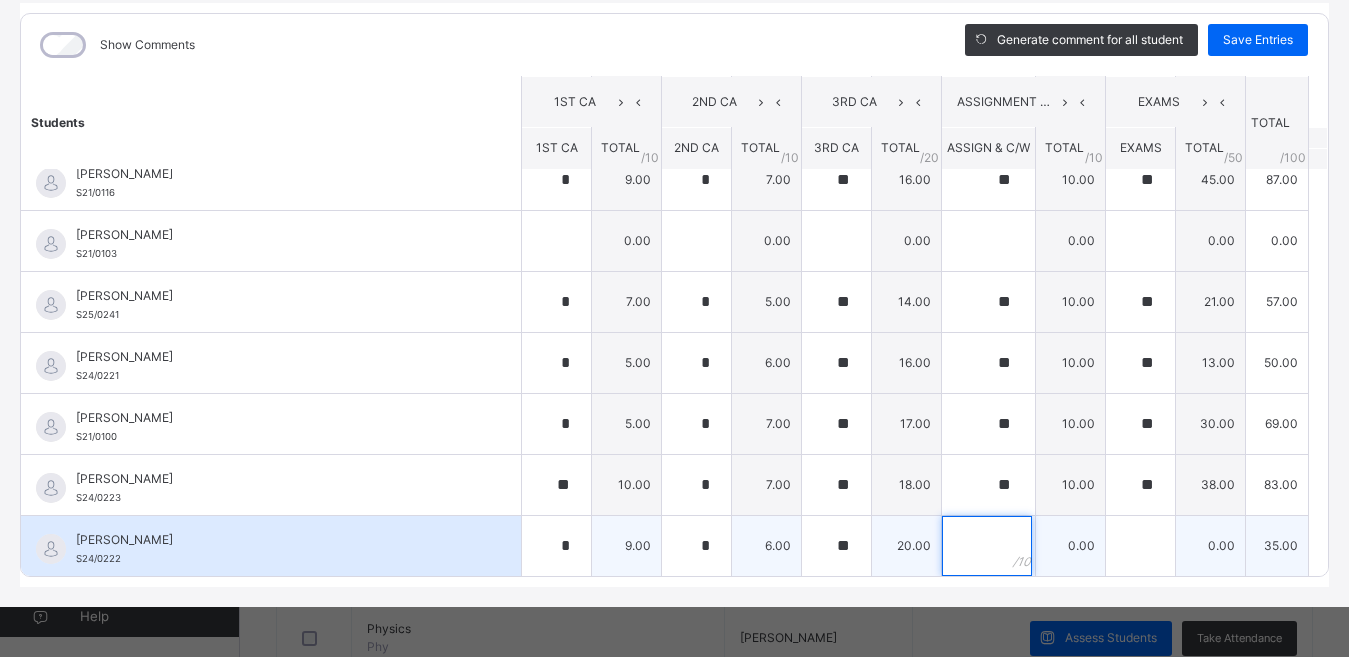 click at bounding box center [987, 546] 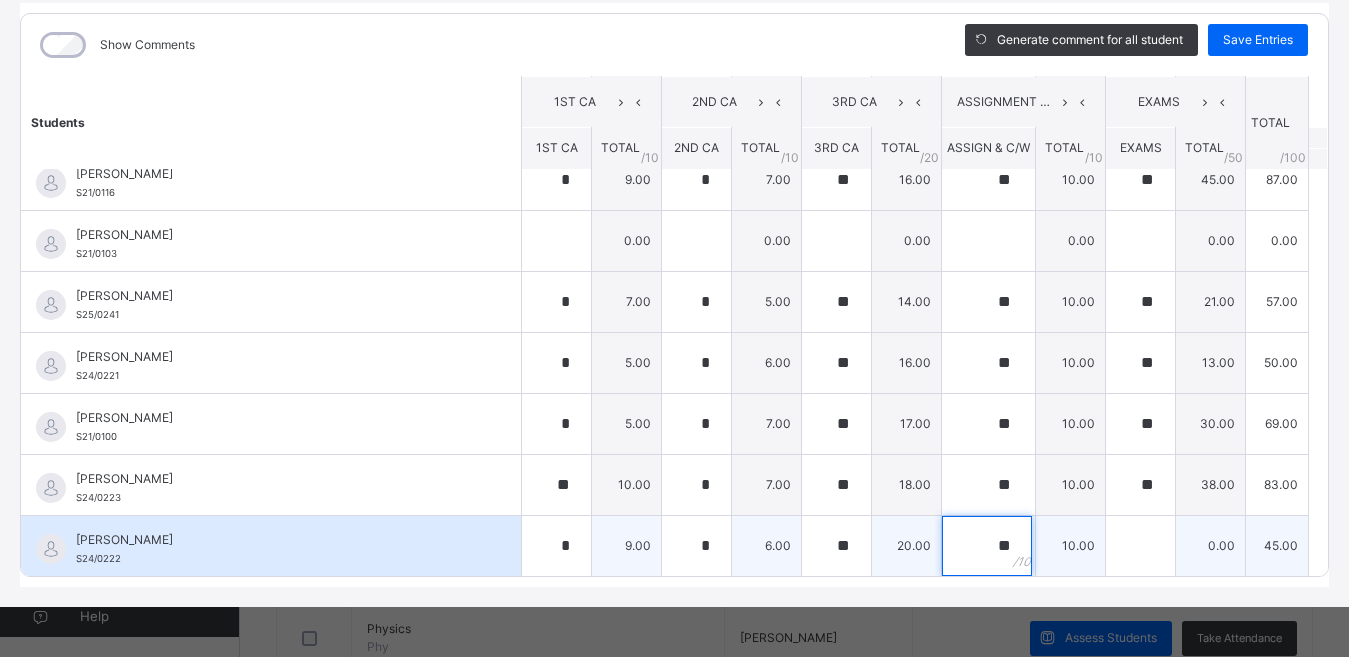 type on "**" 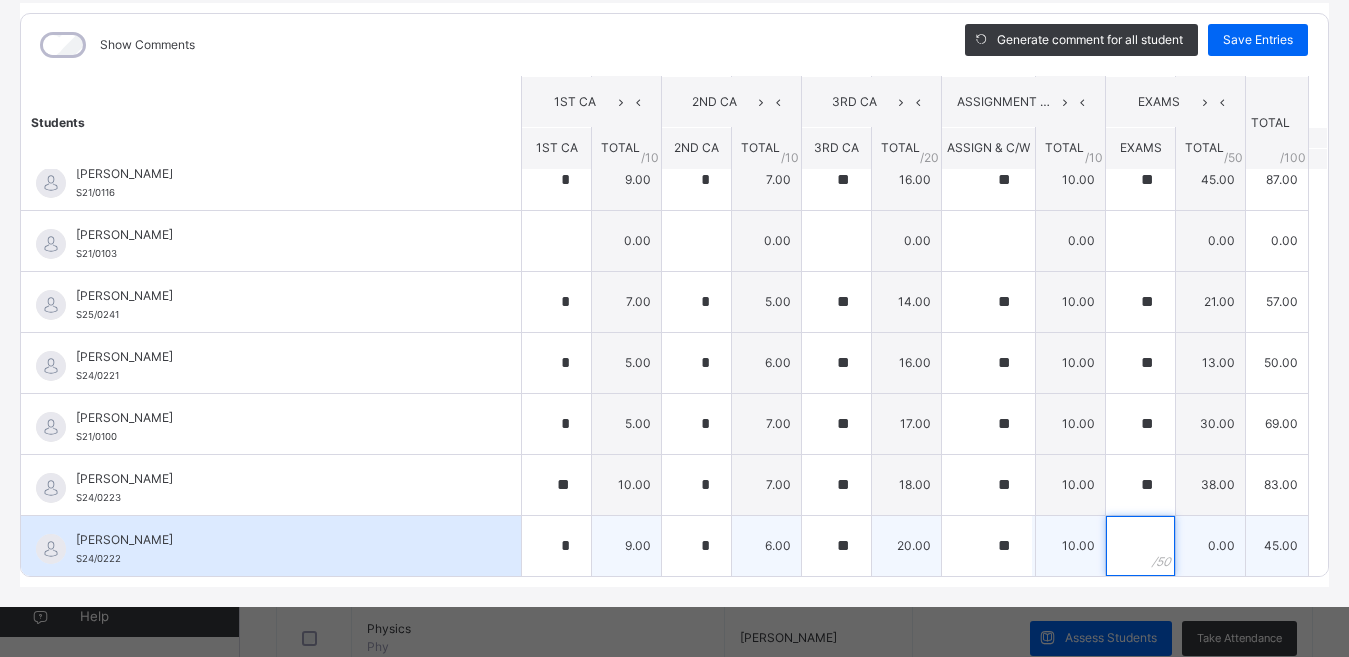 click at bounding box center [1140, 546] 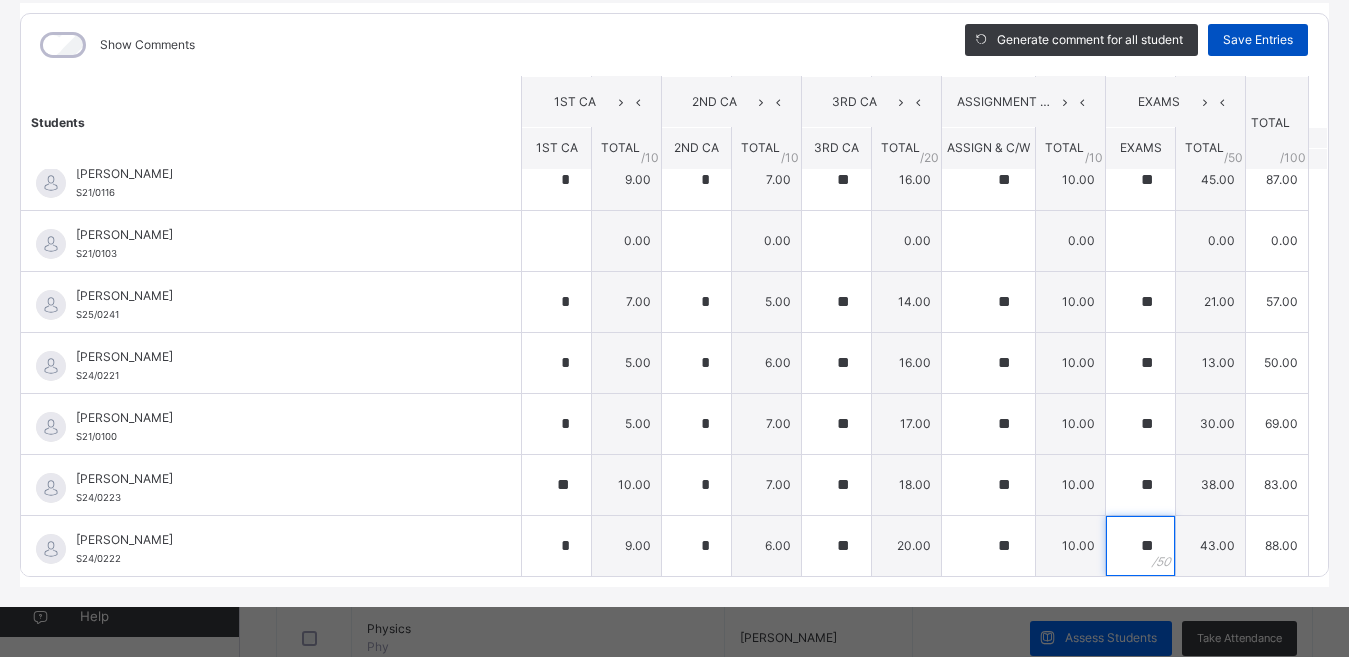 type on "**" 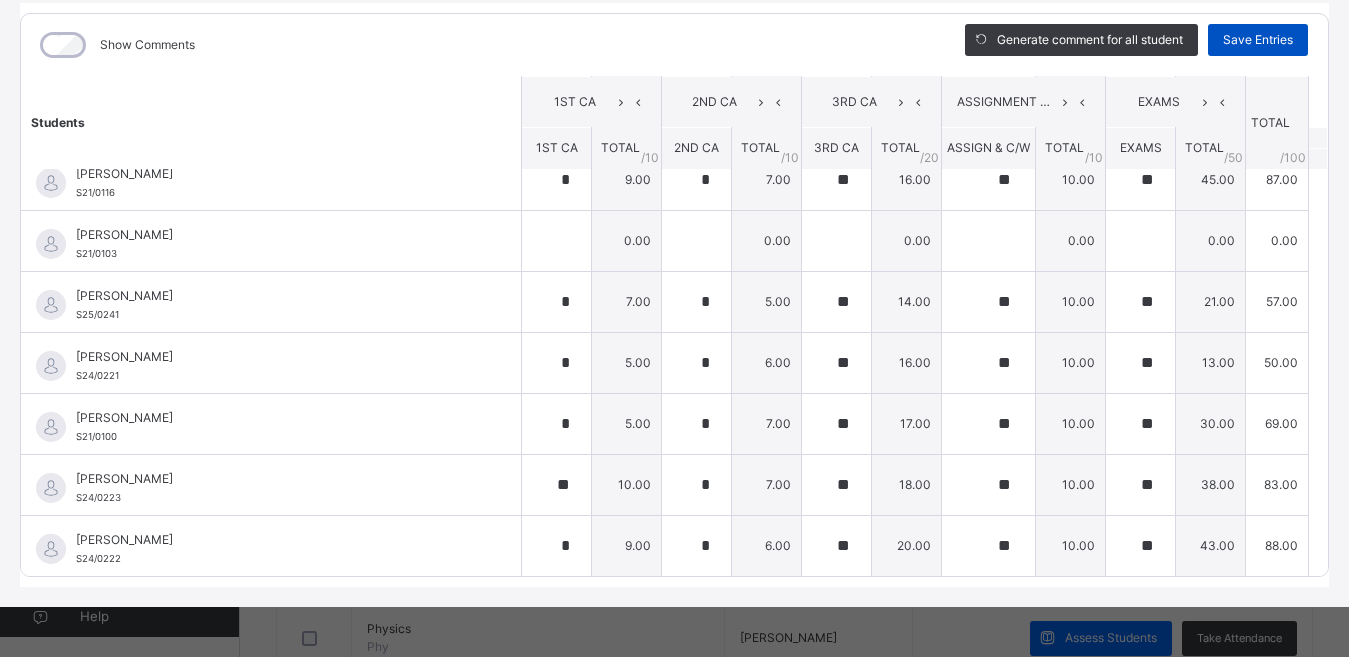 click on "Save Entries" at bounding box center (1258, 40) 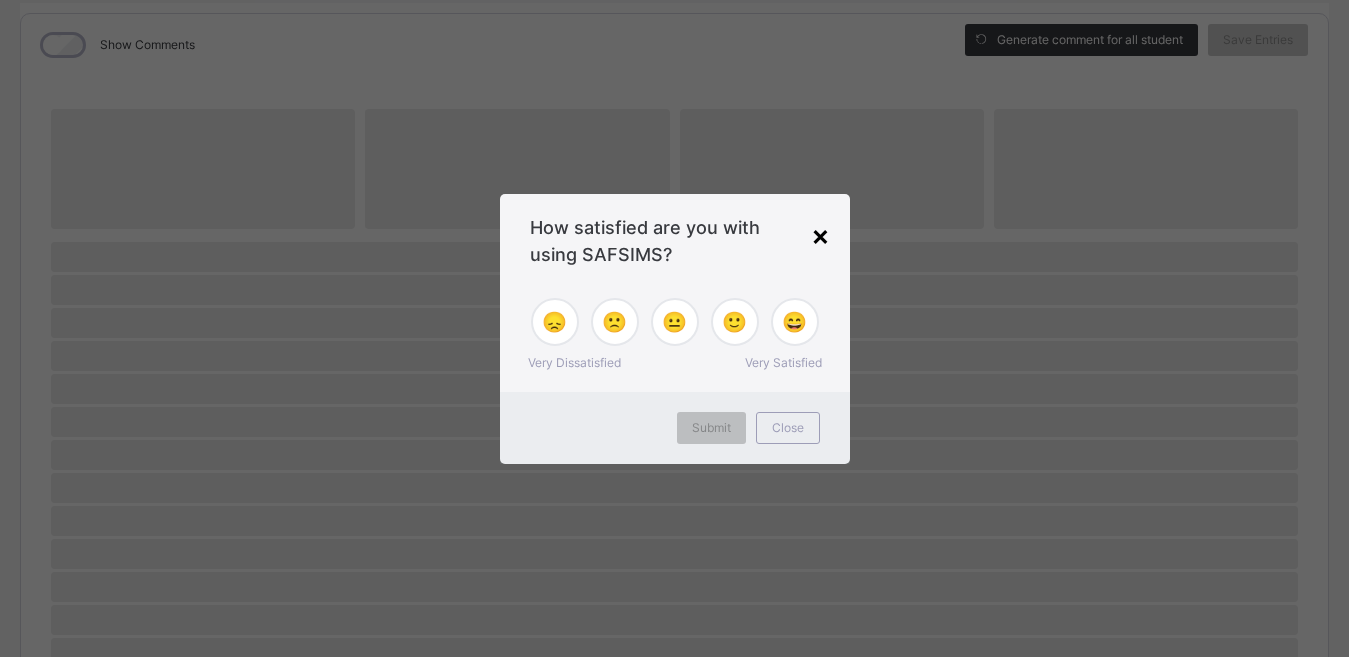 click on "×" at bounding box center [820, 235] 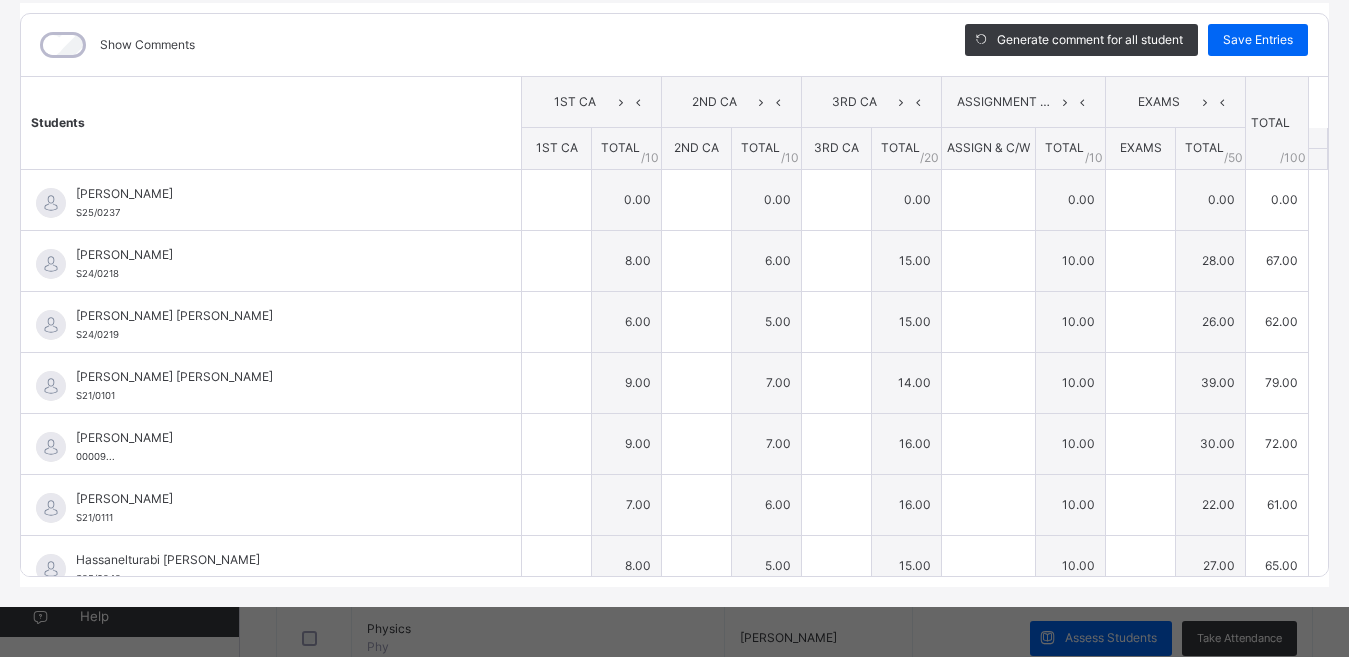 type on "*" 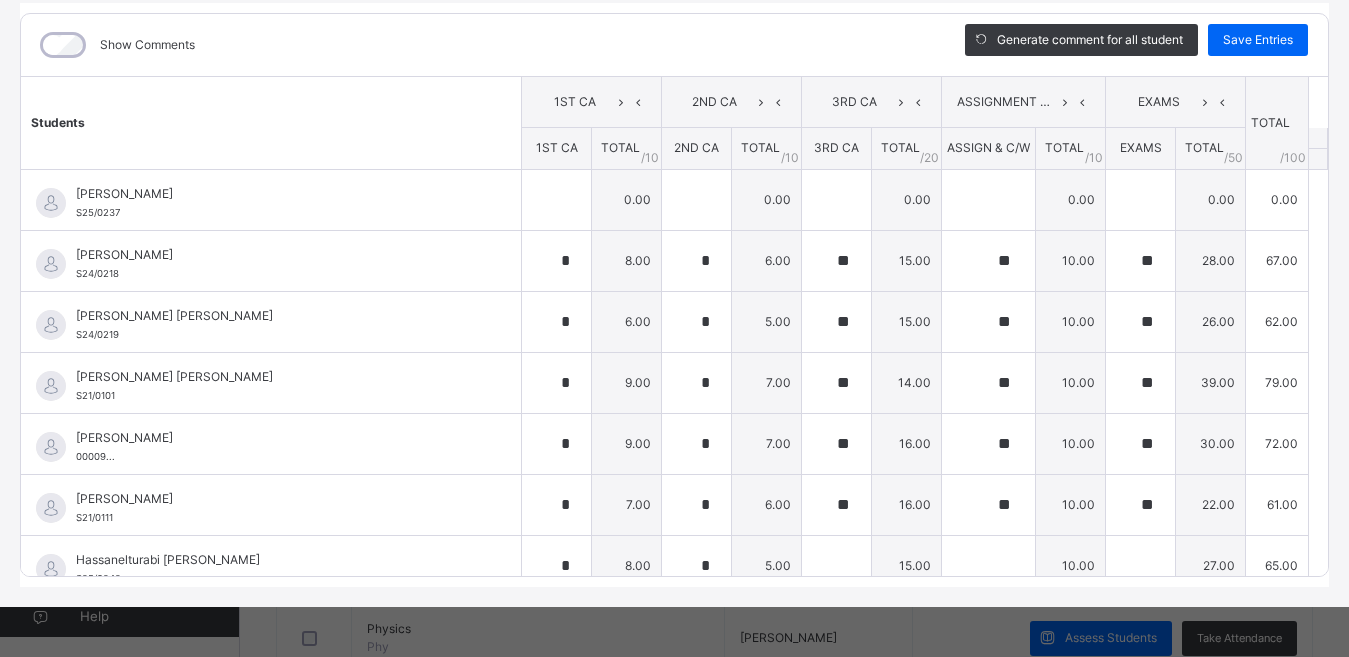 type on "**" 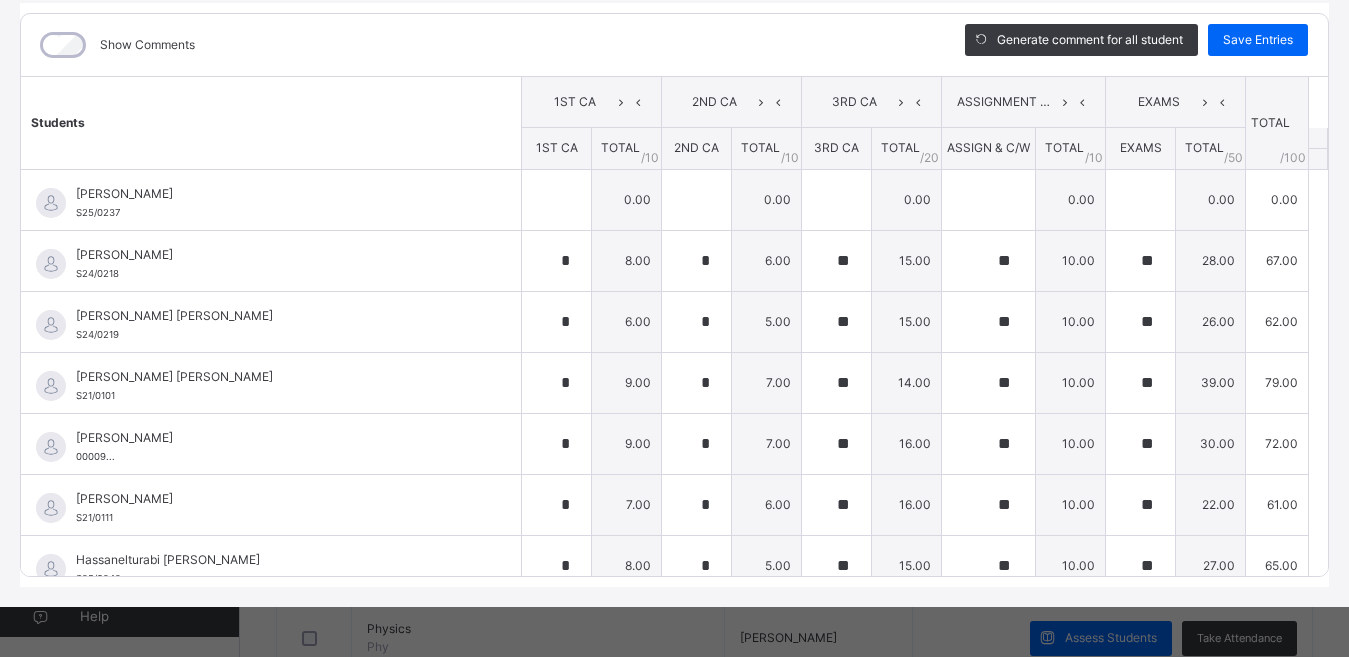 type on "*" 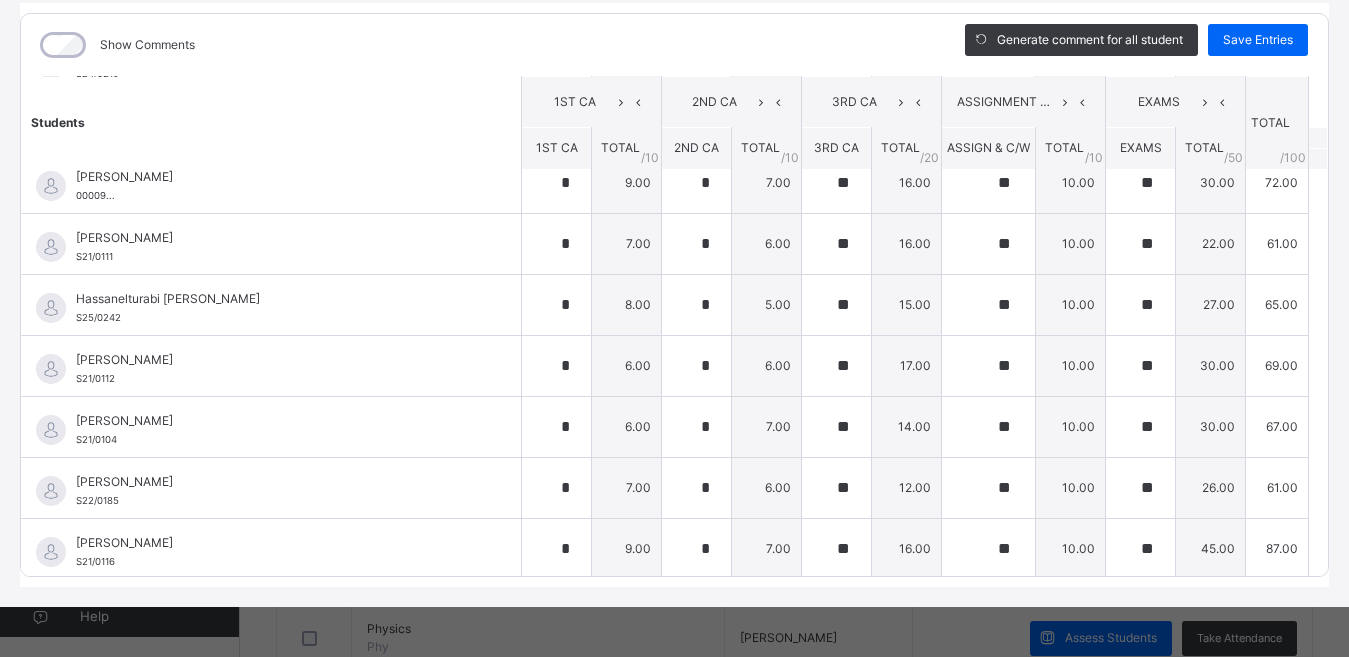 scroll, scrollTop: 0, scrollLeft: 0, axis: both 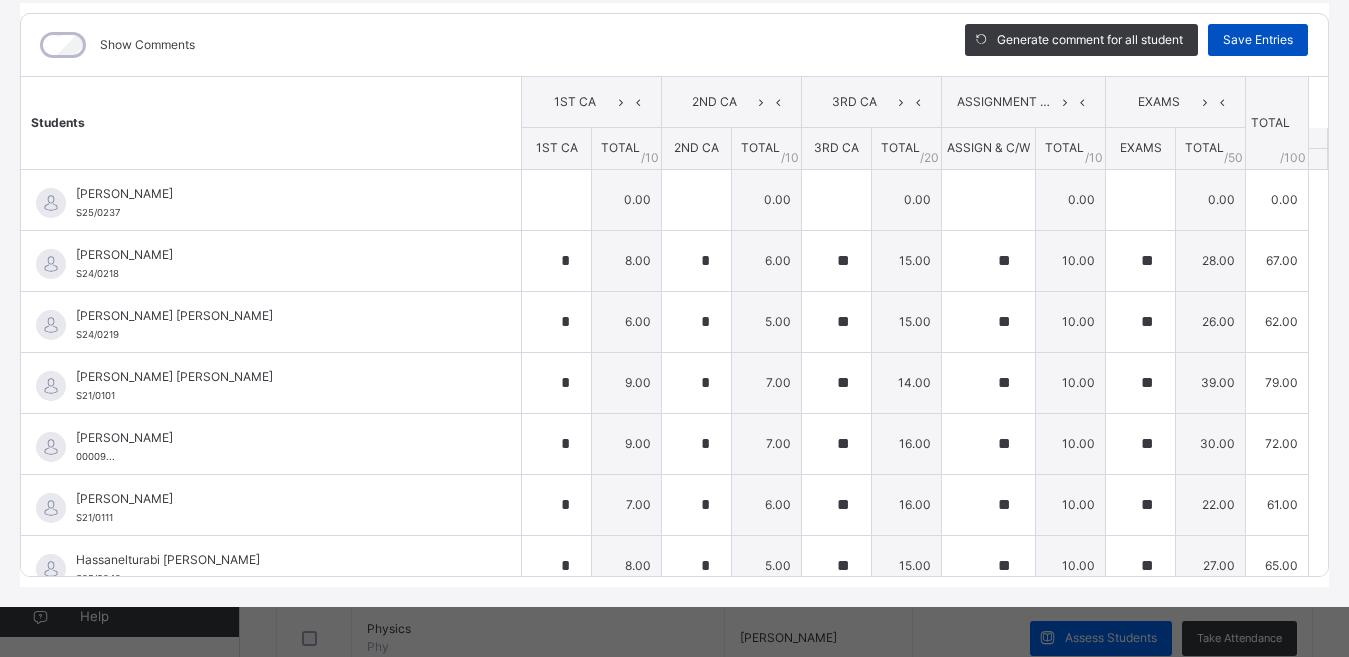 click on "Save Entries" at bounding box center [1258, 40] 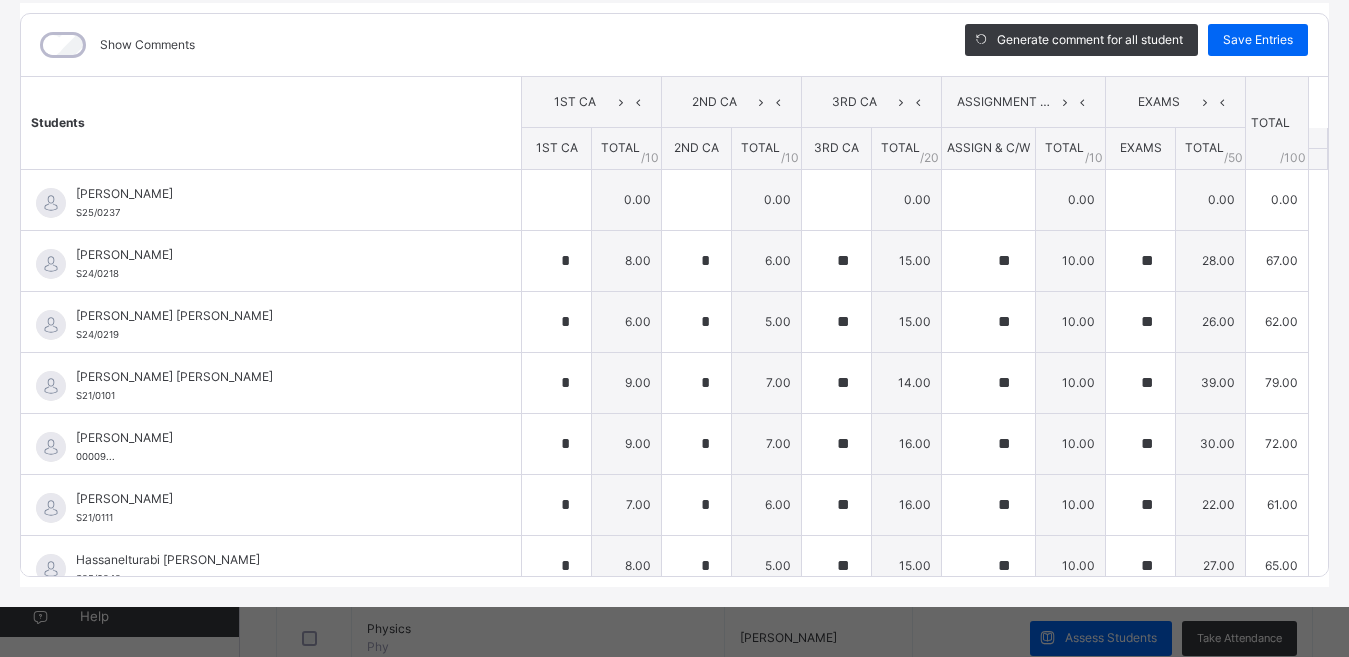 type on "*" 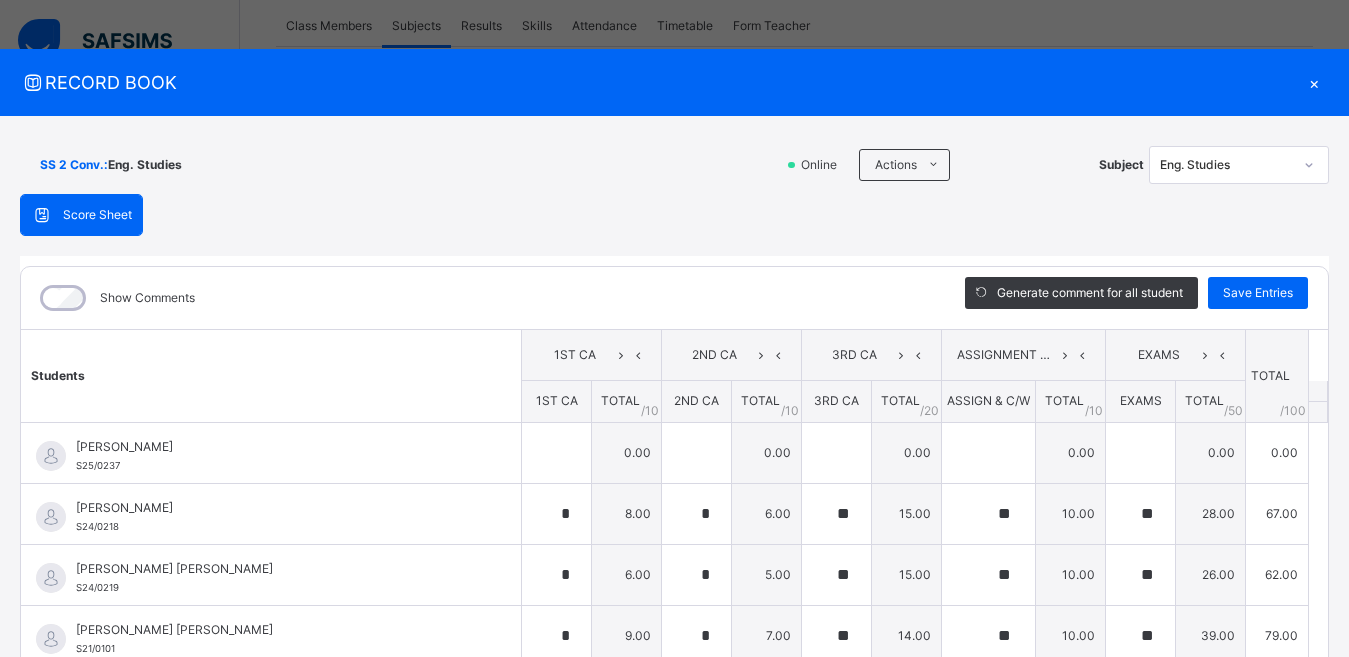 scroll, scrollTop: 0, scrollLeft: 0, axis: both 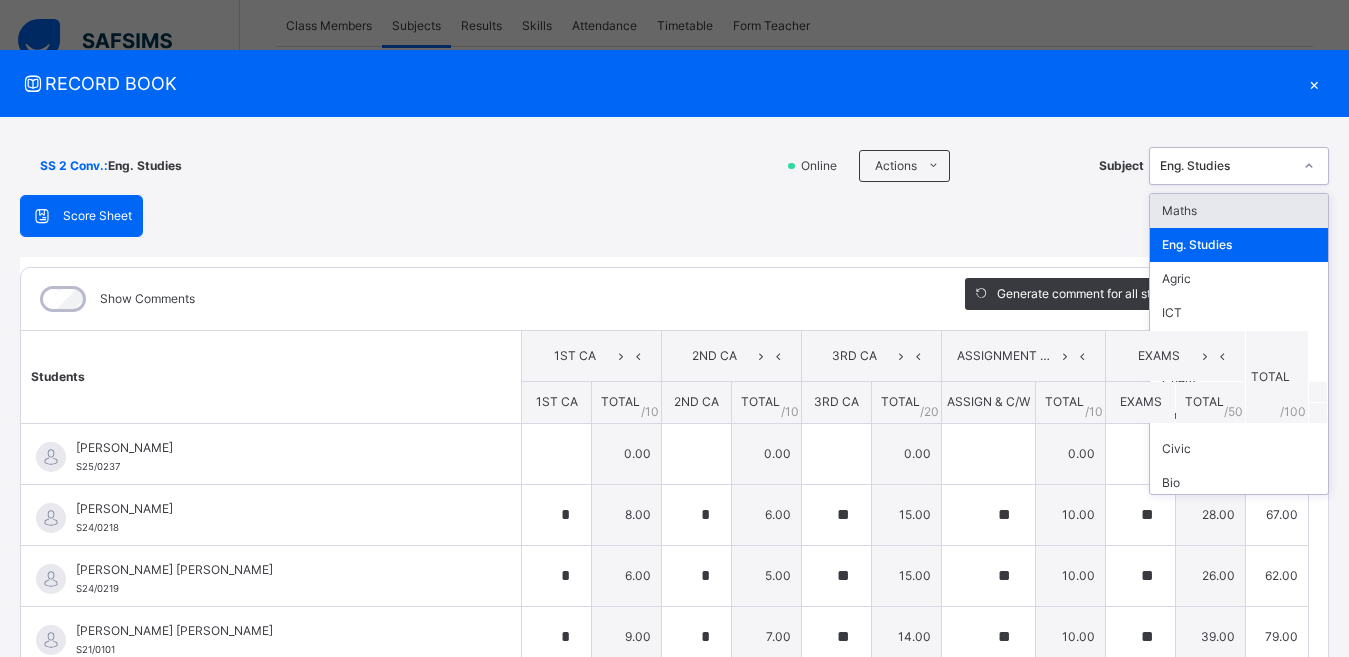 click 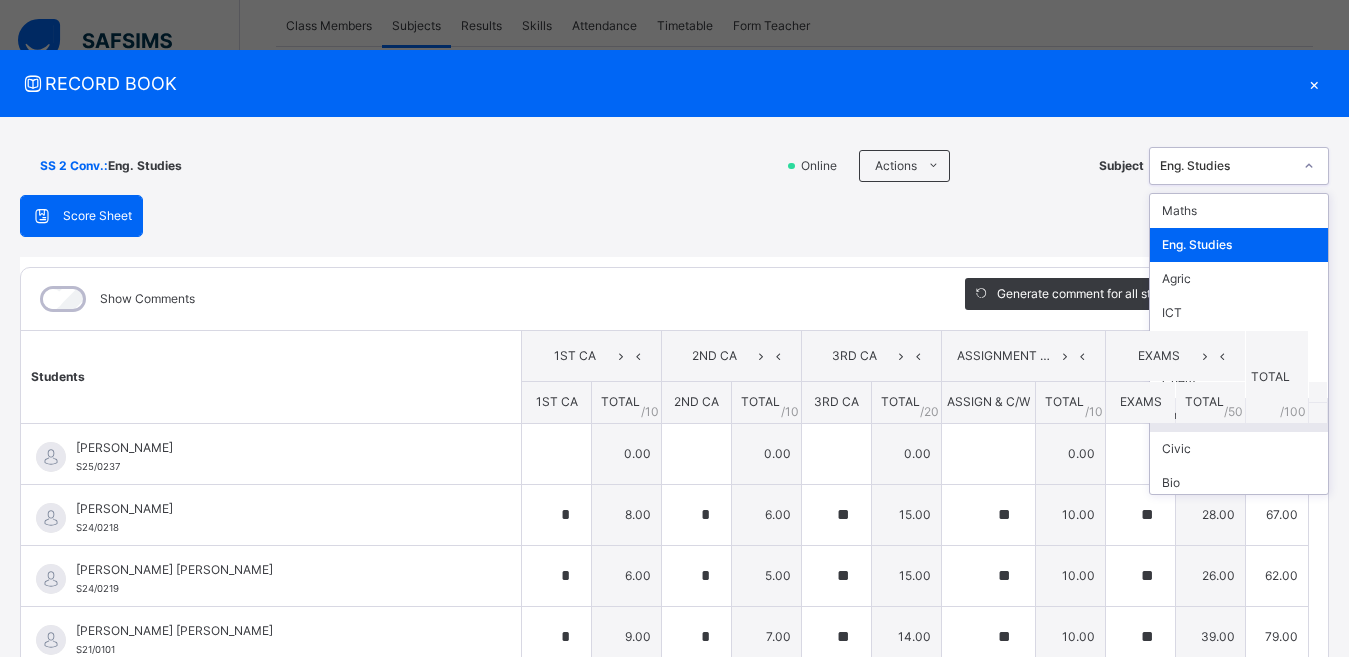 click on "Phy" at bounding box center (1239, 415) 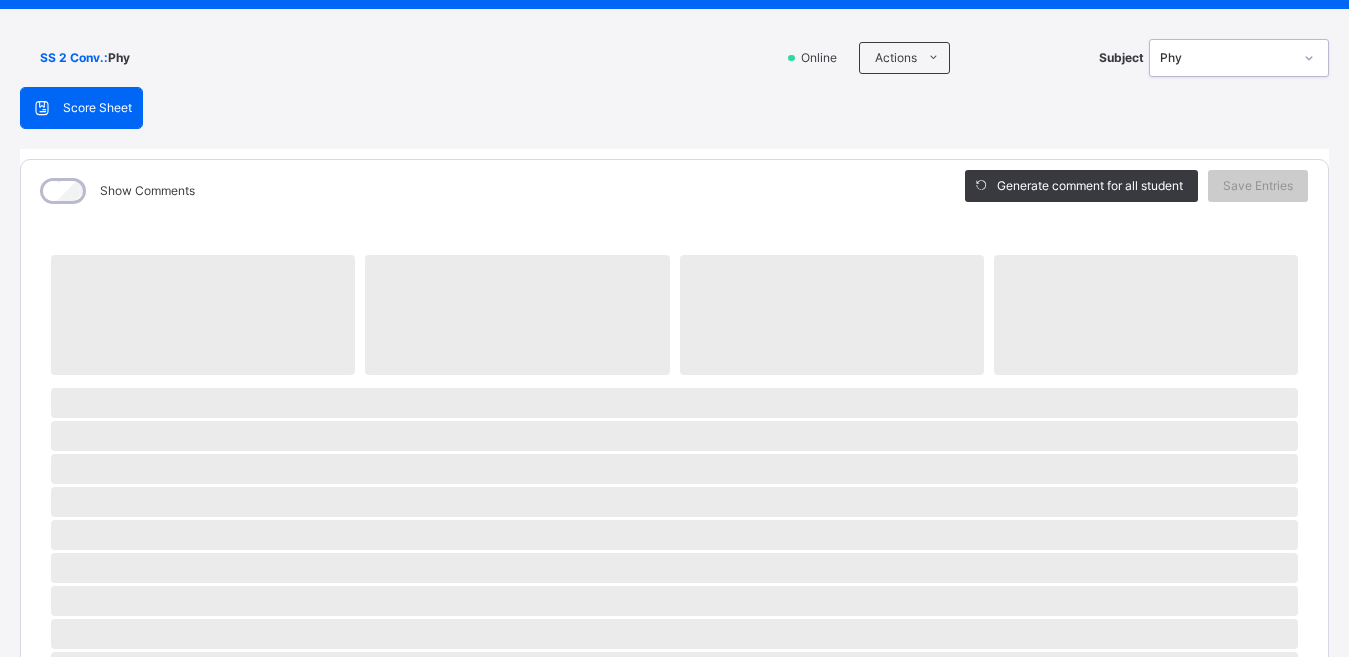scroll, scrollTop: 134, scrollLeft: 0, axis: vertical 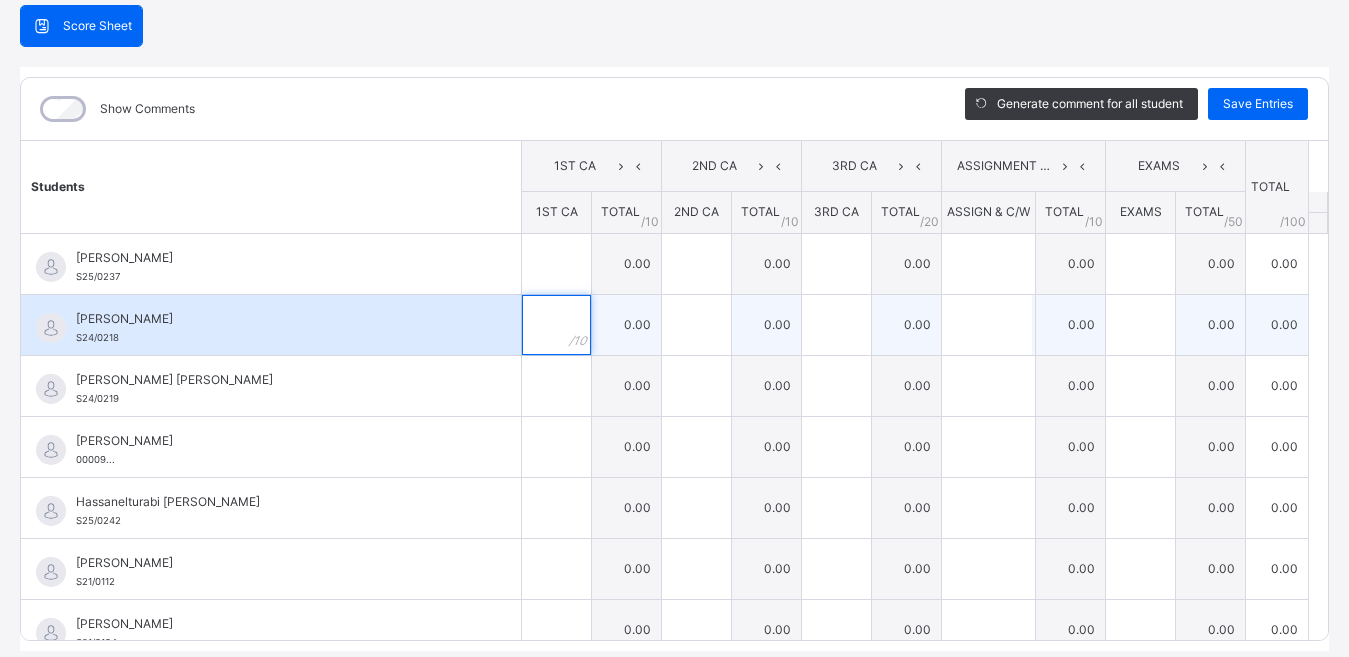 click at bounding box center (556, 325) 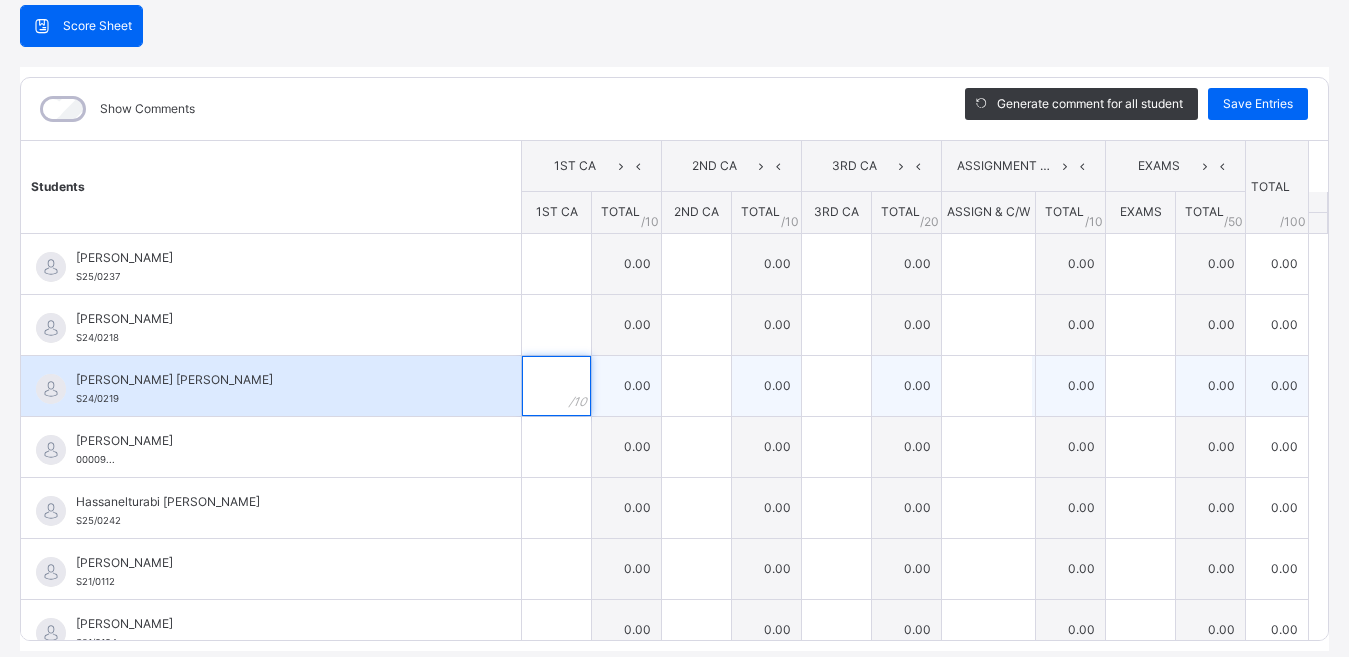 click at bounding box center (556, 386) 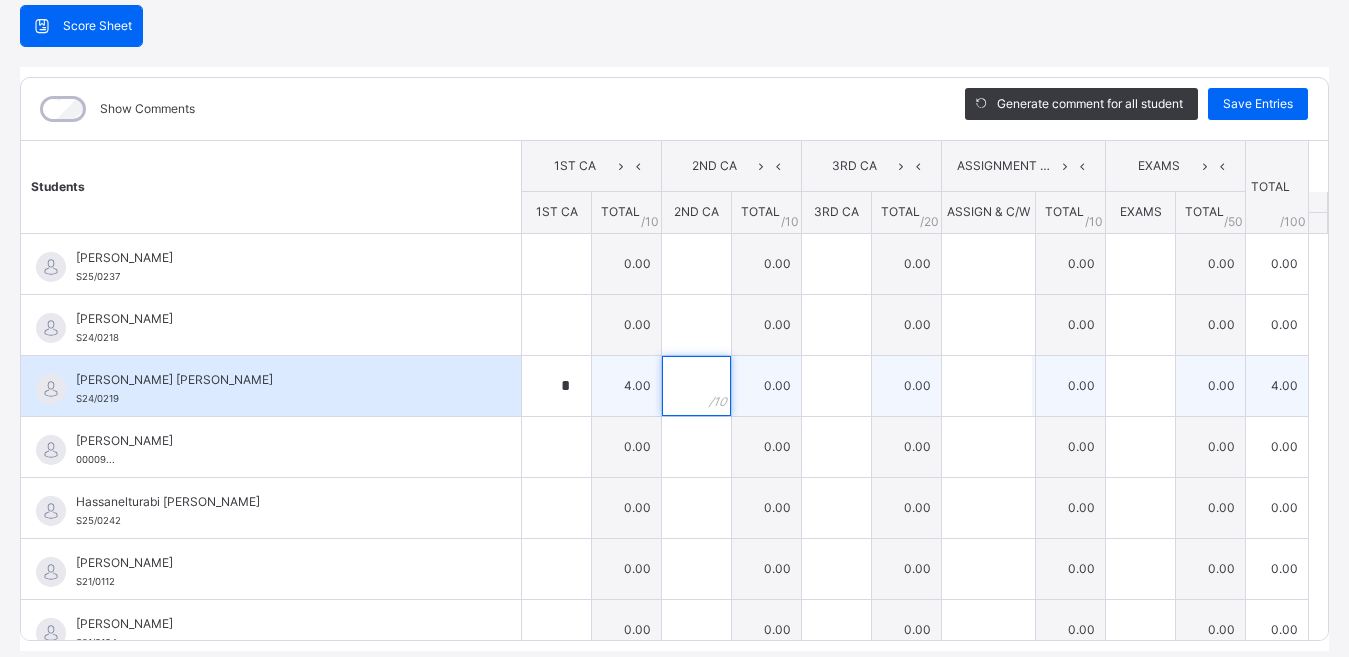 click at bounding box center [696, 386] 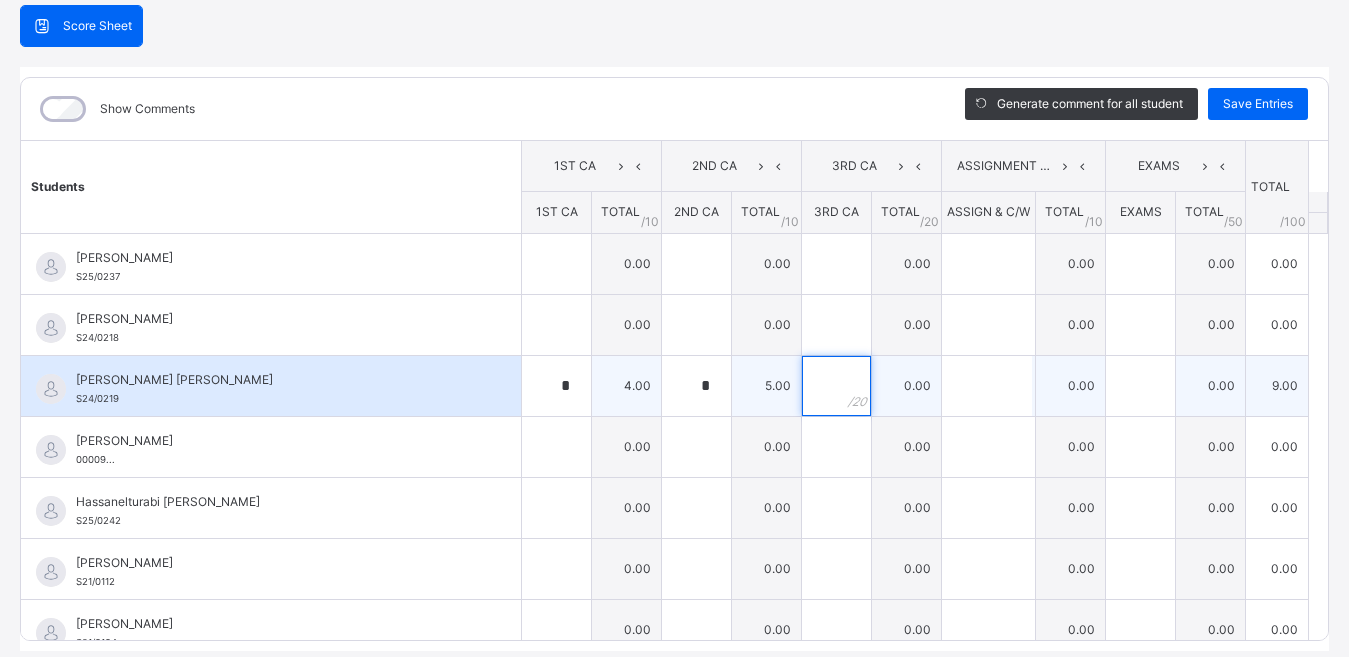 click at bounding box center (836, 386) 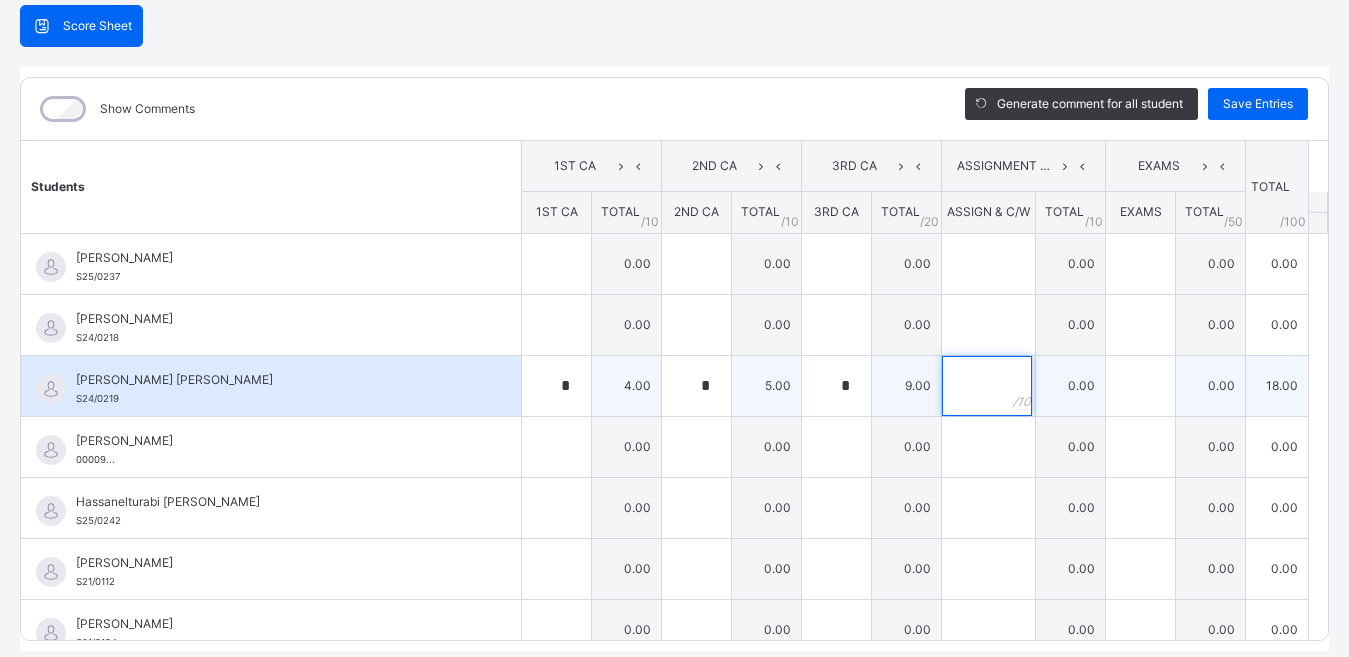 click at bounding box center [987, 386] 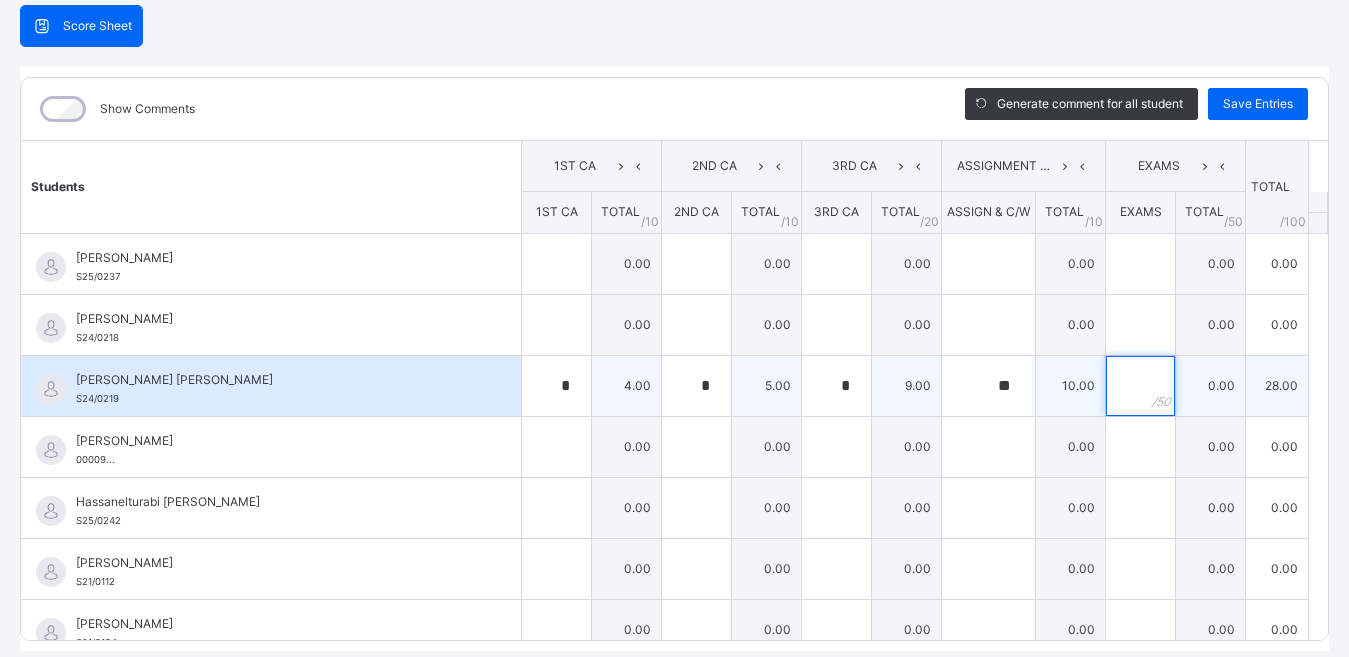 click at bounding box center (1140, 386) 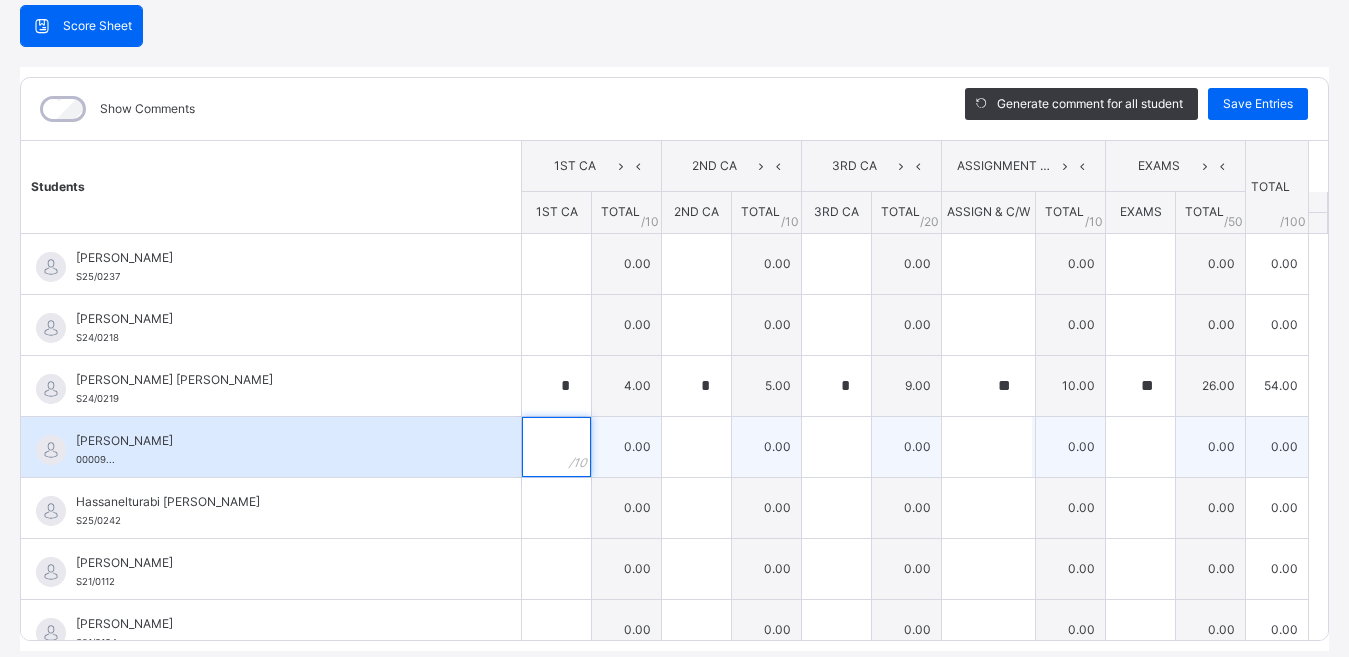 click at bounding box center (556, 447) 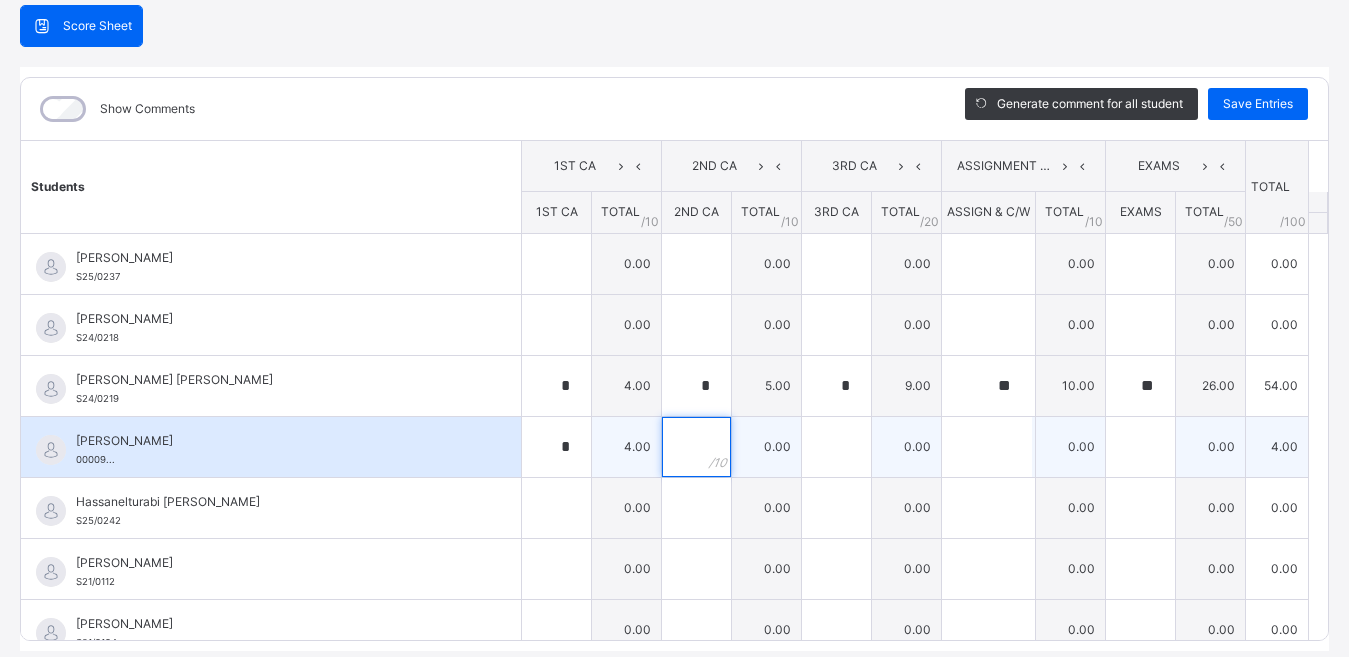 click at bounding box center (696, 447) 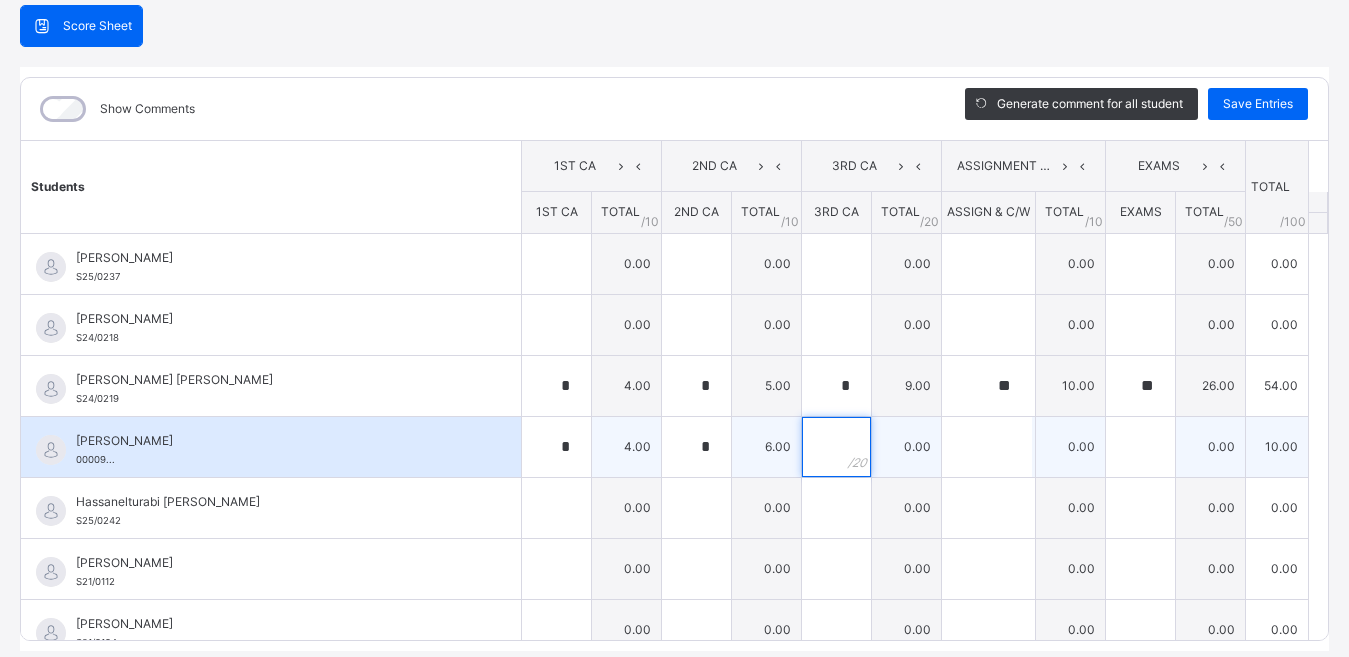 click at bounding box center [836, 447] 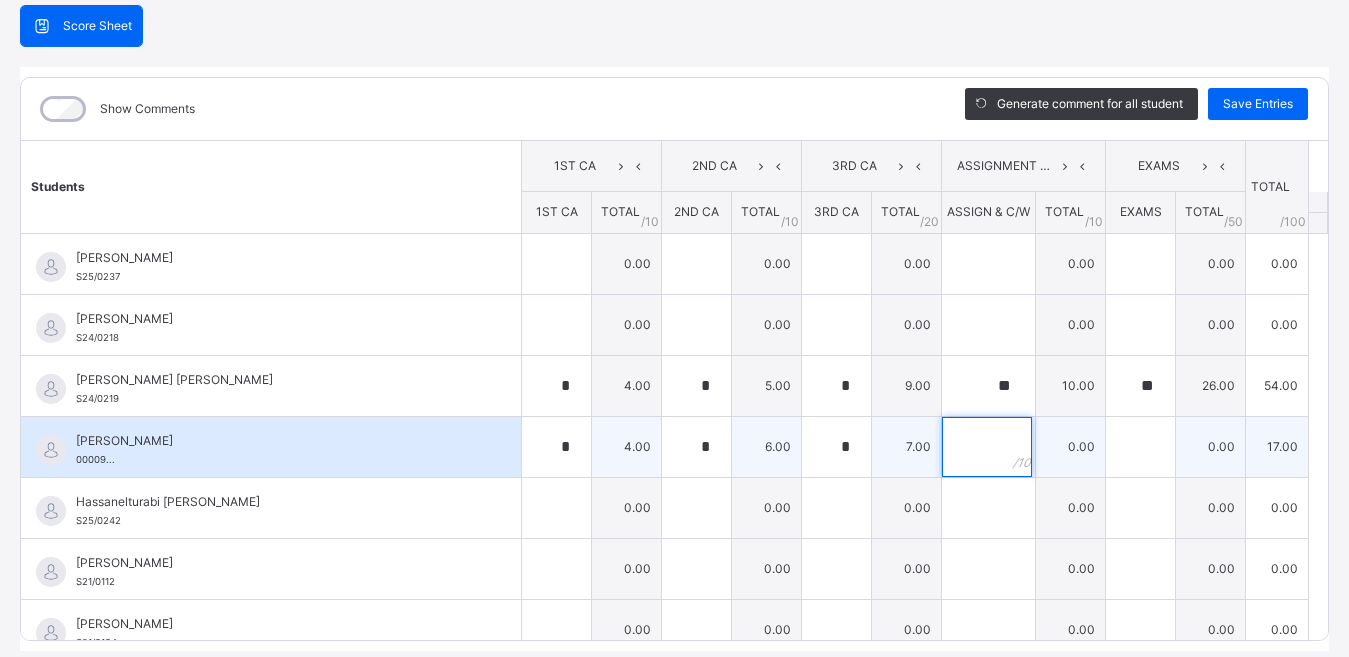 click at bounding box center (987, 447) 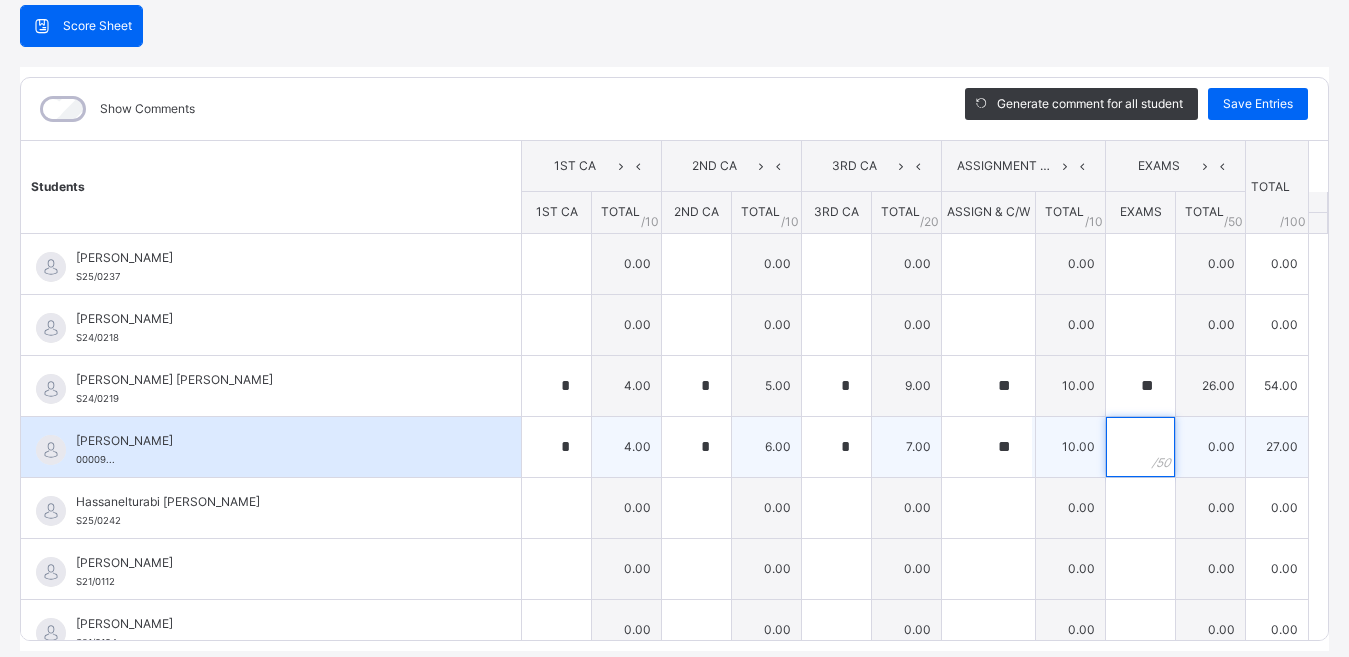 click at bounding box center [1140, 447] 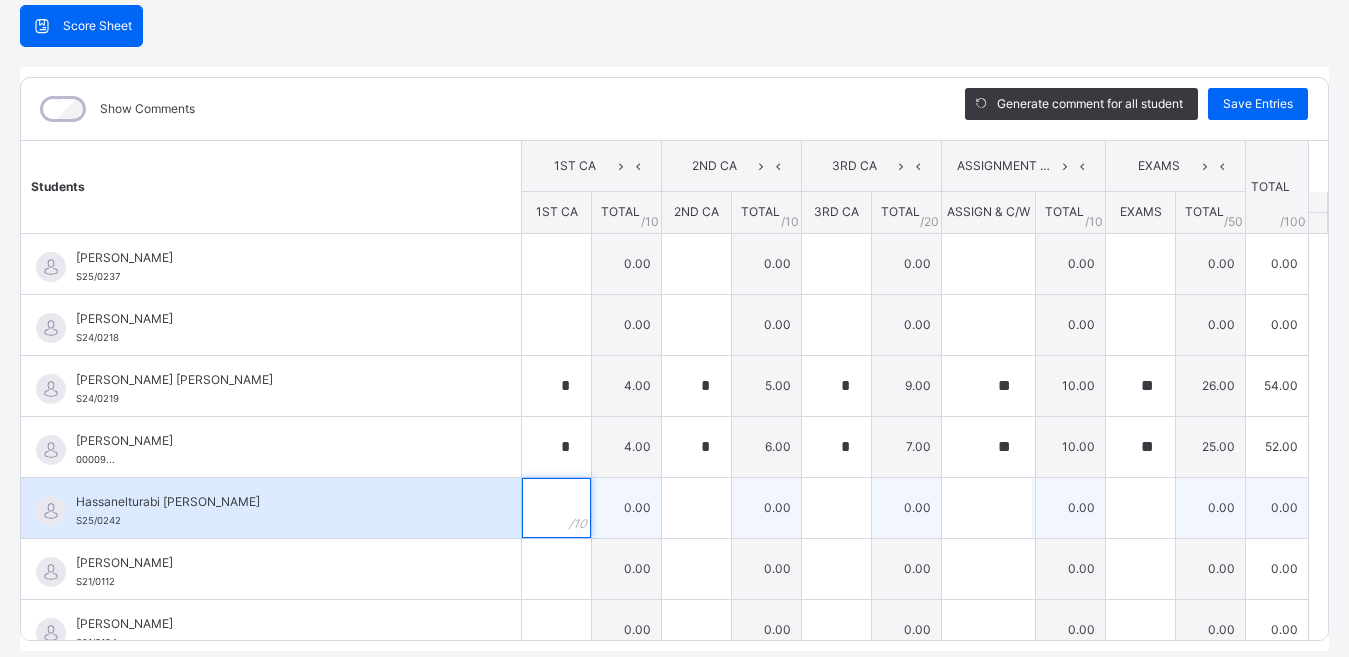 click at bounding box center [556, 508] 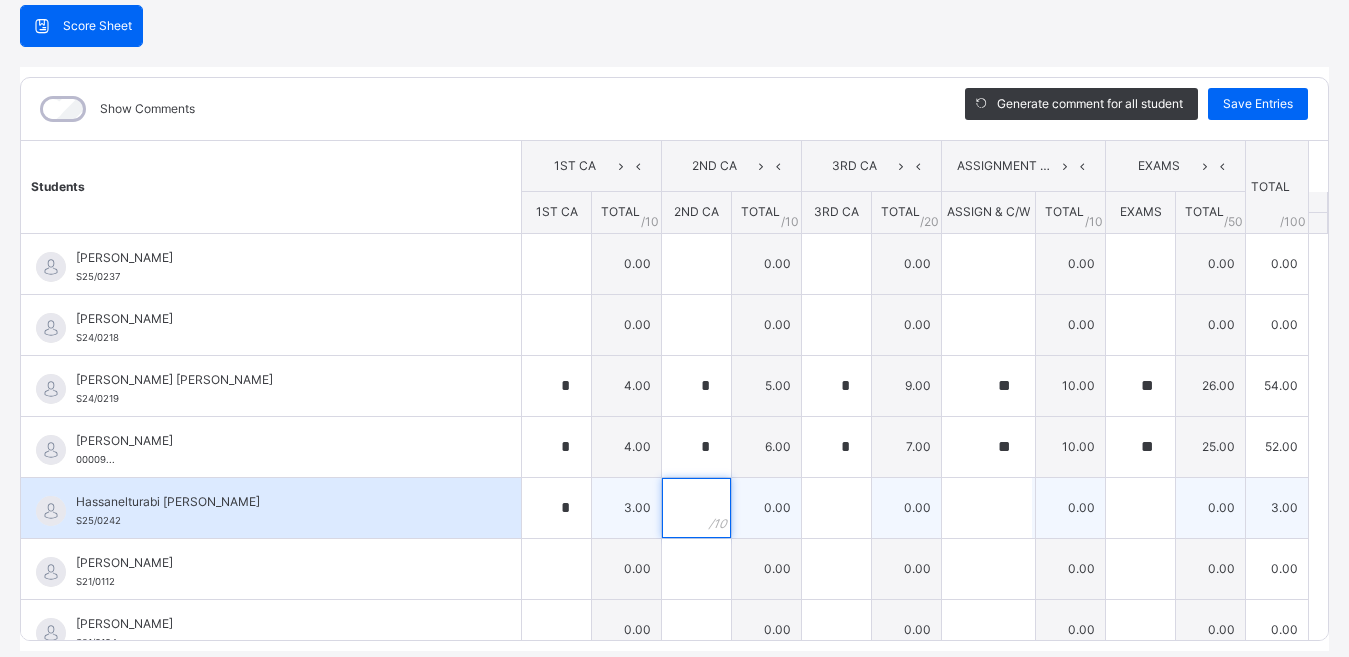 click at bounding box center (696, 508) 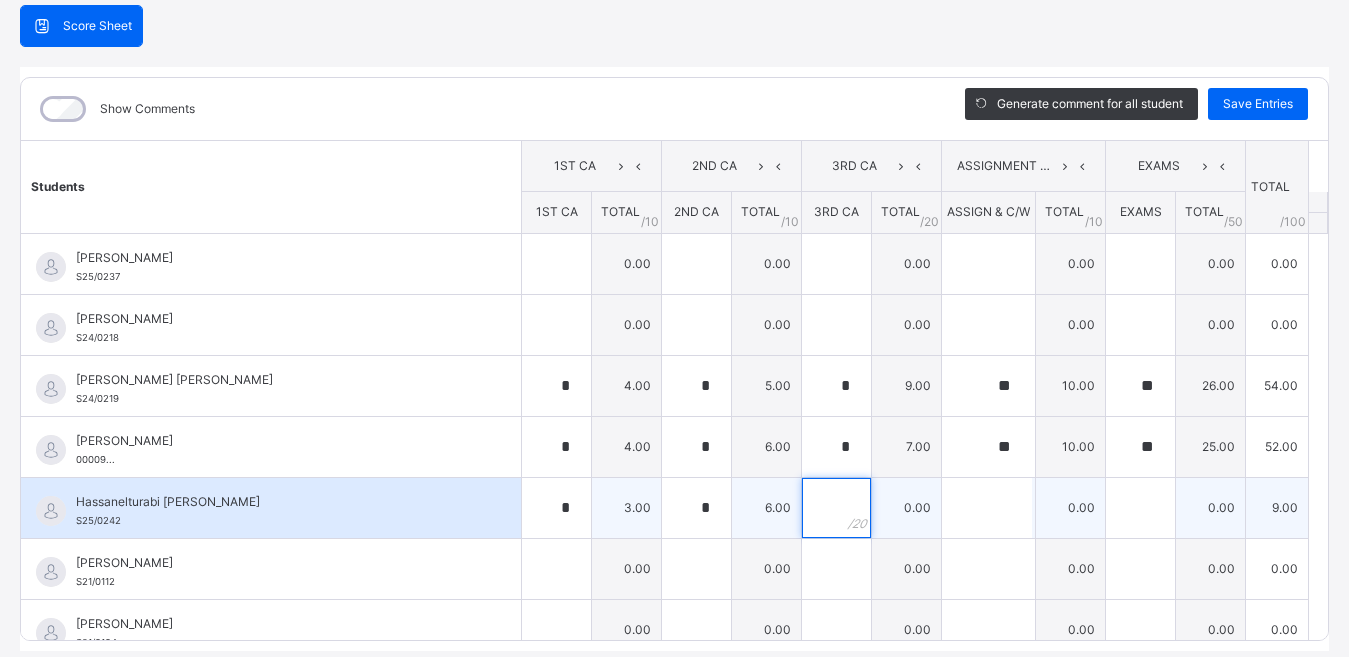 click at bounding box center (836, 508) 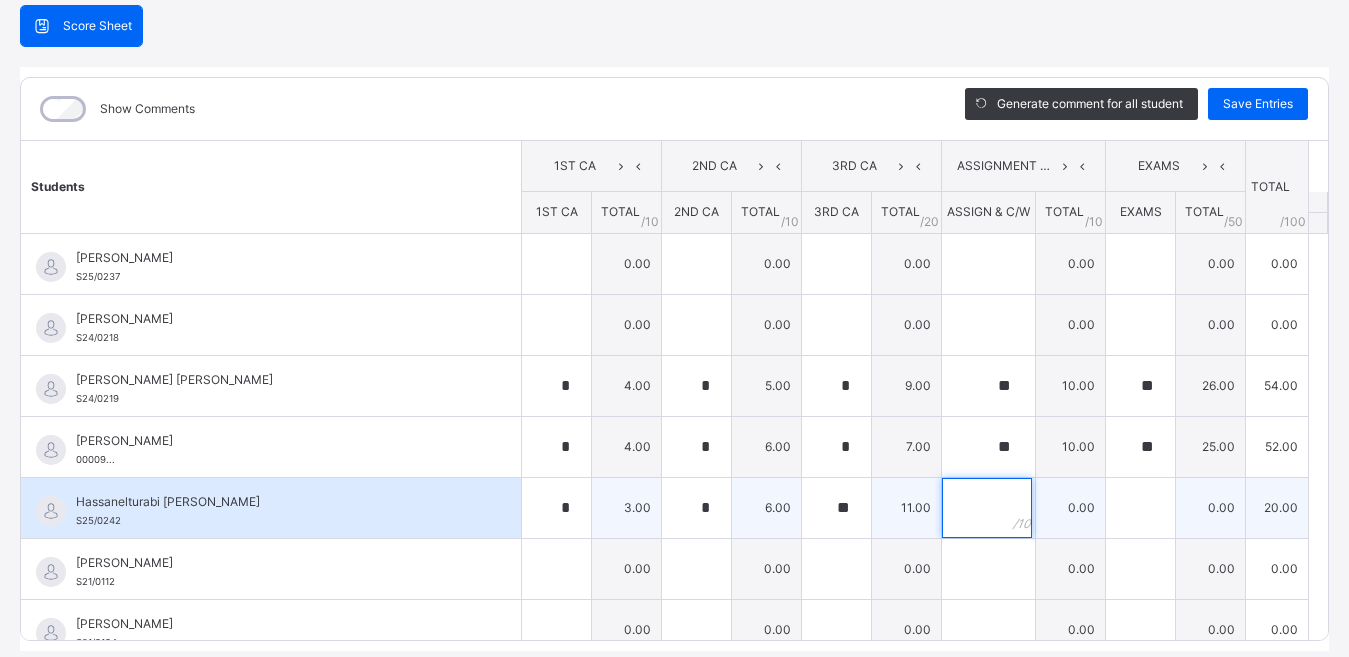 click at bounding box center (987, 508) 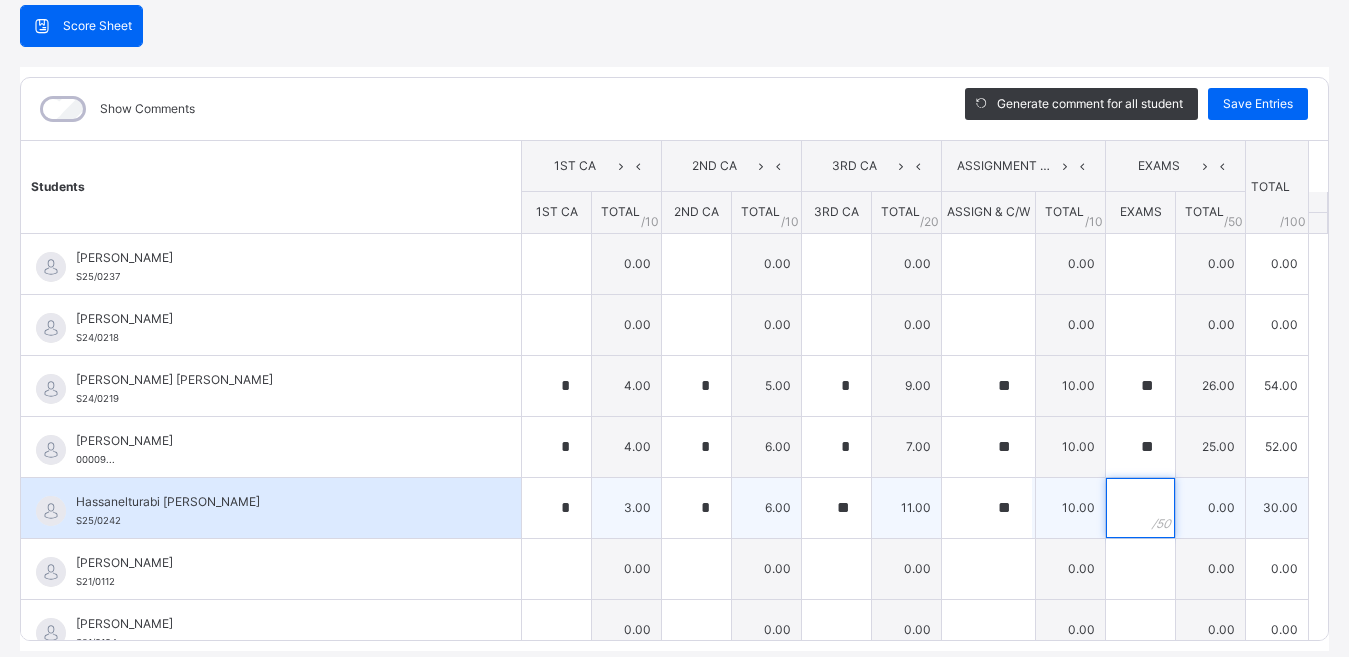 click at bounding box center (1140, 508) 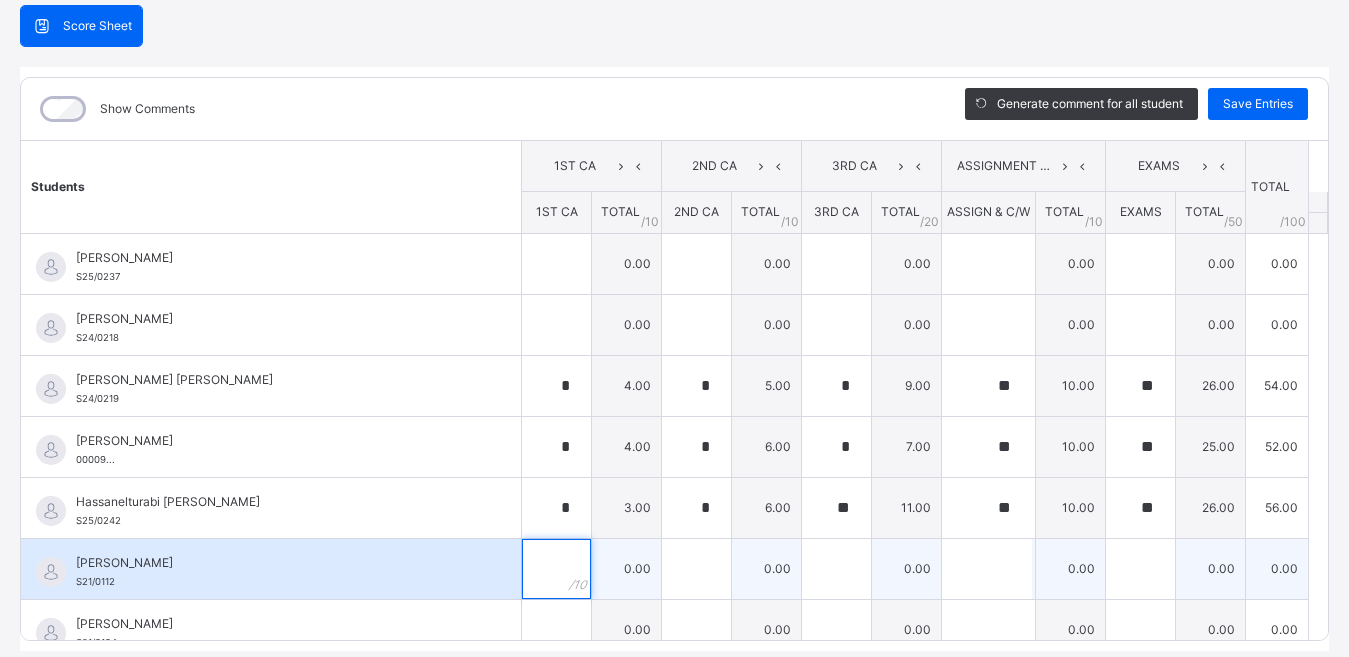 click at bounding box center (556, 569) 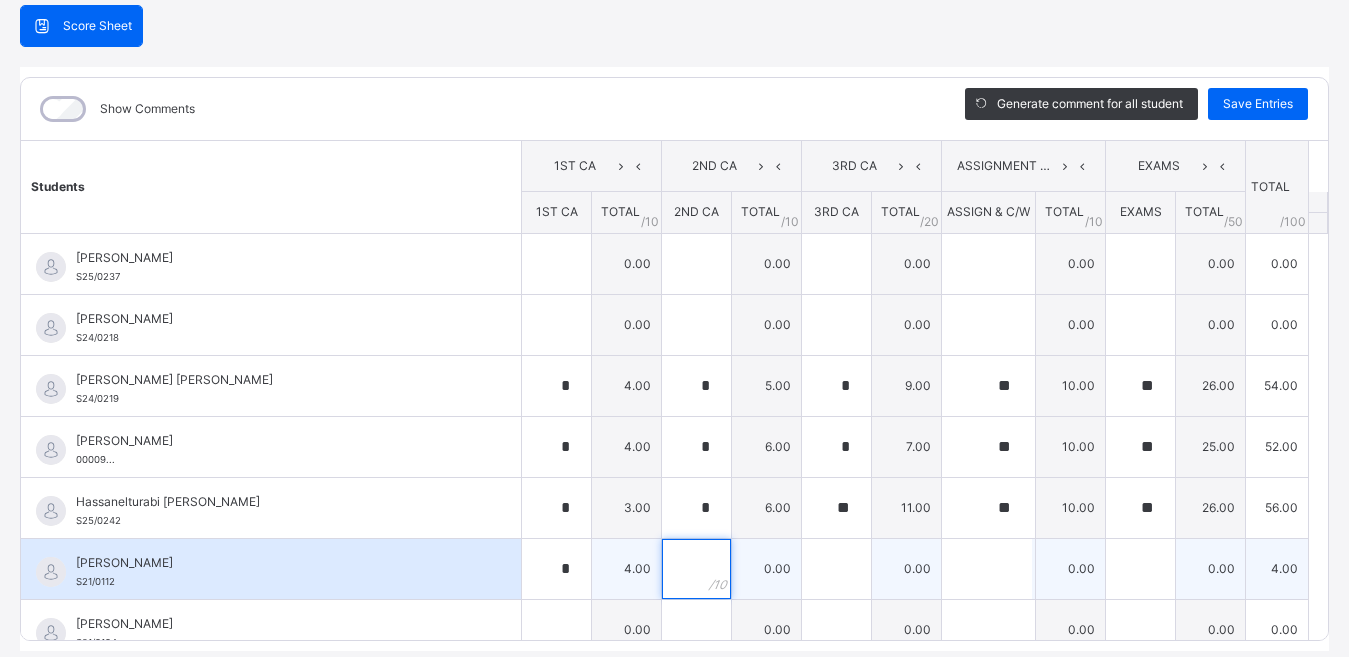 click at bounding box center (696, 569) 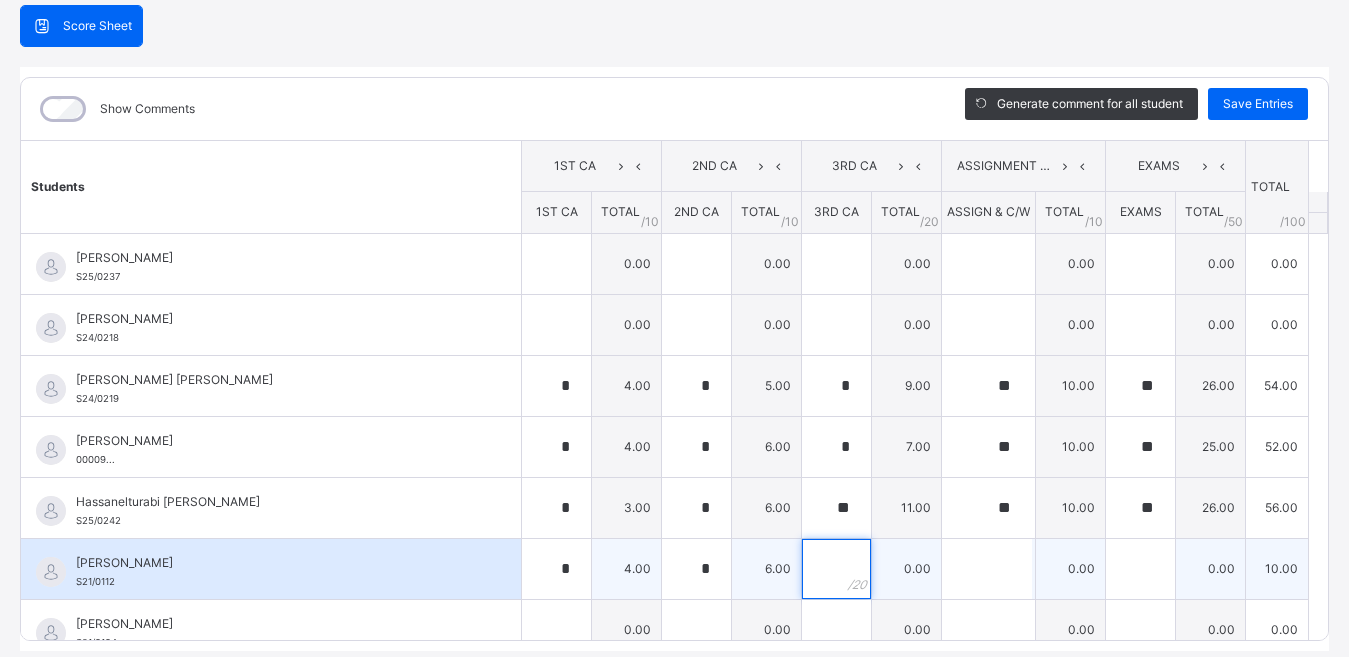 click at bounding box center (836, 569) 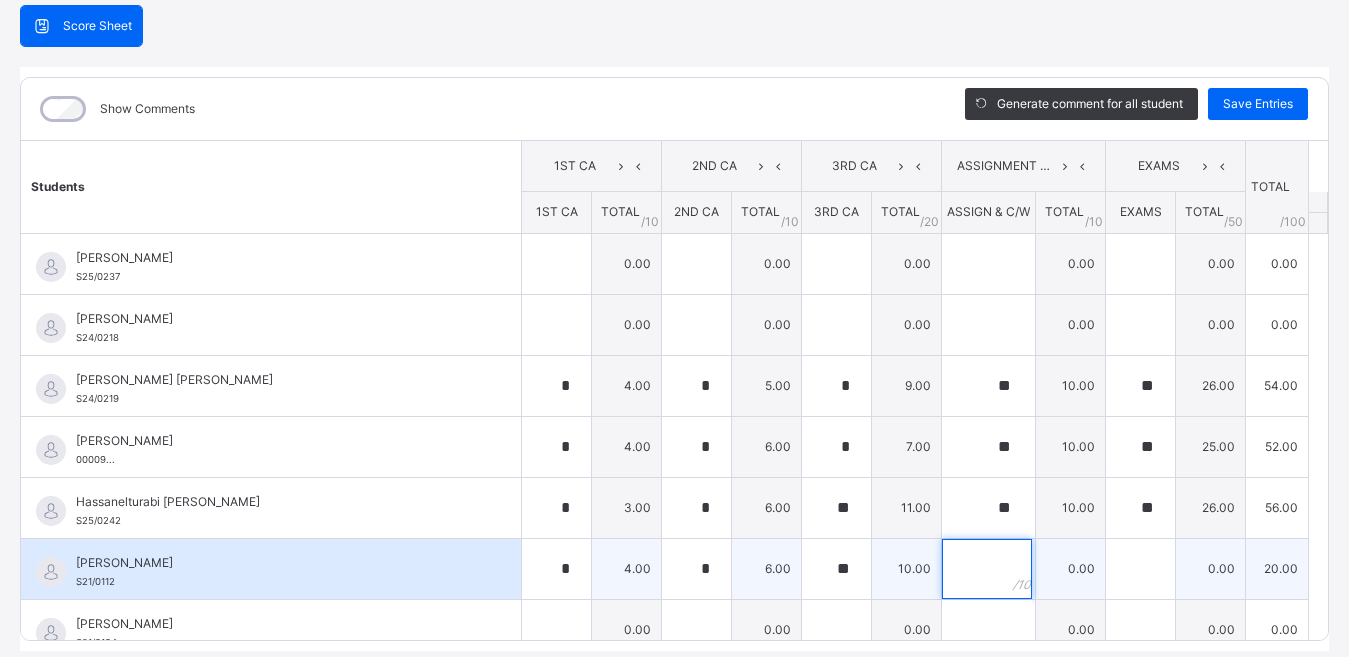 click at bounding box center [987, 569] 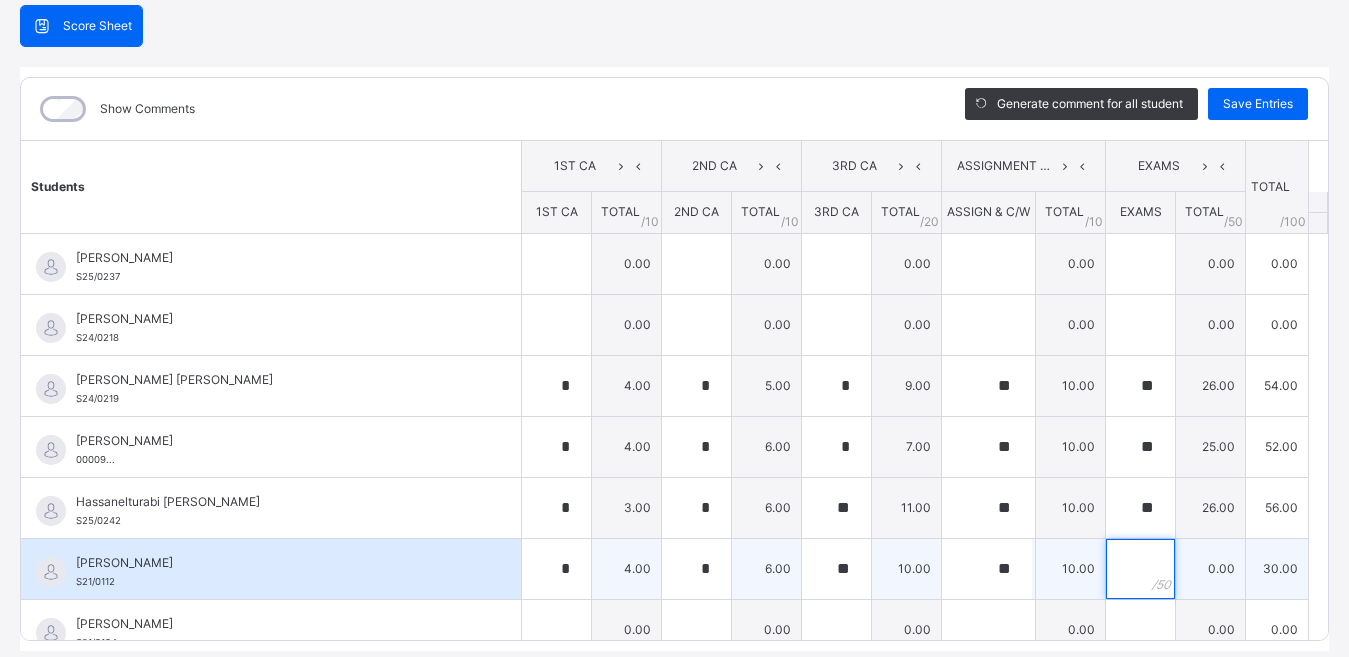click at bounding box center (1140, 569) 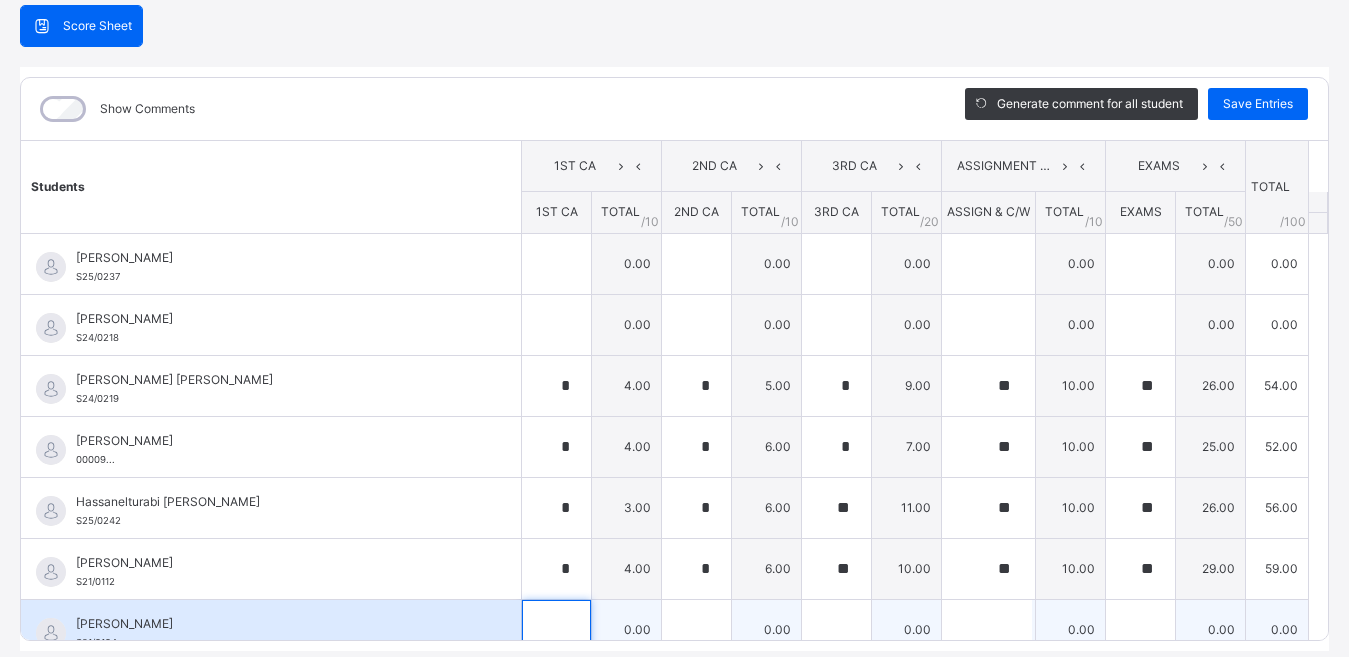 click at bounding box center [556, 630] 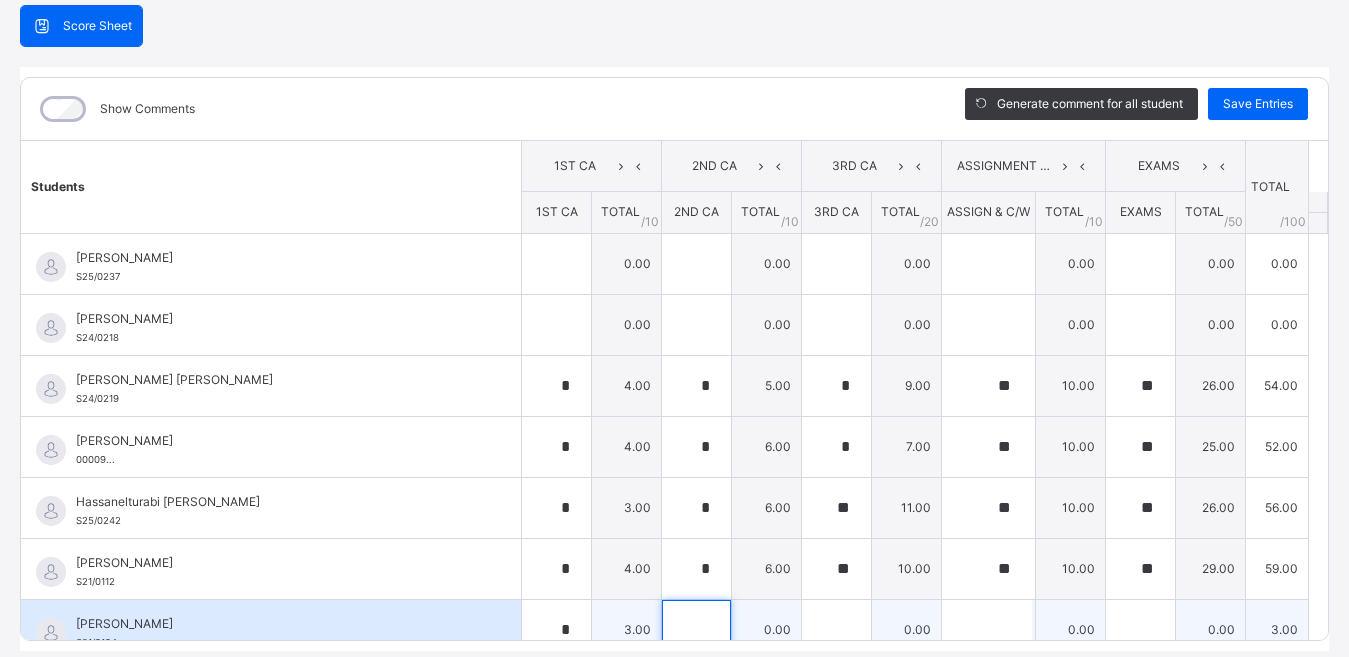click at bounding box center (696, 630) 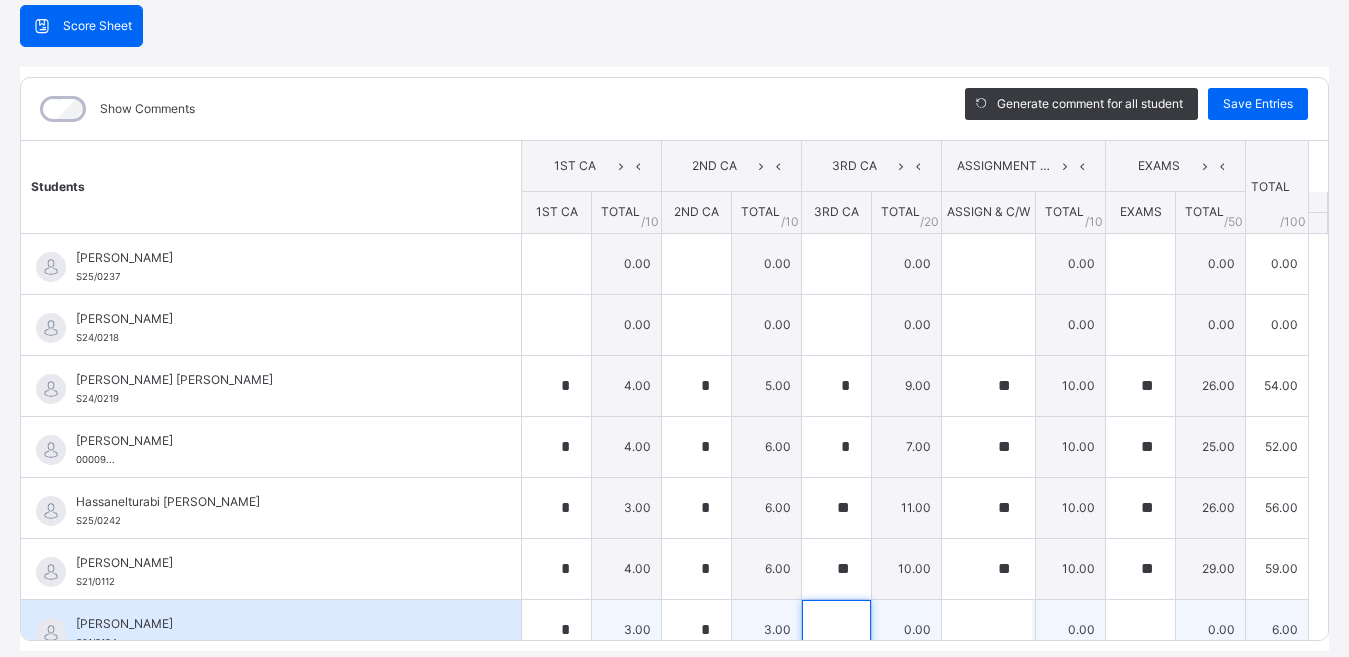 click at bounding box center [836, 630] 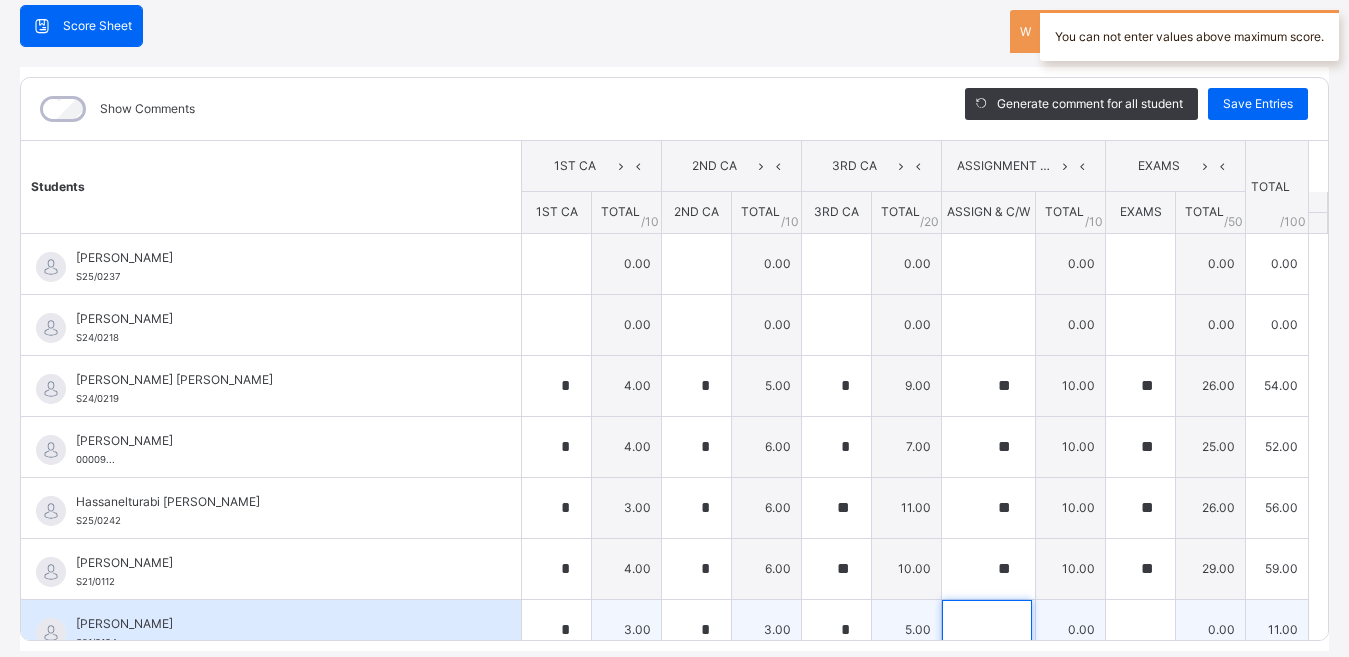 click at bounding box center (987, 630) 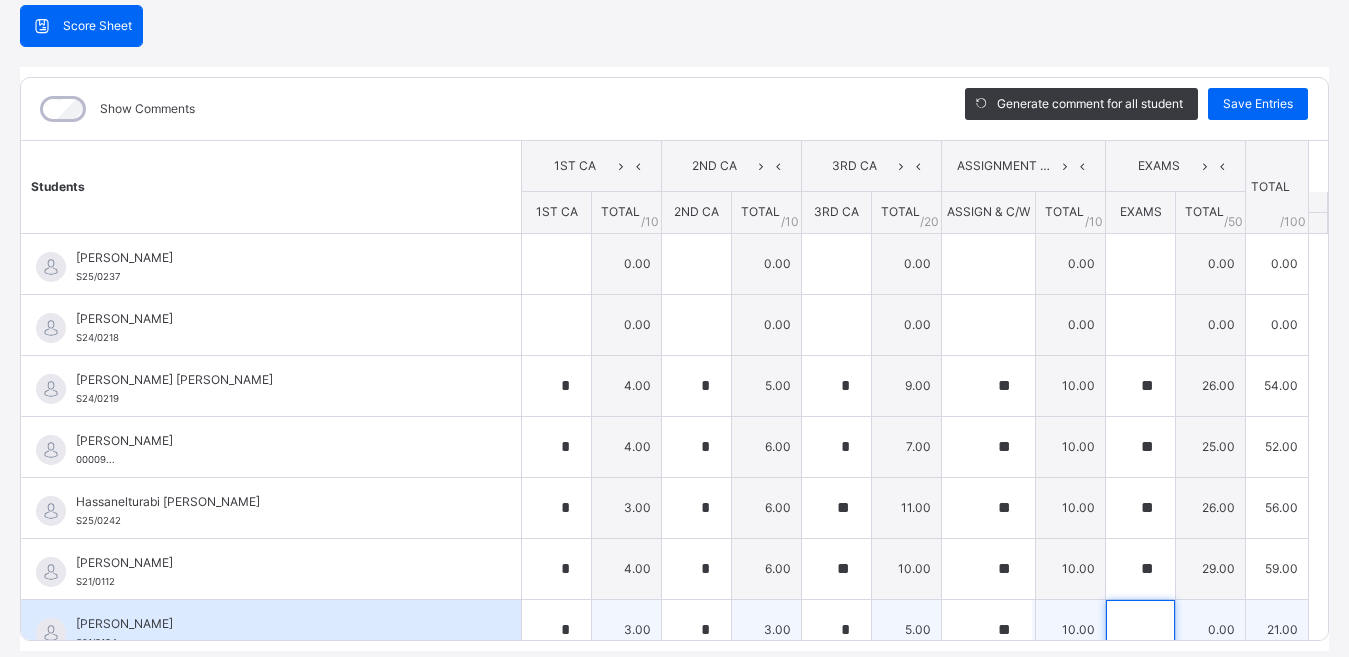 click at bounding box center [1140, 630] 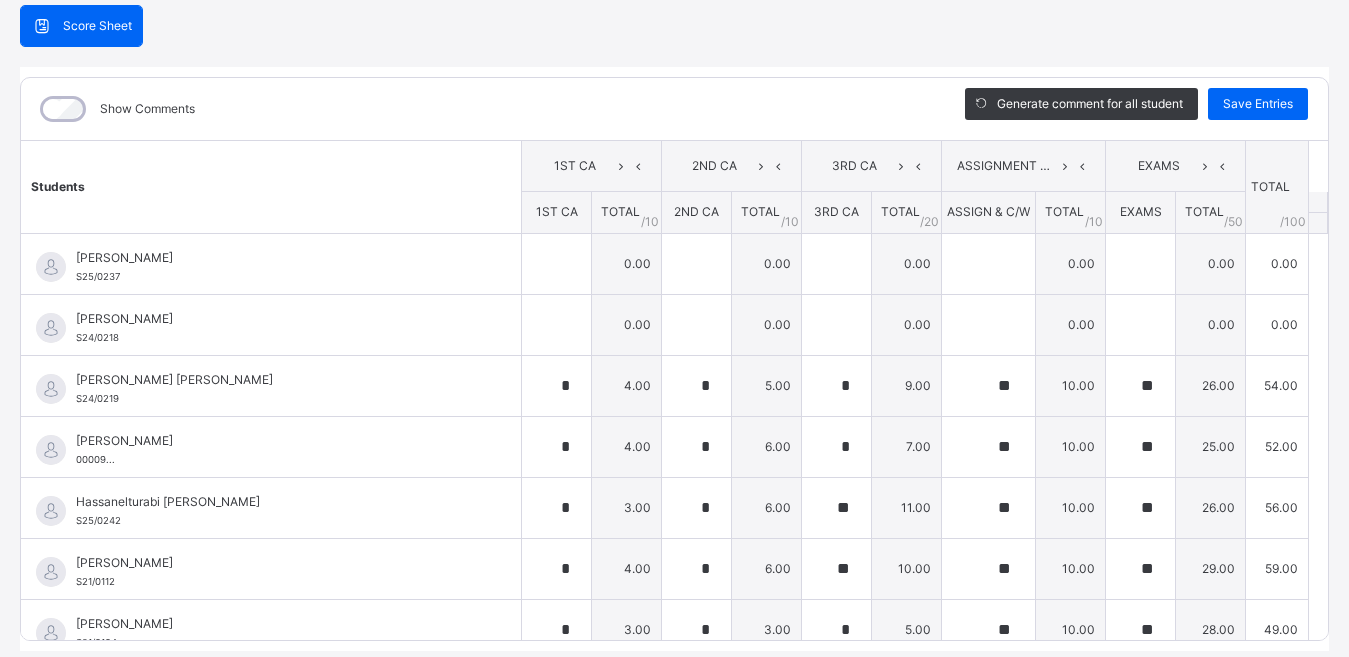 click on "Show Comments   Generate comment for all student   Save Entries Class Level:  SS 2   Conv. Subject:  Phy Session:  2024/2025 Session Session:  Third Term Students 1ST [GEOGRAPHIC_DATA] 2ND CA 3RD CA  ASSIGNMENT & CLASS WORK EXAMS TOTAL /100 Comment 1ST CA TOTAL / 10 2ND CA TOTAL / 10 3RD CA TOTAL / 20 ASSIGN & C/W TOTAL / 10 EXAMS TOTAL / 50  [PERSON_NAME] S25/0237  [PERSON_NAME] S25/0237 0.00 0.00 0.00 0.00 0.00 0.00 Generate comment 0 / 250   ×   Subject Teacher’s Comment Generate and see in full the comment developed by the AI with an option to regenerate the comment [PERSON_NAME]  [PERSON_NAME]   S25/0237   Total 0.00  / 100.00 [PERSON_NAME] Bot   Regenerate     Use this comment   [PERSON_NAME] S24/0218 [PERSON_NAME] S24/0218 0.00 0.00 0.00 0.00 0.00 0.00 Generate comment 0 / 250   ×   Subject Teacher’s Comment Generate and see in full the comment developed by the AI with an option to regenerate the comment [PERSON_NAME]  SULEIMAN   S24/0218   Total 0.00  / 100.00 [PERSON_NAME] Bot   Regenerate     Use this comment   S24/0219" at bounding box center [674, 359] 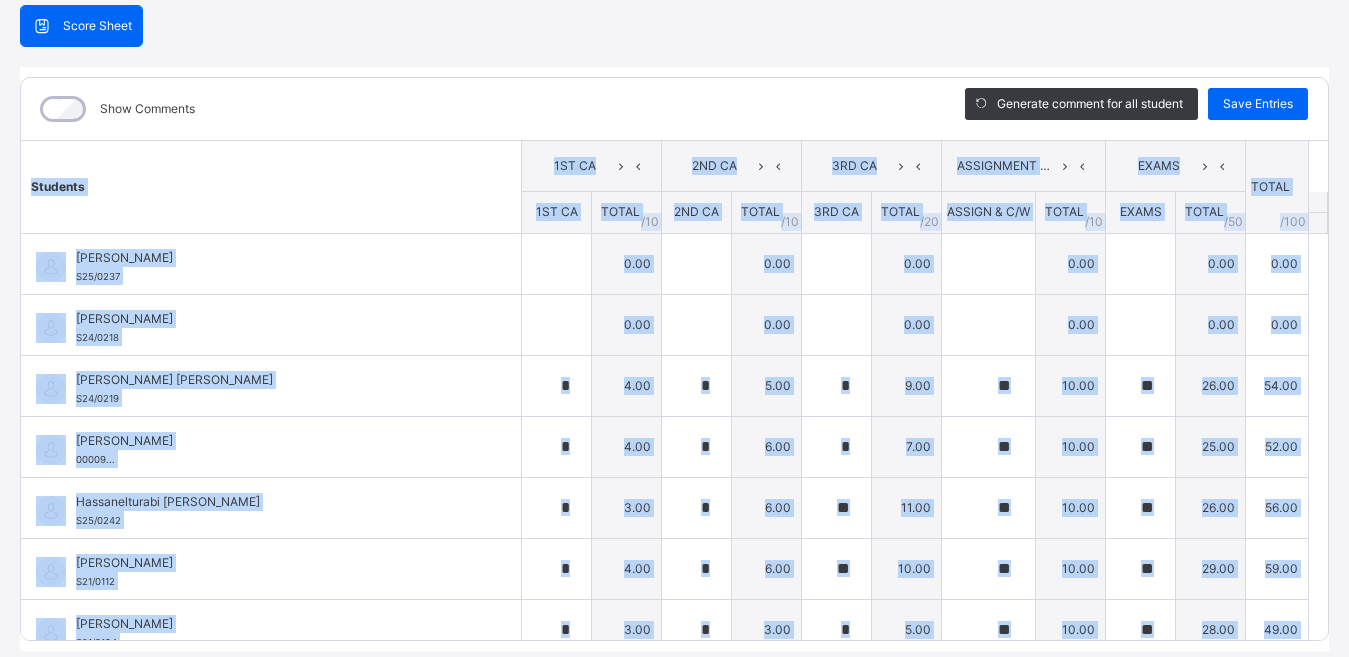 click on "Show Comments   Generate comment for all student   Save Entries Class Level:  SS 2   Conv. Subject:  Phy Session:  2024/2025 Session Session:  Third Term Students 1ST [GEOGRAPHIC_DATA] 2ND CA 3RD CA  ASSIGNMENT & CLASS WORK EXAMS TOTAL /100 Comment 1ST CA TOTAL / 10 2ND CA TOTAL / 10 3RD CA TOTAL / 20 ASSIGN & C/W TOTAL / 10 EXAMS TOTAL / 50  [PERSON_NAME] S25/0237  [PERSON_NAME] S25/0237 0.00 0.00 0.00 0.00 0.00 0.00 Generate comment 0 / 250   ×   Subject Teacher’s Comment Generate and see in full the comment developed by the AI with an option to regenerate the comment [PERSON_NAME]  [PERSON_NAME]   S25/0237   Total 0.00  / 100.00 [PERSON_NAME] Bot   Regenerate     Use this comment   [PERSON_NAME] S24/0218 [PERSON_NAME] S24/0218 0.00 0.00 0.00 0.00 0.00 0.00 Generate comment 0 / 250   ×   Subject Teacher’s Comment Generate and see in full the comment developed by the AI with an option to regenerate the comment [PERSON_NAME]  SULEIMAN   S24/0218   Total 0.00  / 100.00 [PERSON_NAME] Bot   Regenerate     Use this comment   S24/0219" at bounding box center (674, 359) 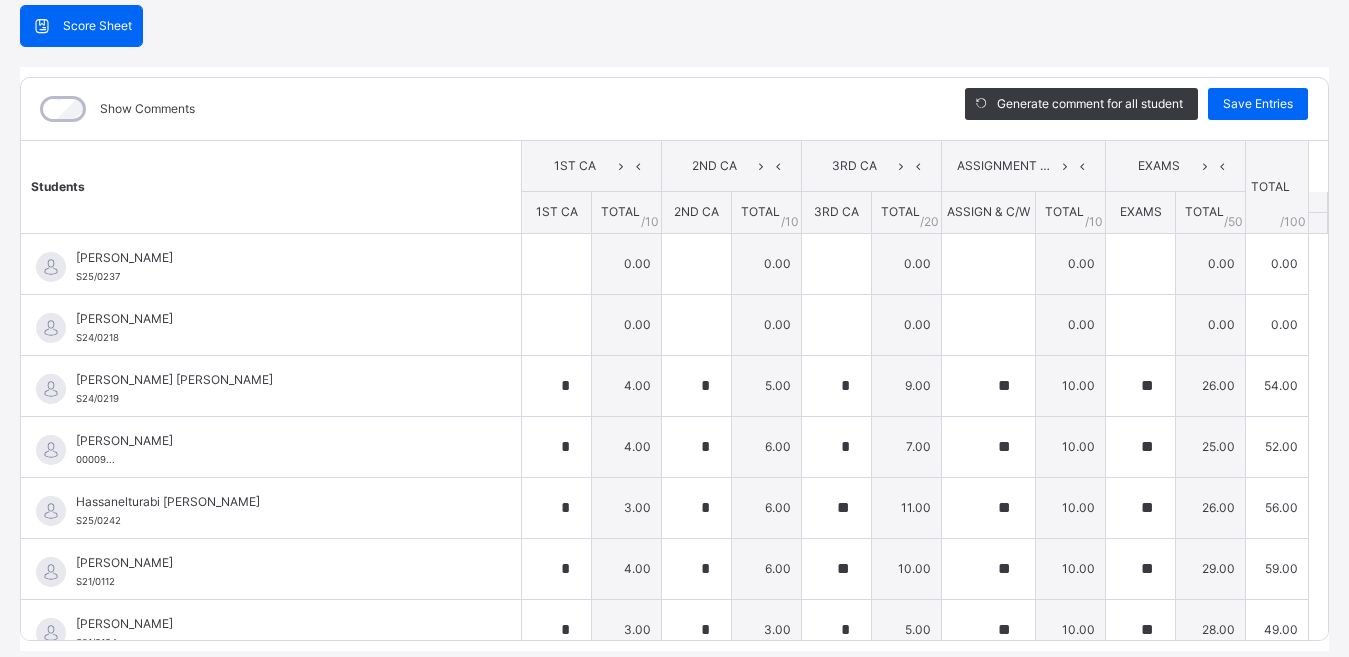 click on "Show Comments   Generate comment for all student   Save Entries Class Level:  SS 2   Conv. Subject:  Phy Session:  2024/2025 Session Session:  Third Term Students 1ST [GEOGRAPHIC_DATA] 2ND CA 3RD CA  ASSIGNMENT & CLASS WORK EXAMS TOTAL /100 Comment 1ST CA TOTAL / 10 2ND CA TOTAL / 10 3RD CA TOTAL / 20 ASSIGN & C/W TOTAL / 10 EXAMS TOTAL / 50  [PERSON_NAME] S25/0237  [PERSON_NAME] S25/0237 0.00 0.00 0.00 0.00 0.00 0.00 Generate comment 0 / 250   ×   Subject Teacher’s Comment Generate and see in full the comment developed by the AI with an option to regenerate the comment [PERSON_NAME]  [PERSON_NAME]   S25/0237   Total 0.00  / 100.00 [PERSON_NAME] Bot   Regenerate     Use this comment   [PERSON_NAME] S24/0218 [PERSON_NAME] S24/0218 0.00 0.00 0.00 0.00 0.00 0.00 Generate comment 0 / 250   ×   Subject Teacher’s Comment Generate and see in full the comment developed by the AI with an option to regenerate the comment [PERSON_NAME]  SULEIMAN   S24/0218   Total 0.00  / 100.00 [PERSON_NAME] Bot   Regenerate     Use this comment   S24/0219" at bounding box center (674, 359) 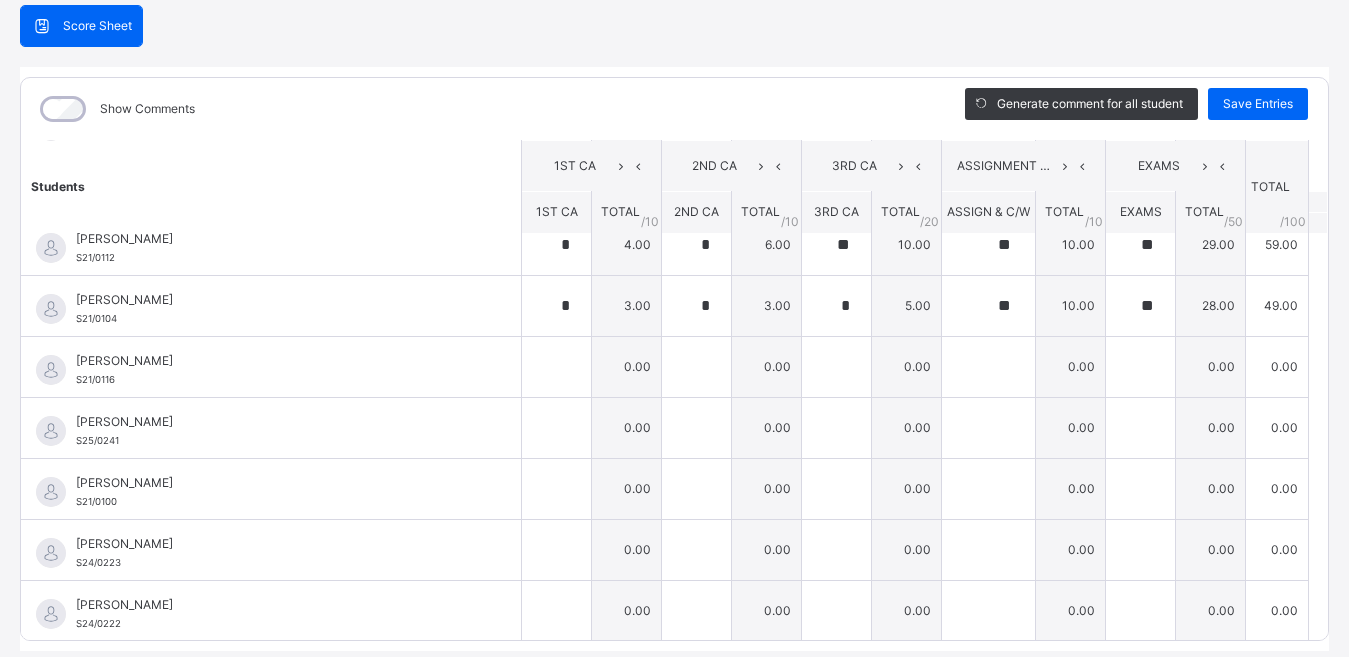 scroll, scrollTop: 325, scrollLeft: 0, axis: vertical 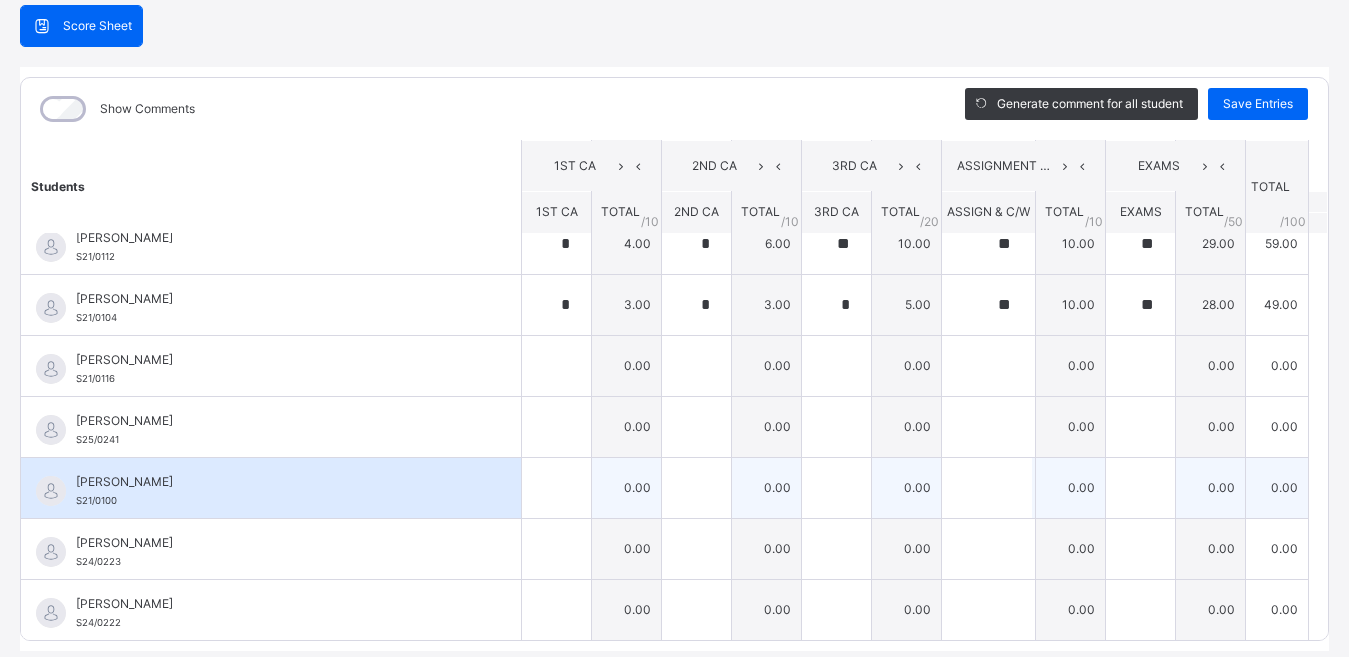 click at bounding box center (989, 487) 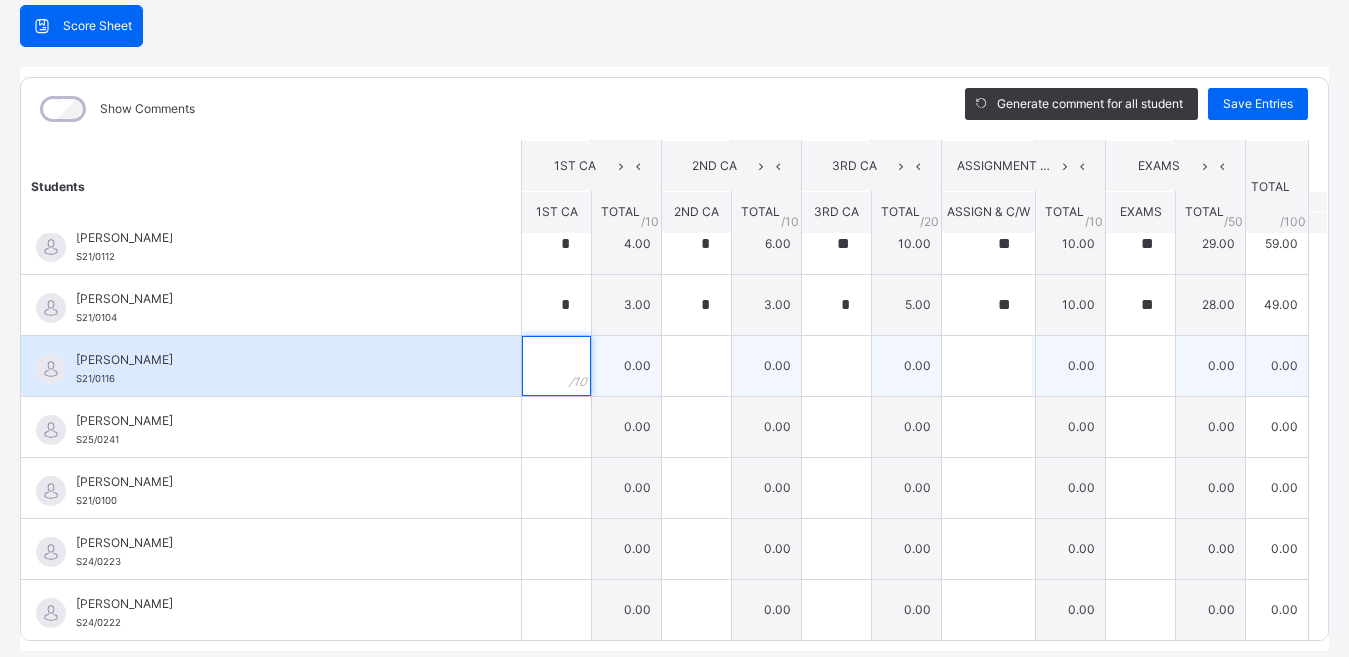 click at bounding box center (556, 366) 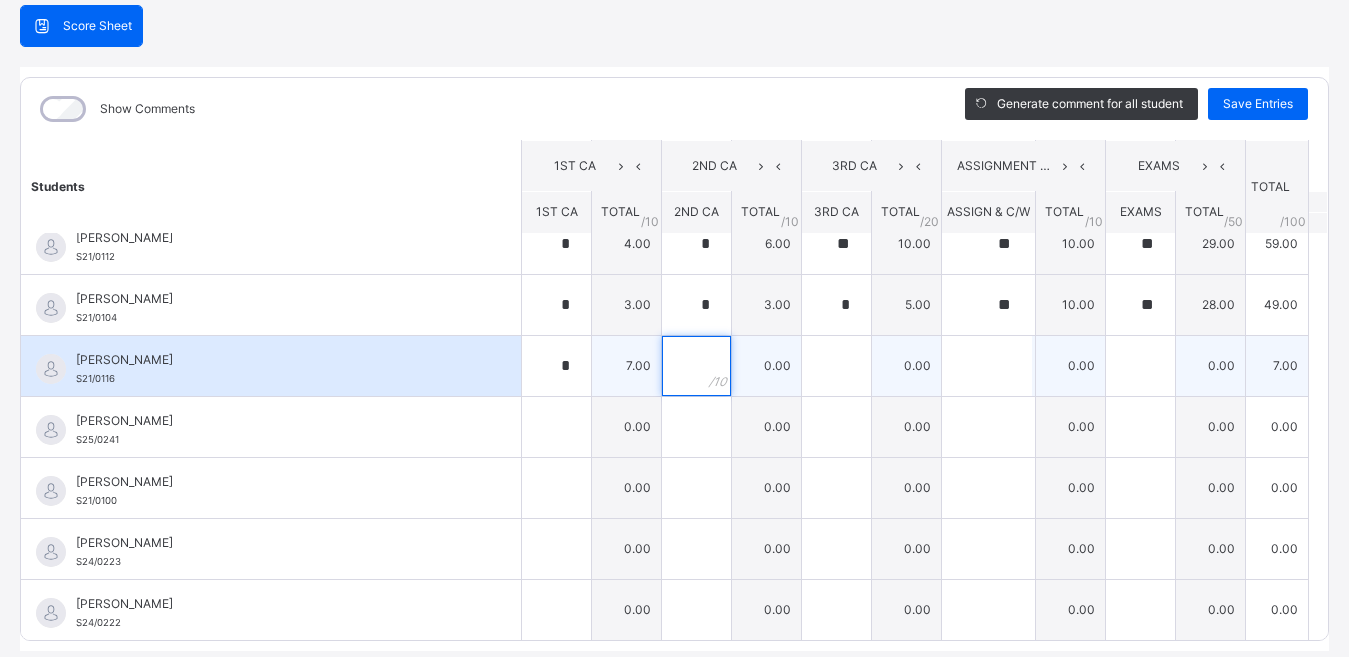 click at bounding box center (696, 366) 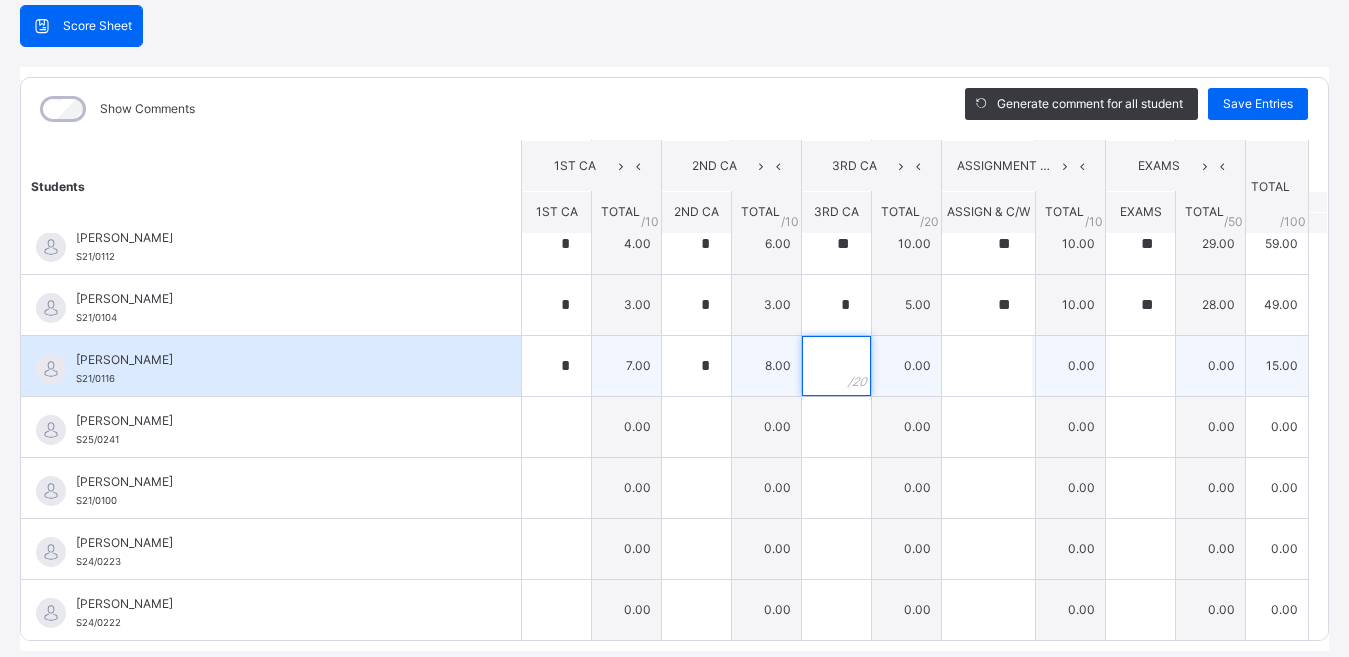 click at bounding box center [836, 366] 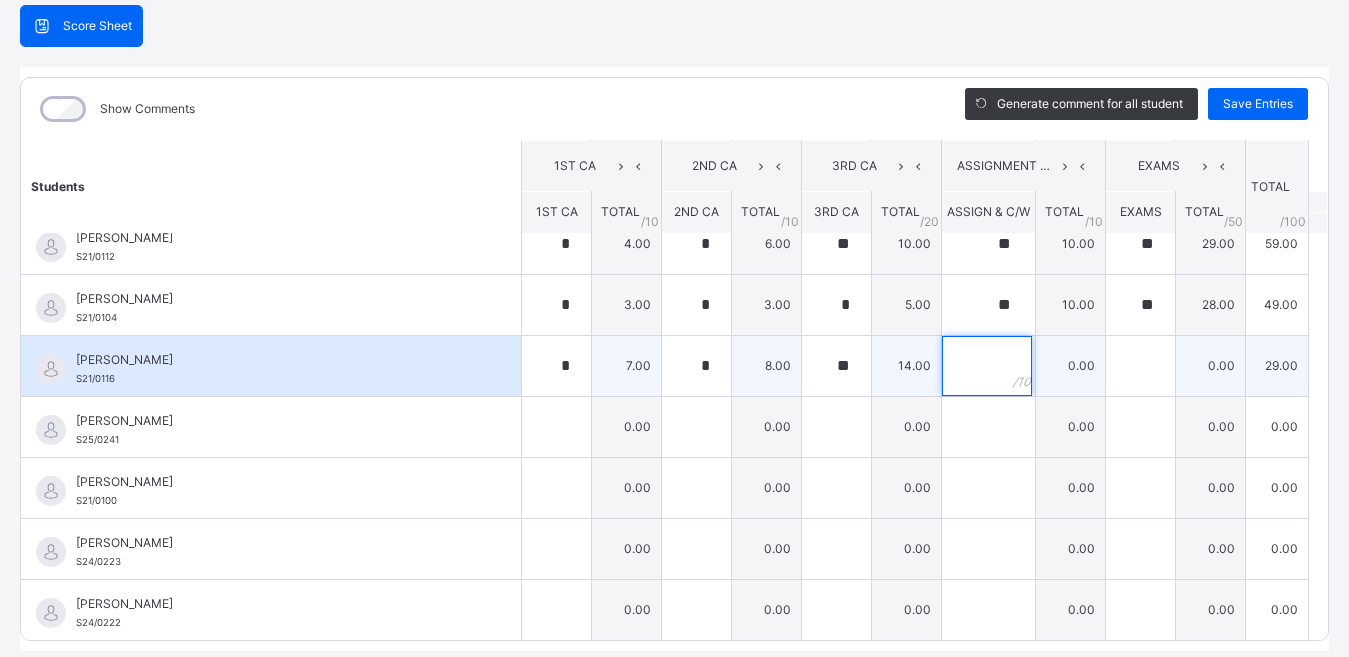 click at bounding box center [987, 366] 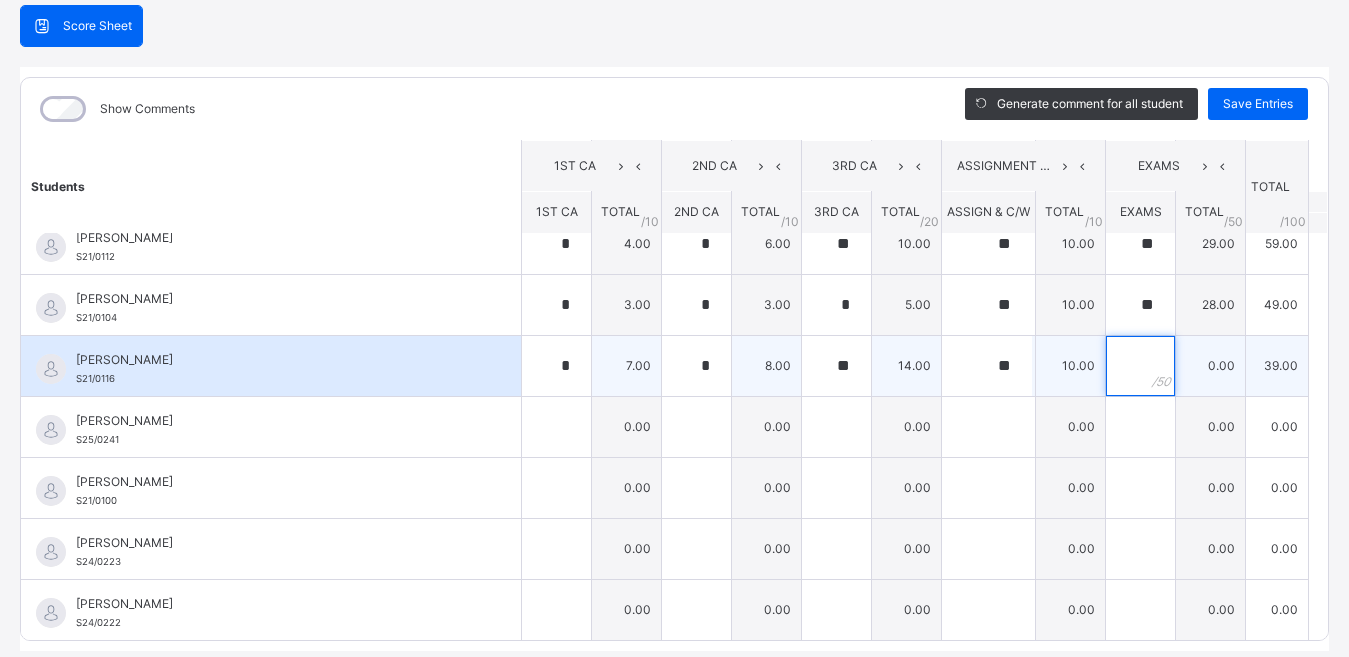 click at bounding box center (1140, 366) 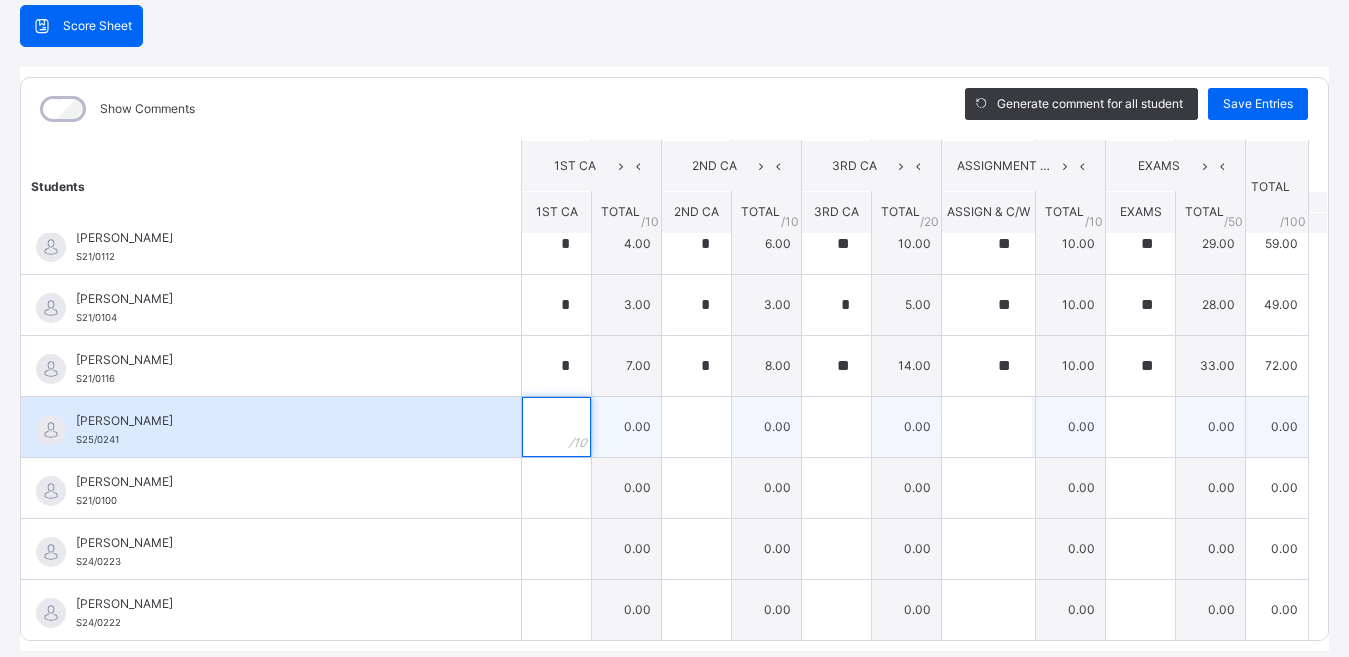 click at bounding box center (556, 427) 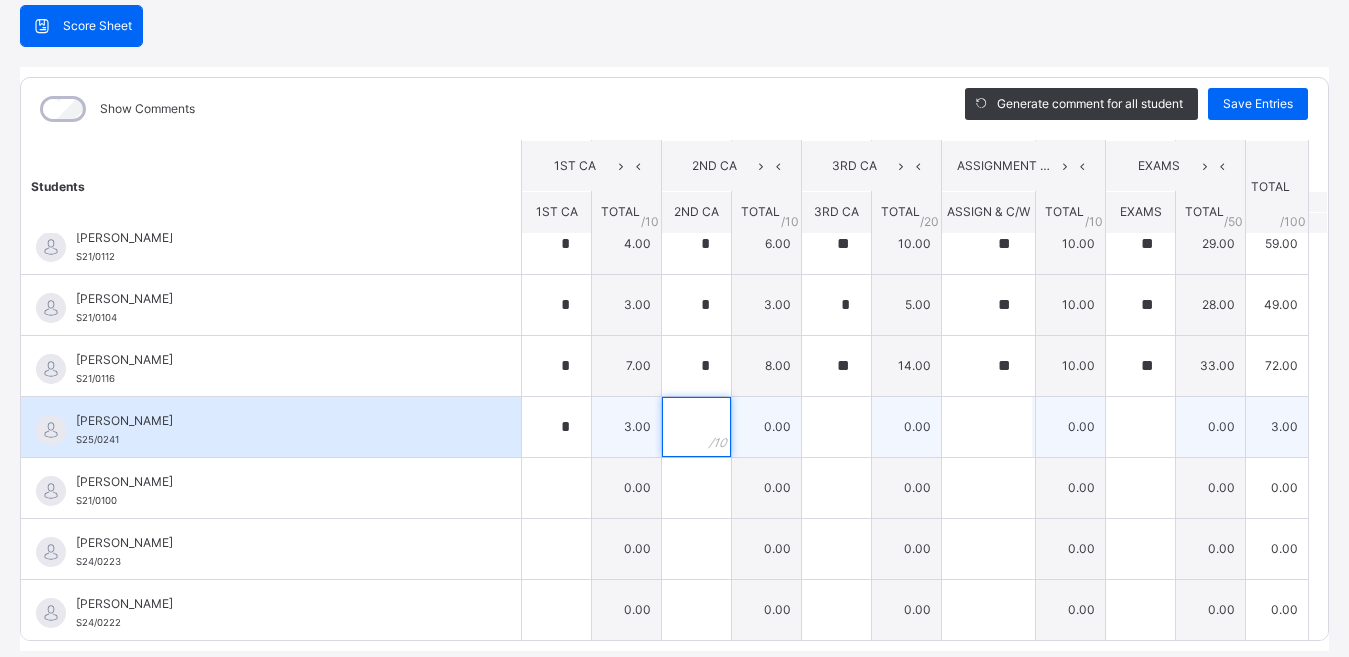 click at bounding box center [696, 427] 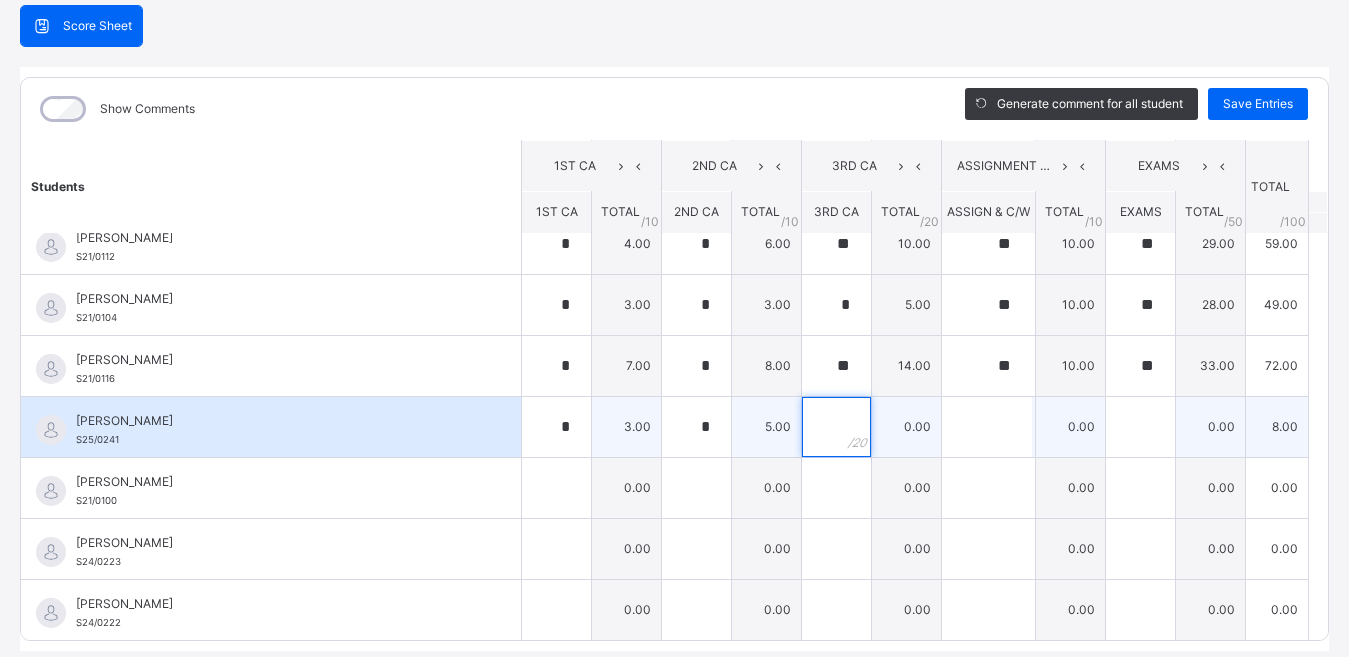click at bounding box center [836, 427] 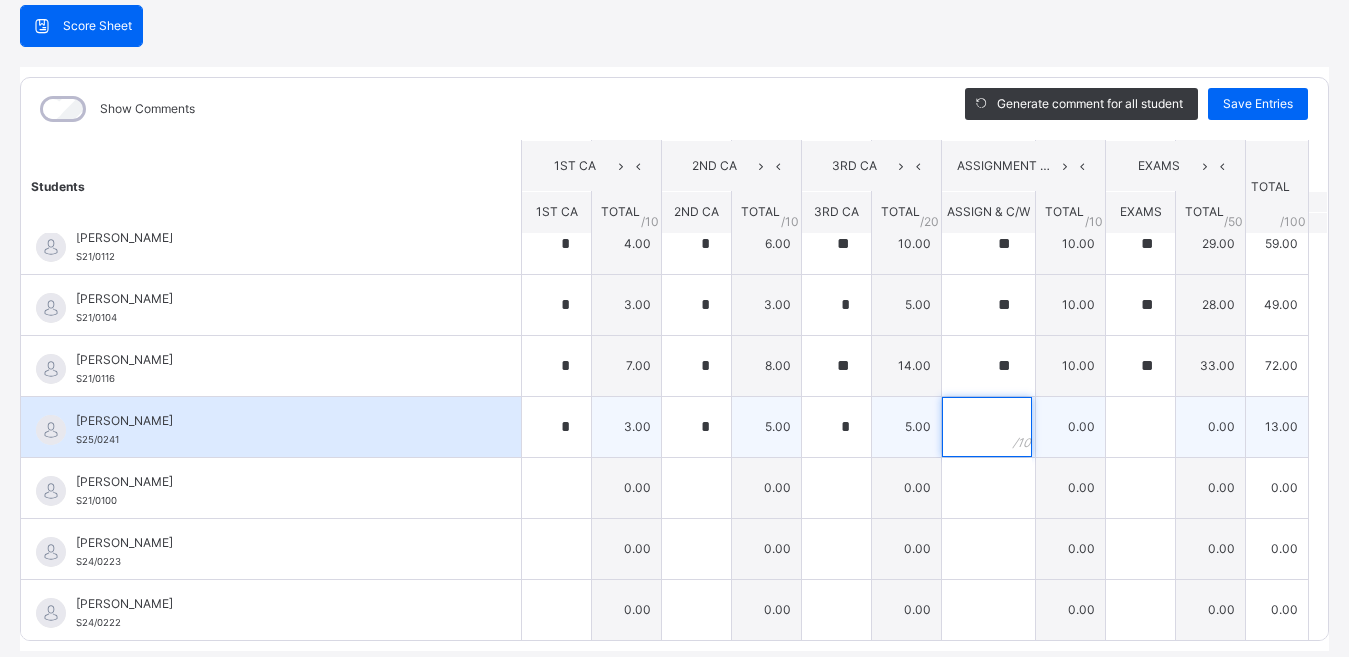 click at bounding box center (987, 427) 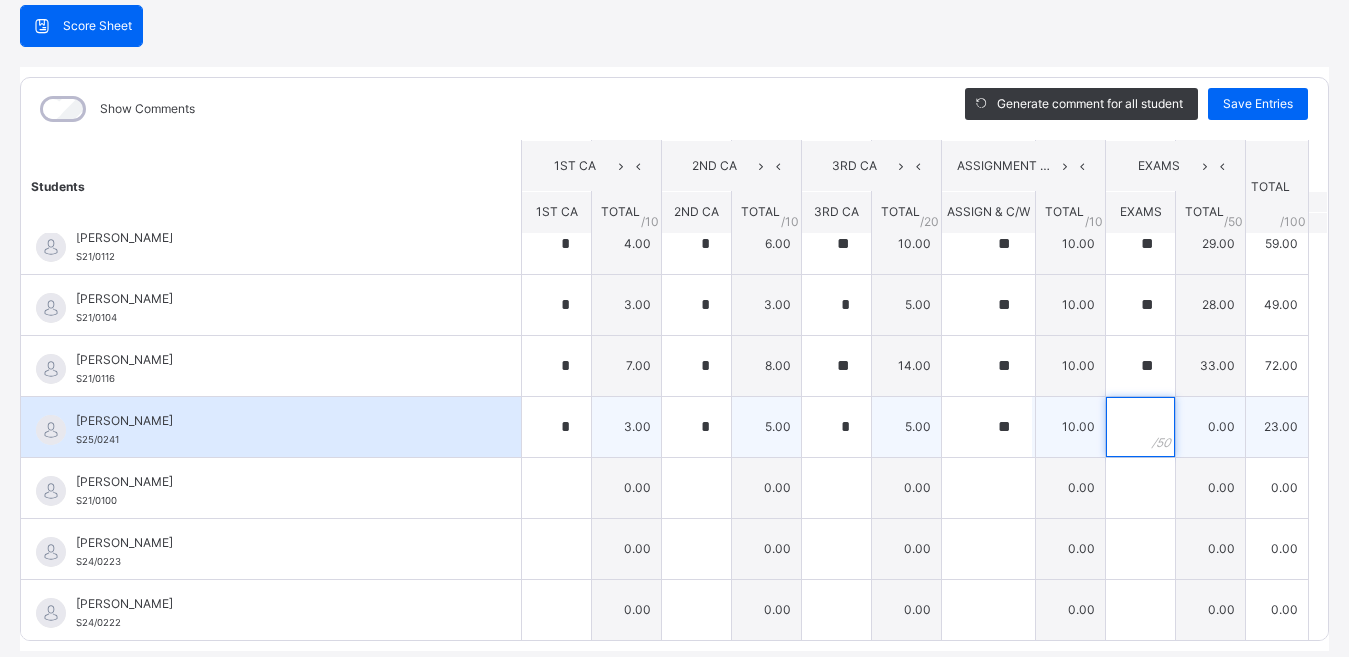 click at bounding box center [1140, 427] 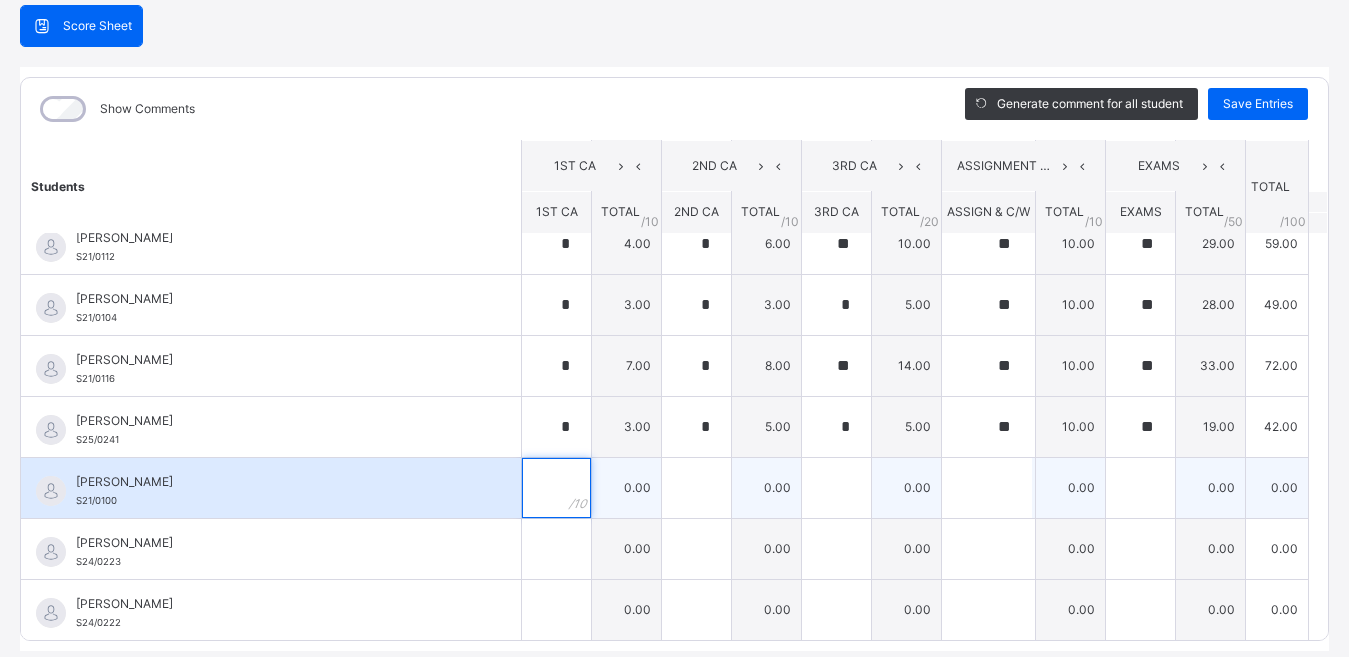 click at bounding box center (556, 488) 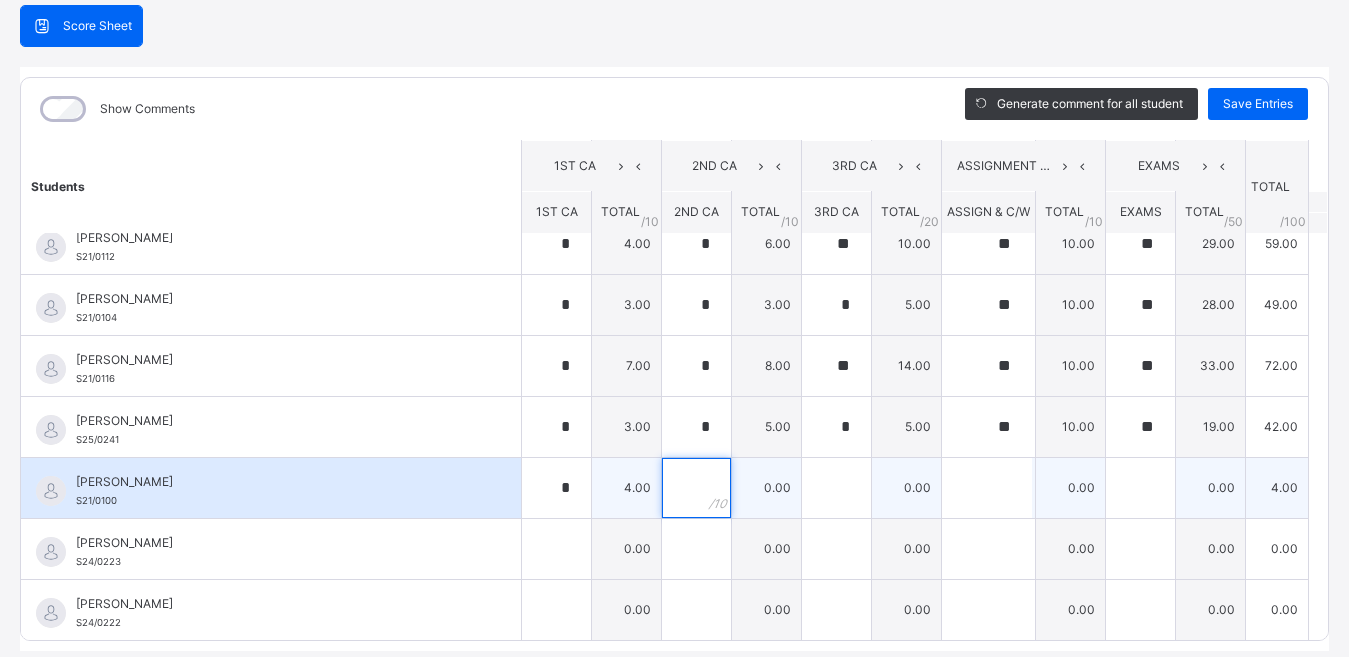 click at bounding box center [696, 488] 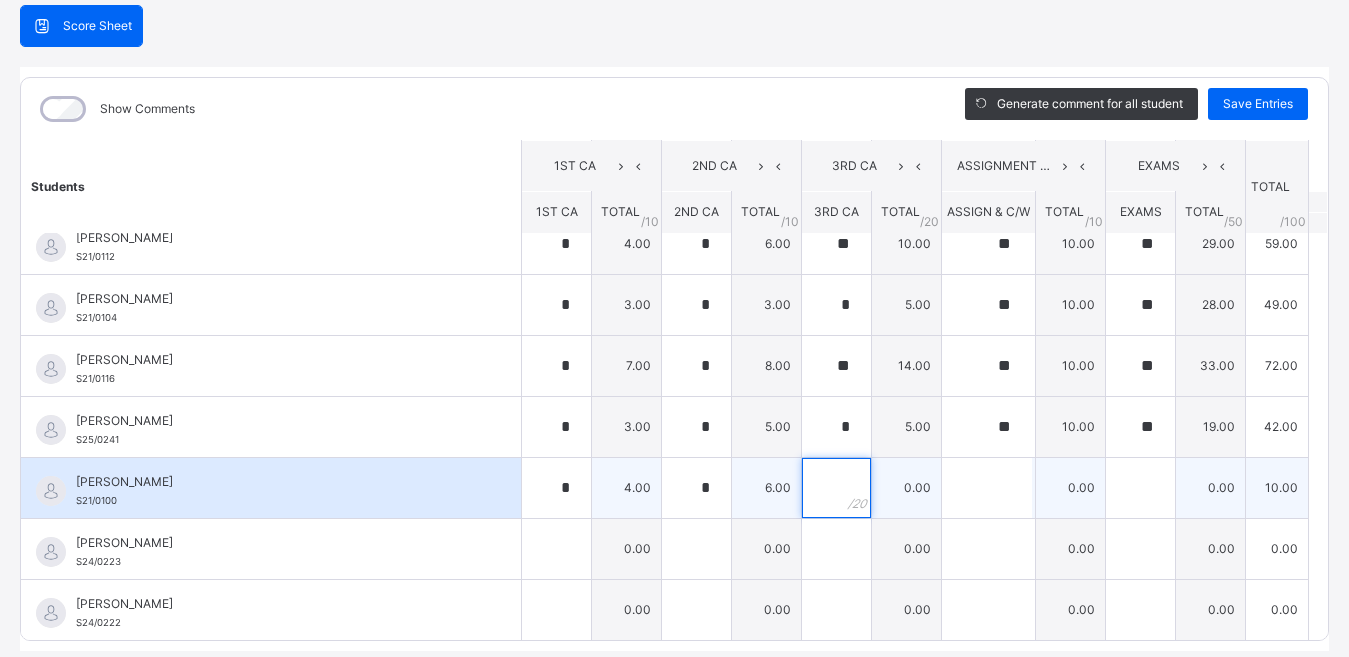 click at bounding box center [836, 488] 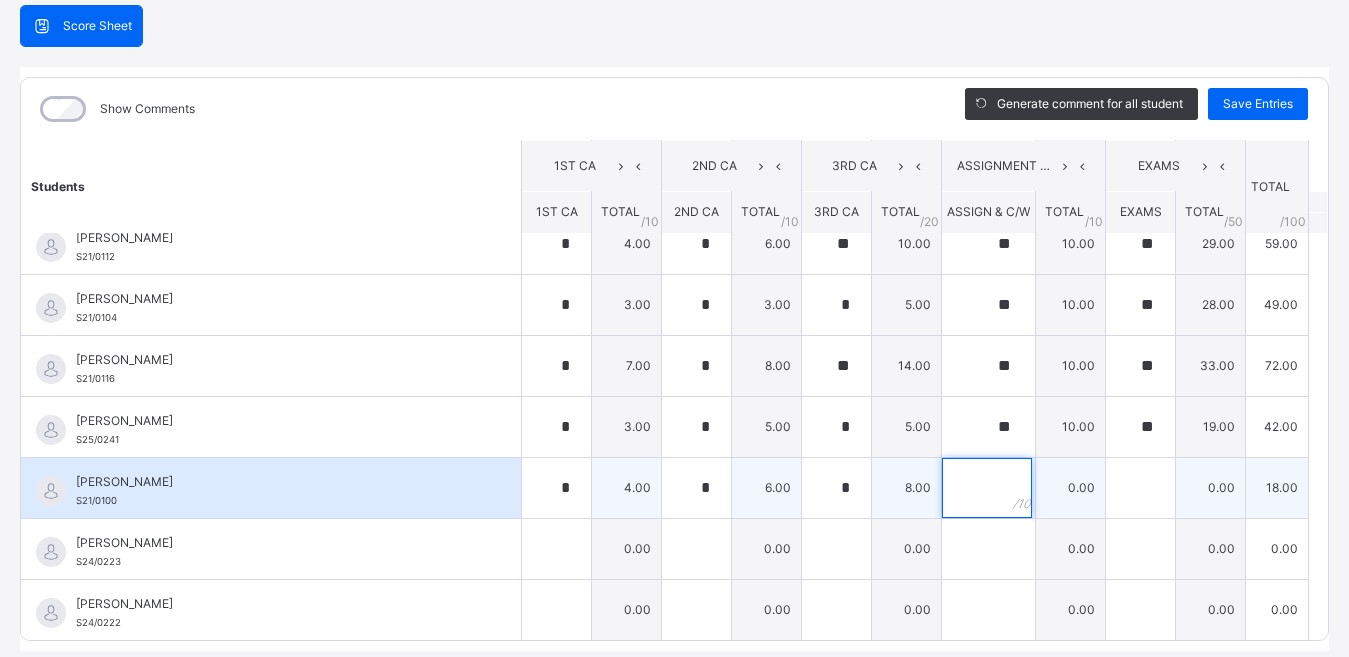 click at bounding box center [987, 488] 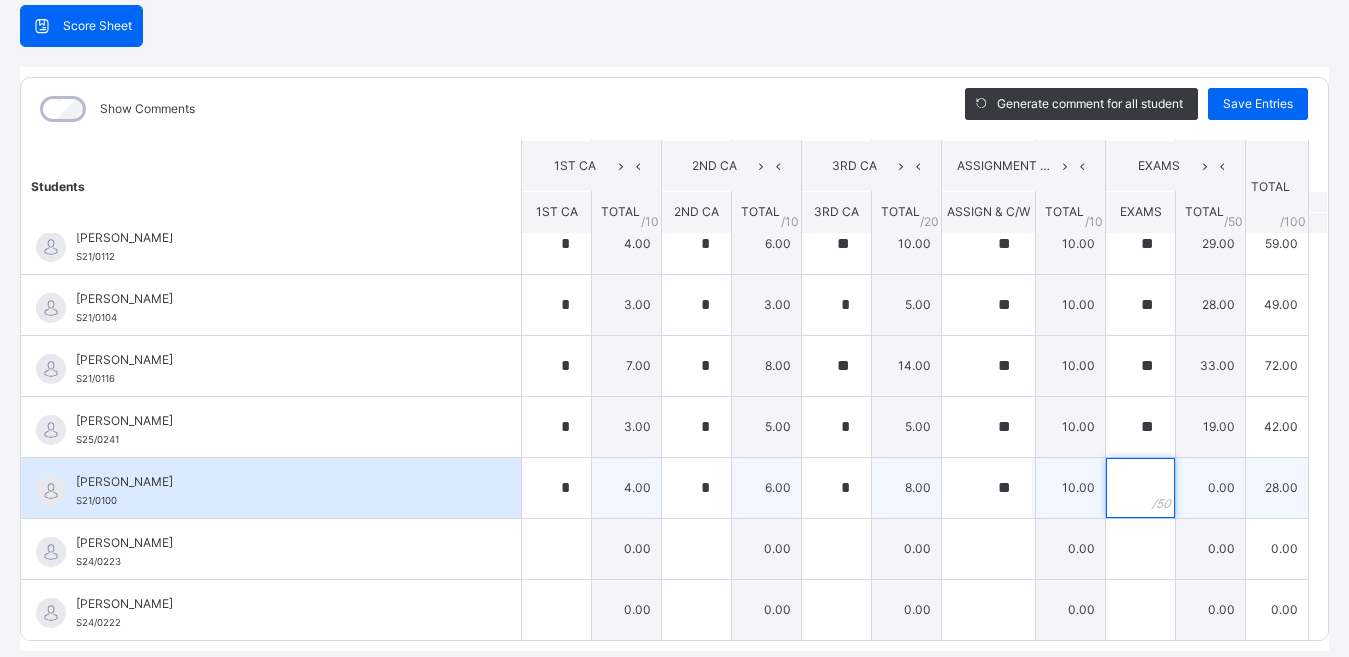 click at bounding box center (1140, 488) 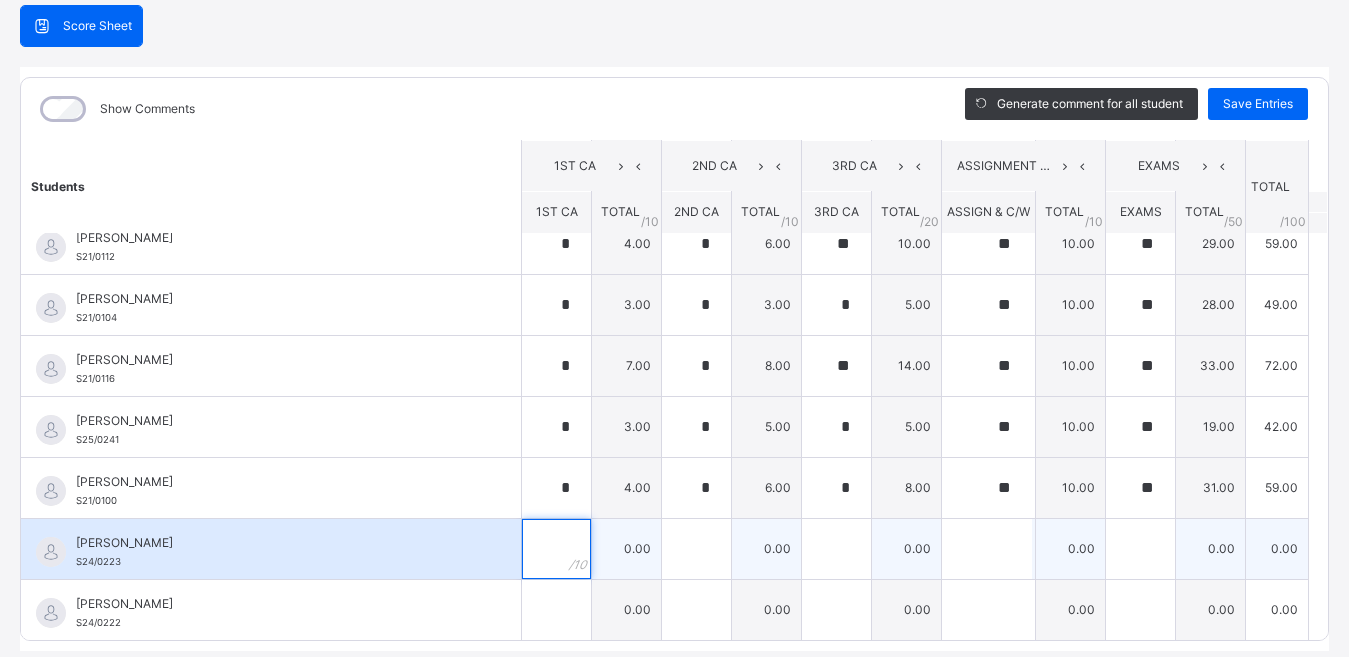 click at bounding box center (556, 549) 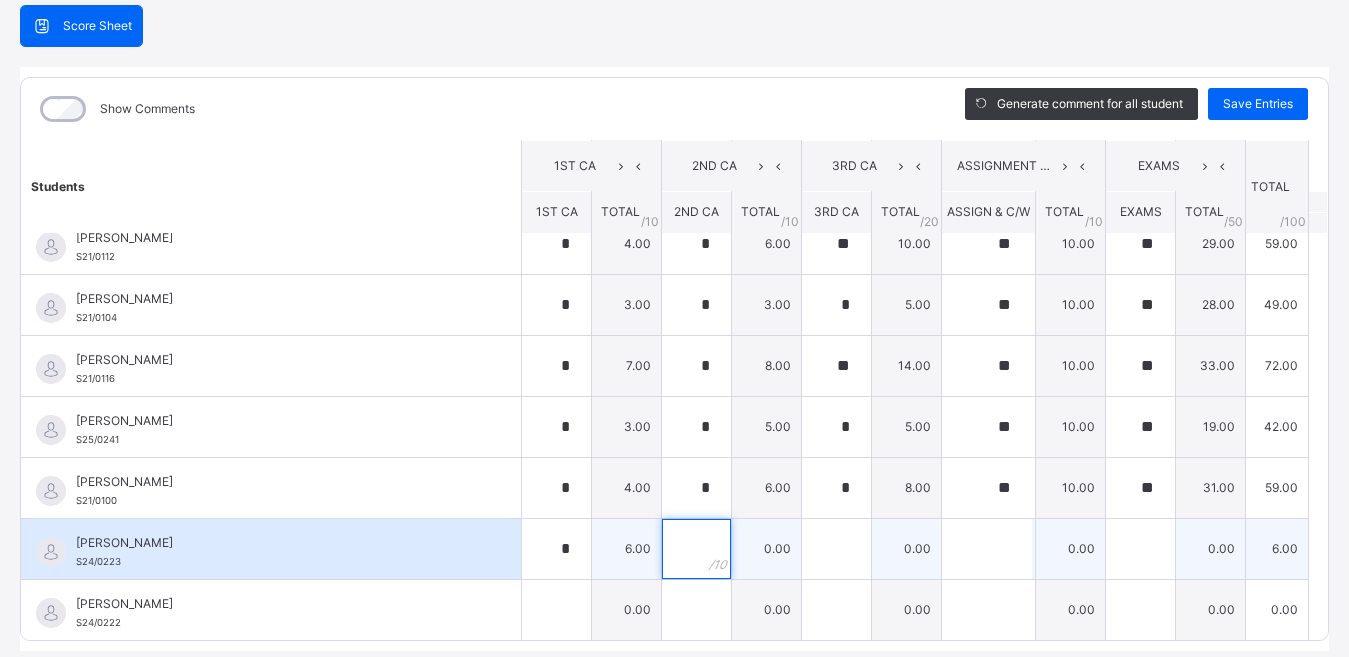 click at bounding box center [696, 549] 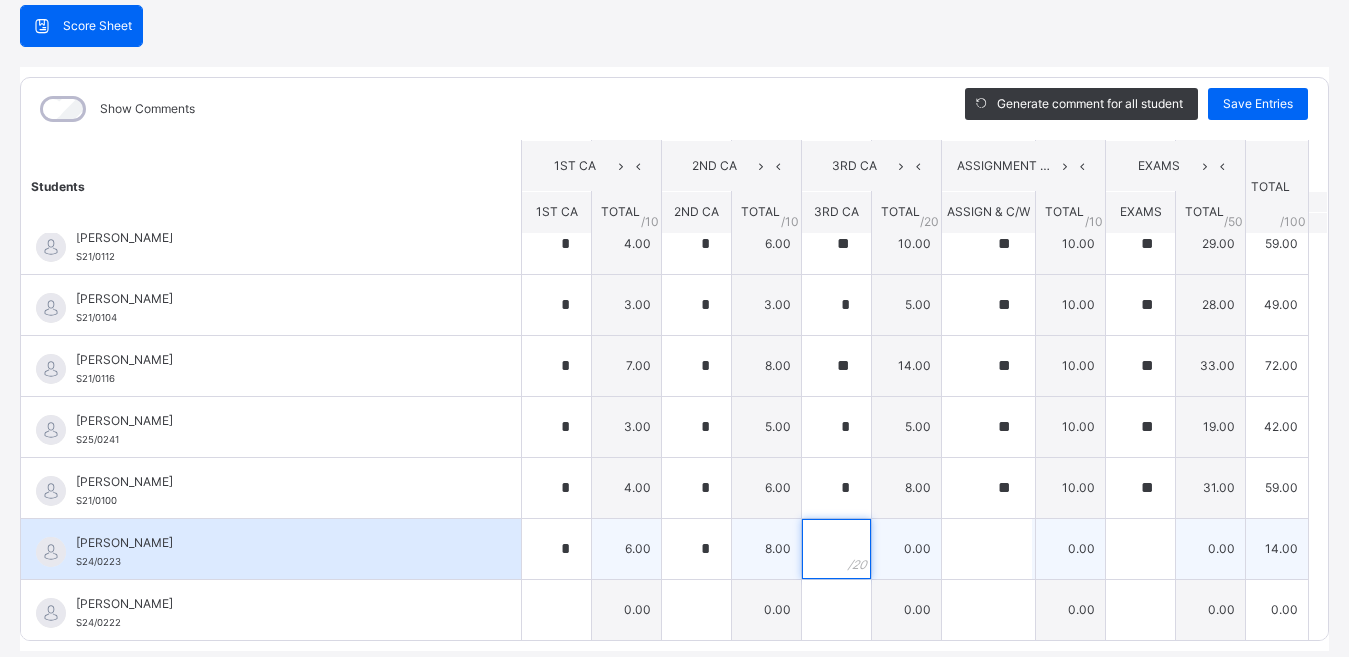 click at bounding box center (836, 549) 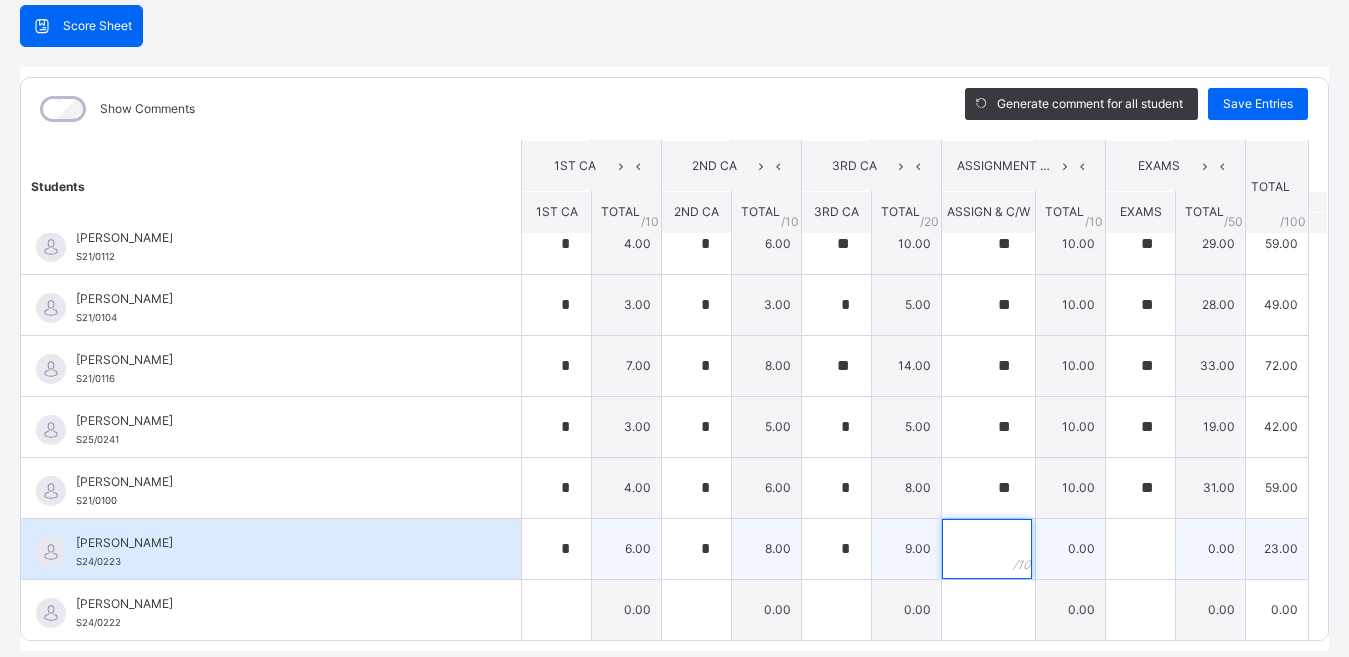 click at bounding box center (987, 549) 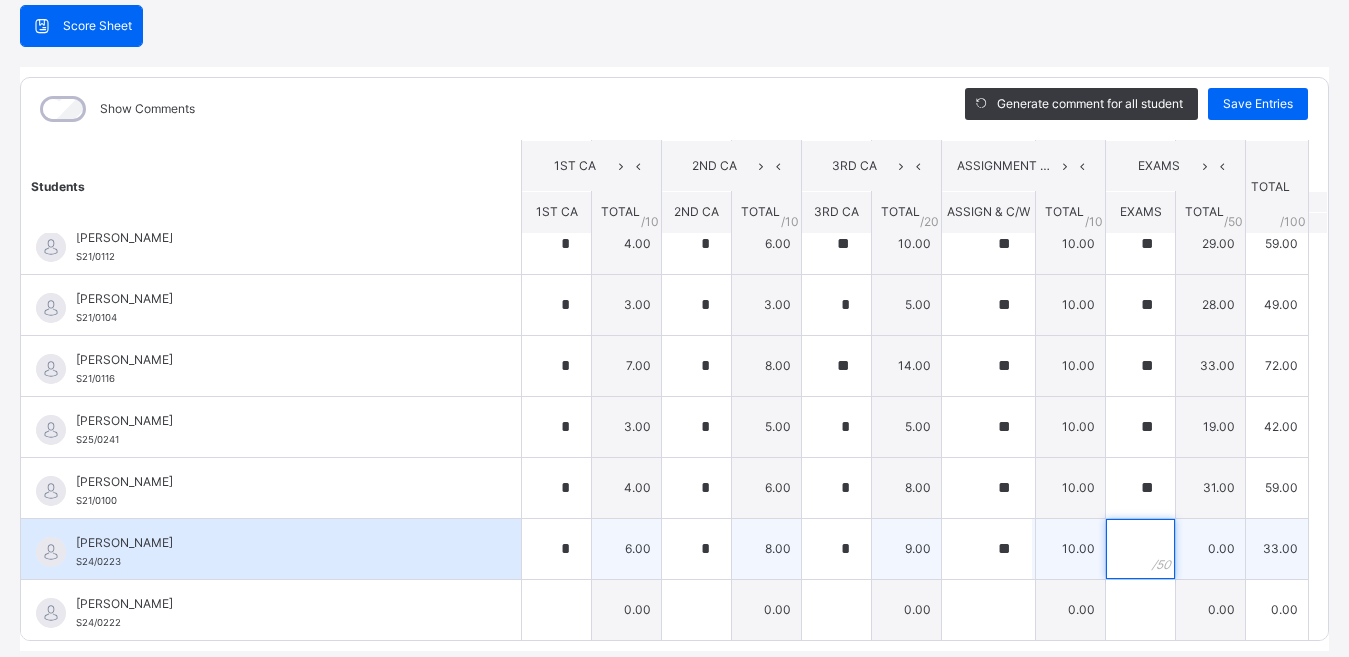 click at bounding box center [1140, 549] 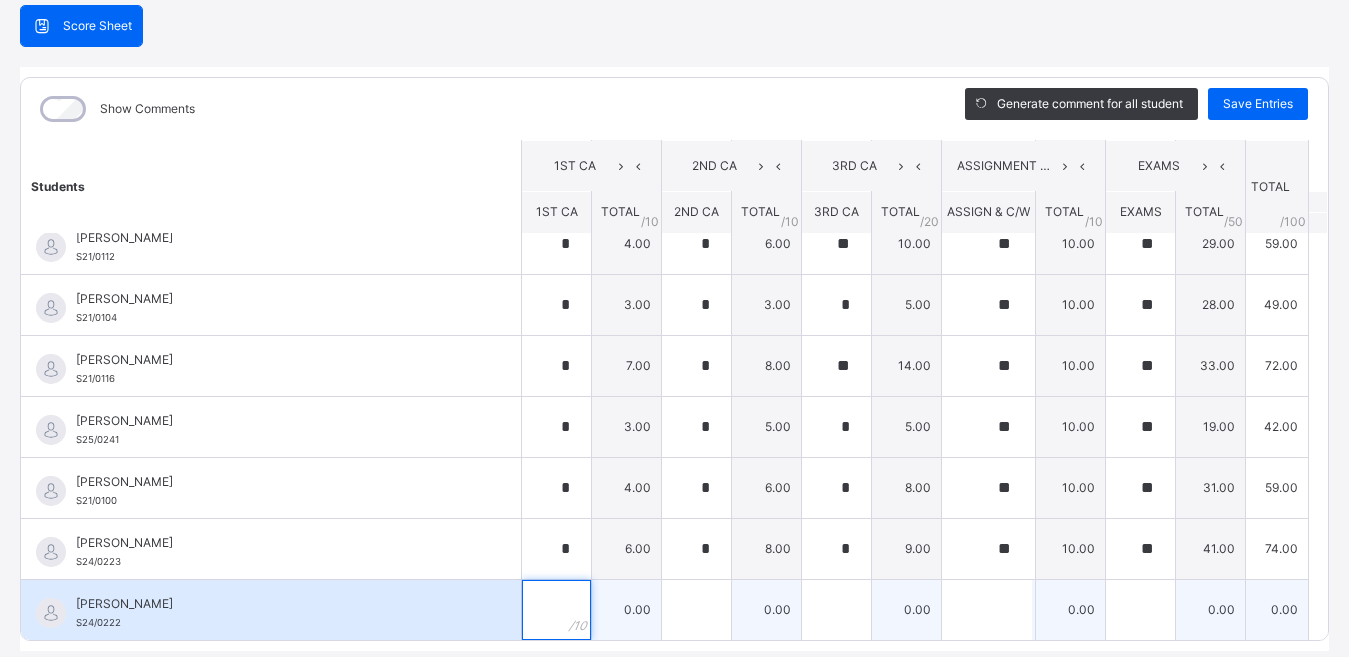 click at bounding box center [556, 610] 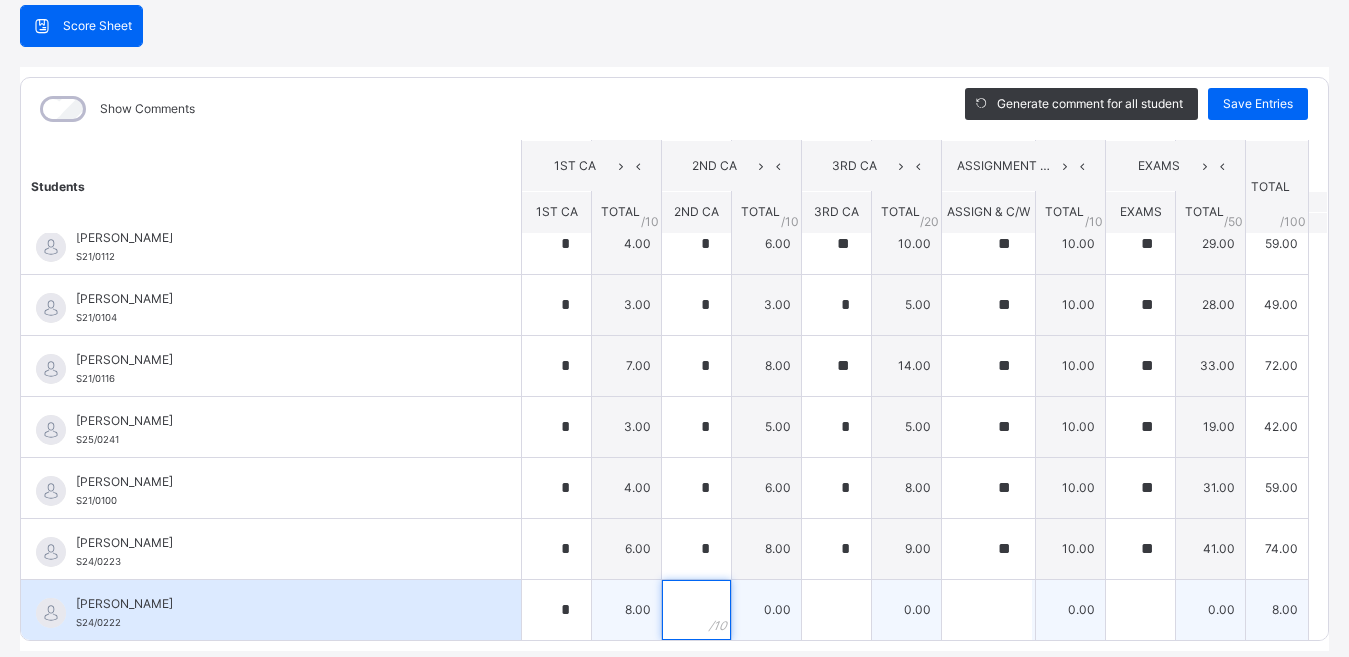 click at bounding box center [696, 610] 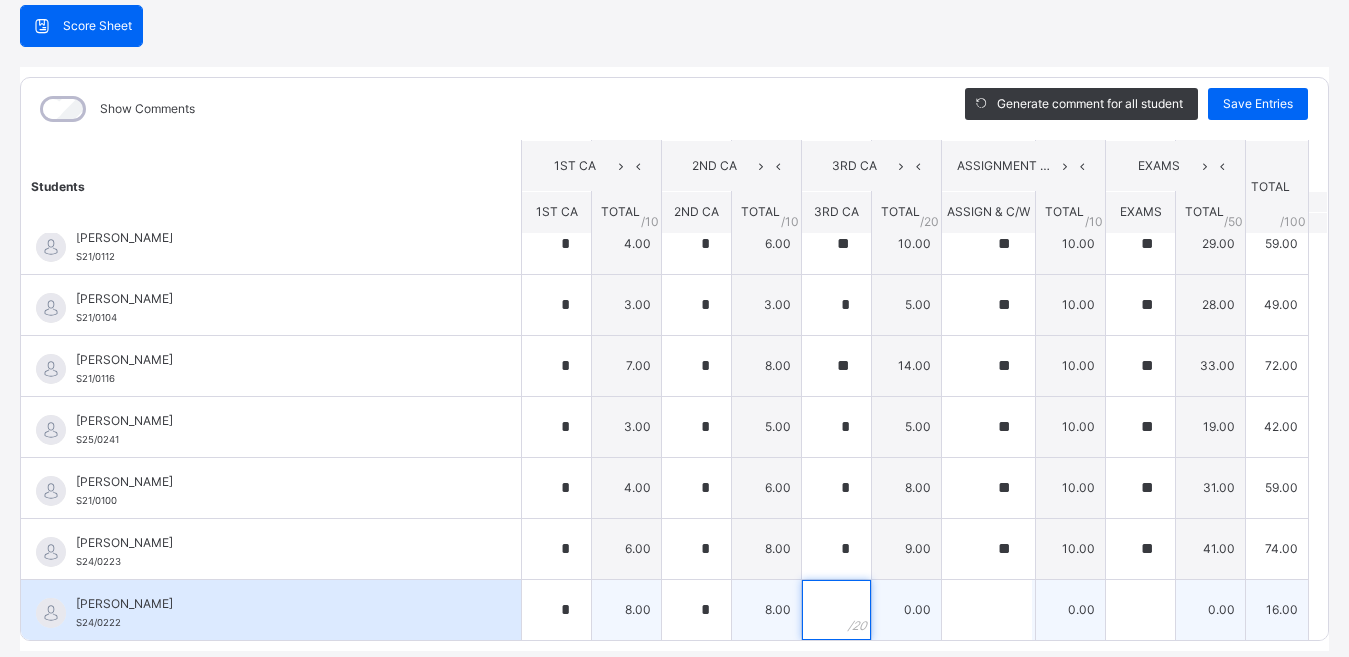 click at bounding box center [836, 610] 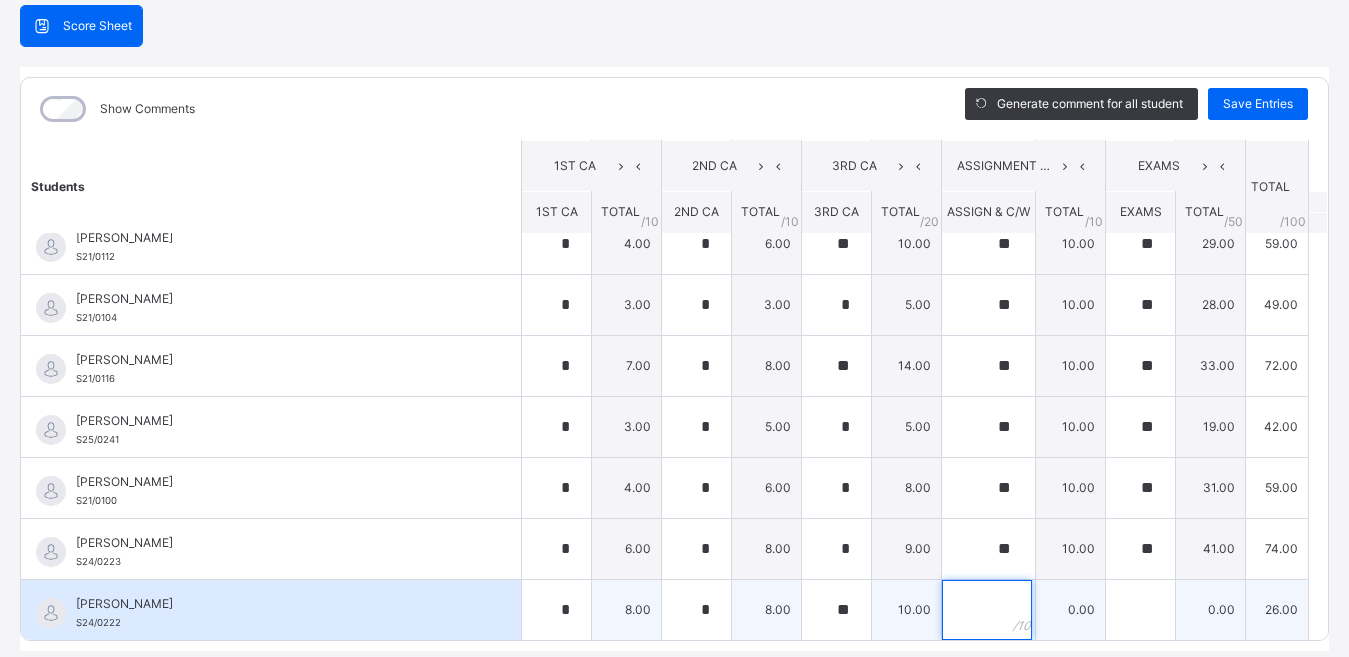 click at bounding box center (987, 610) 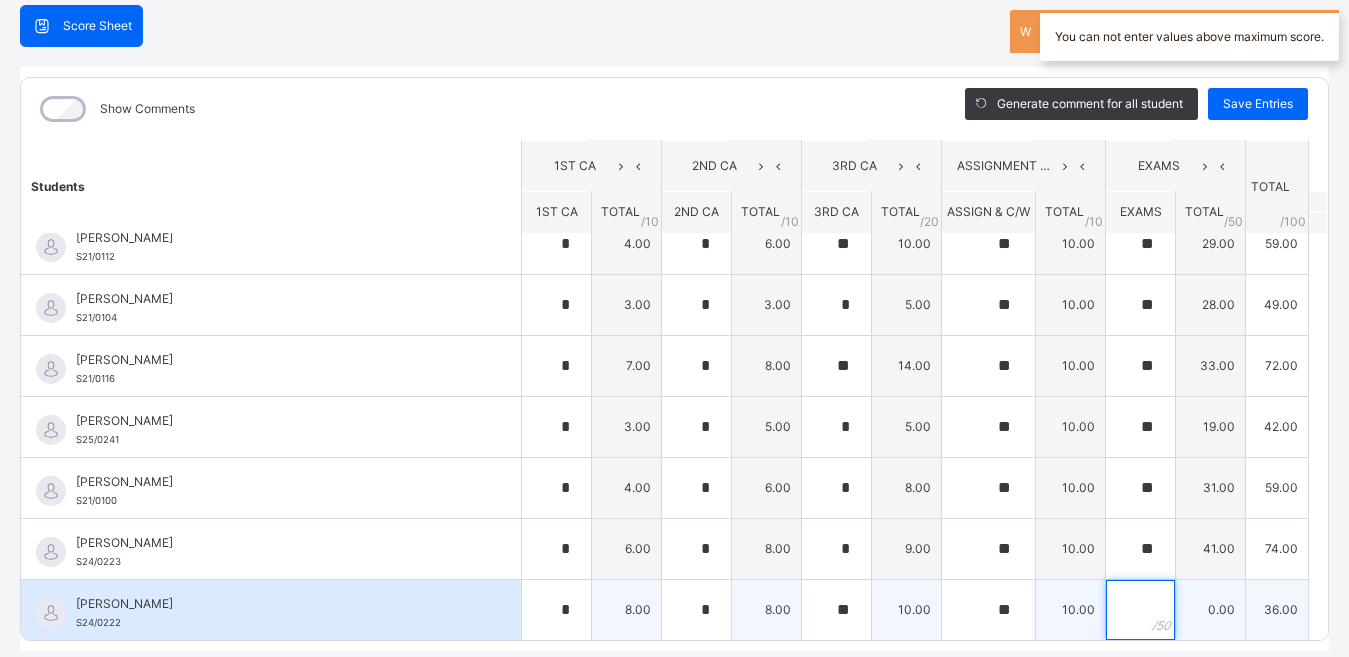 click at bounding box center [1140, 610] 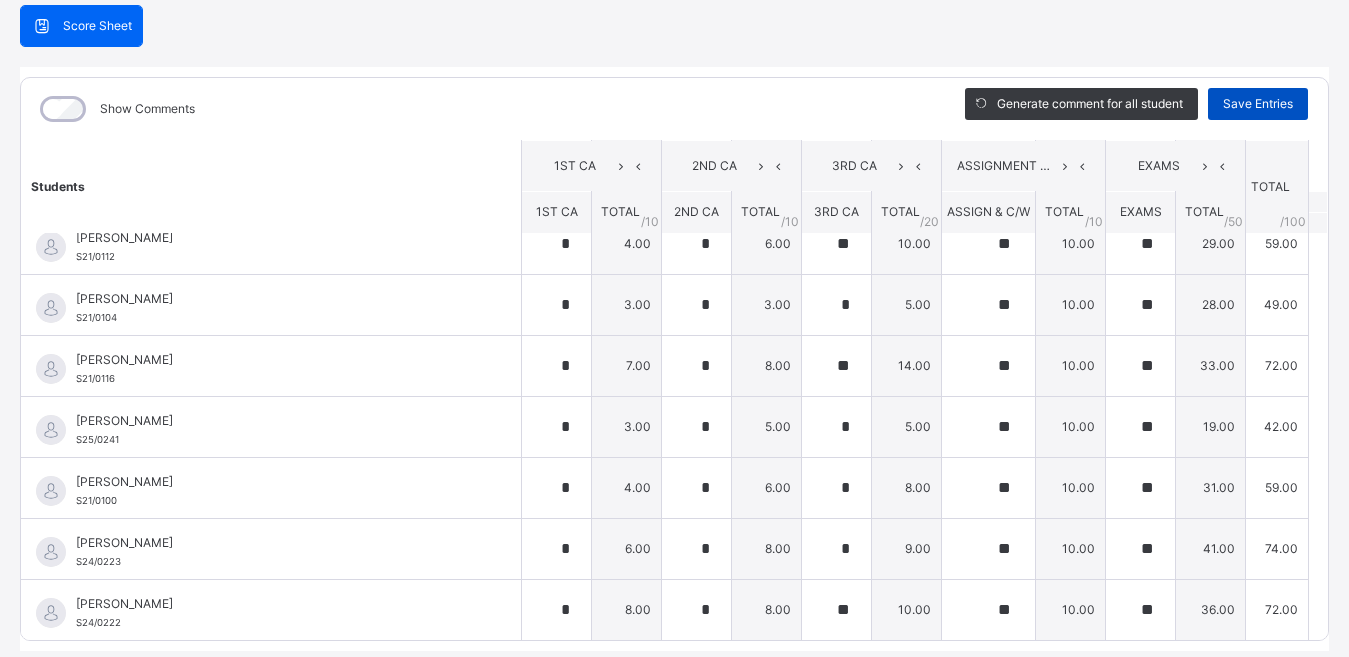 click on "Save Entries" at bounding box center [1258, 104] 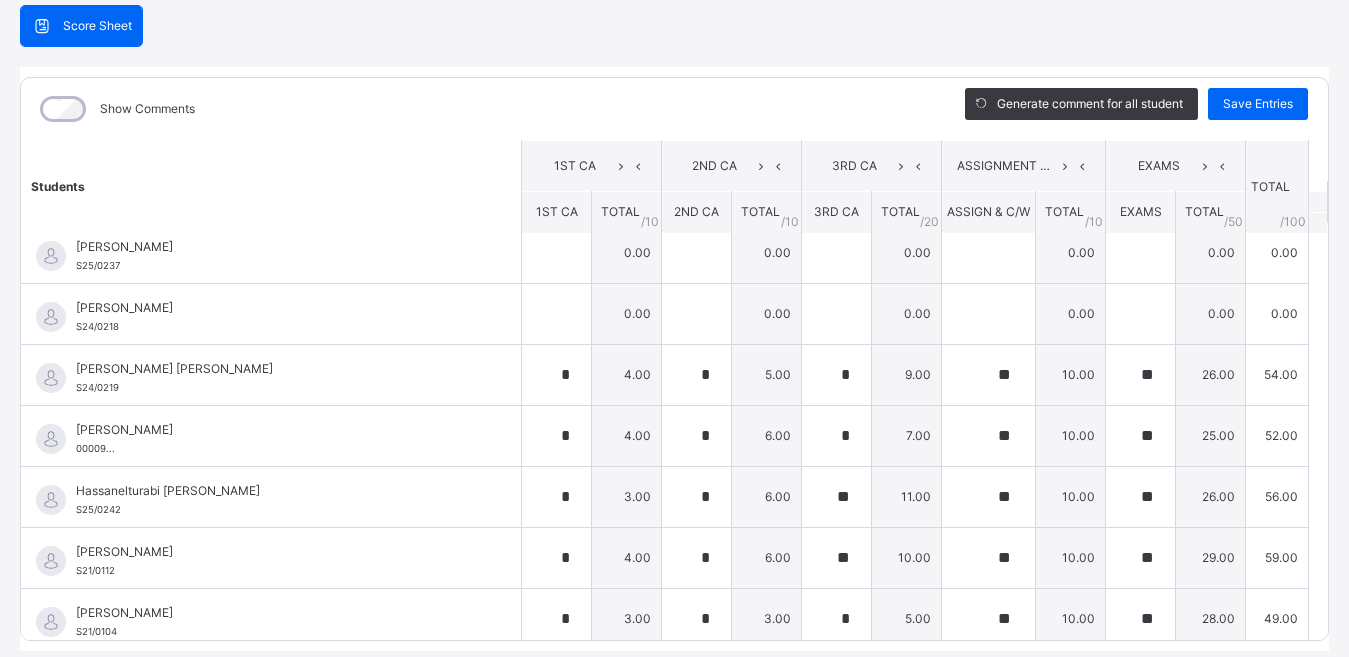 scroll, scrollTop: 0, scrollLeft: 0, axis: both 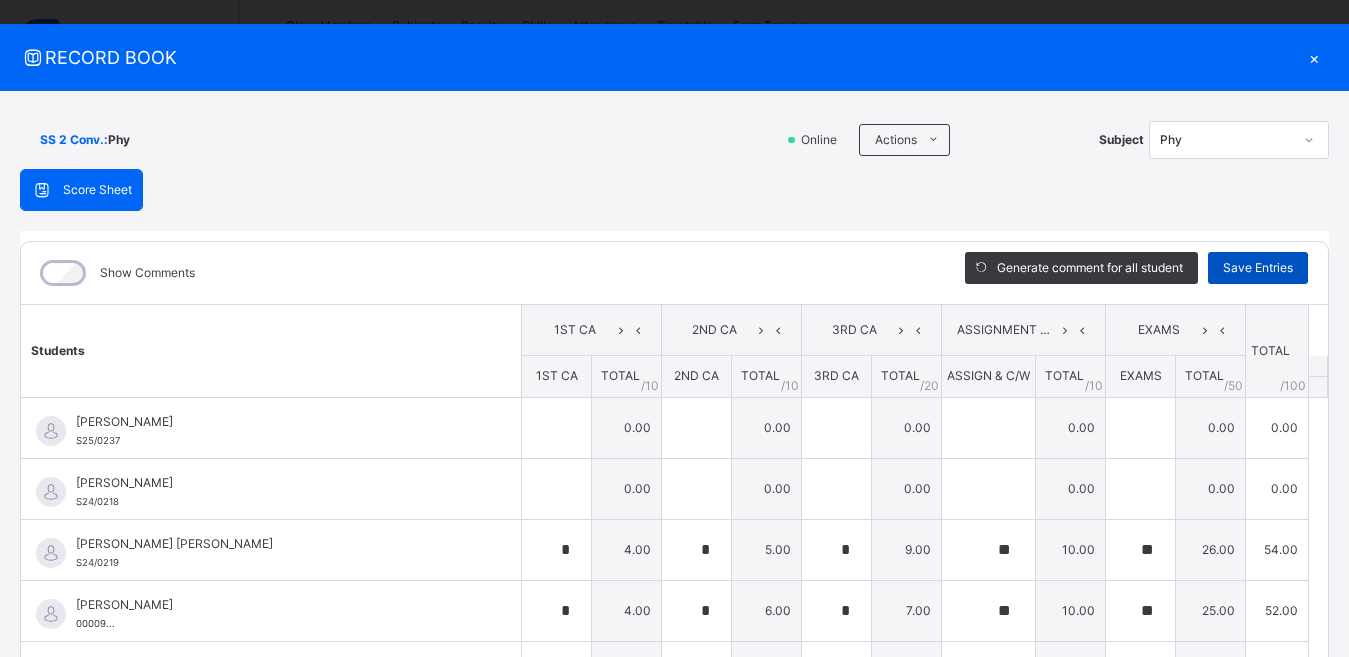 click on "Save Entries" at bounding box center [1258, 268] 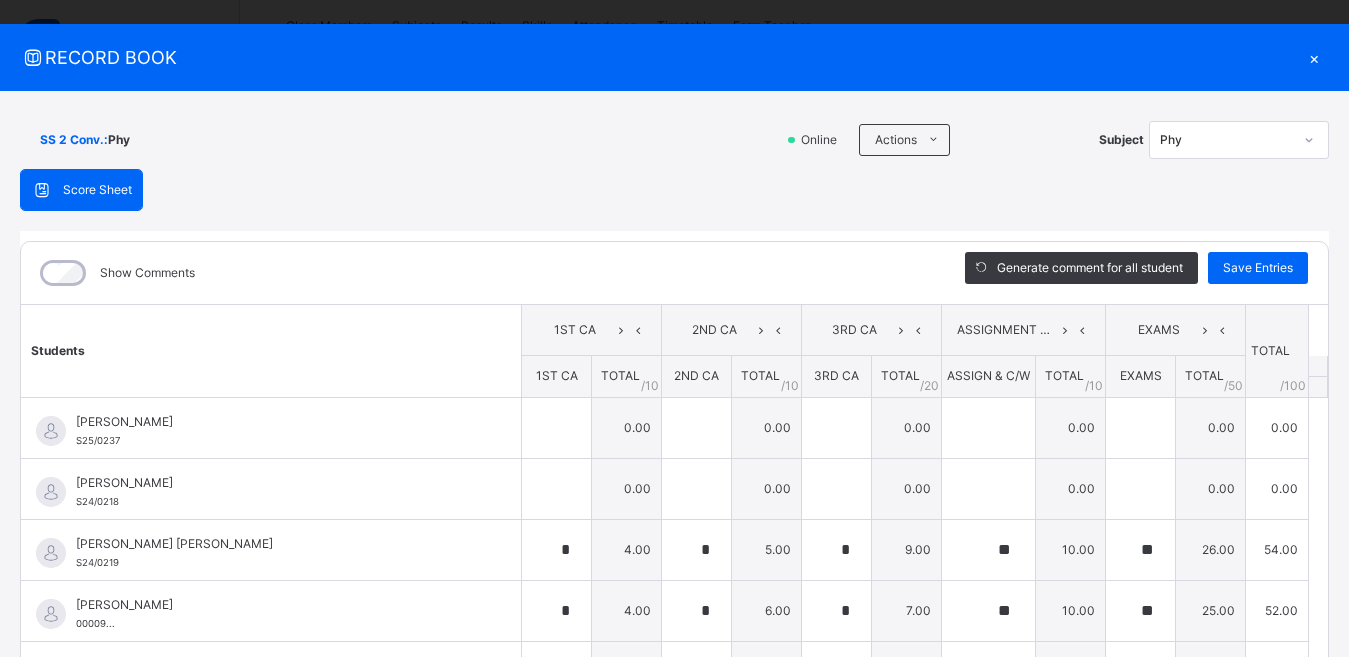 click 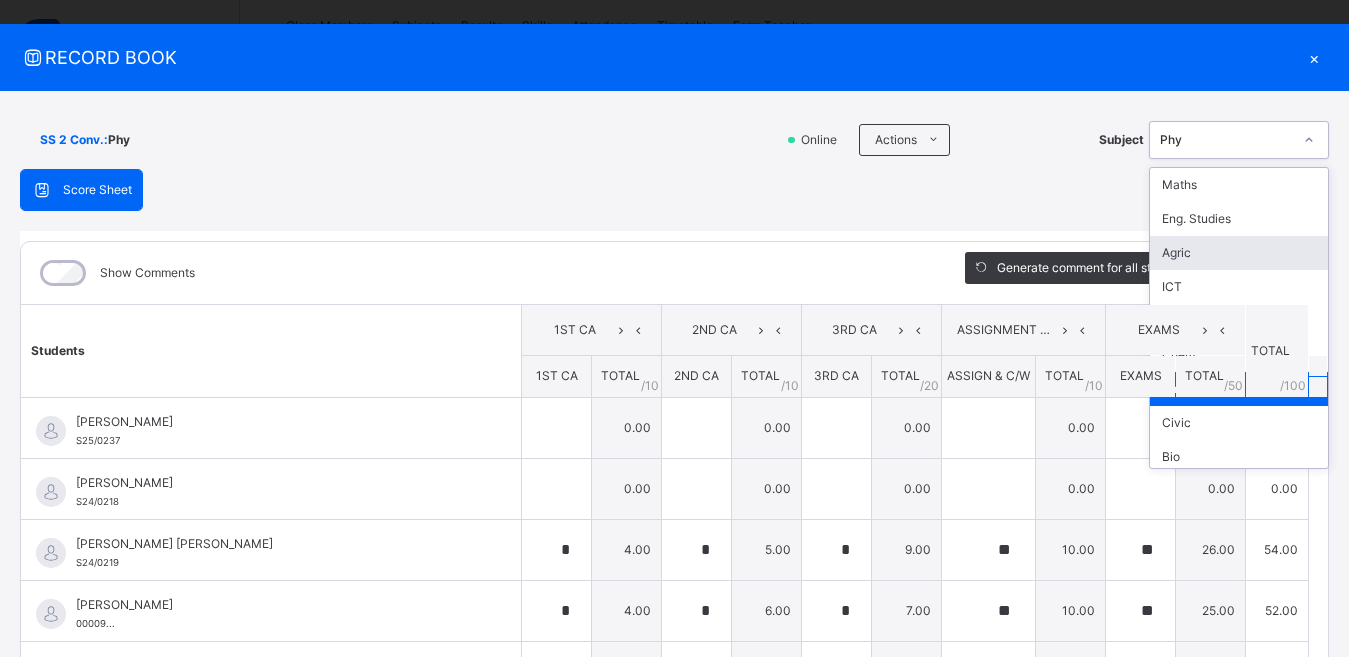 click on "Agric" at bounding box center [1239, 253] 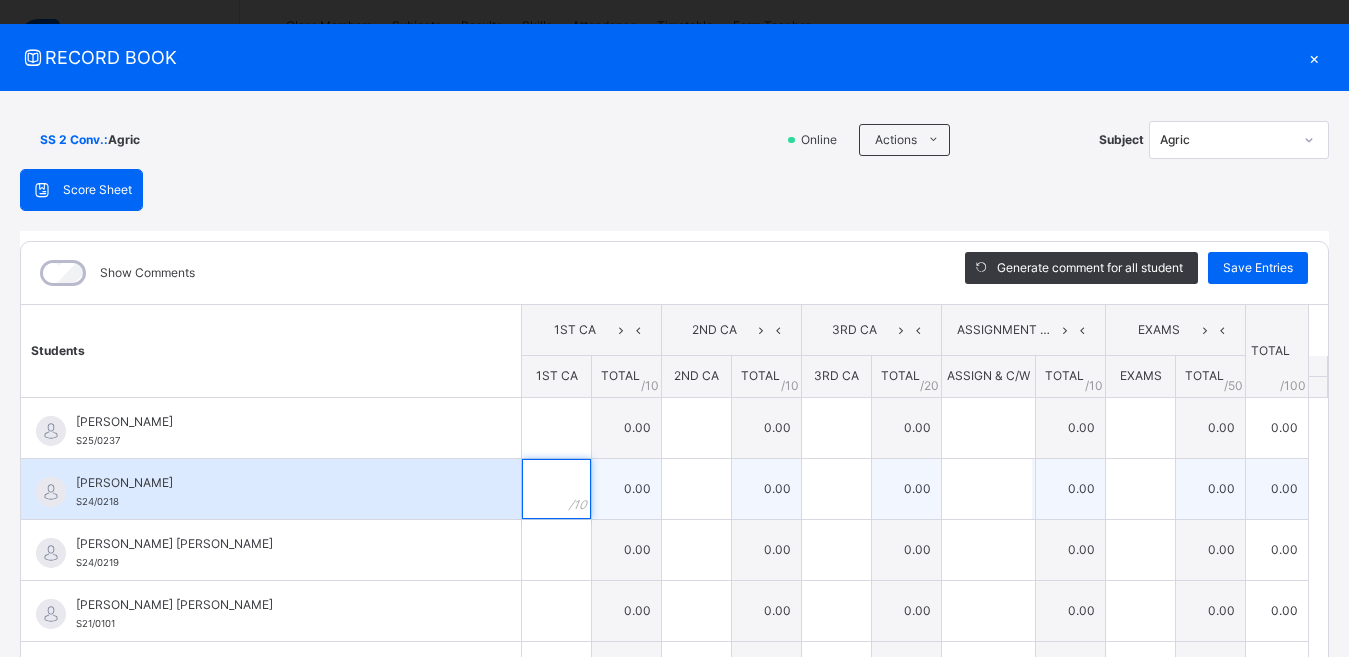 click at bounding box center (556, 489) 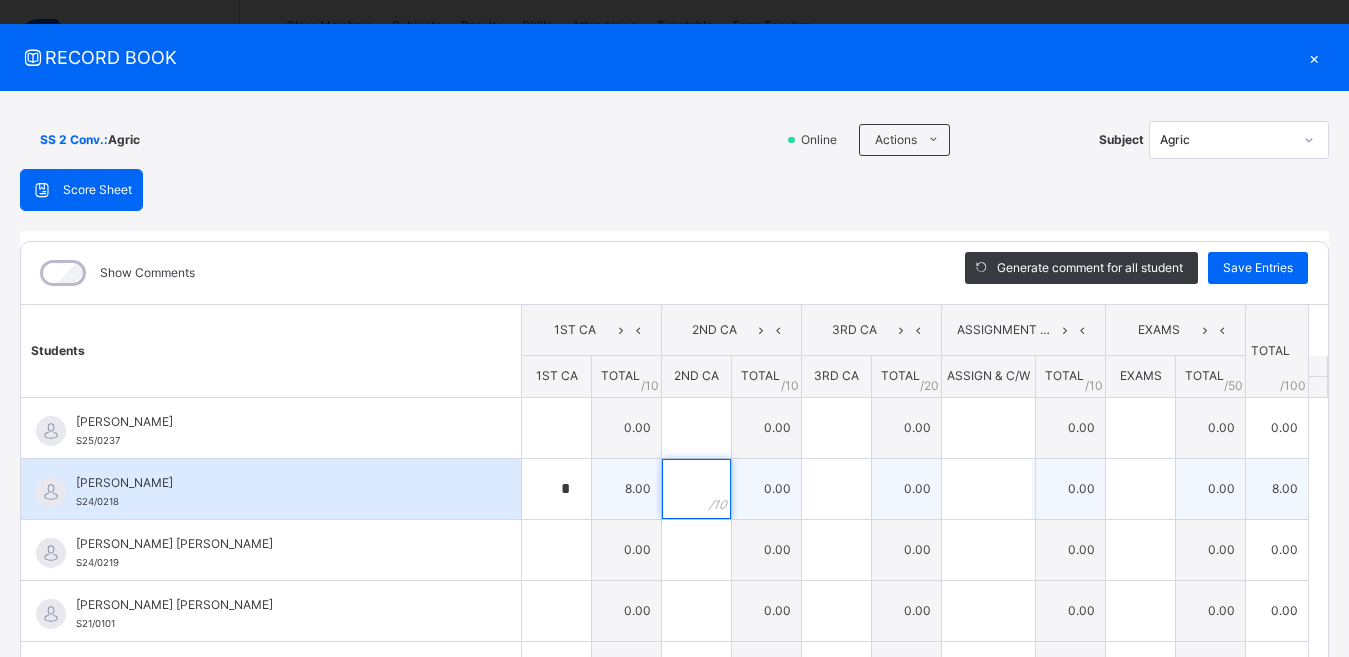 click at bounding box center (696, 489) 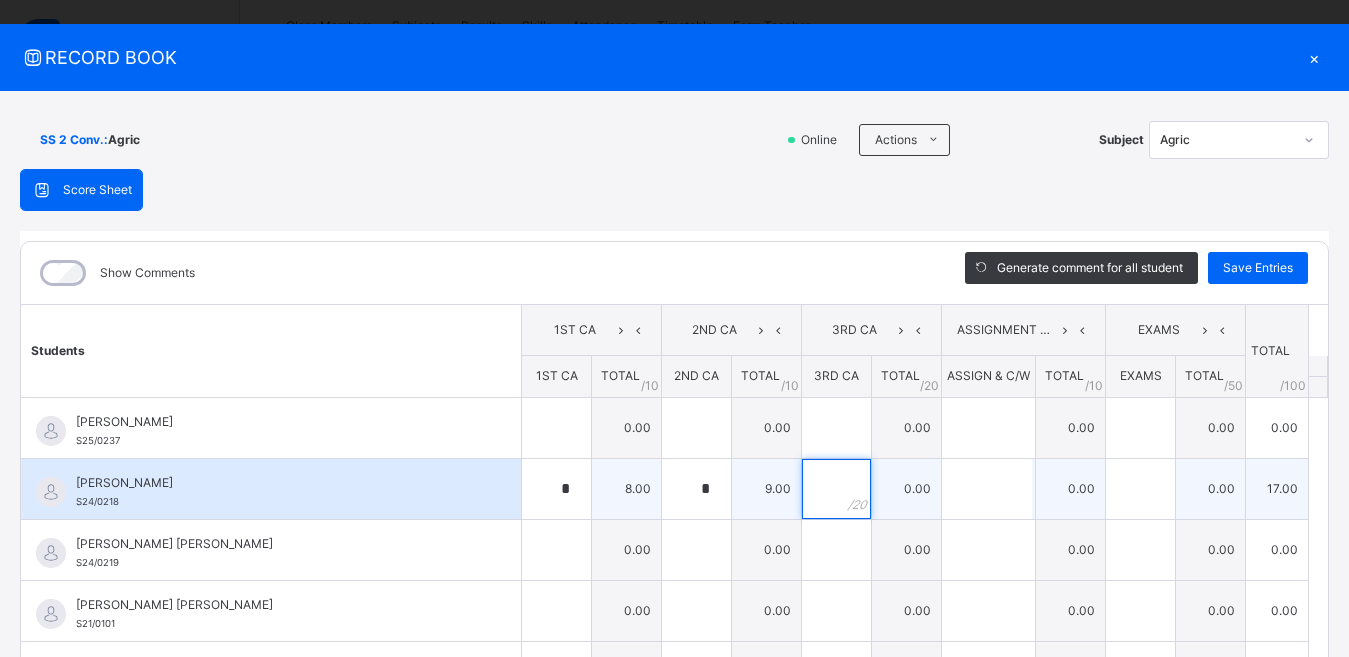 click at bounding box center [836, 489] 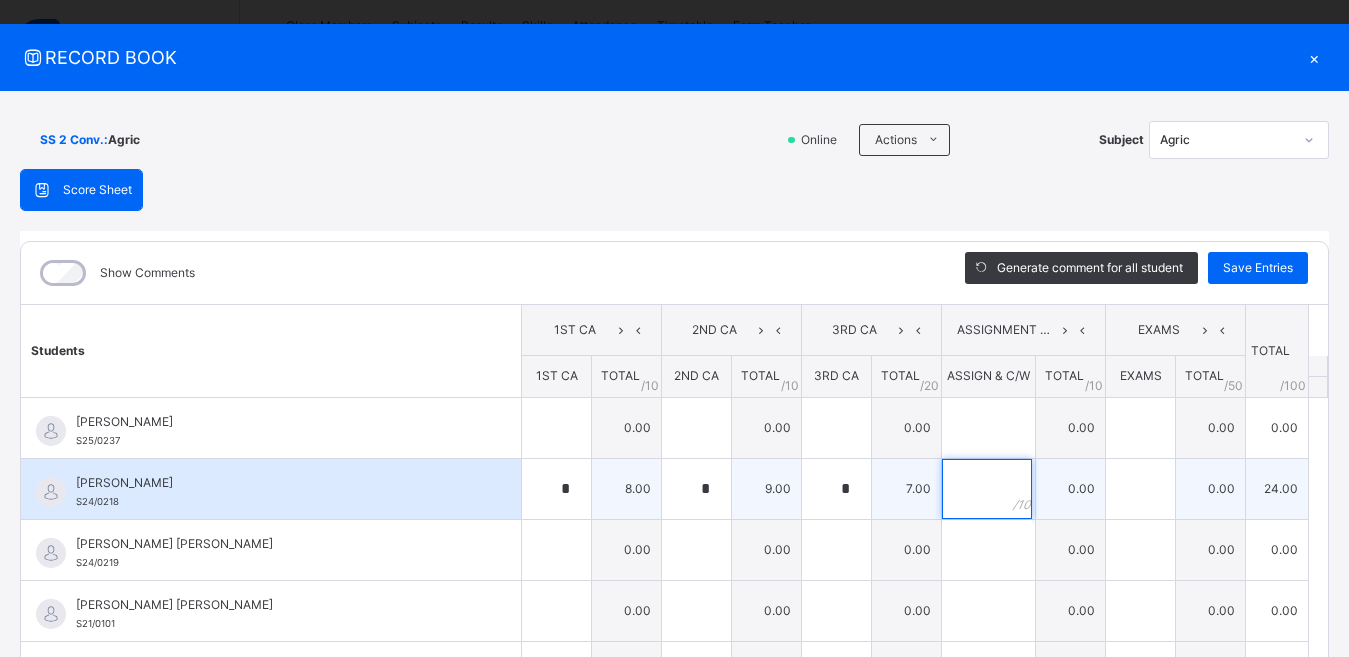 click at bounding box center (987, 489) 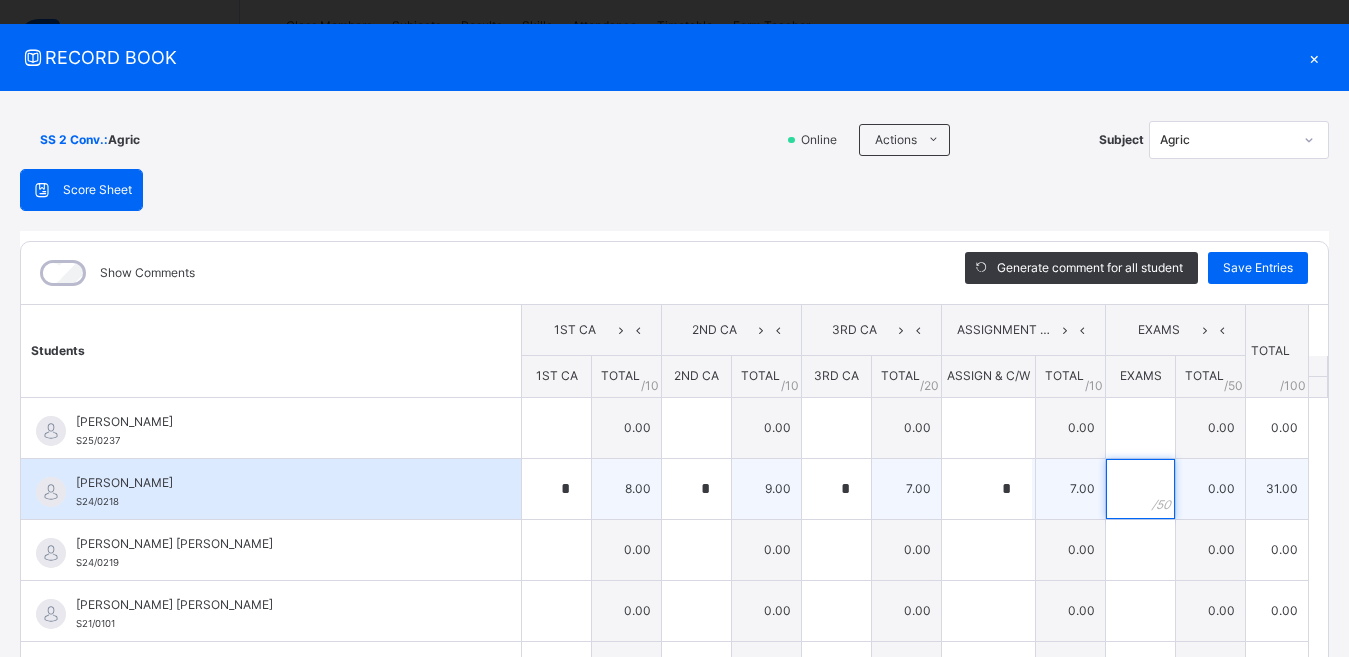click at bounding box center (1140, 489) 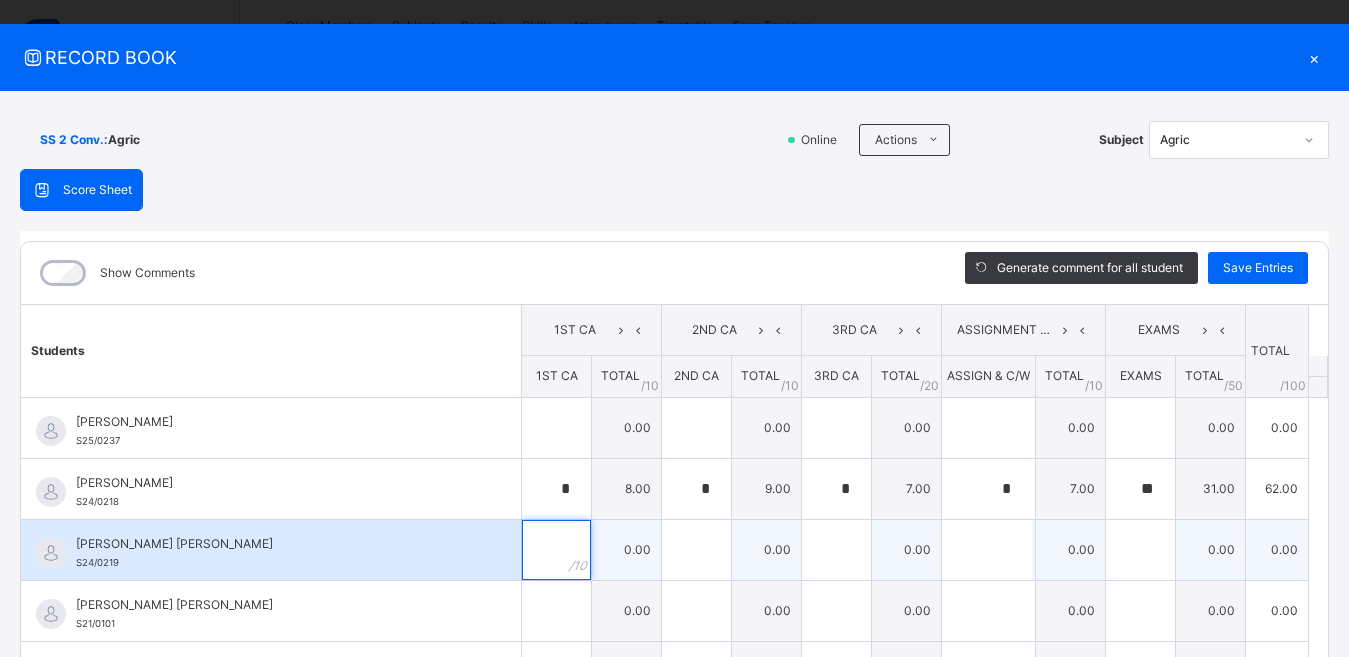 click at bounding box center (556, 550) 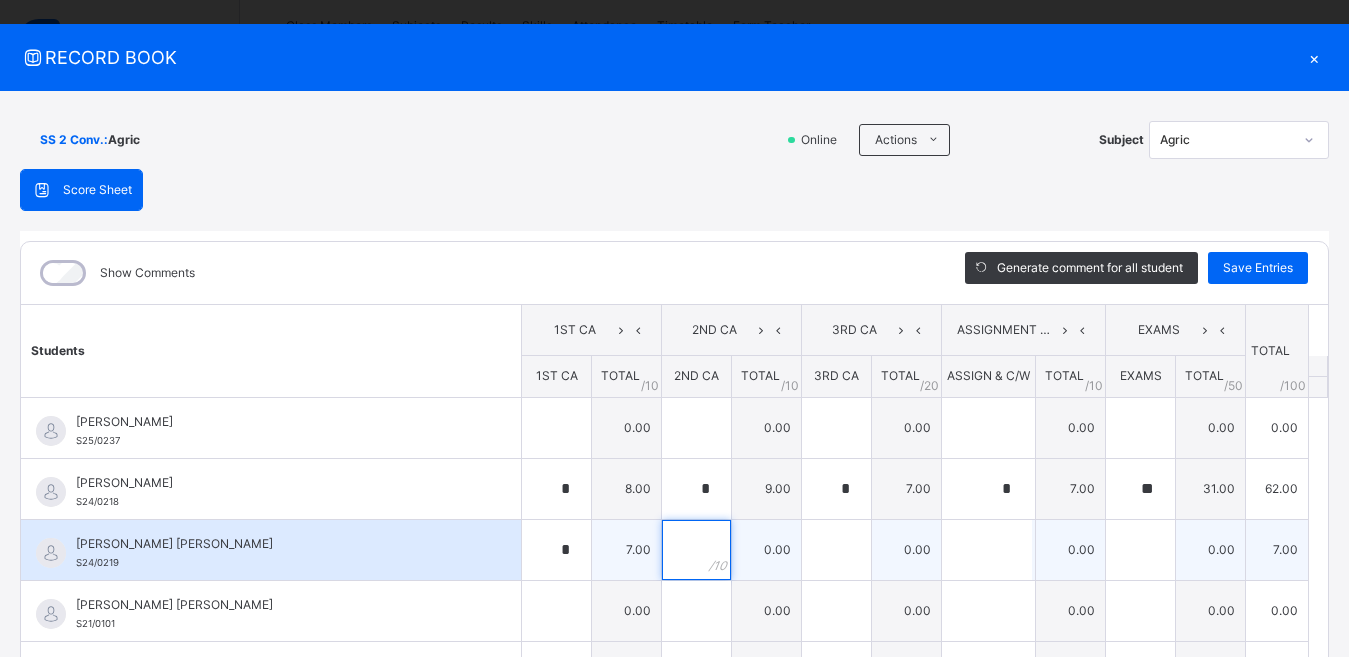 click at bounding box center [696, 550] 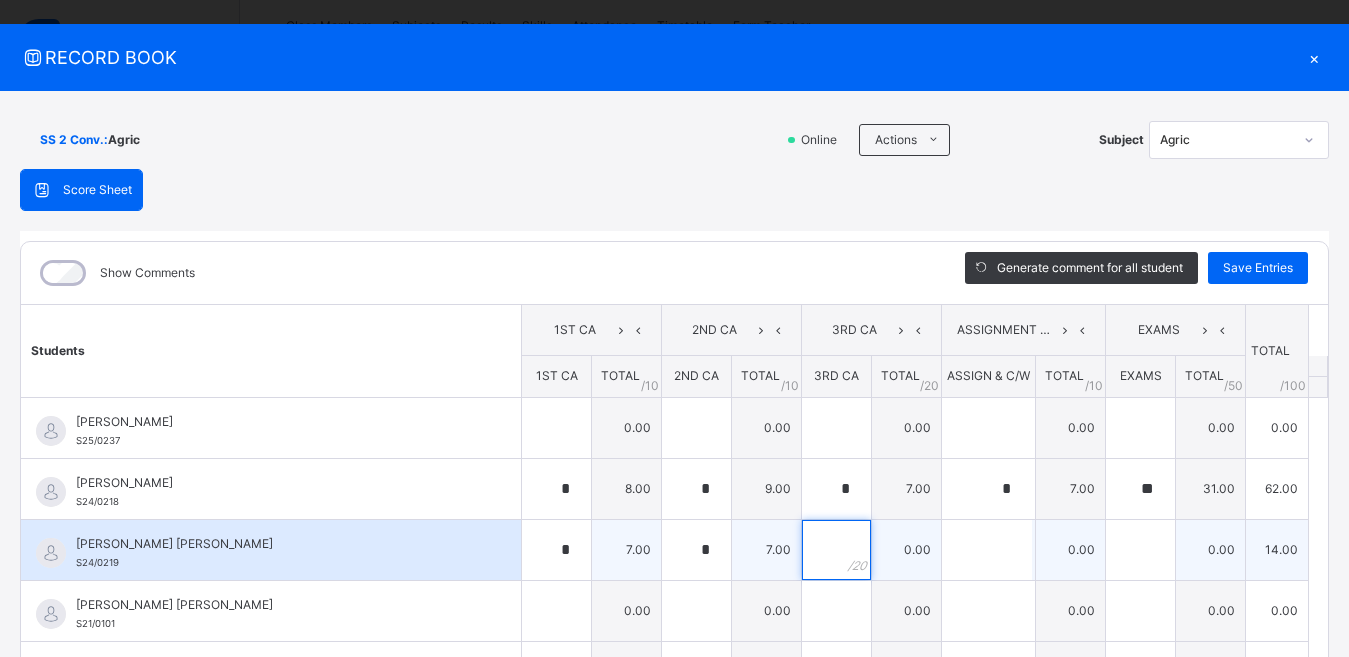 click at bounding box center [836, 550] 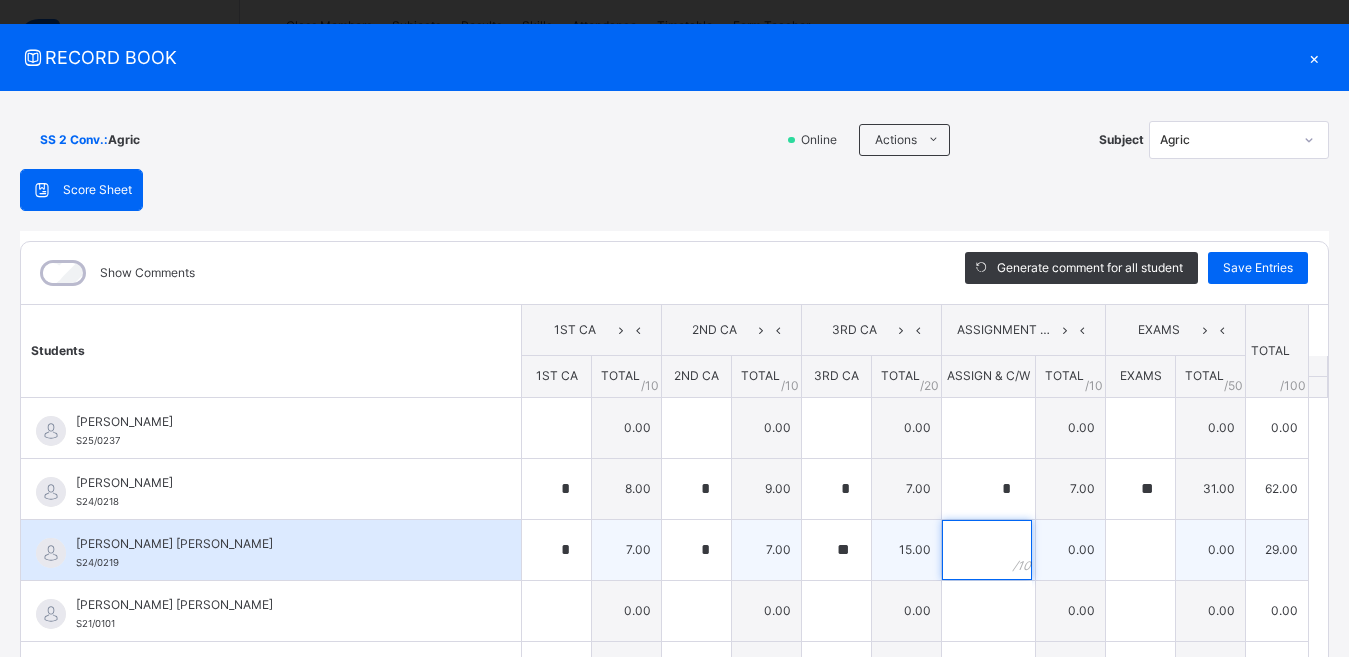 click at bounding box center [987, 550] 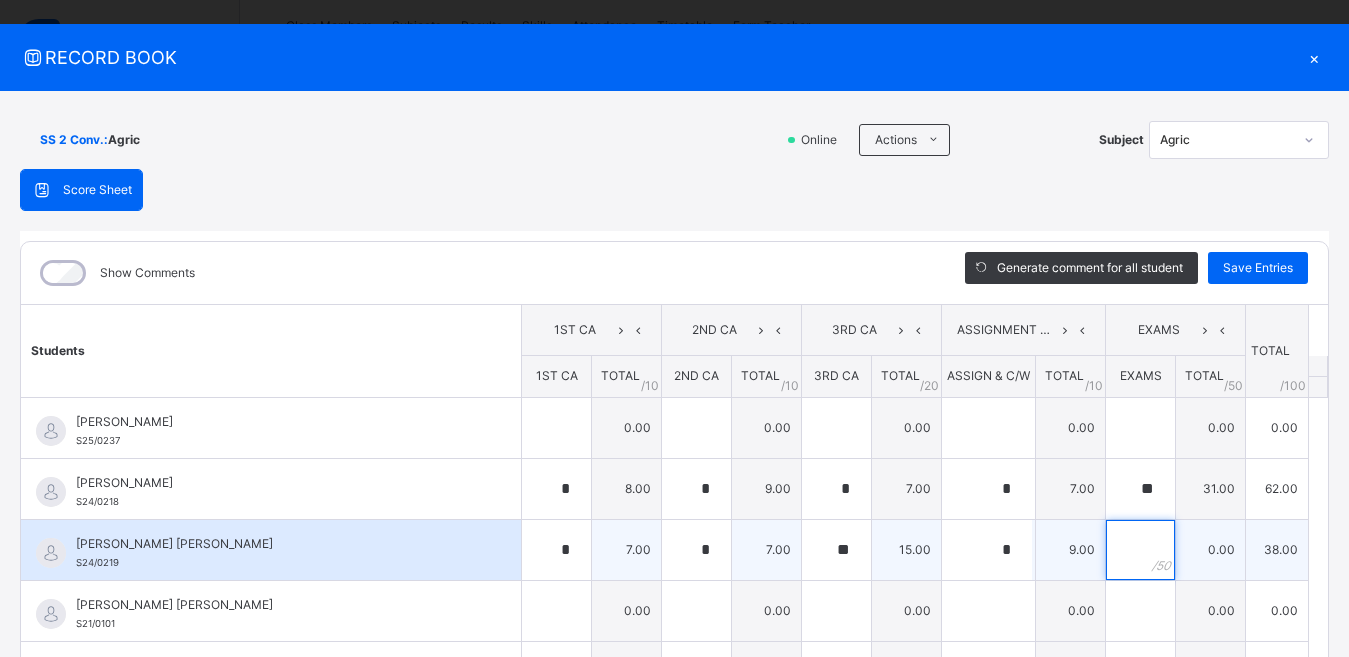 click at bounding box center (1140, 550) 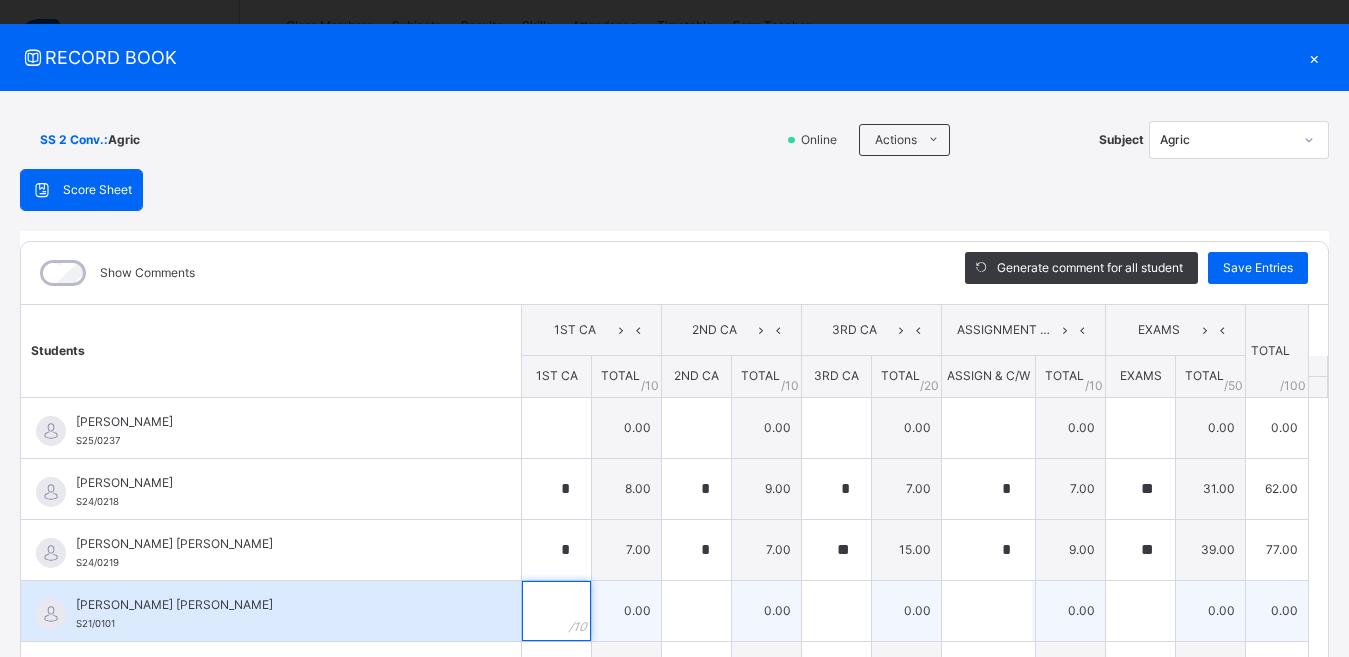click at bounding box center [556, 611] 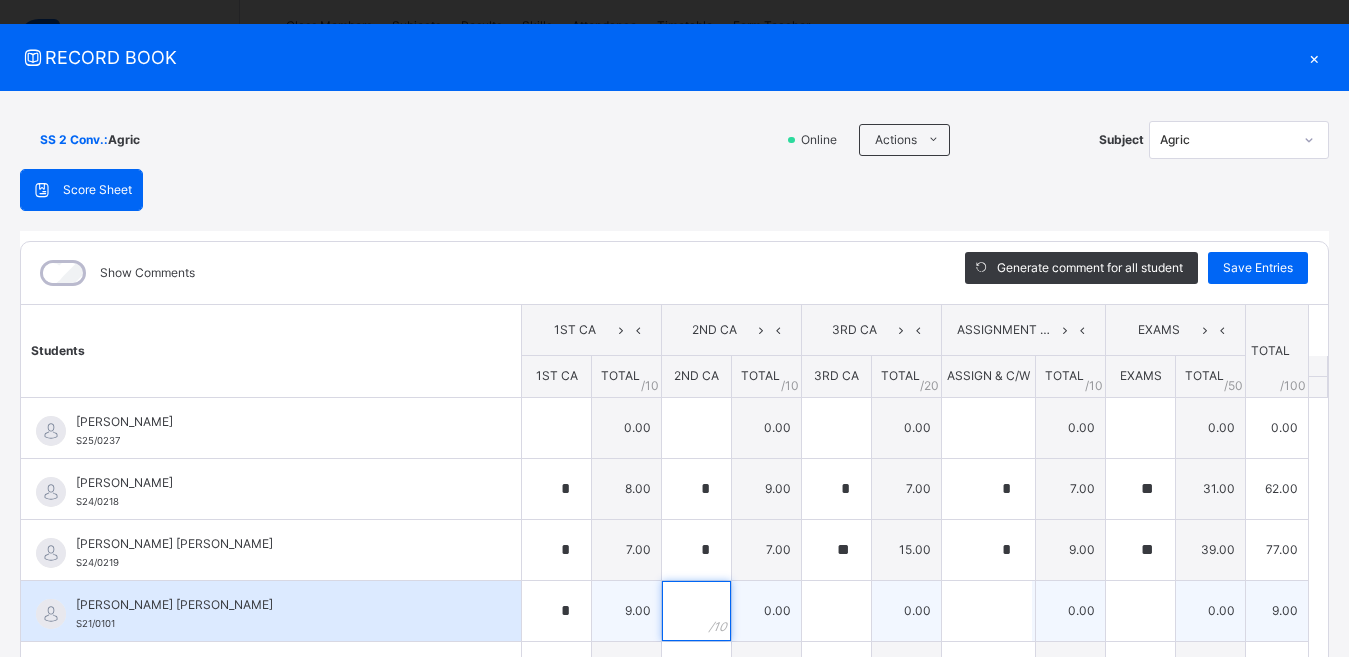 click at bounding box center (696, 611) 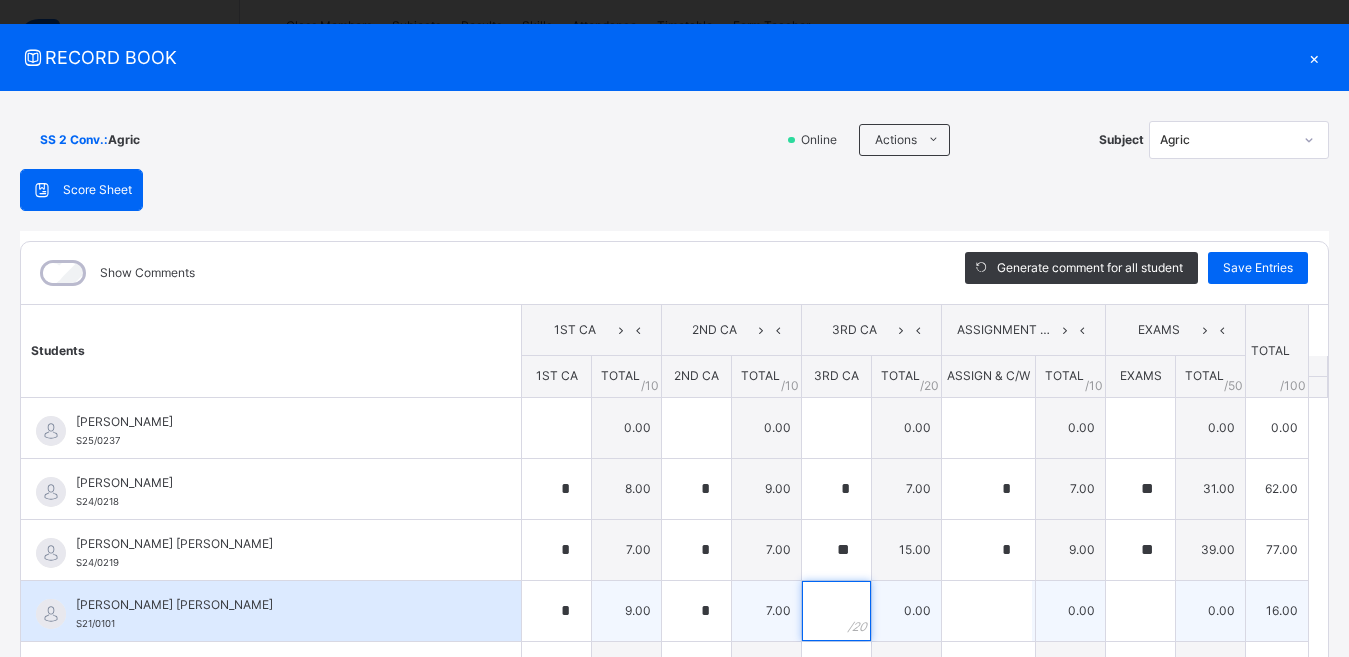 click at bounding box center (836, 611) 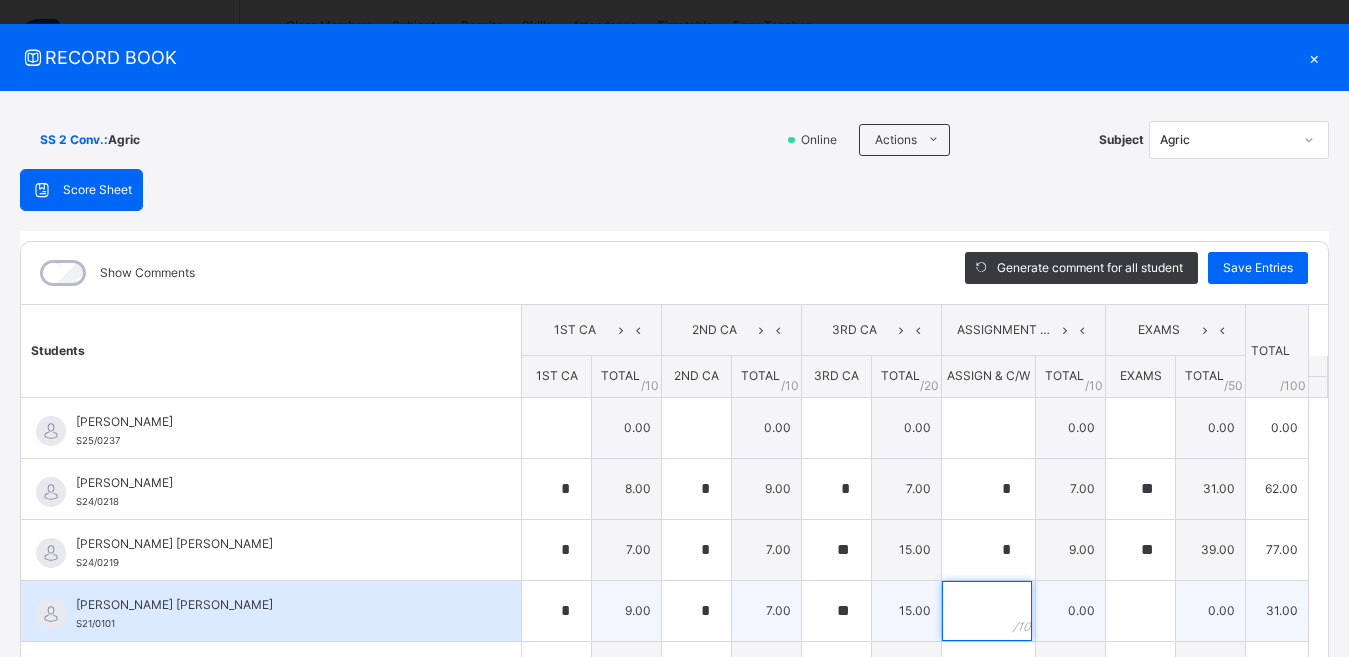 click at bounding box center [987, 611] 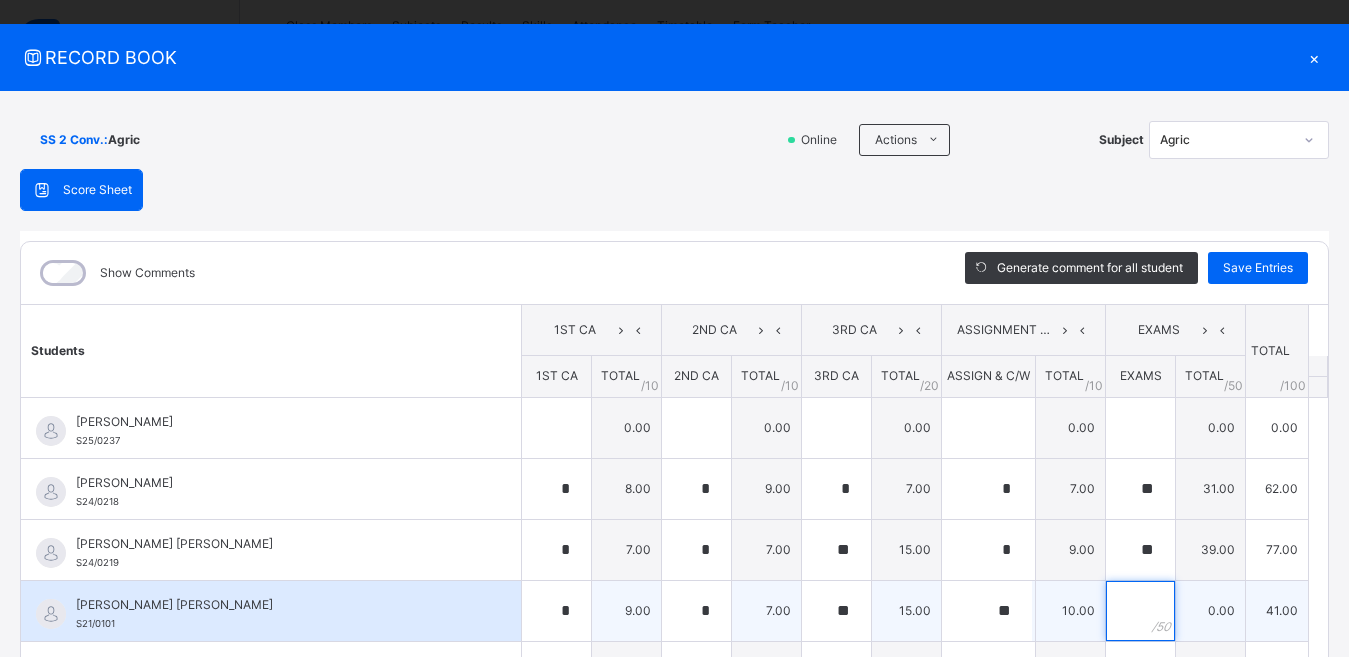 click at bounding box center [1140, 611] 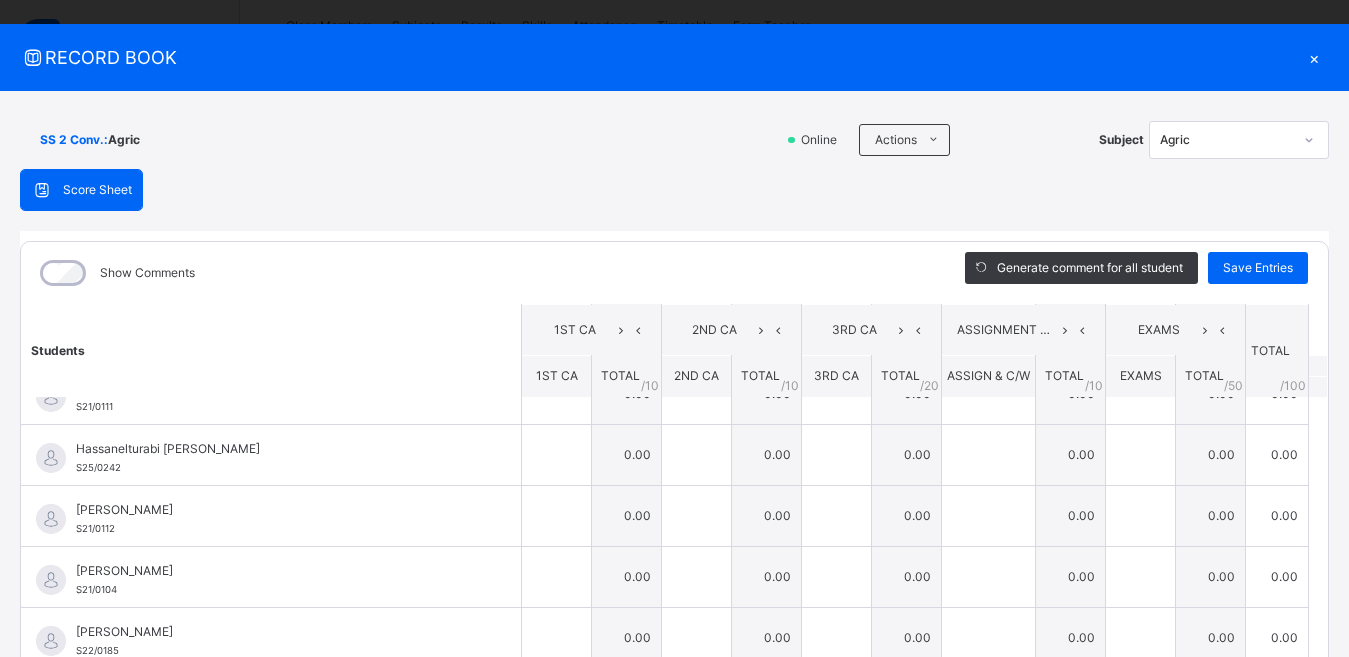scroll, scrollTop: 363, scrollLeft: 0, axis: vertical 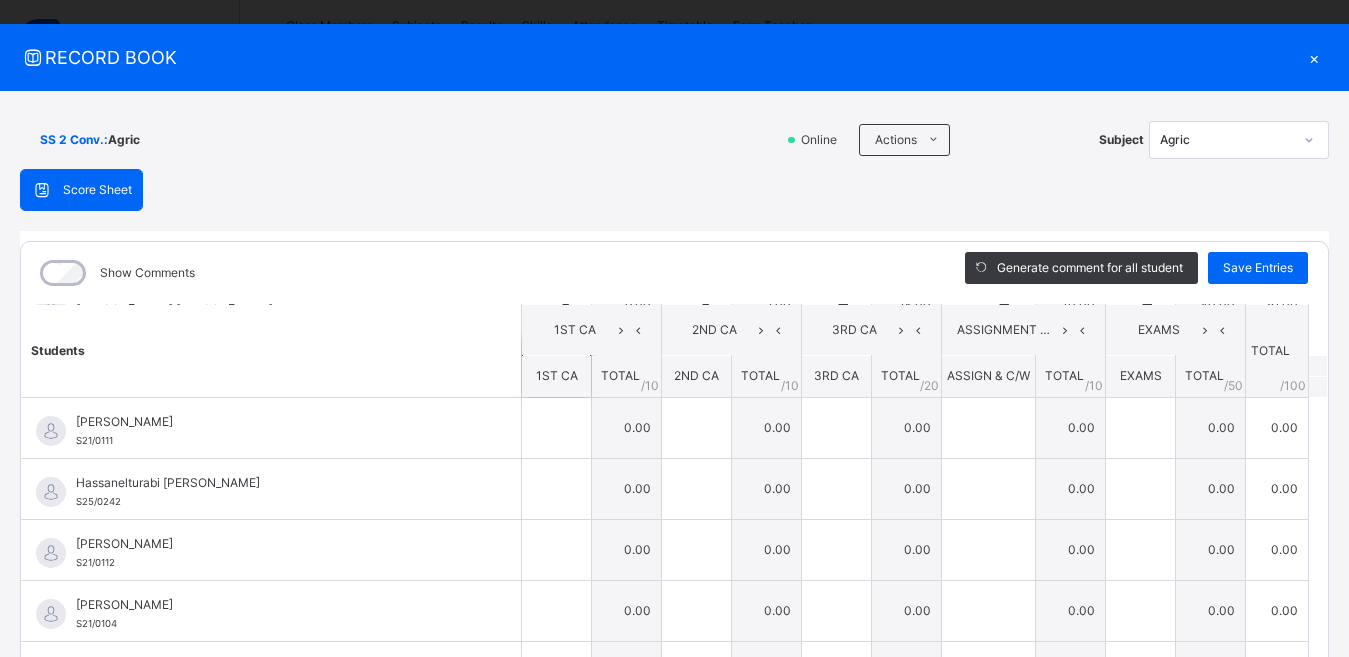 click at bounding box center (556, 367) 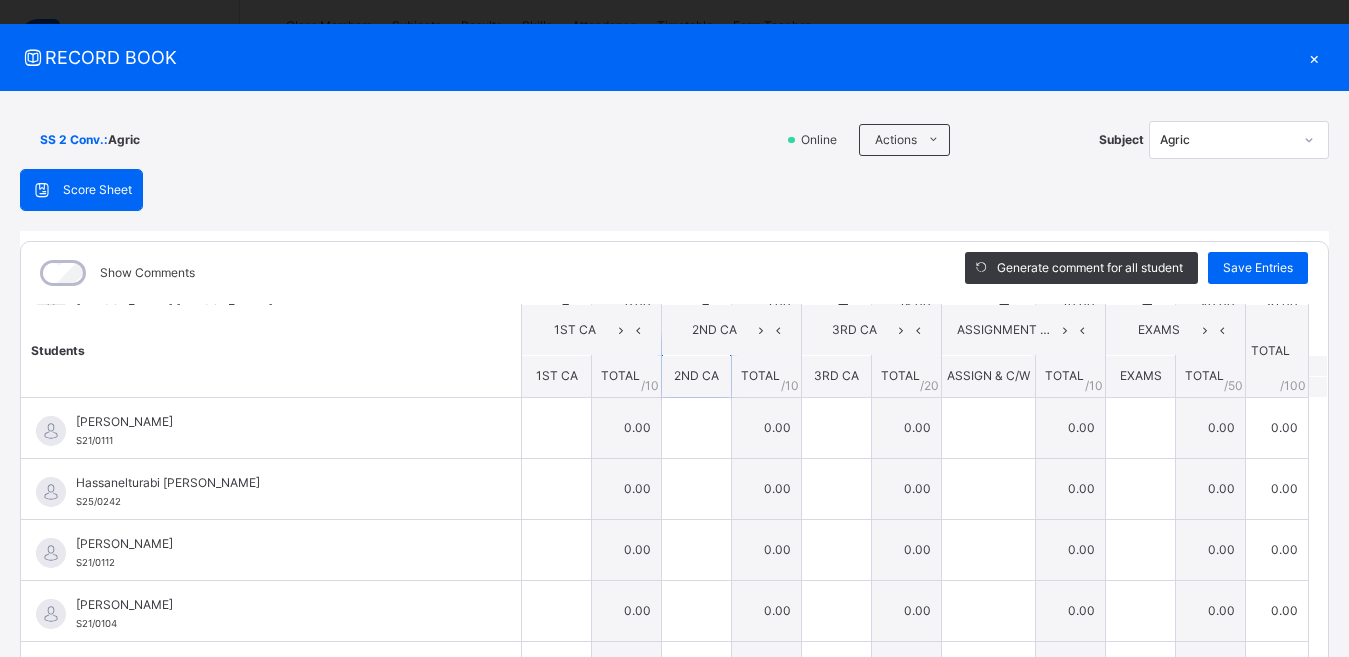 click at bounding box center (696, 367) 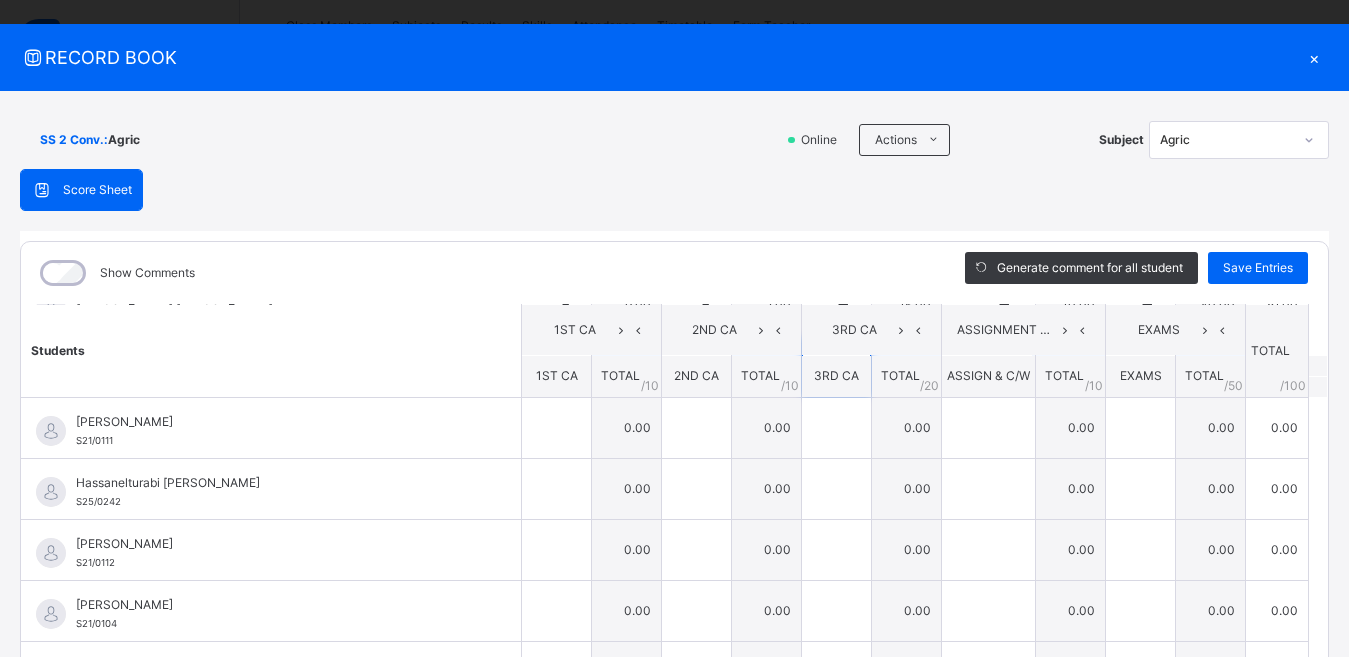 click at bounding box center (836, 367) 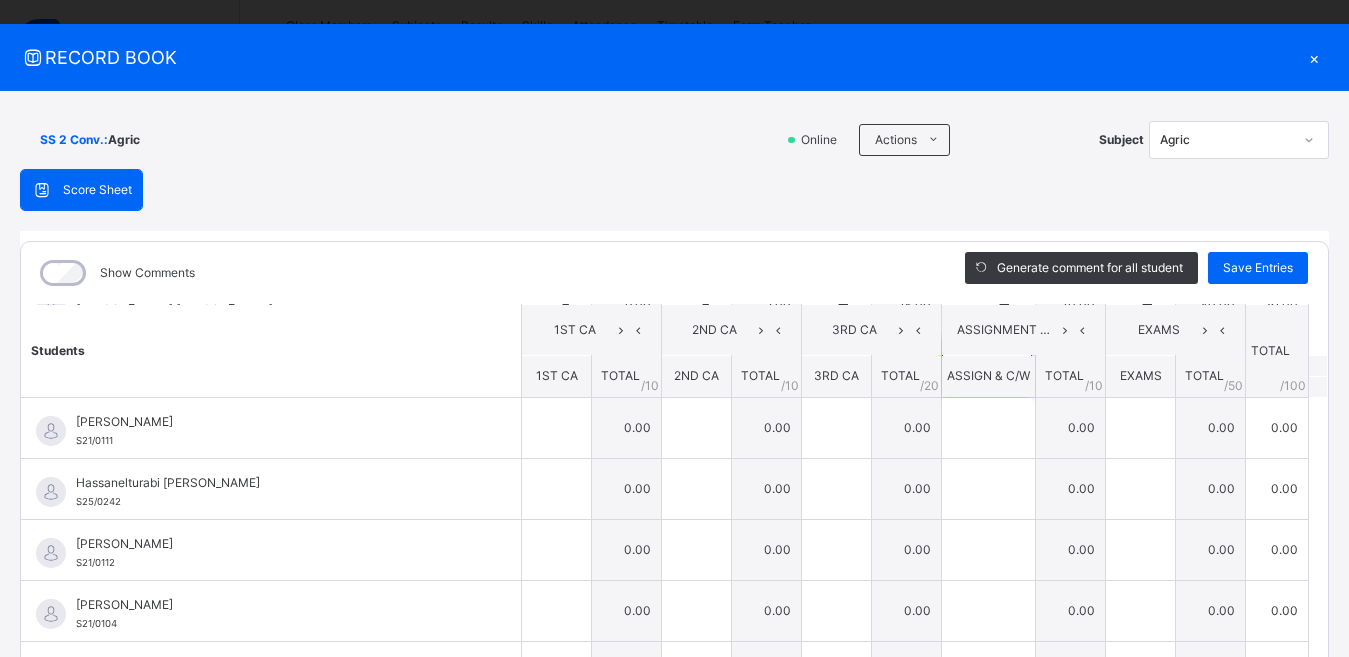 click at bounding box center [987, 367] 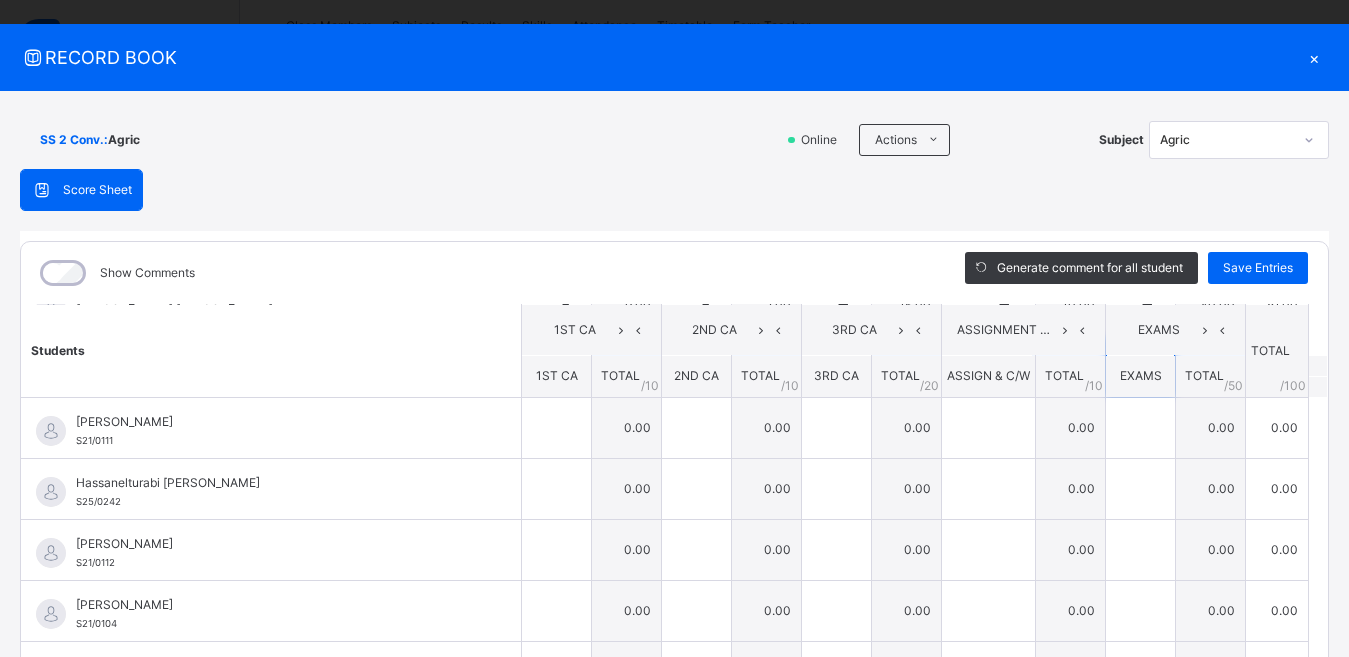 click at bounding box center [1140, 367] 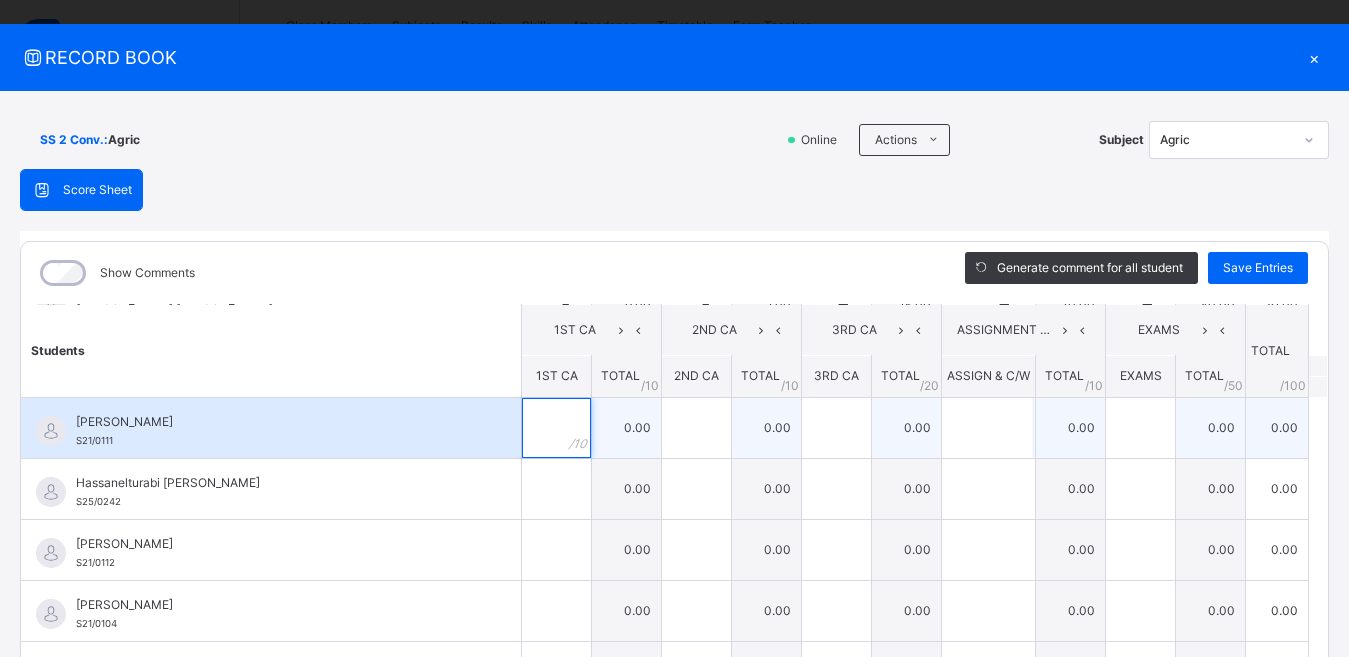click at bounding box center [556, 428] 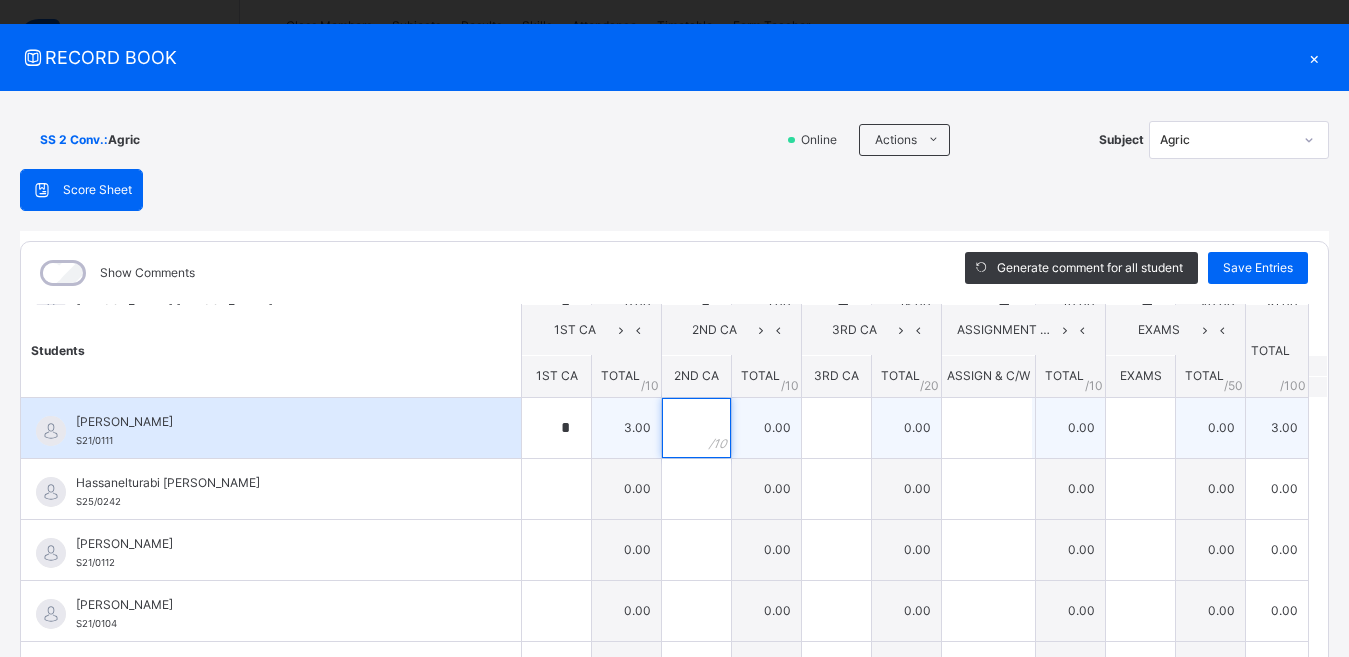 click at bounding box center [696, 428] 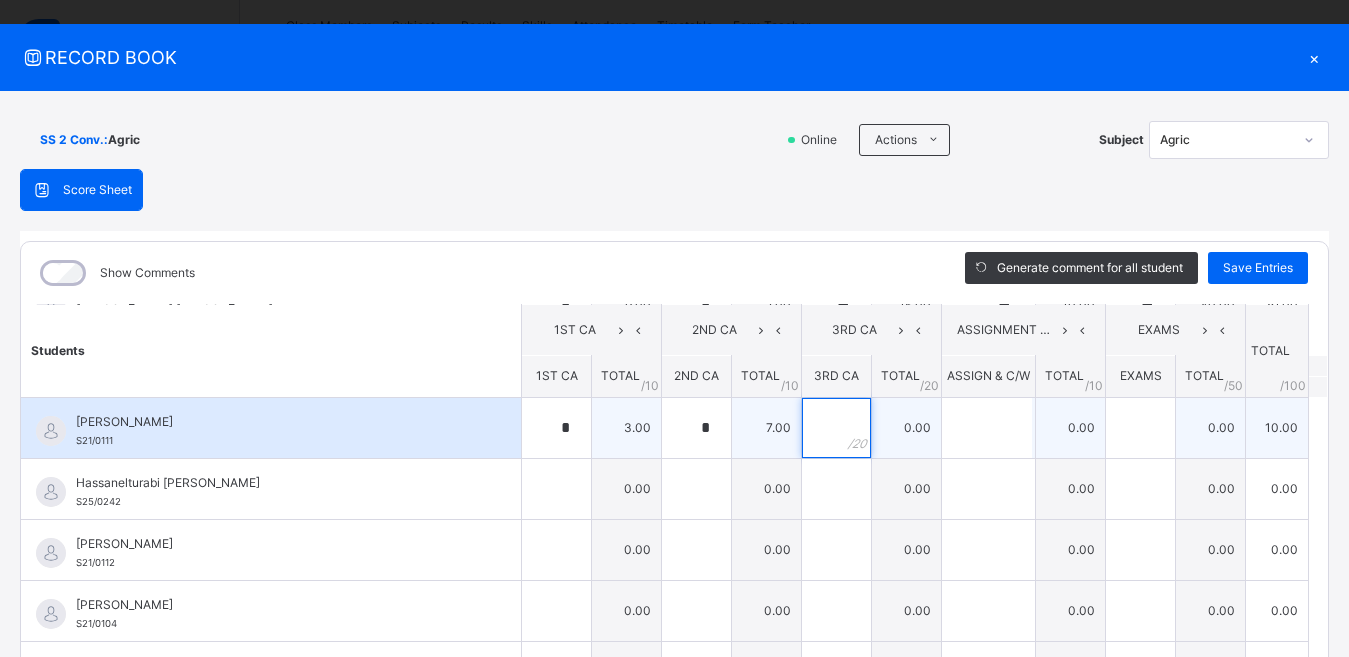 click at bounding box center (836, 428) 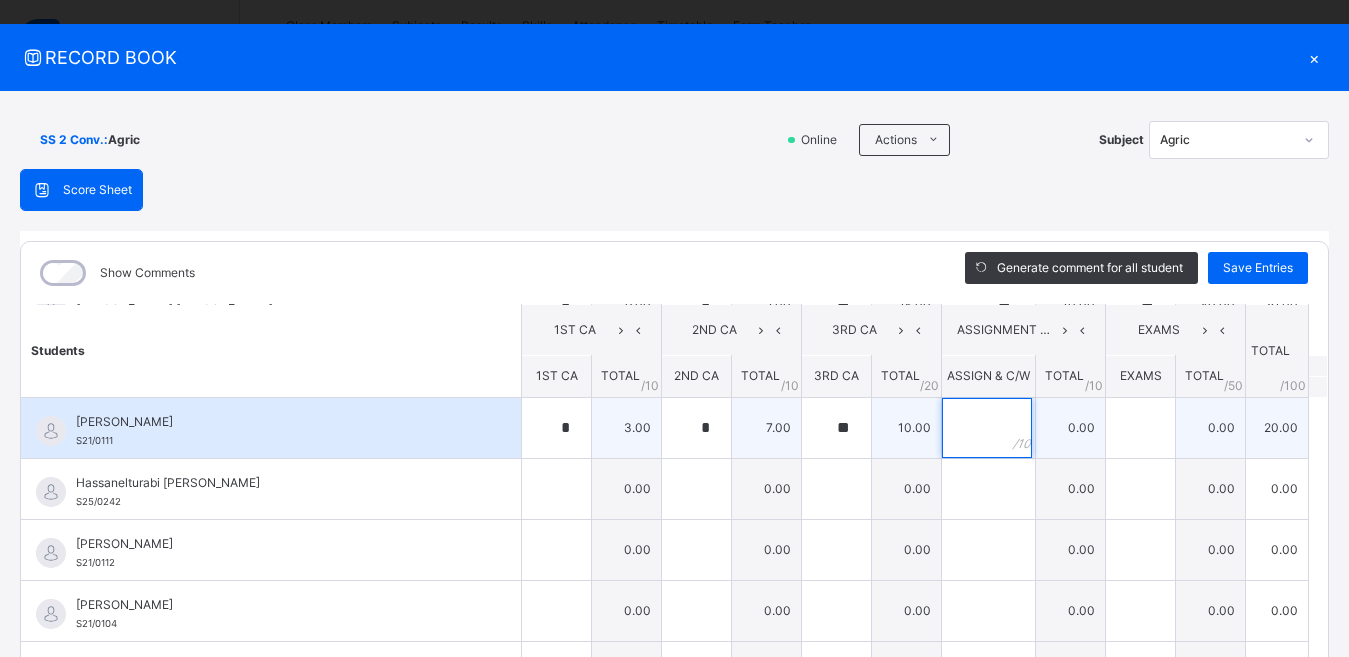 click at bounding box center (987, 428) 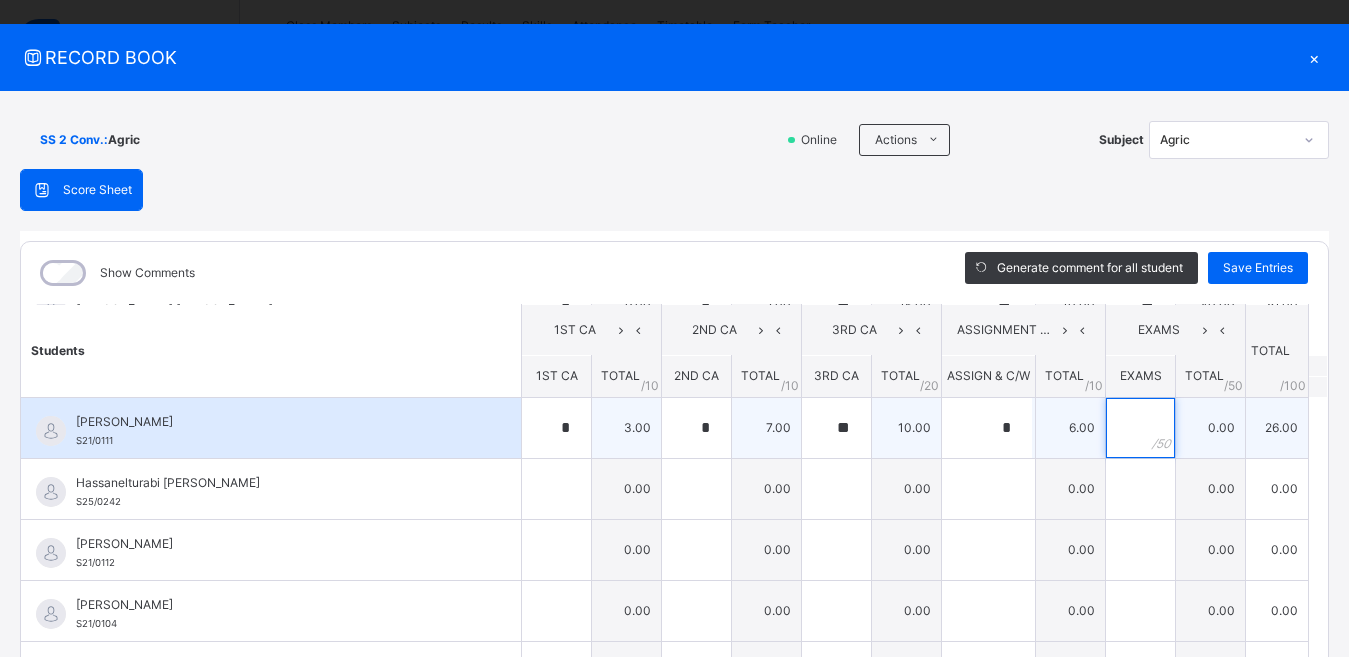 click at bounding box center (1140, 428) 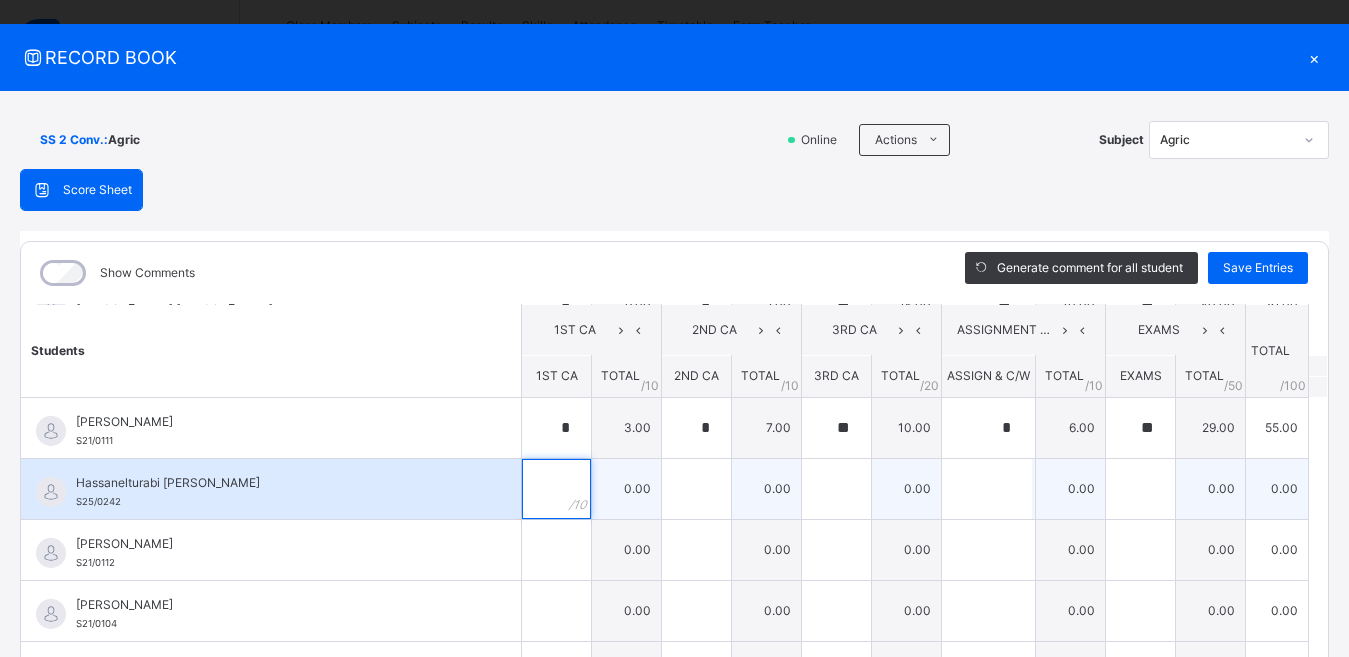 click at bounding box center (556, 489) 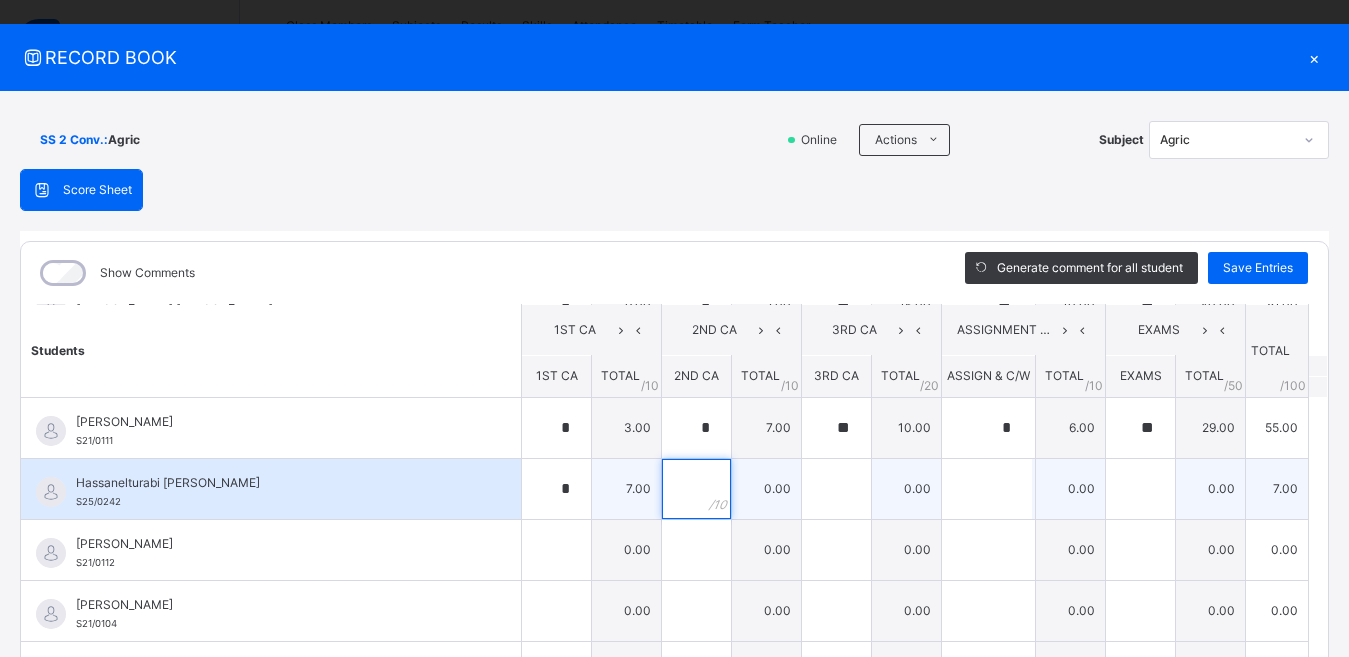 click at bounding box center (696, 489) 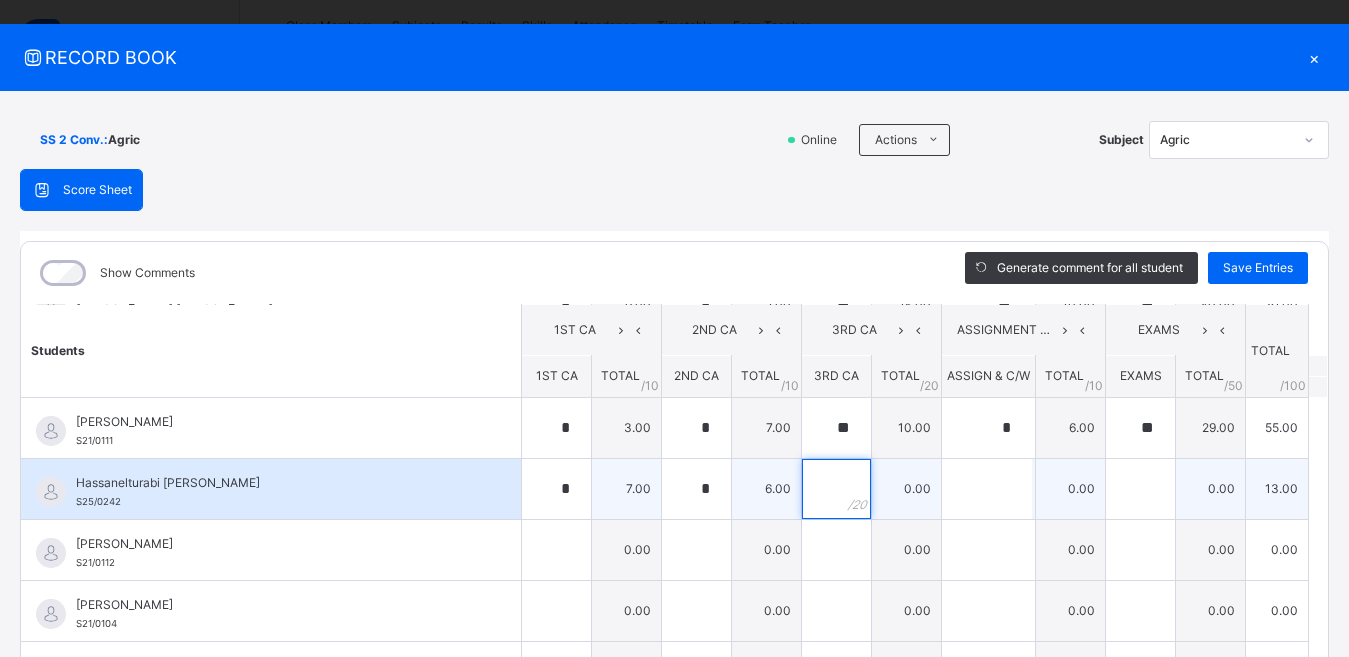 click at bounding box center [836, 489] 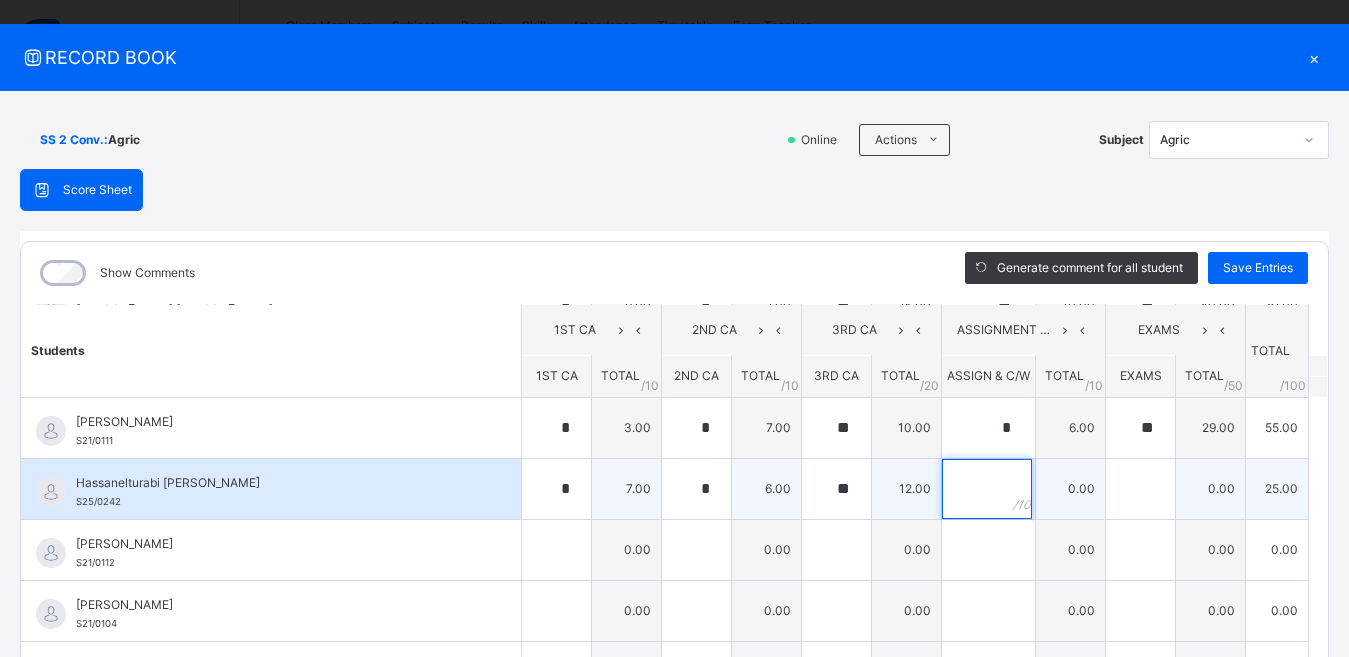 click at bounding box center (987, 489) 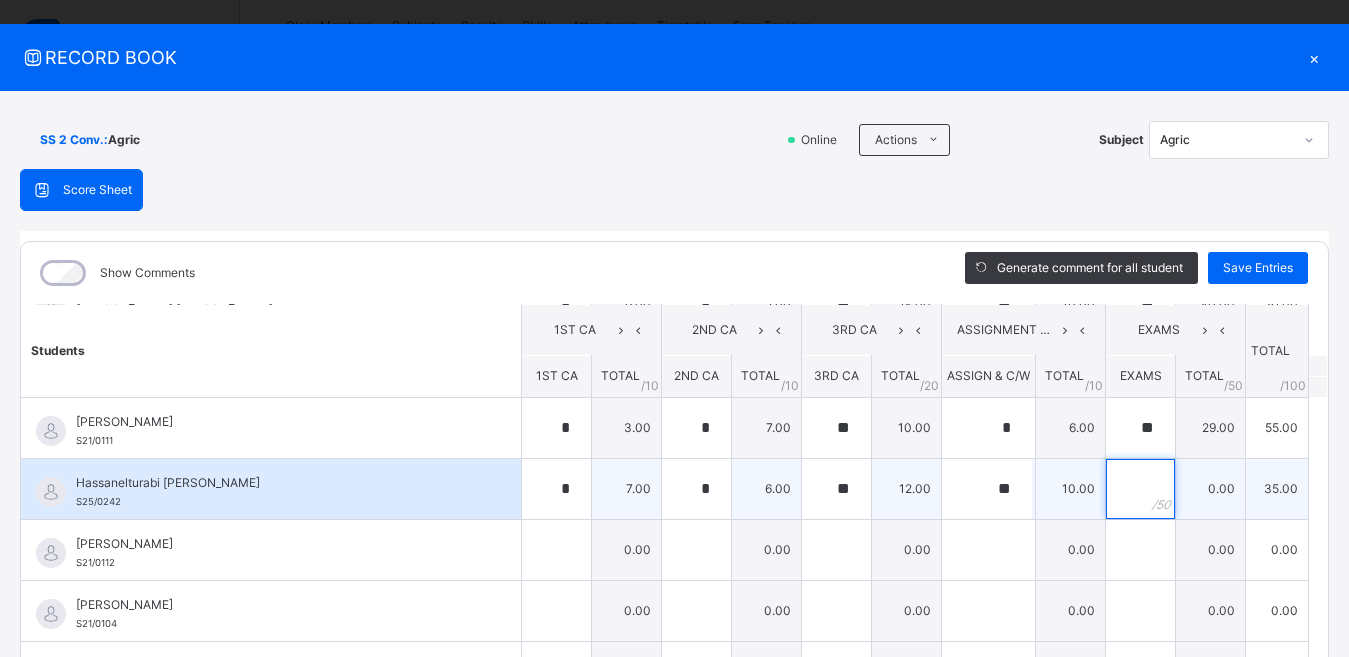 click at bounding box center (1140, 489) 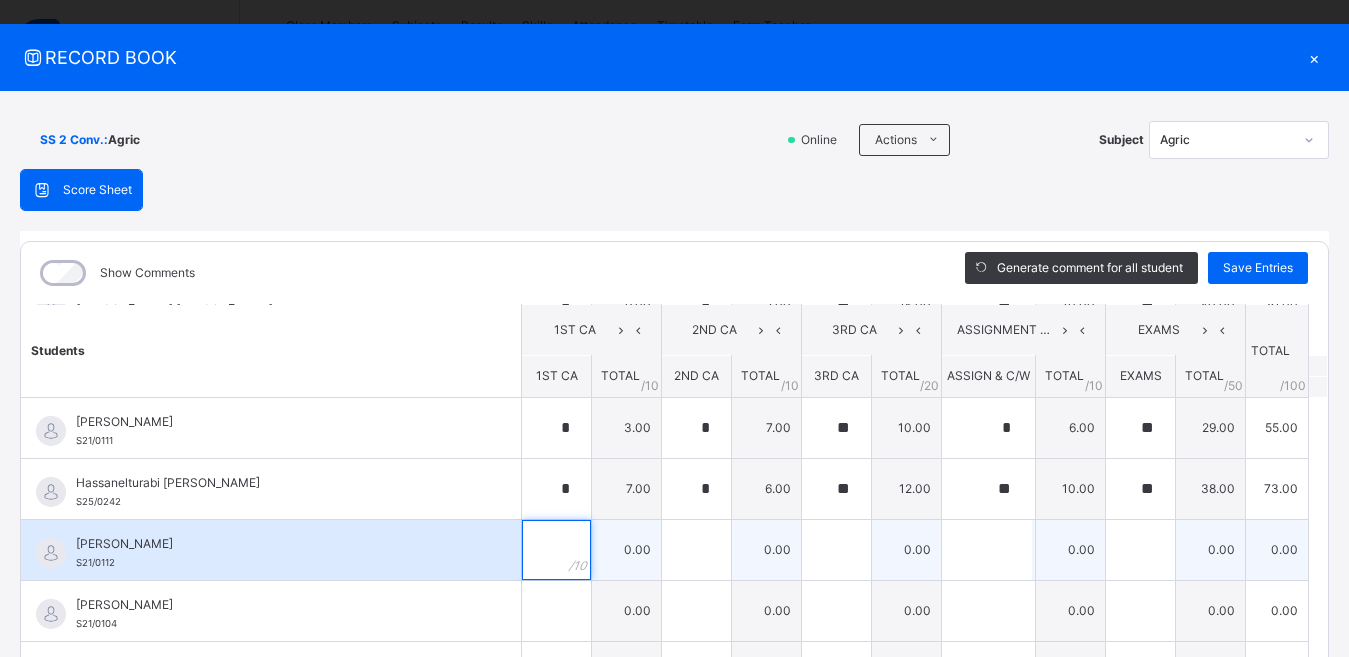 click at bounding box center [556, 550] 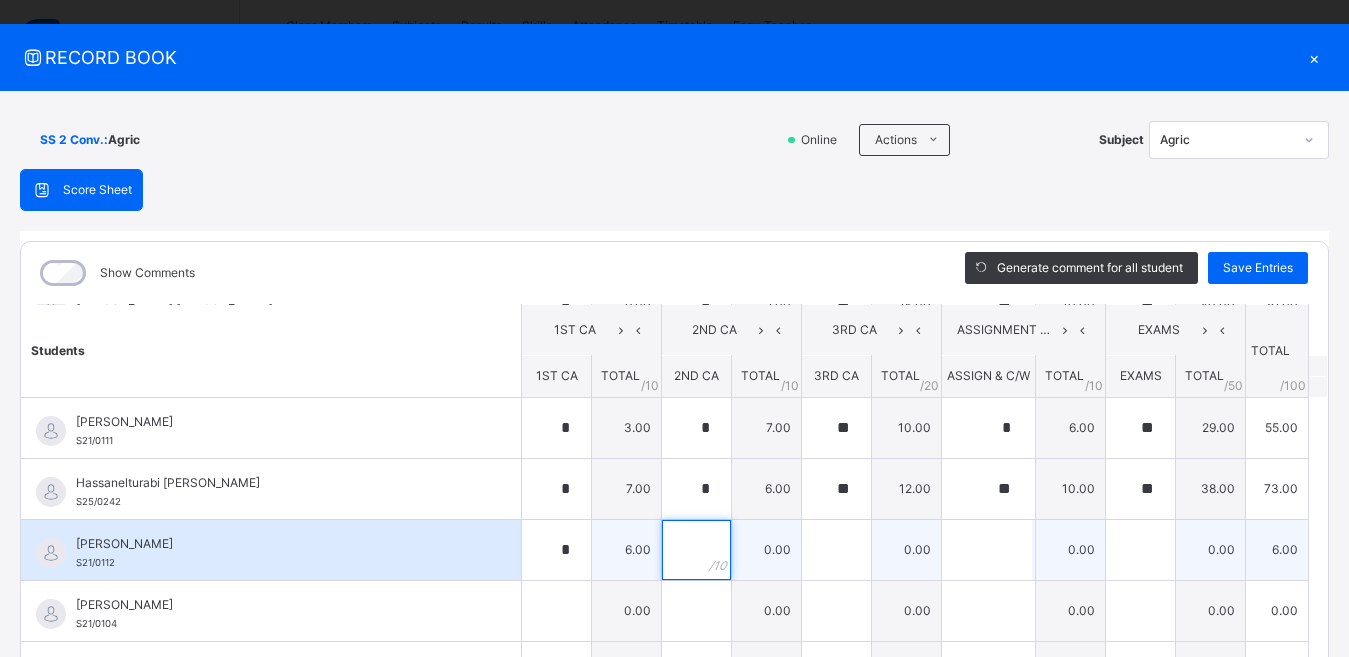 click at bounding box center (696, 550) 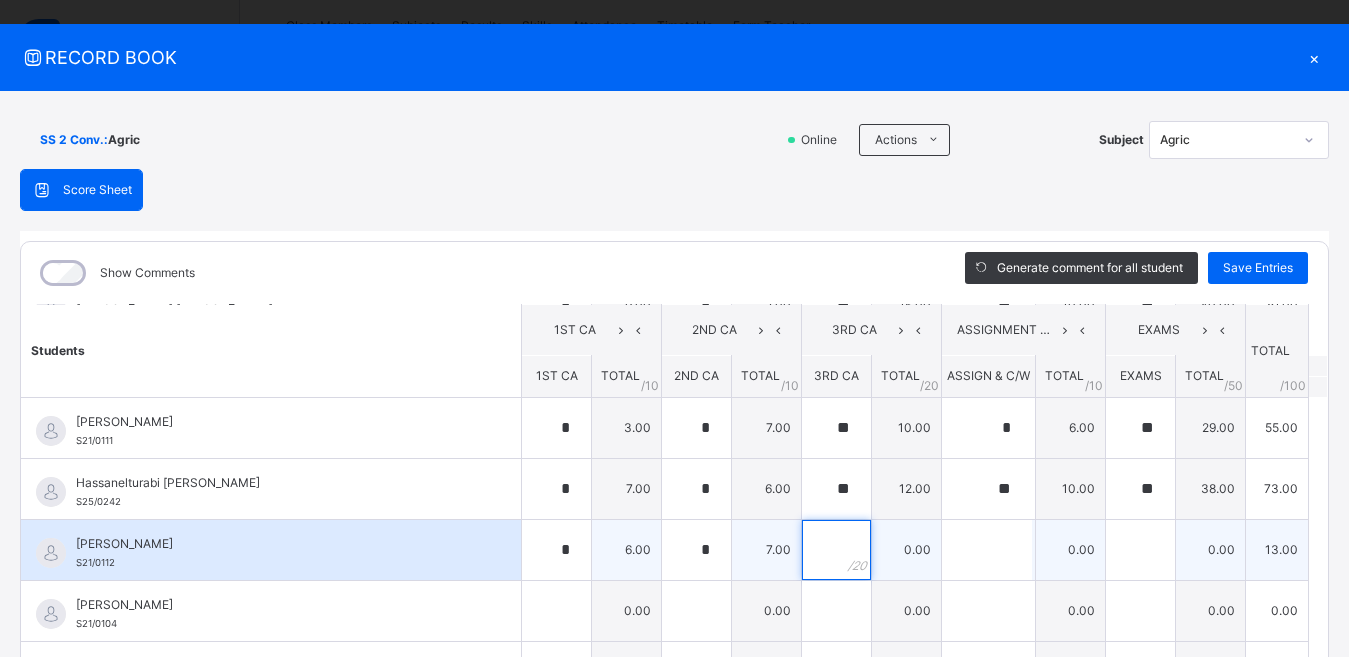 click at bounding box center [836, 550] 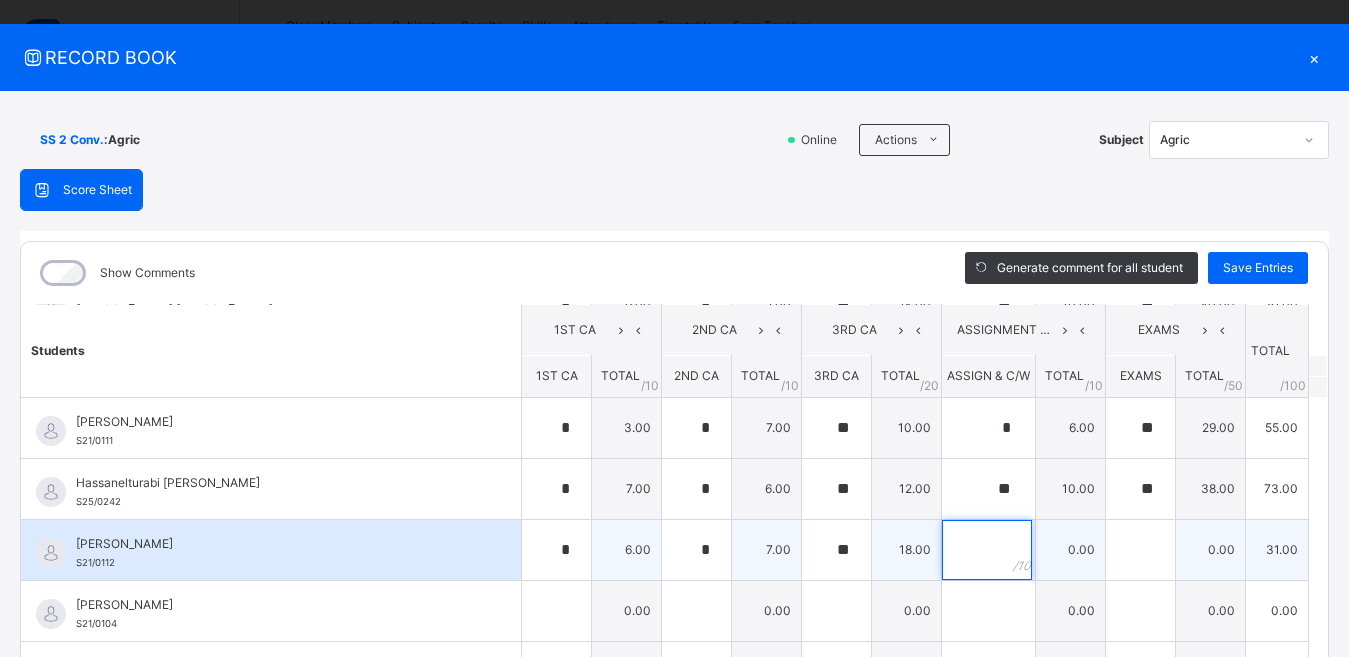 click at bounding box center (987, 550) 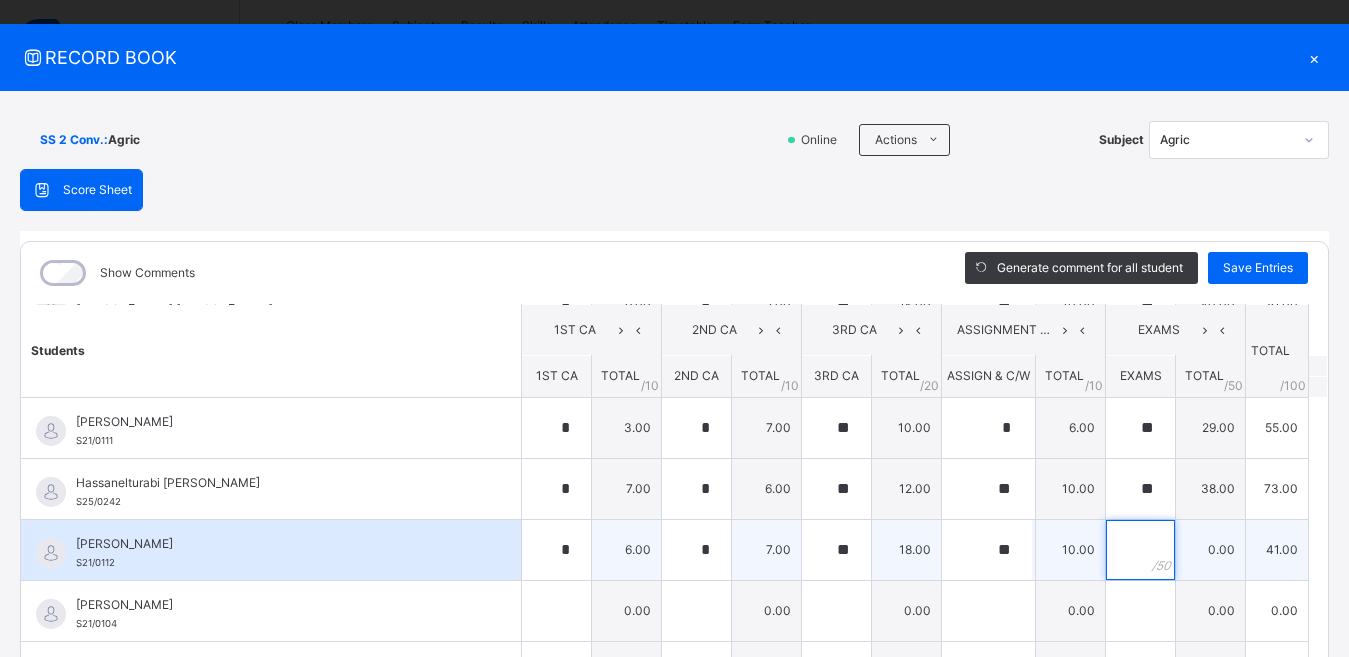 click at bounding box center (1140, 550) 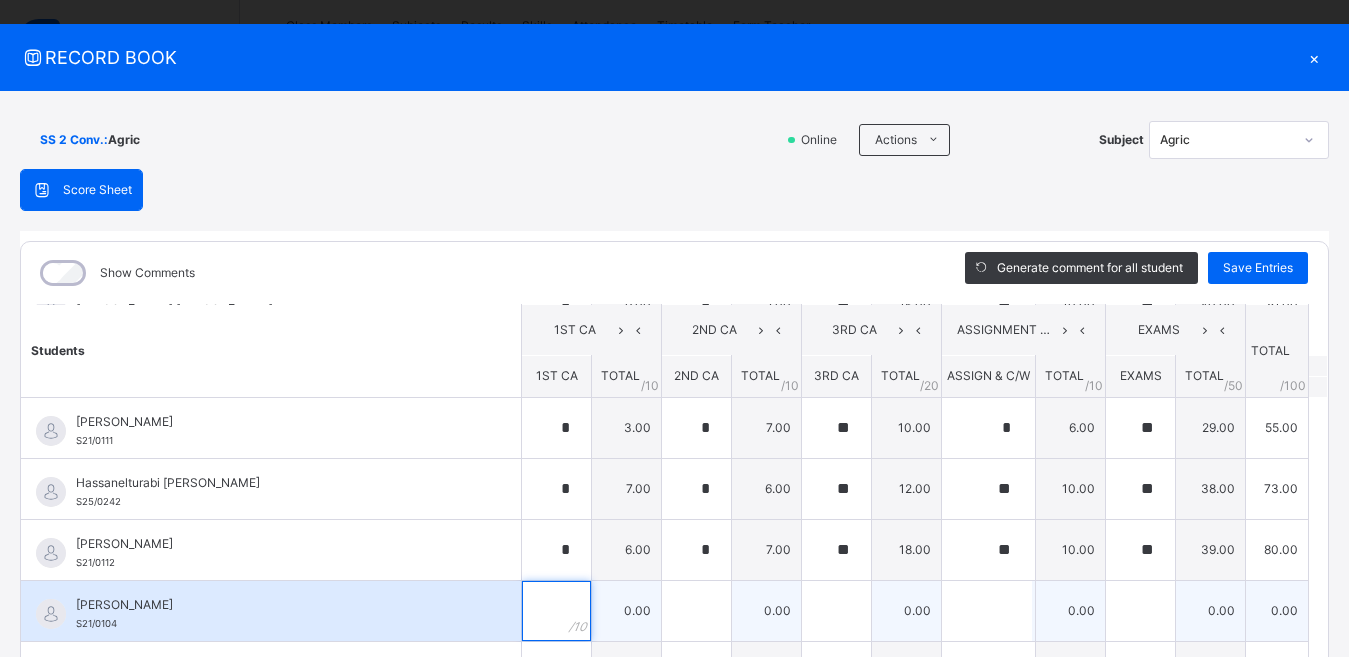 click at bounding box center (556, 611) 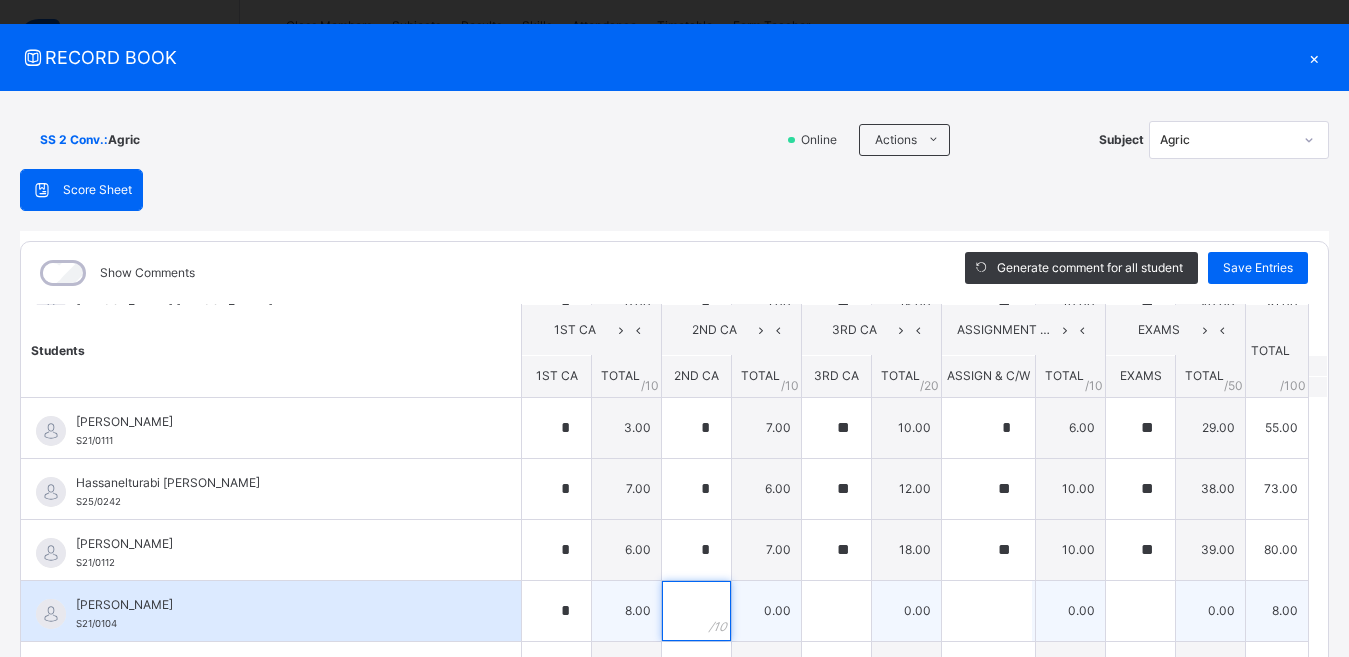 click at bounding box center (696, 611) 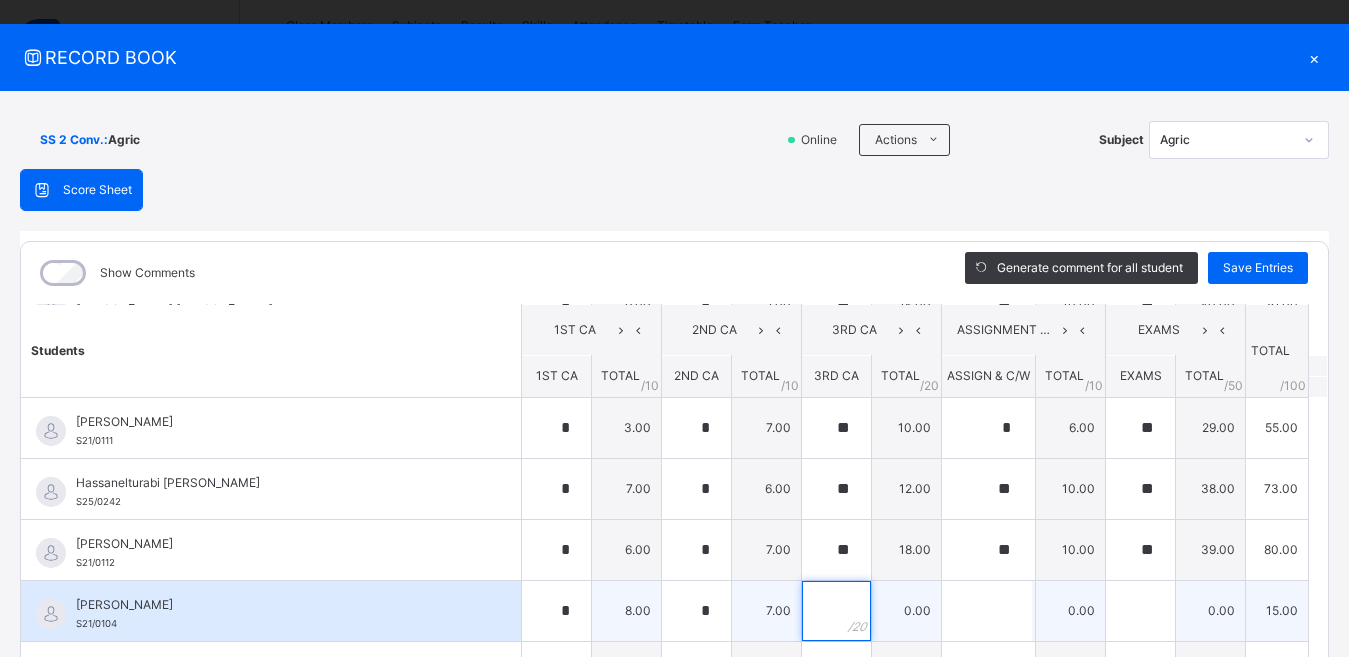 click at bounding box center [836, 611] 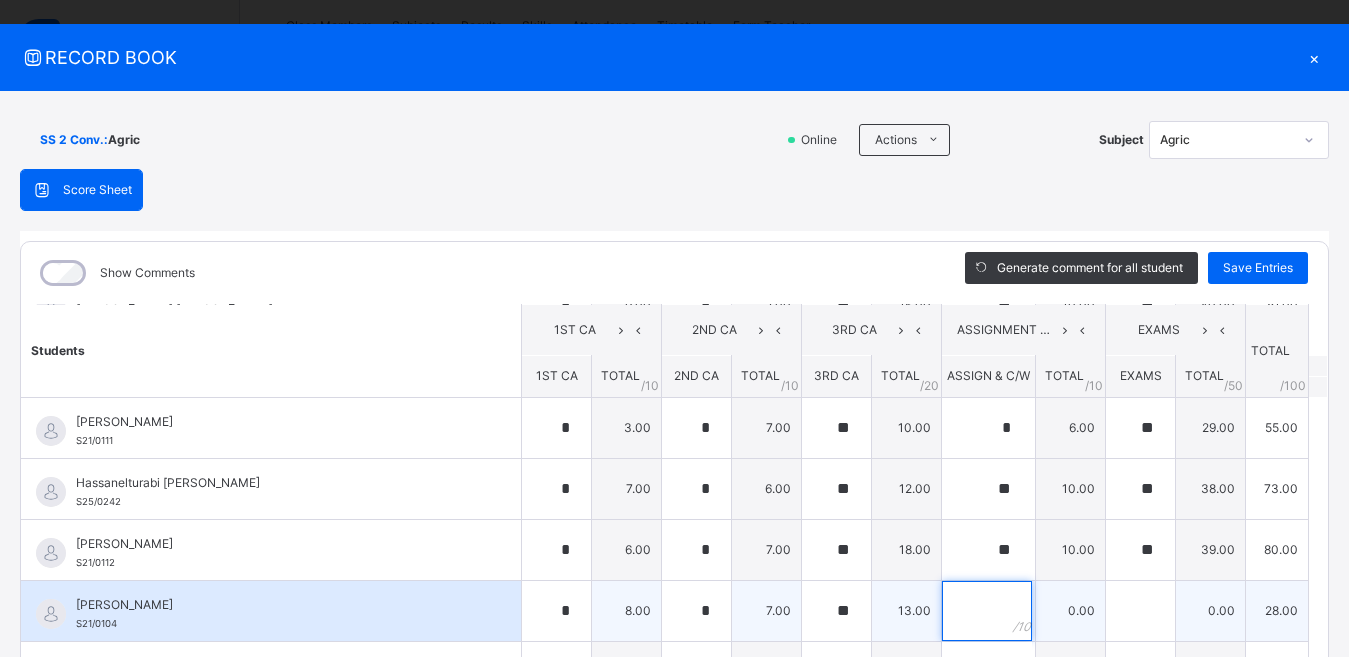 click at bounding box center [987, 611] 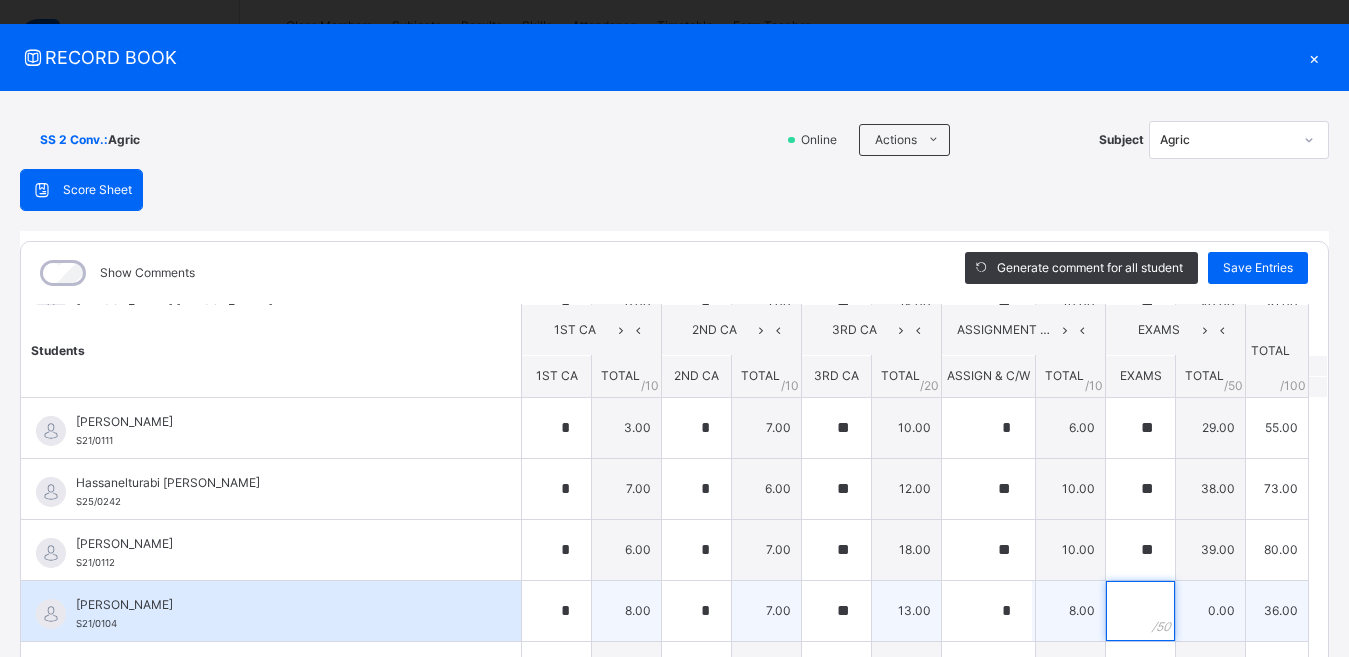 click at bounding box center [1140, 611] 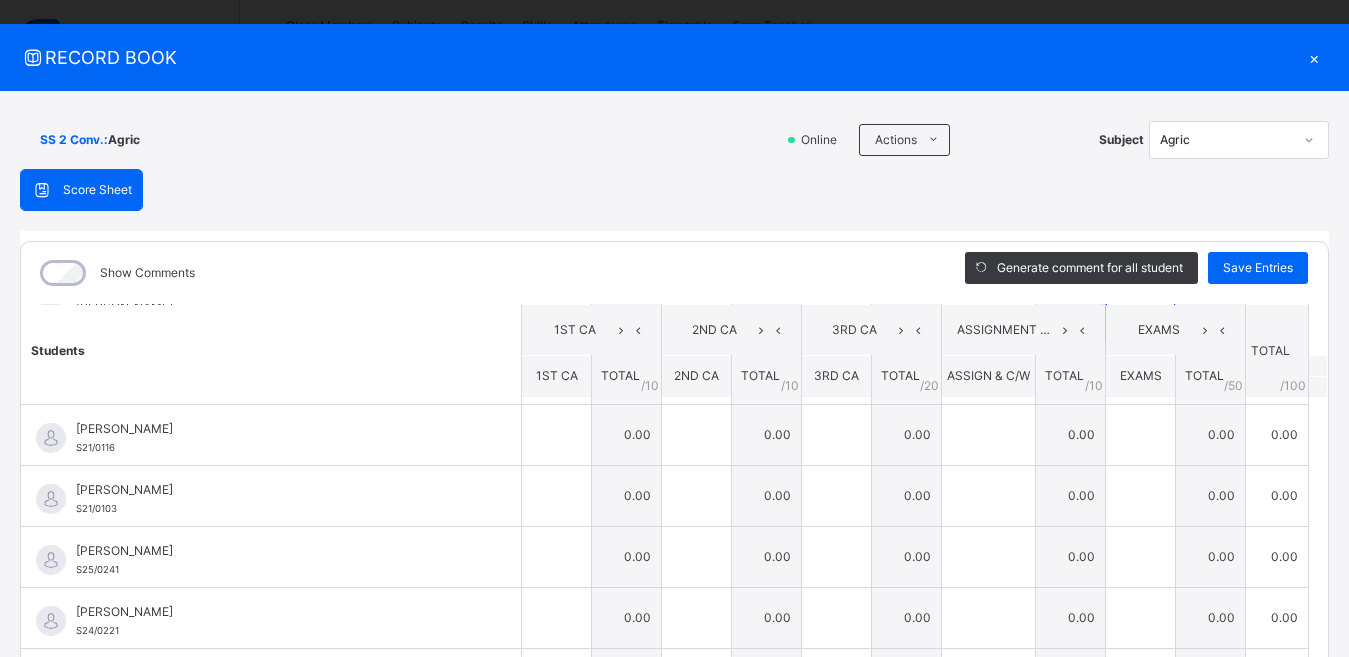 scroll, scrollTop: 630, scrollLeft: 0, axis: vertical 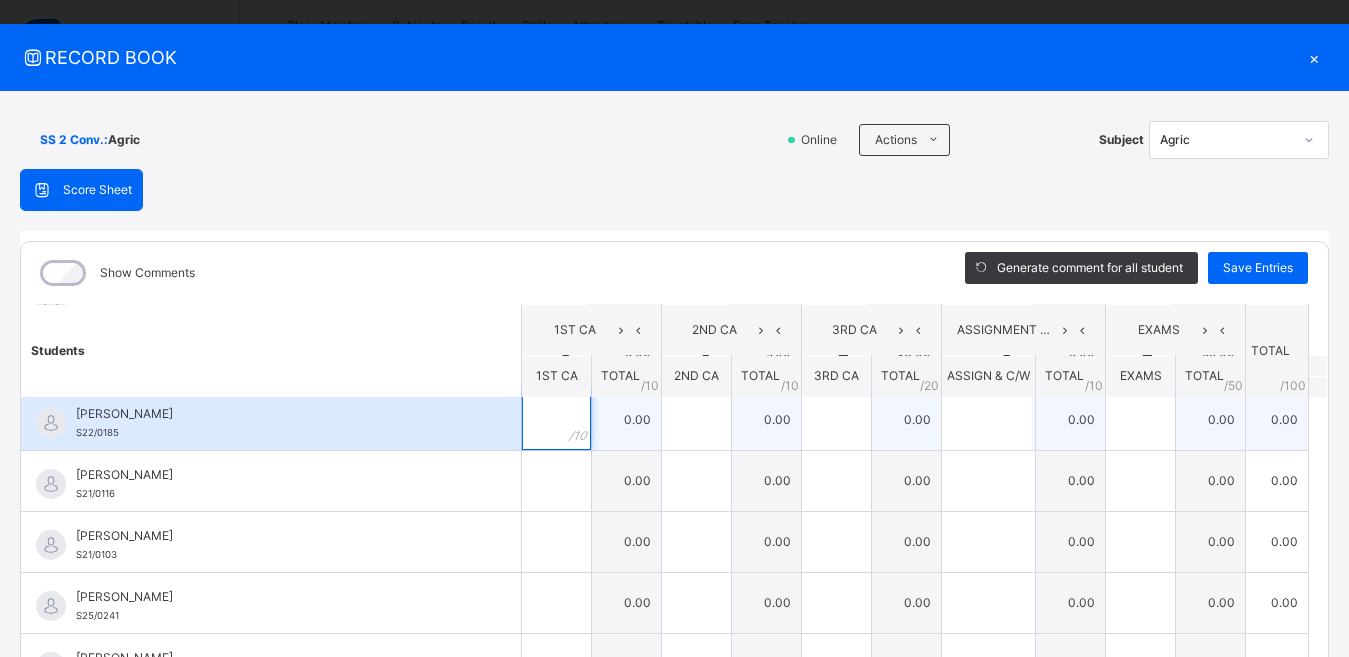 click at bounding box center (556, 420) 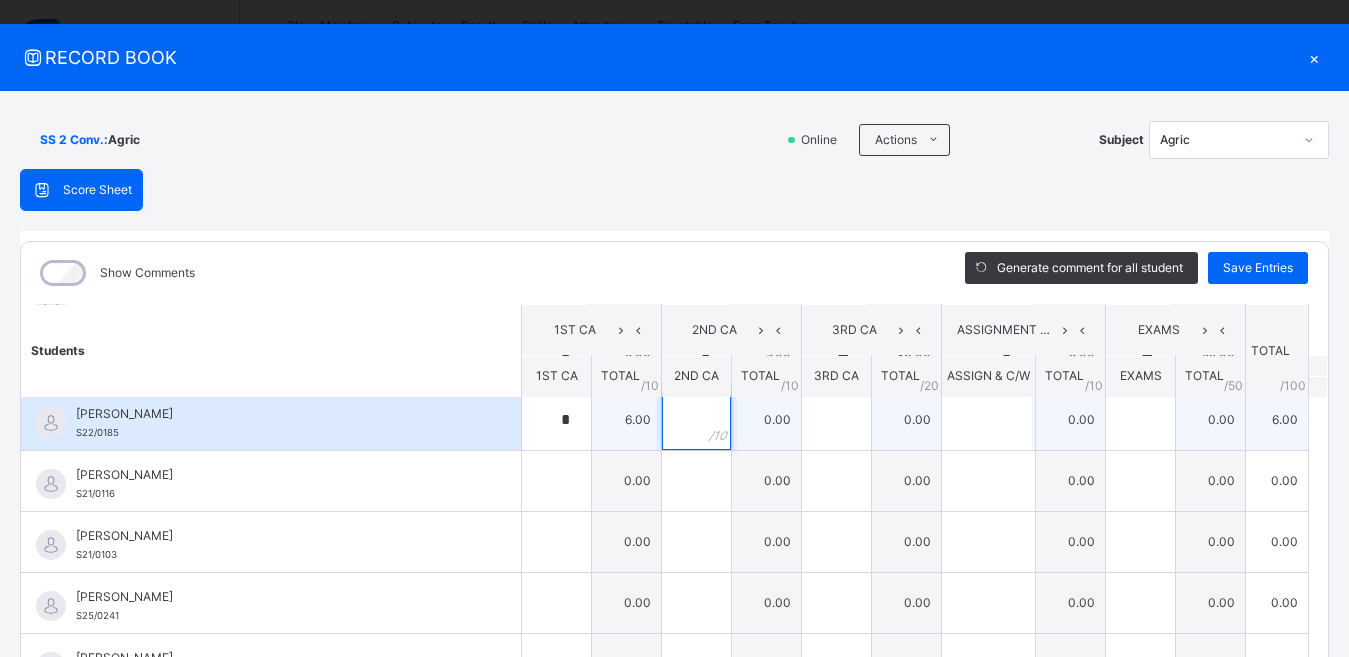 click at bounding box center [696, 420] 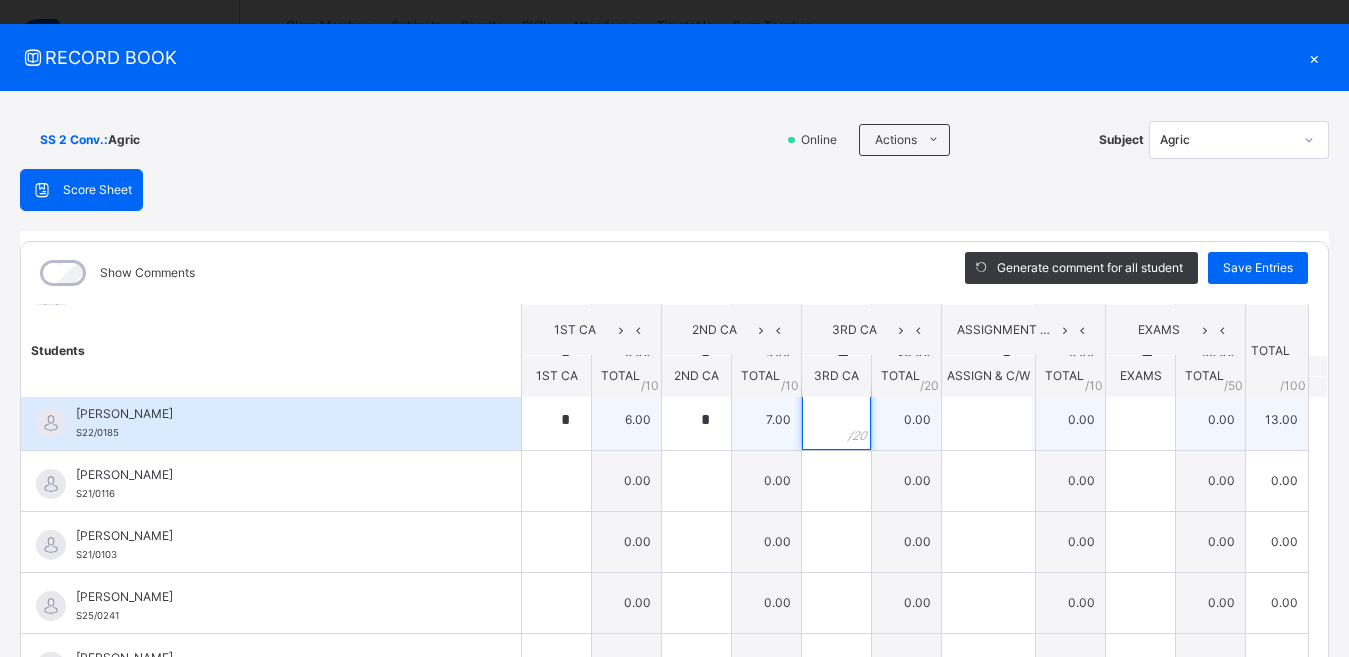 click at bounding box center (836, 420) 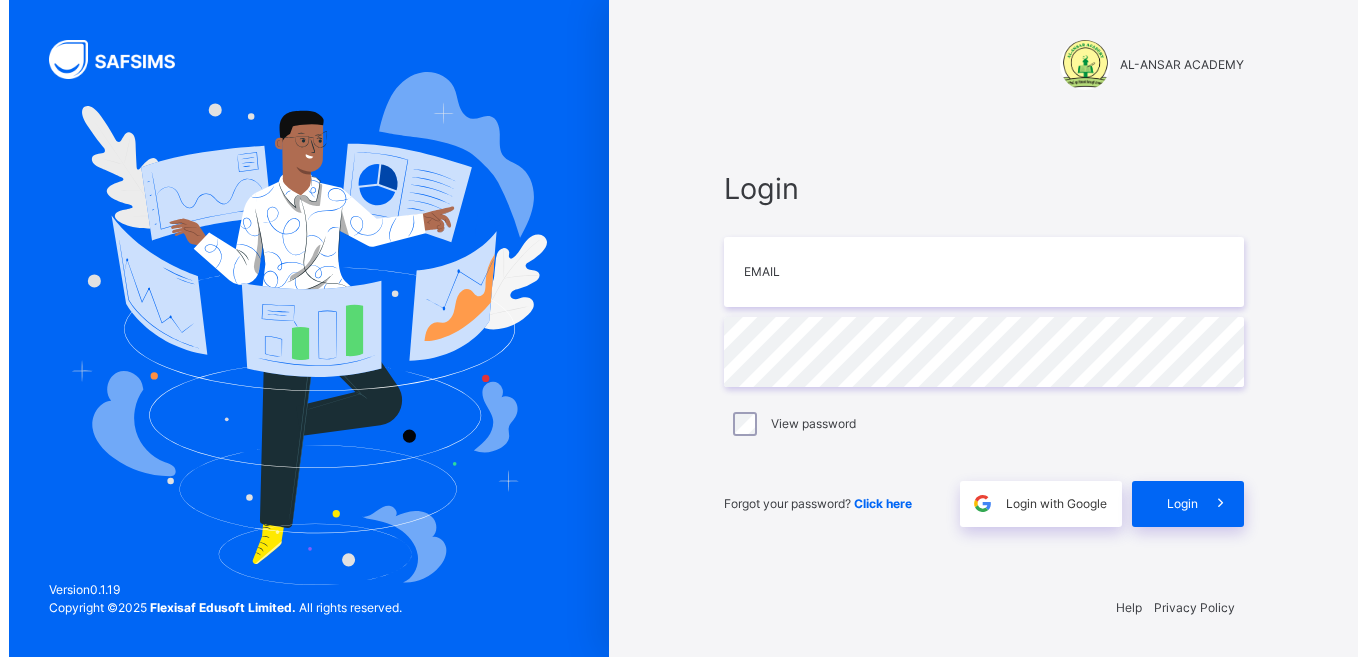 scroll, scrollTop: 0, scrollLeft: 0, axis: both 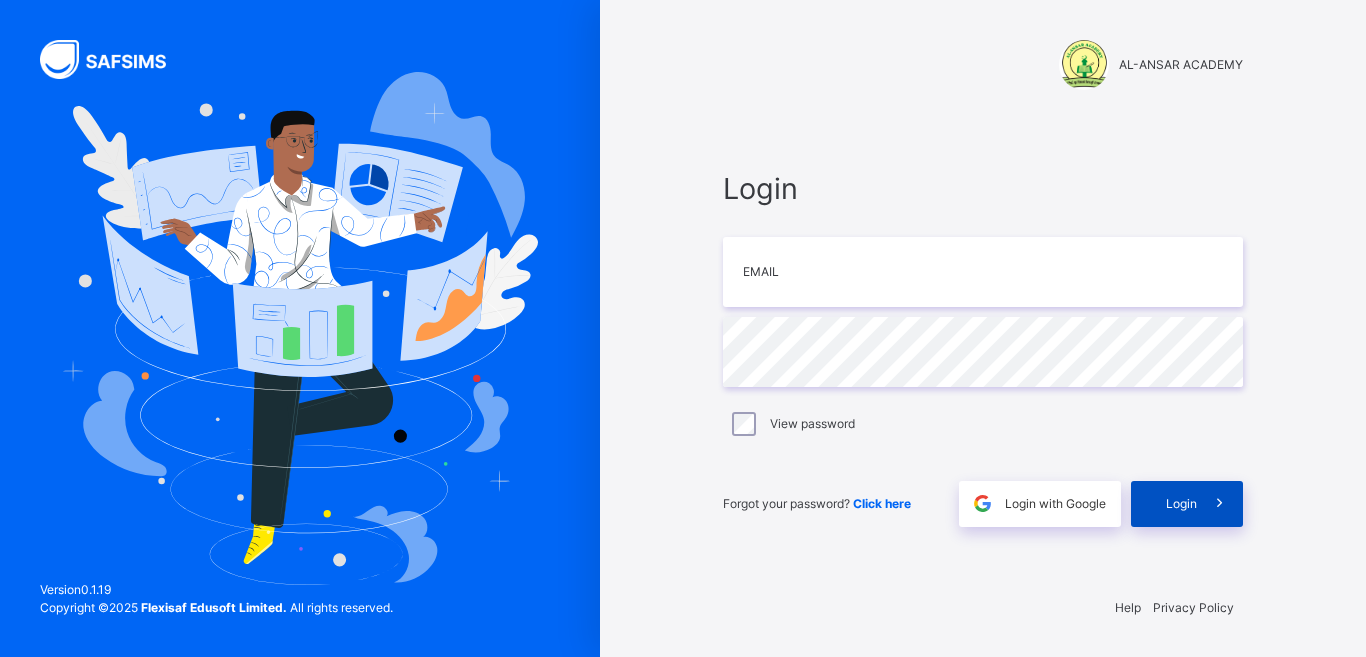 click on "Login" at bounding box center [1181, 504] 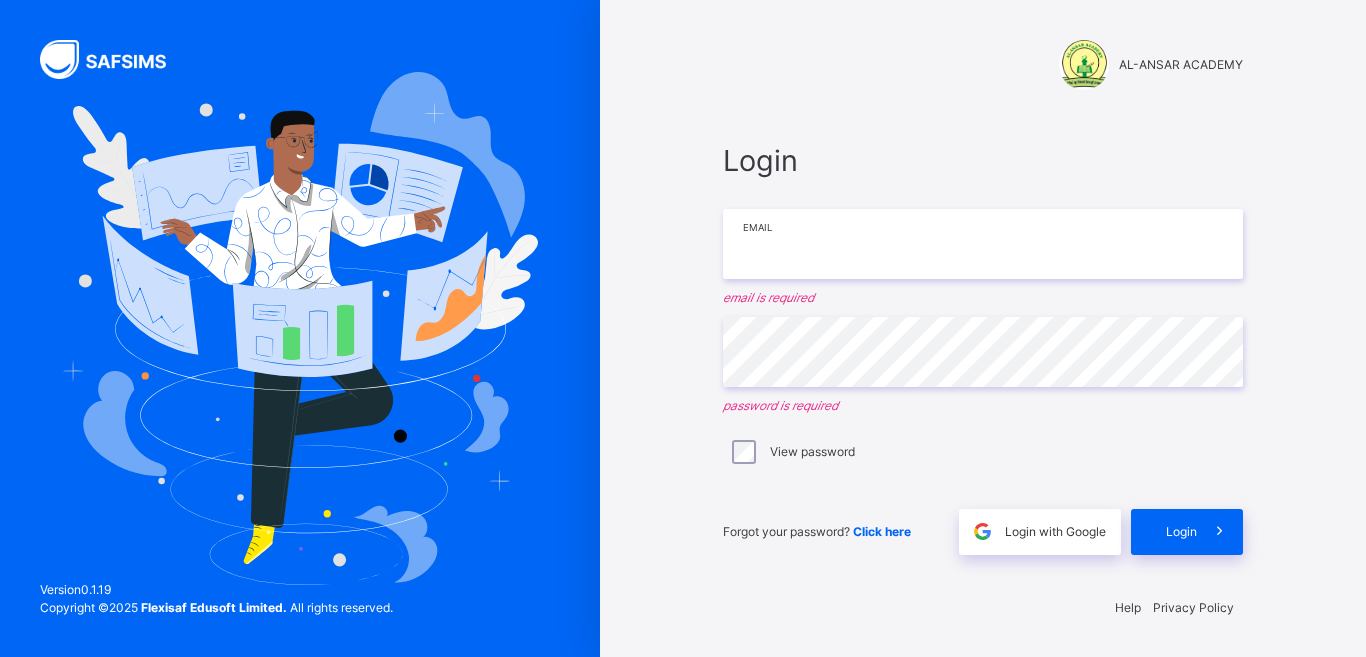 click at bounding box center (983, 244) 